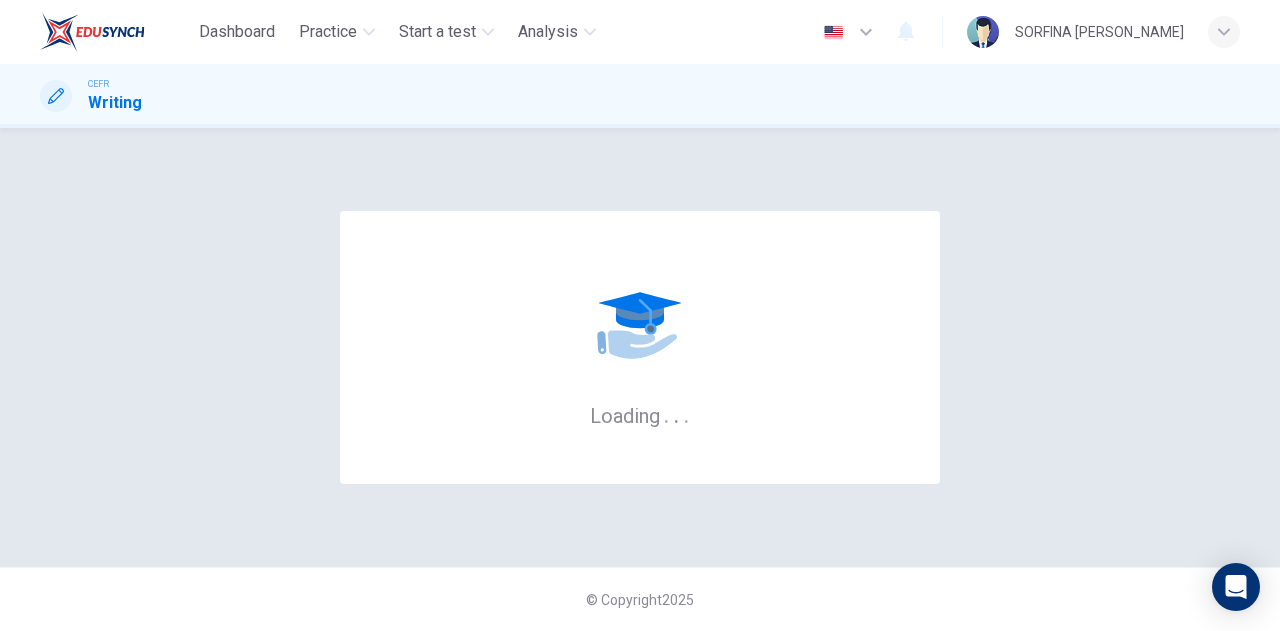 scroll, scrollTop: 0, scrollLeft: 0, axis: both 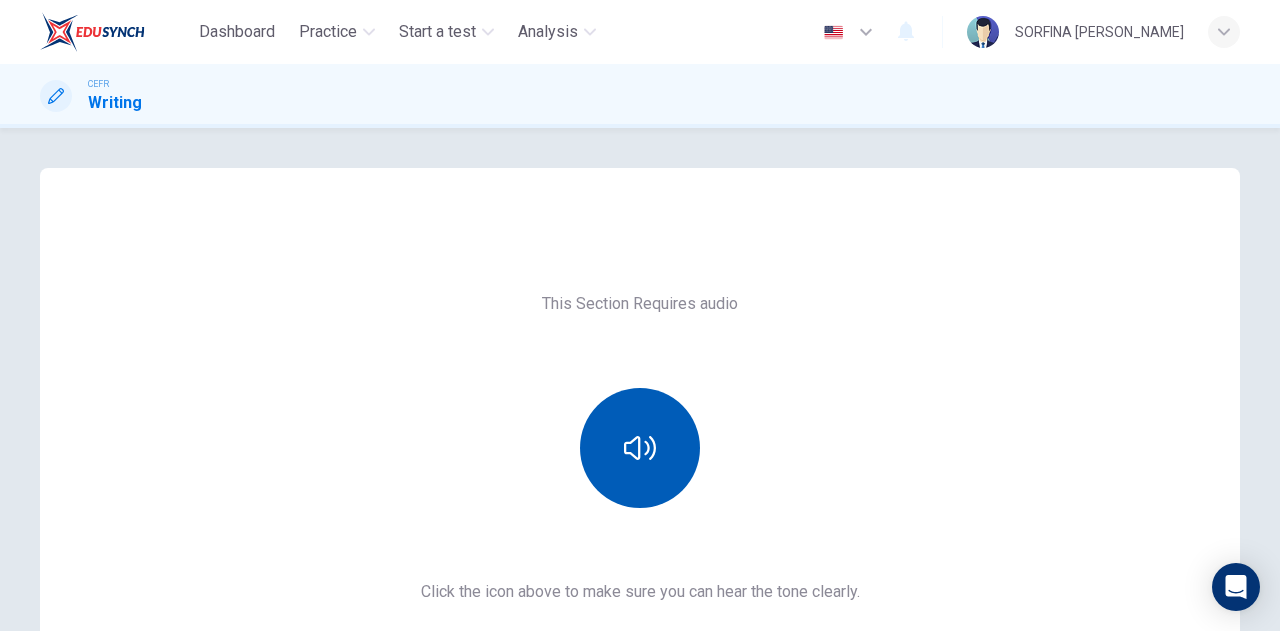 click at bounding box center [640, 448] 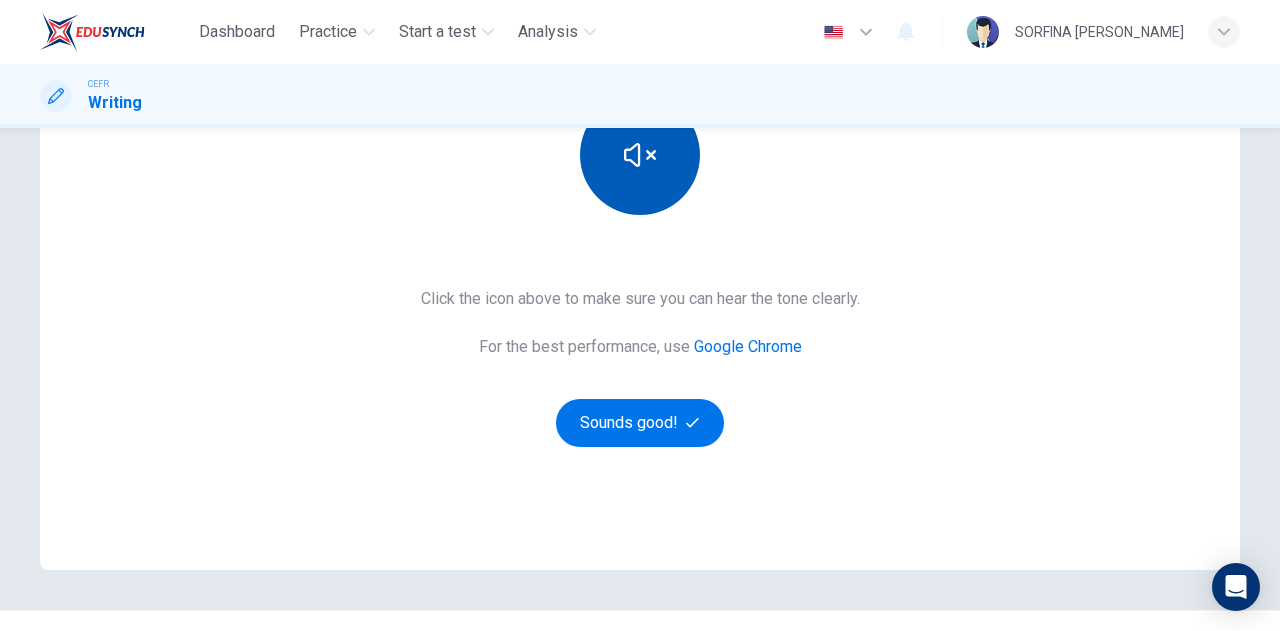 scroll, scrollTop: 336, scrollLeft: 0, axis: vertical 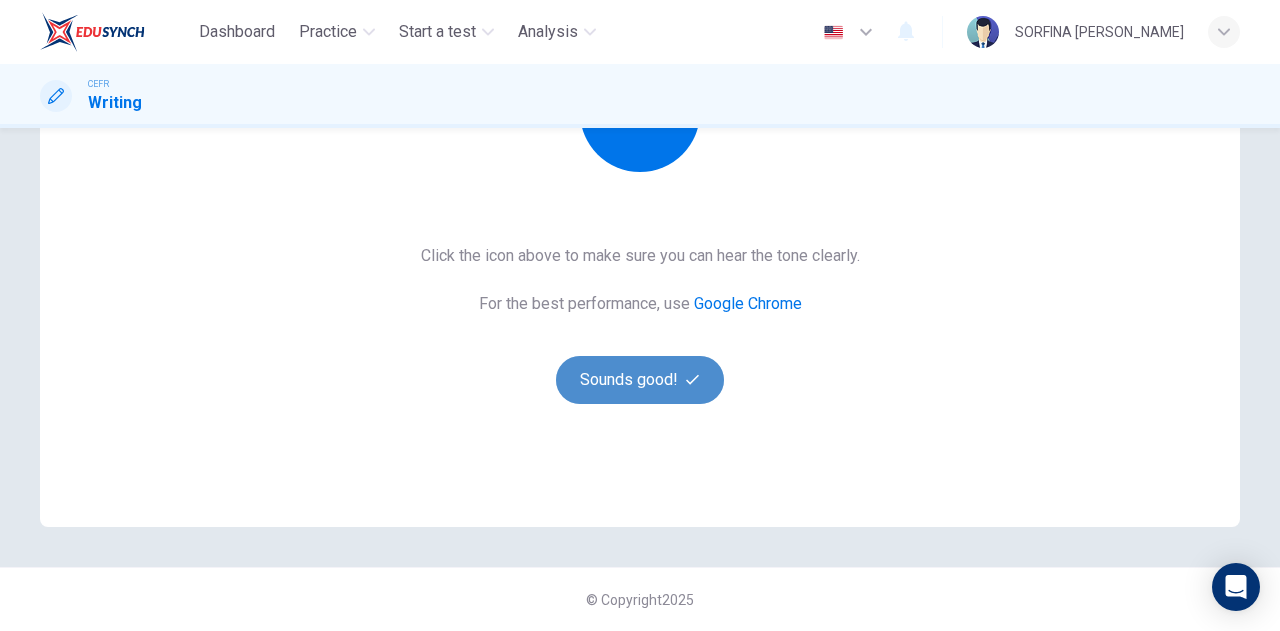 click on "Sounds good!" at bounding box center [640, 380] 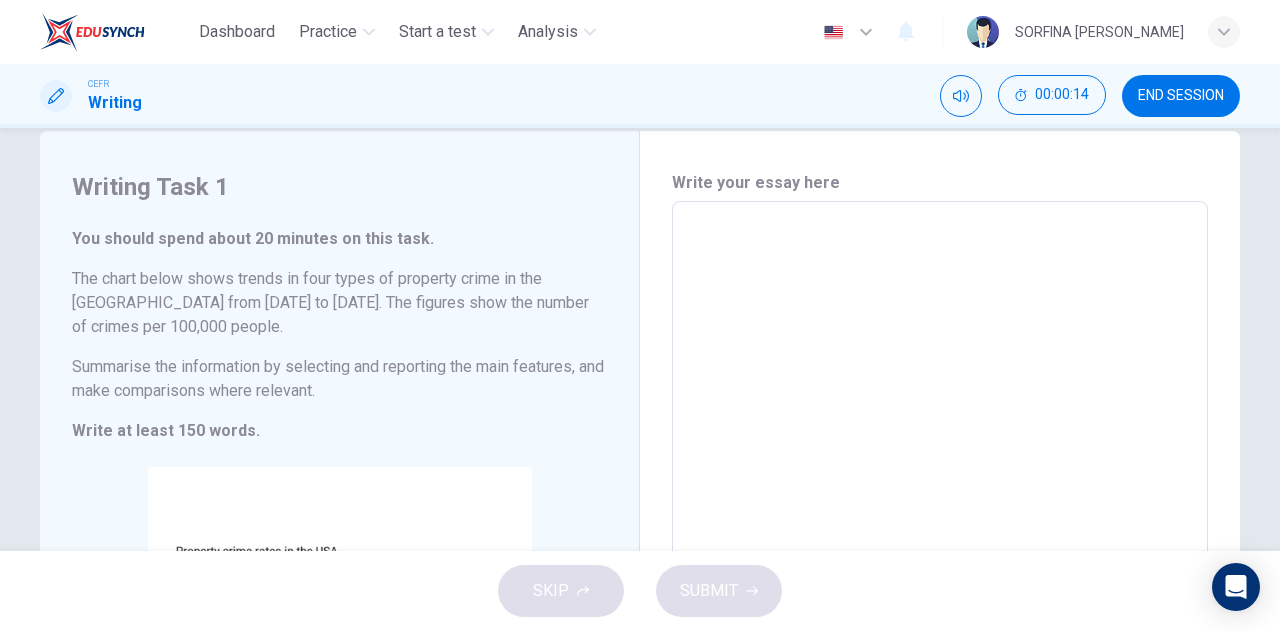 scroll, scrollTop: 0, scrollLeft: 0, axis: both 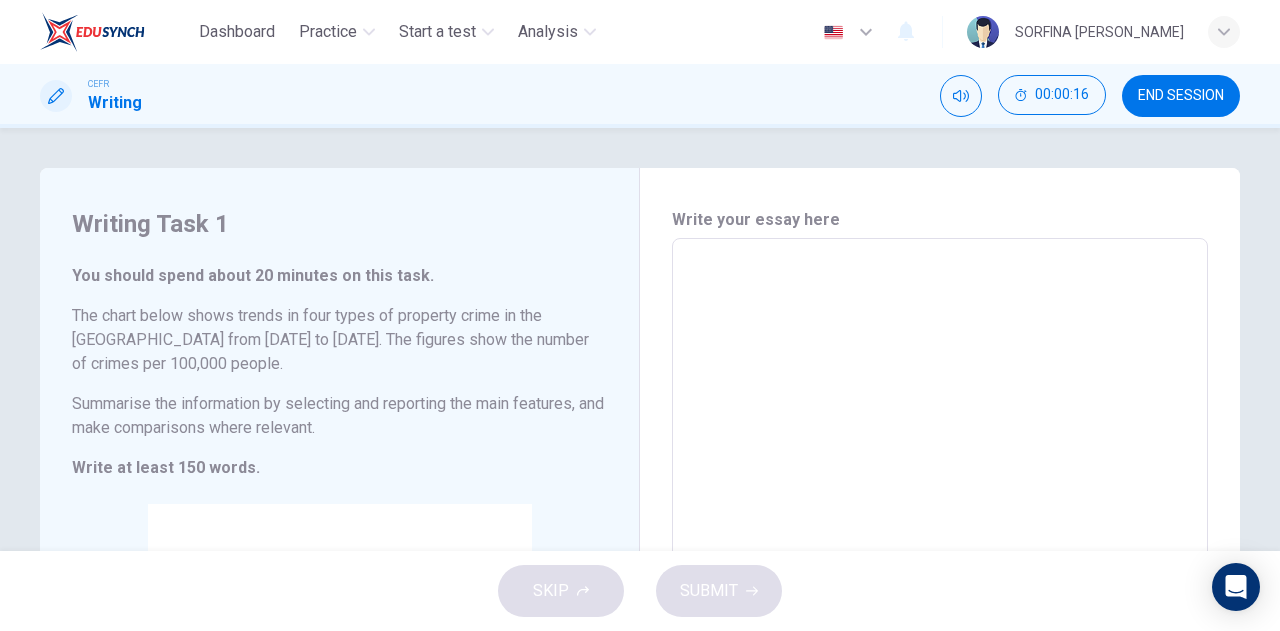 click at bounding box center [940, 546] 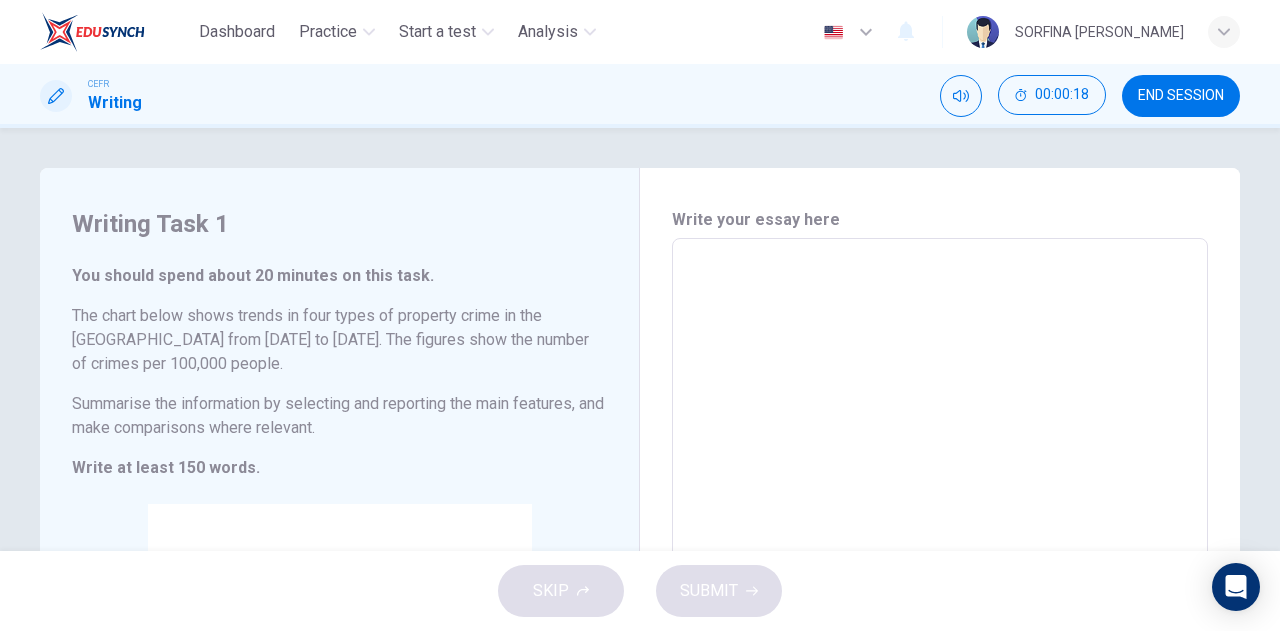 type on "T" 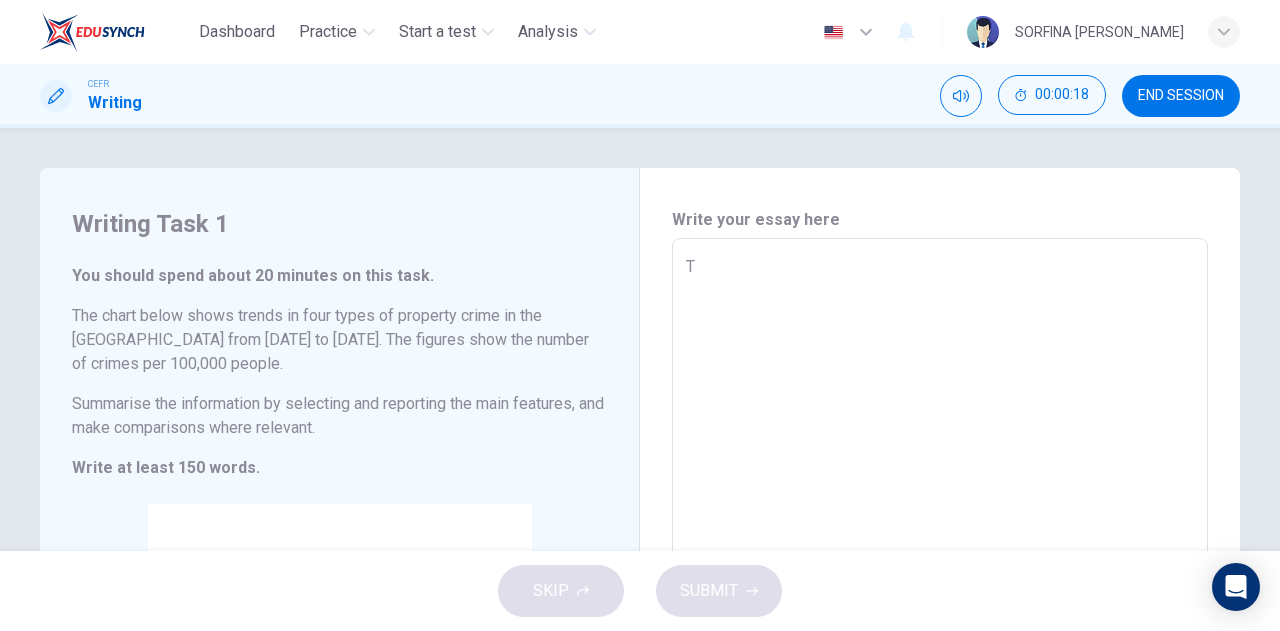 type on "x" 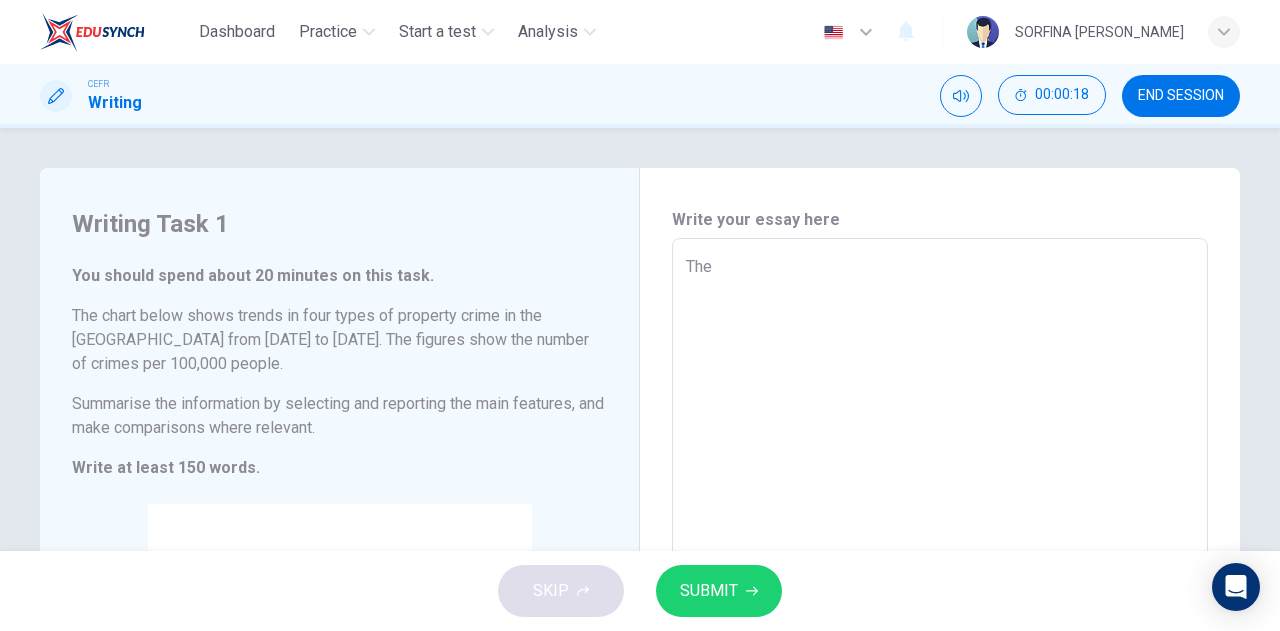 type on "The" 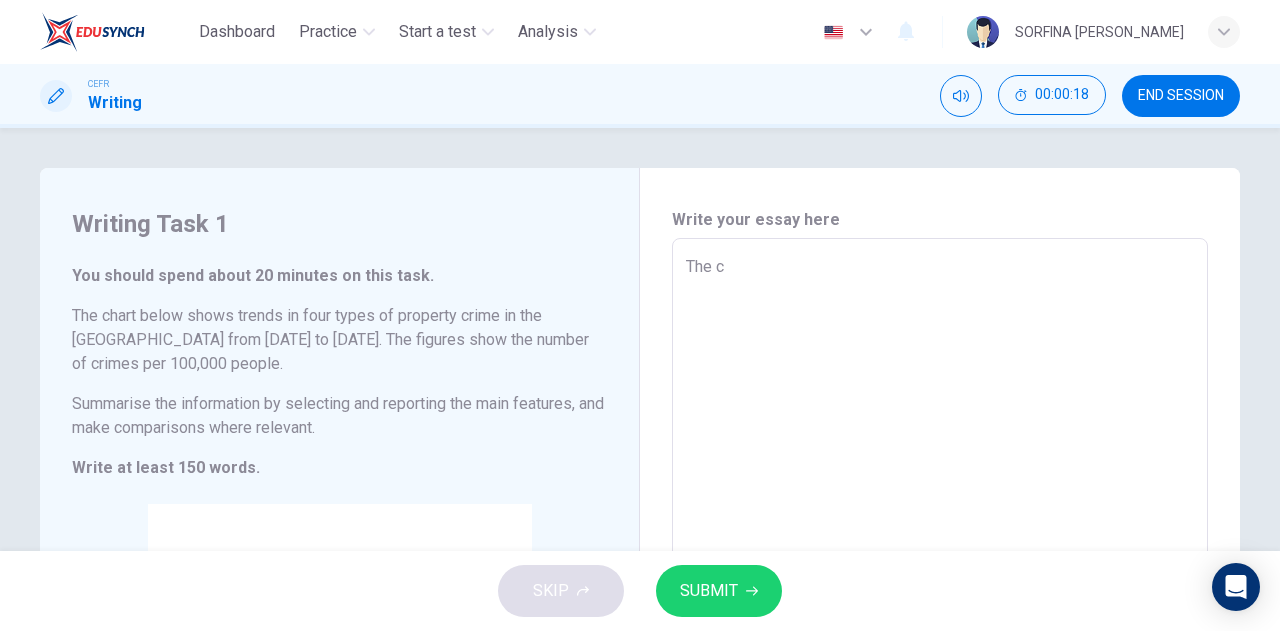 type on "The ch" 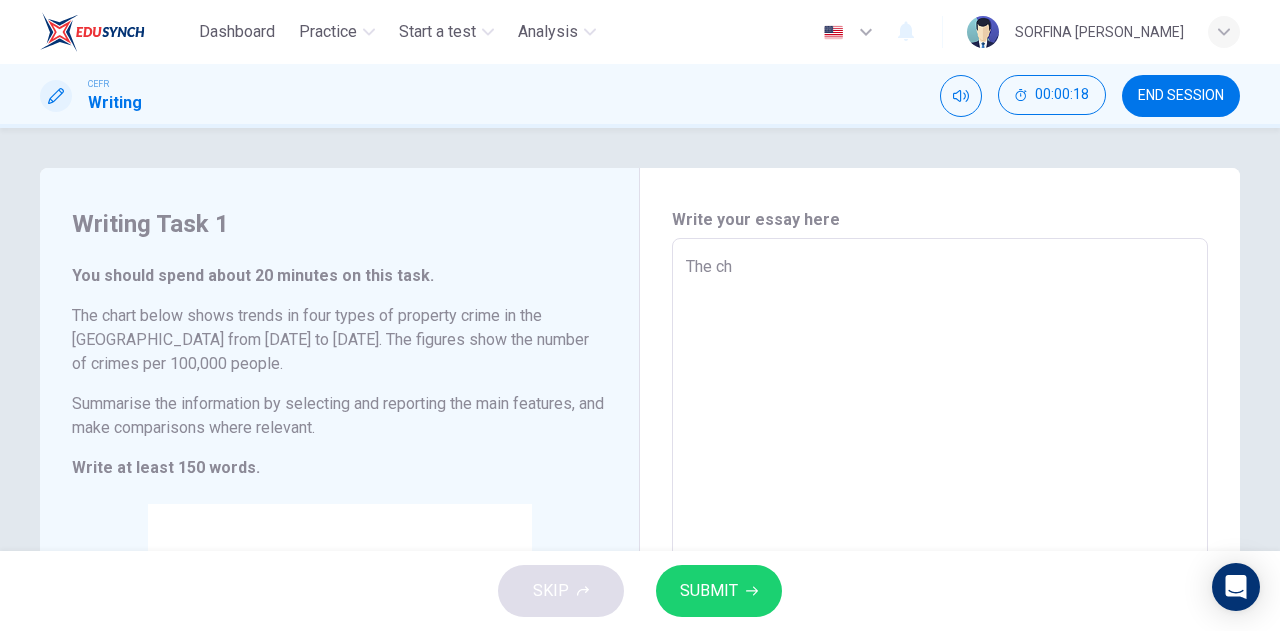 type on "x" 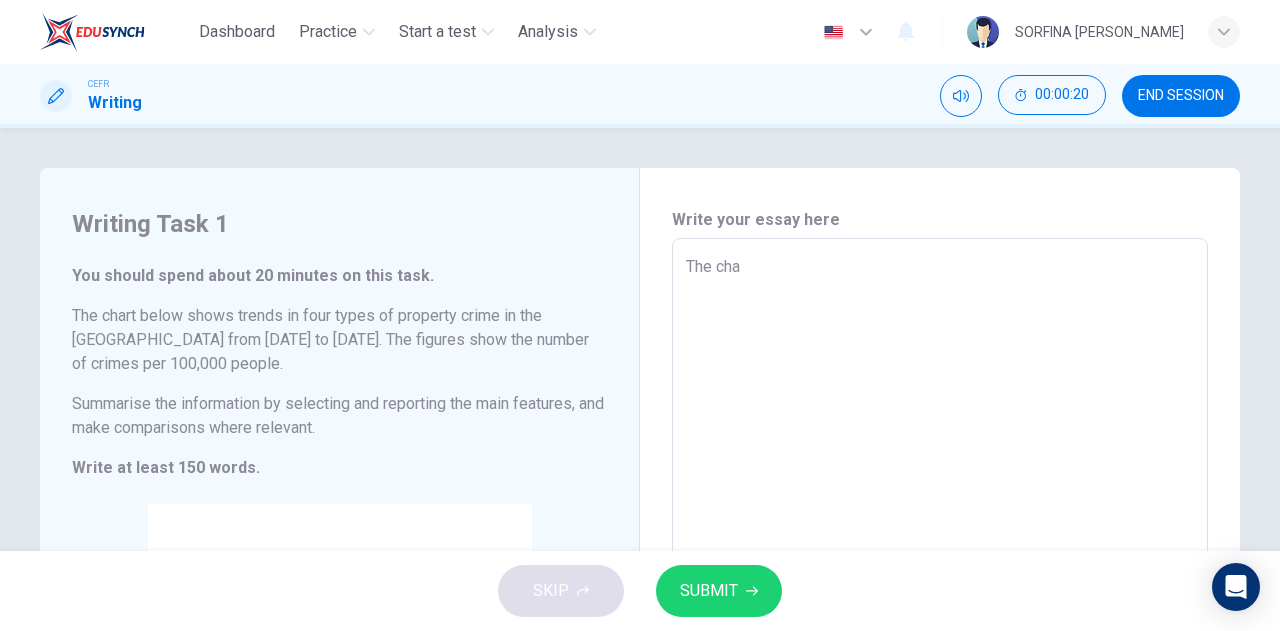 type on "The char" 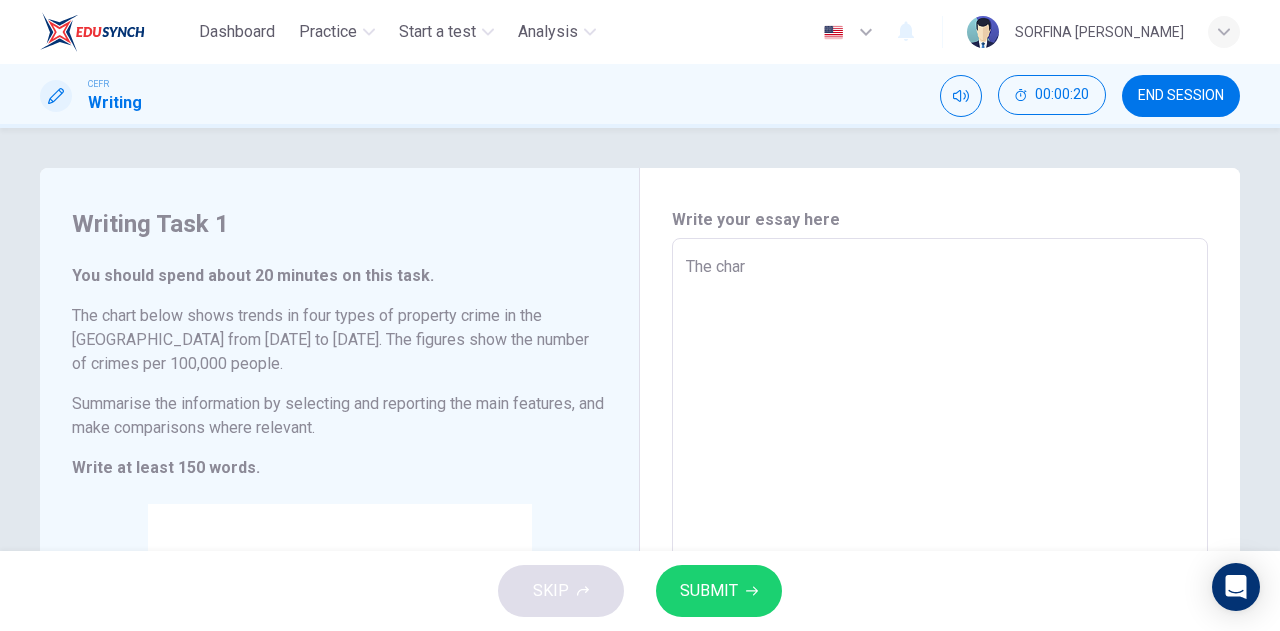 type on "The chart" 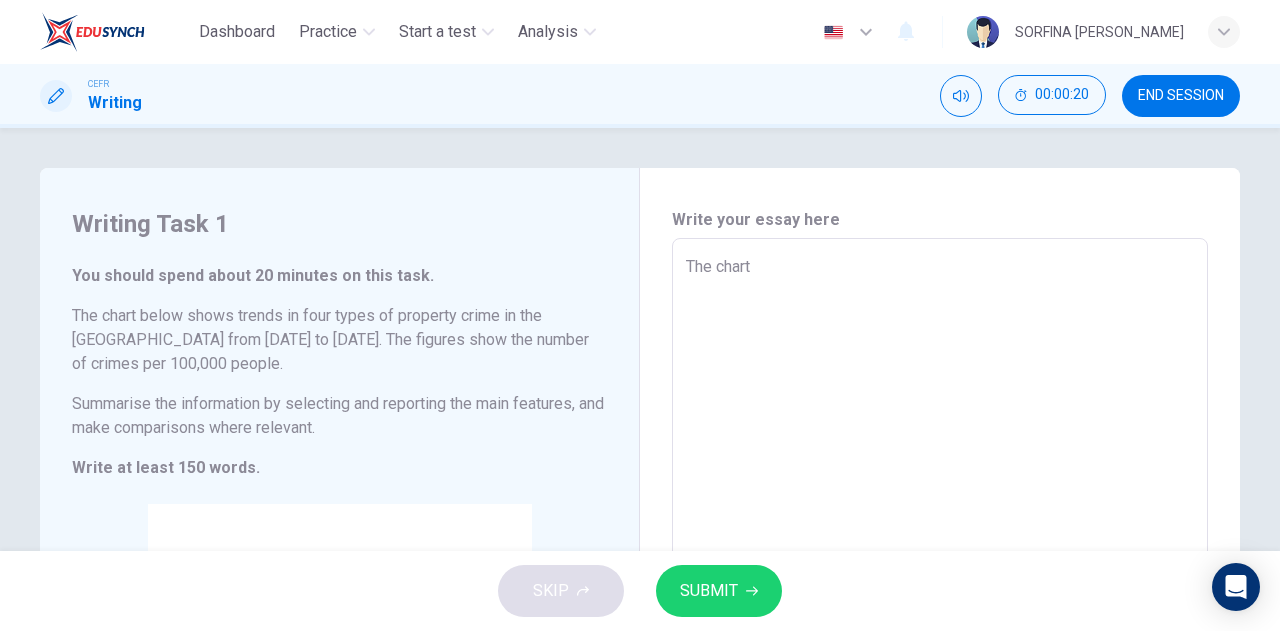 type on "x" 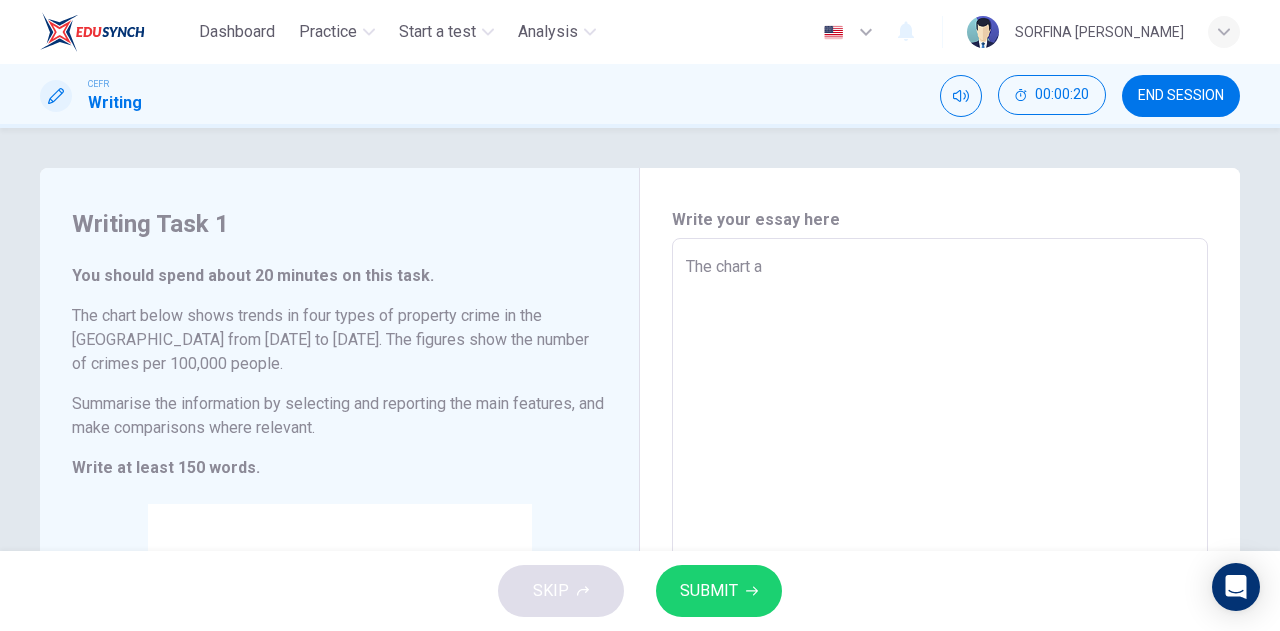 type on "x" 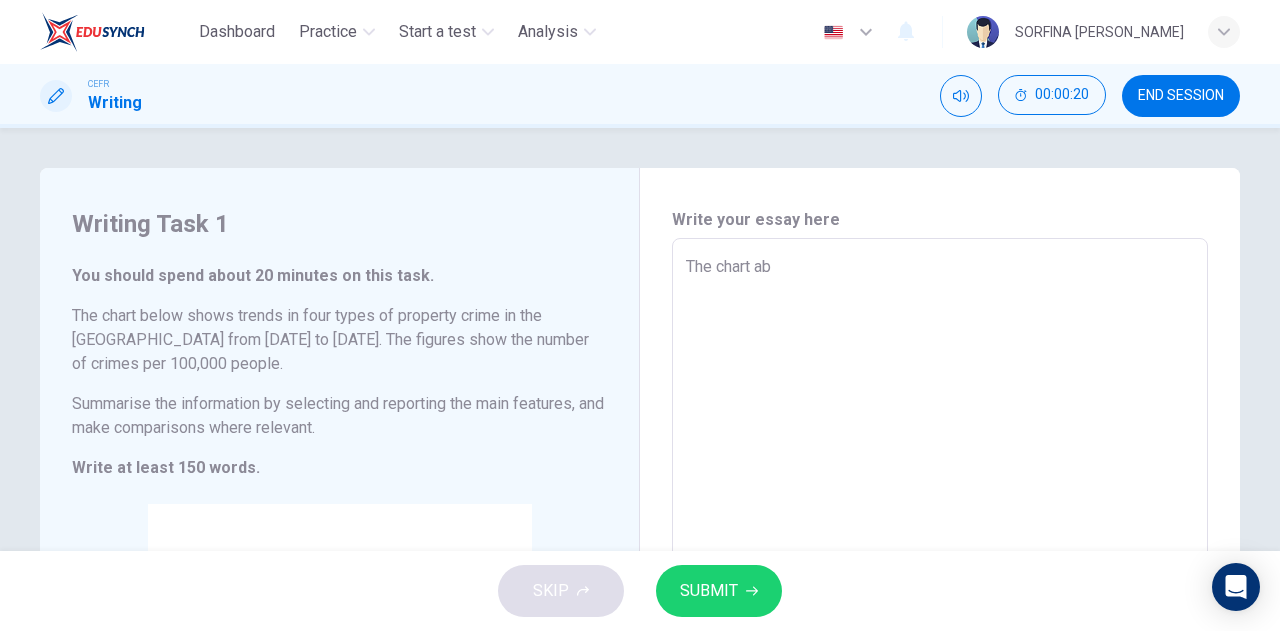 type on "x" 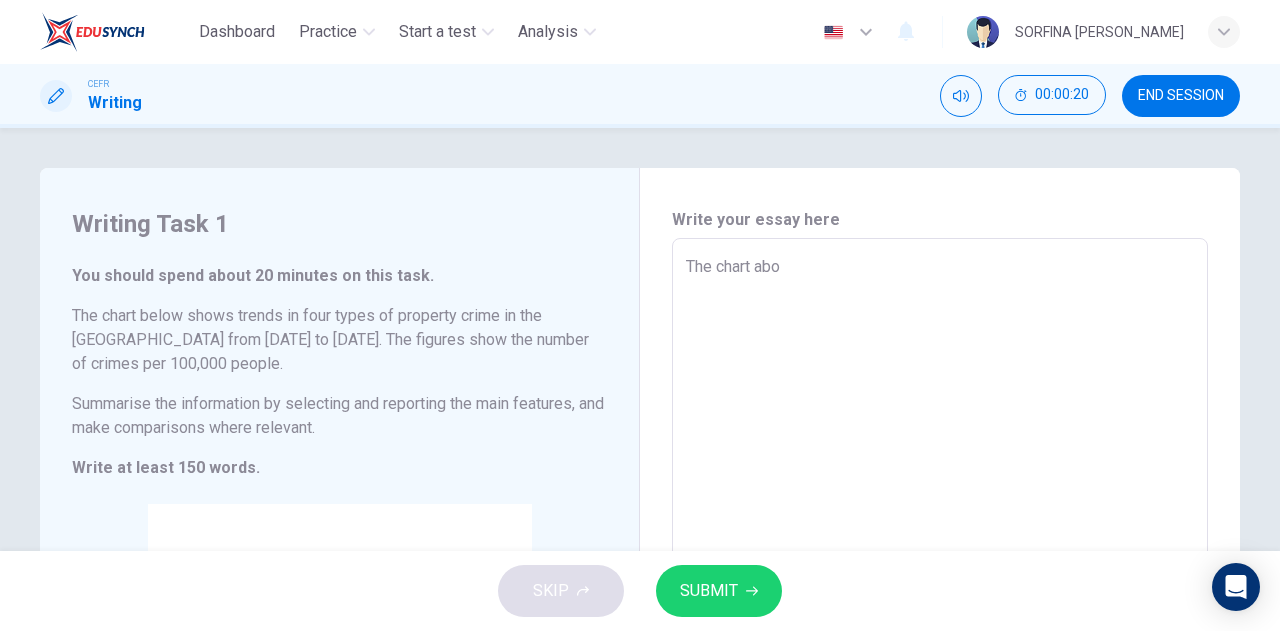 type on "x" 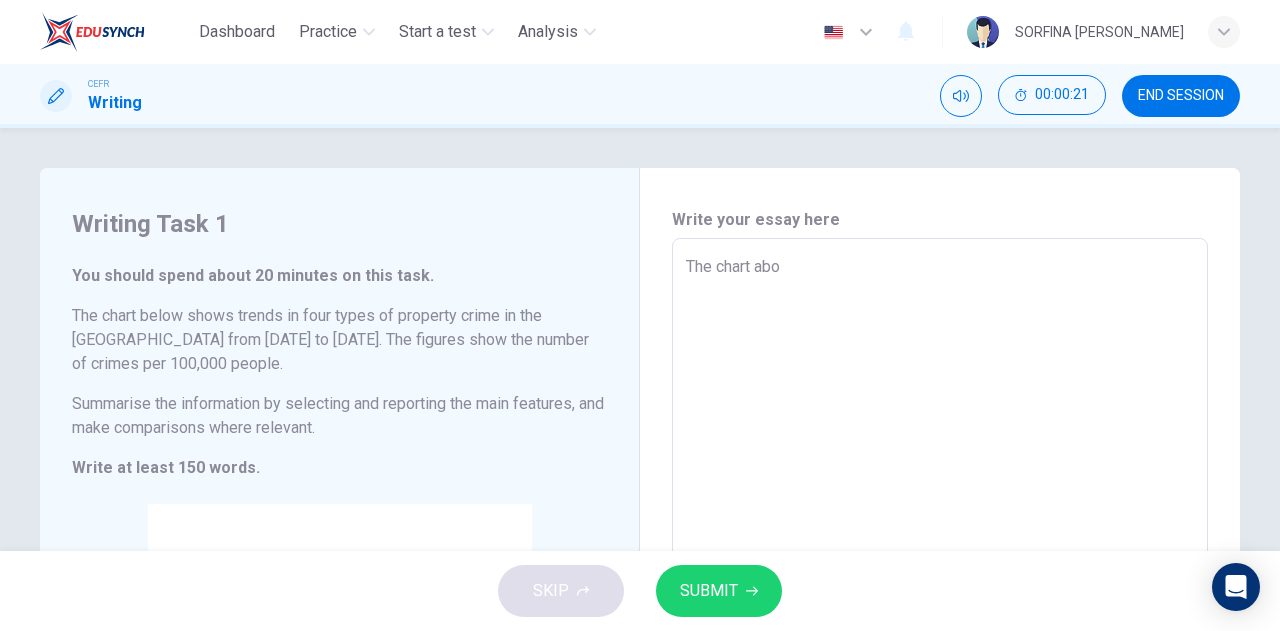 type on "The chart abov" 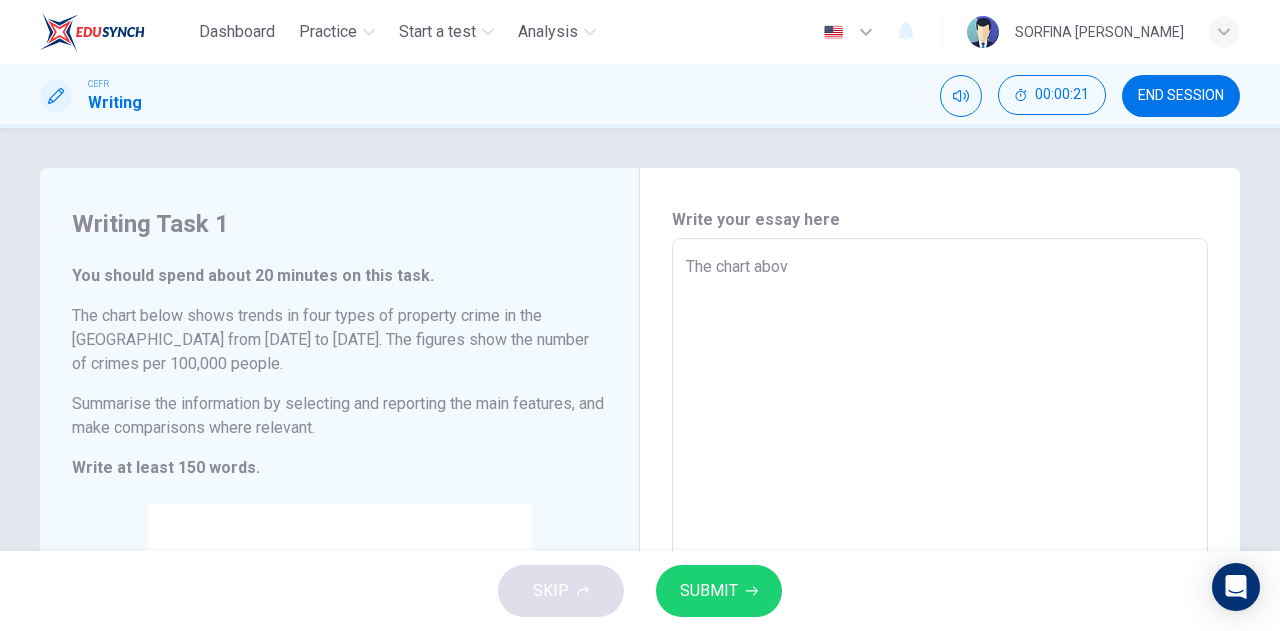 type on "The chart above" 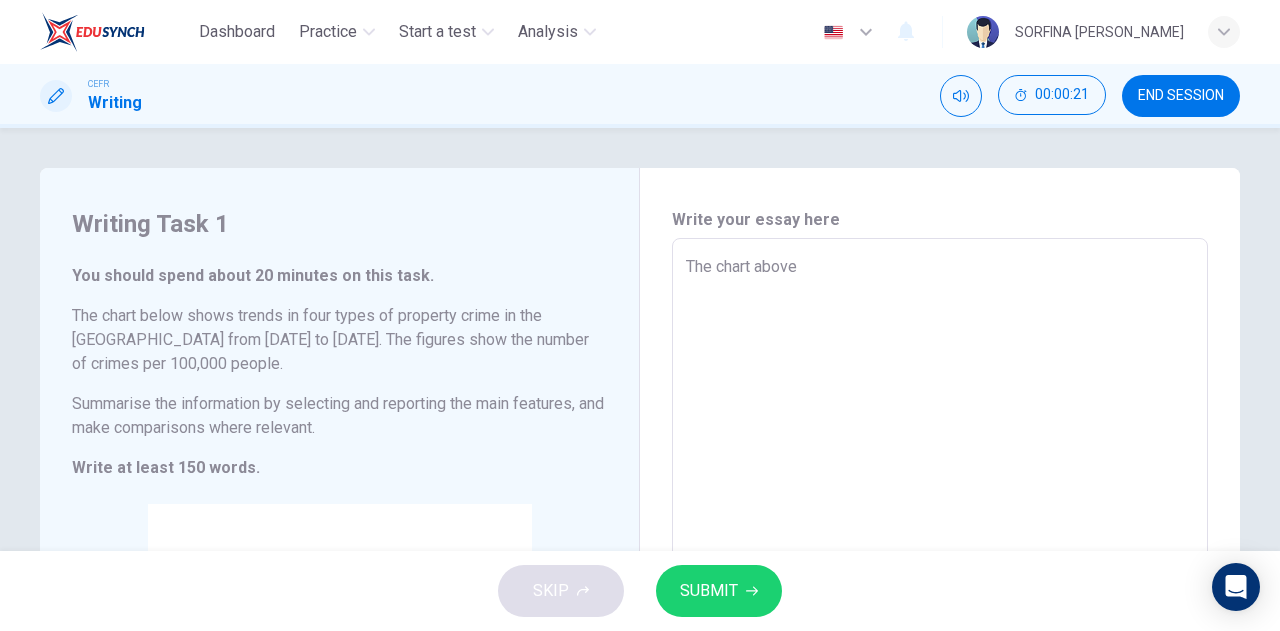 type on "x" 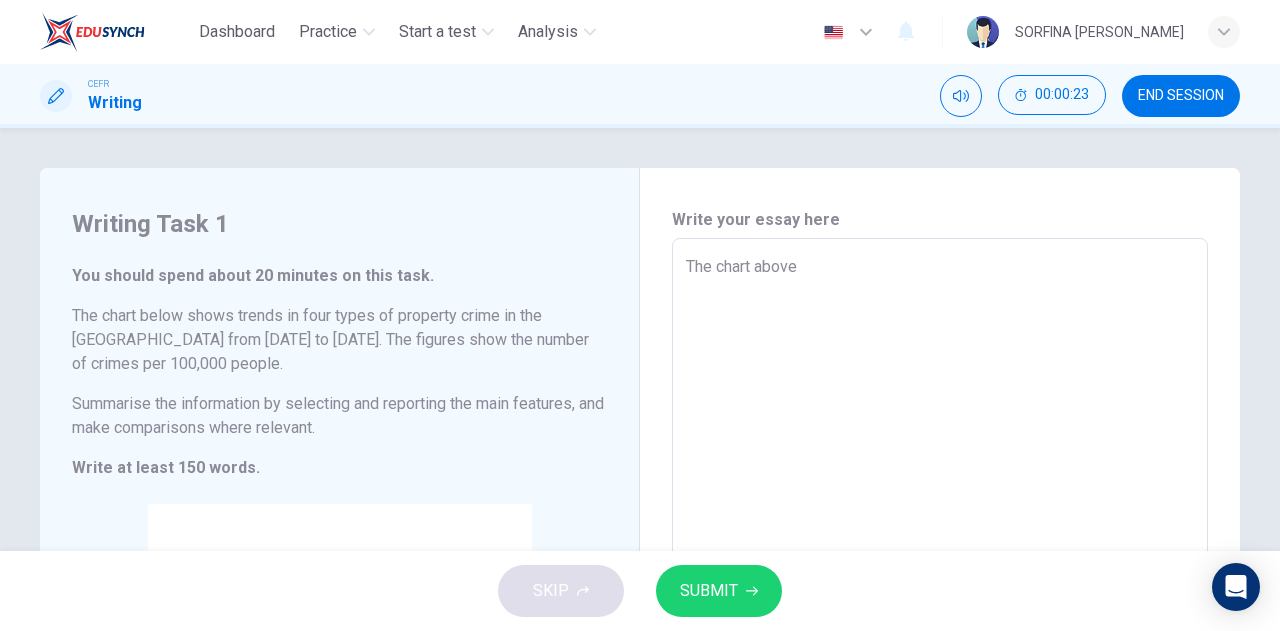type on "The chart above" 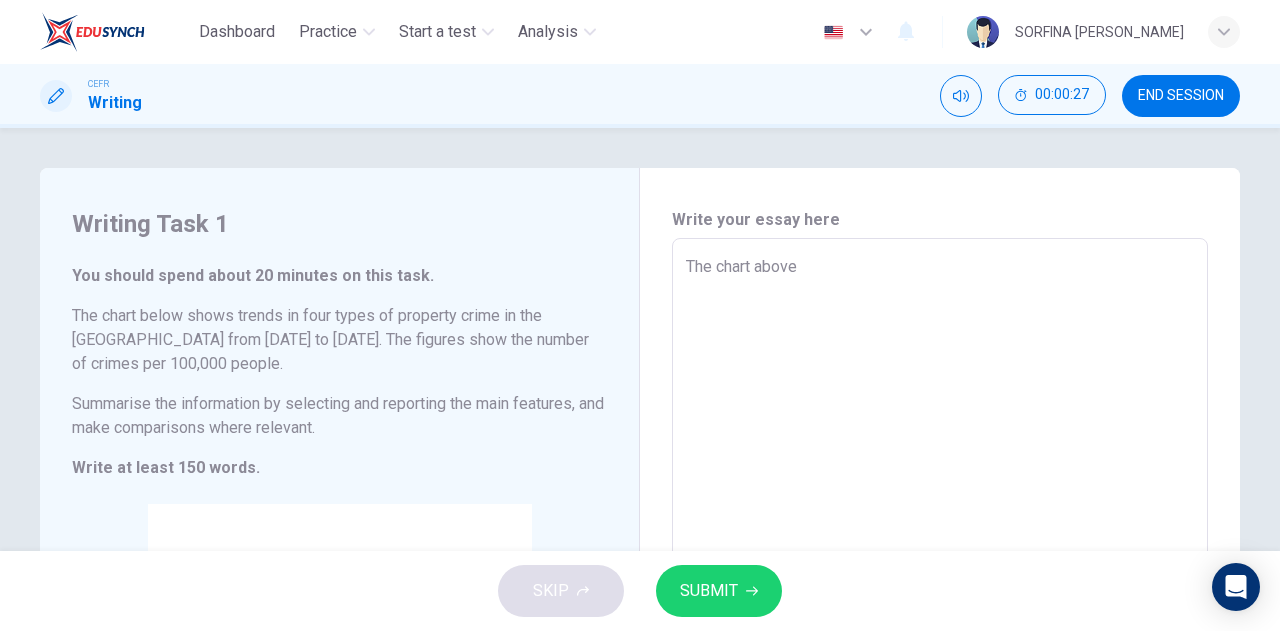 type on "x" 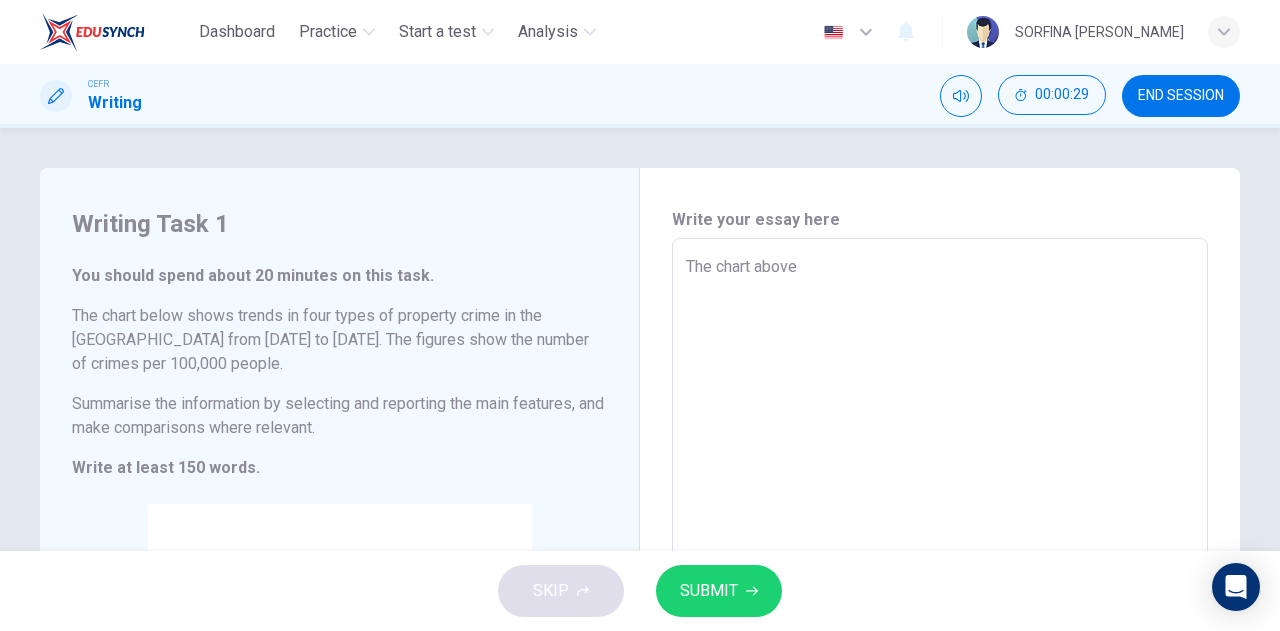 type on "The chart above" 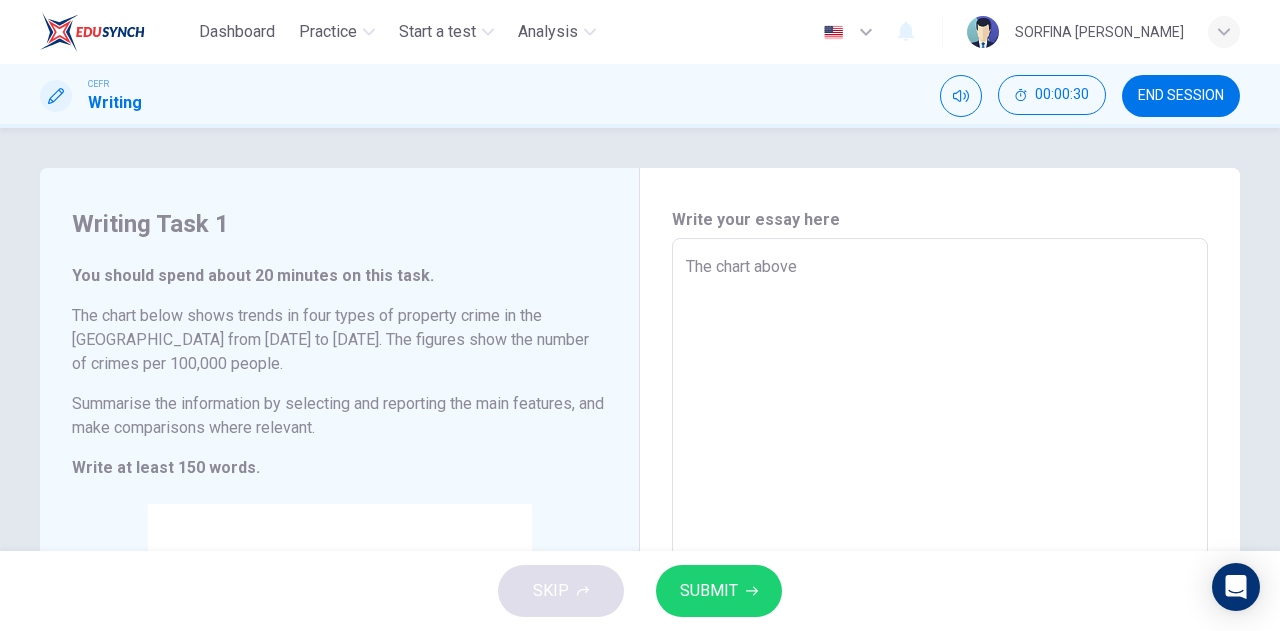 type on "The chart above s" 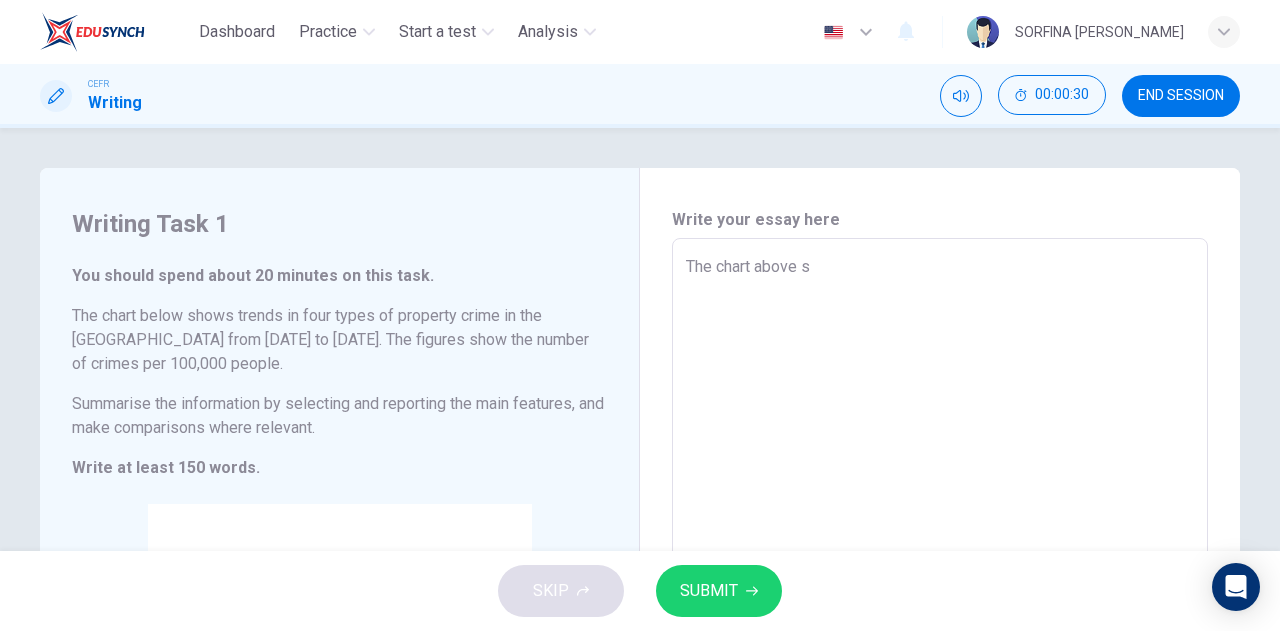 type on "The chart above sh" 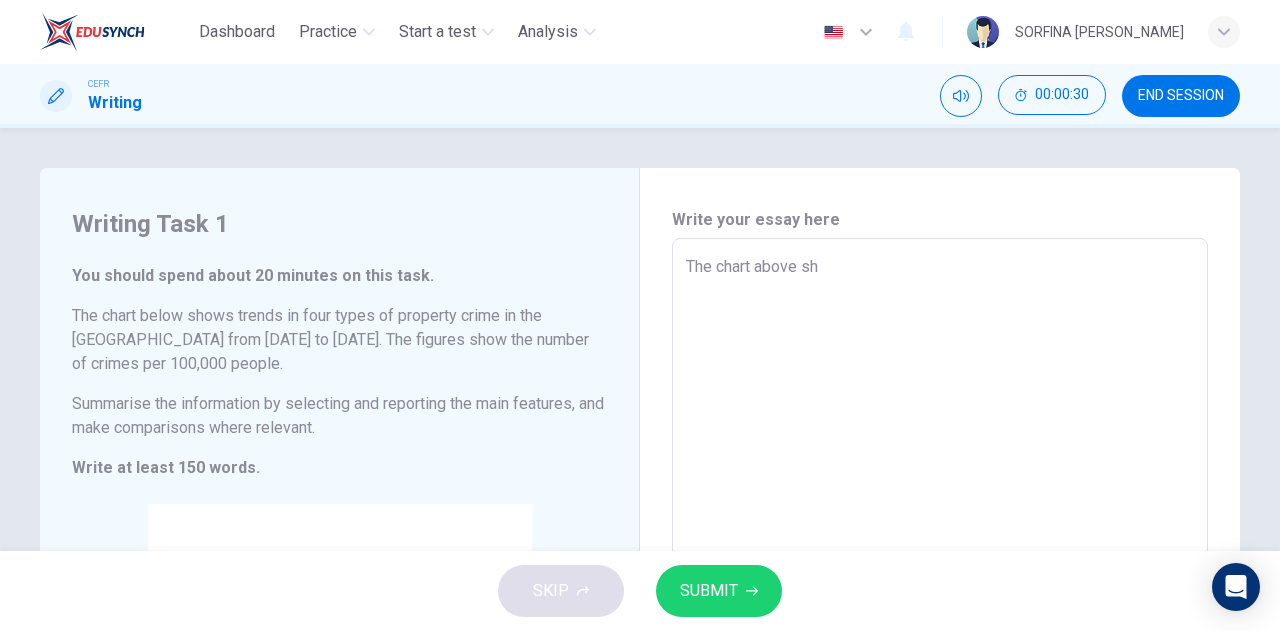 type on "x" 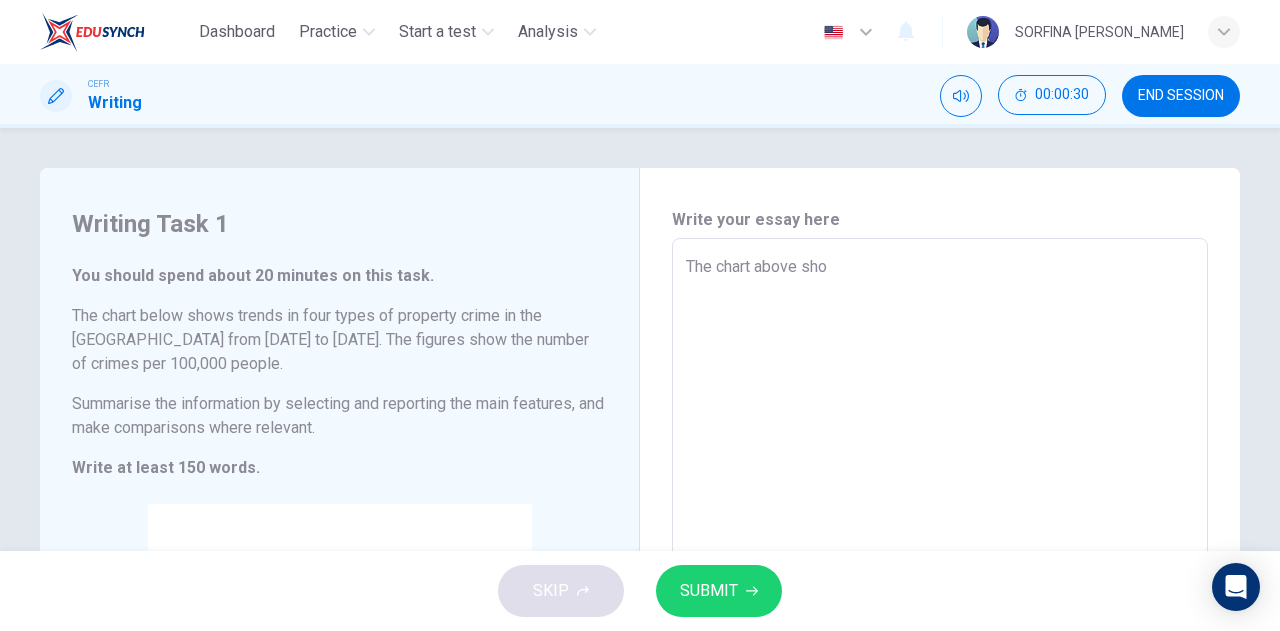 type on "x" 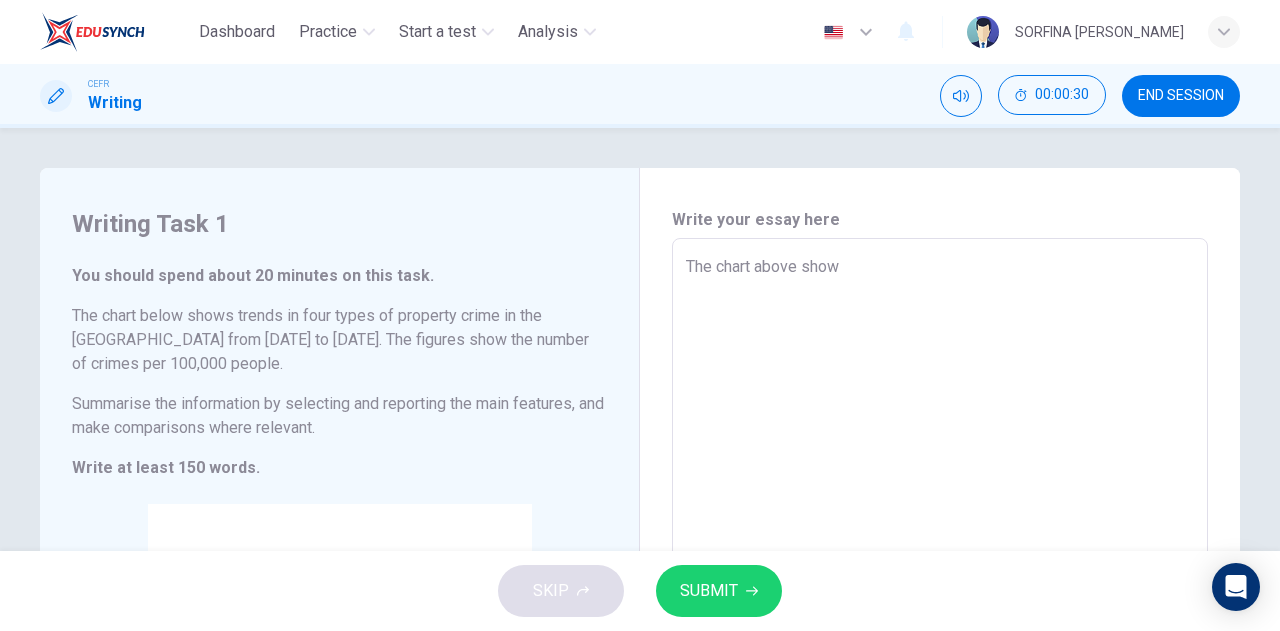 type on "x" 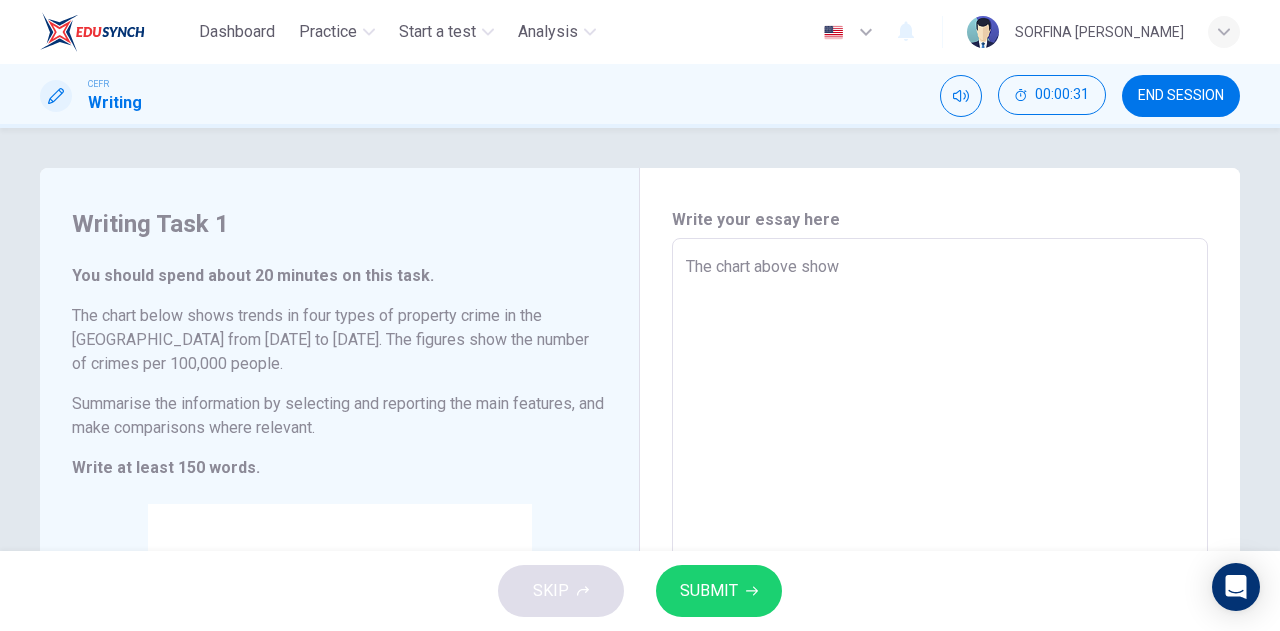 type on "The chart above show" 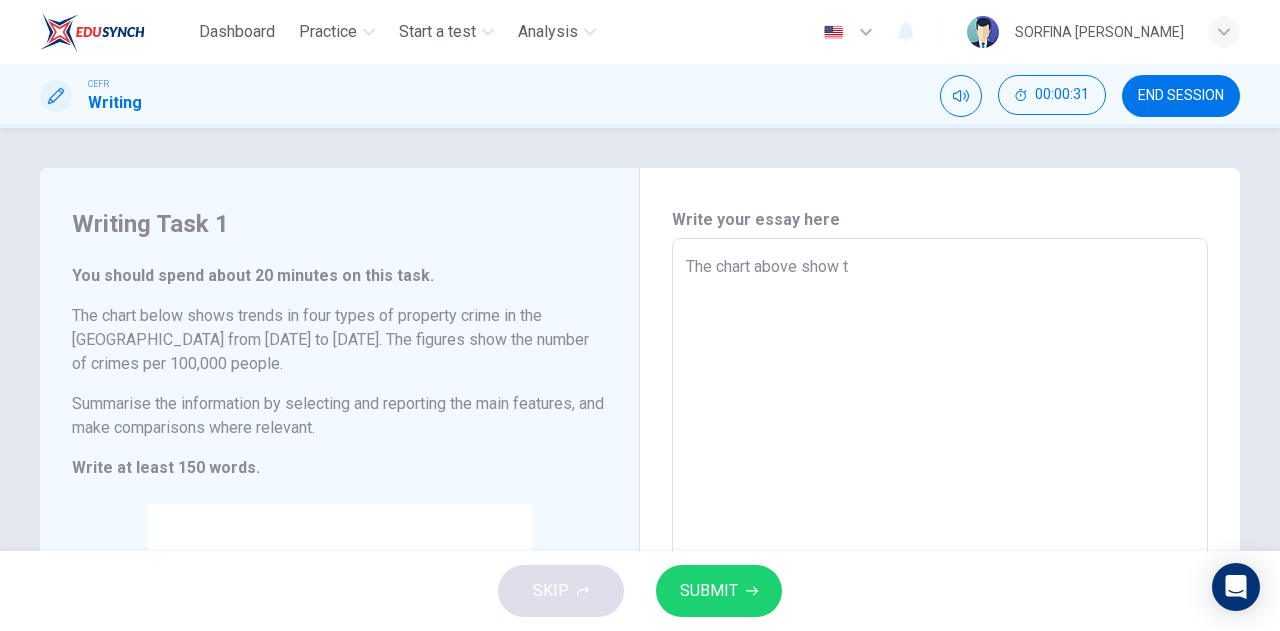 type on "x" 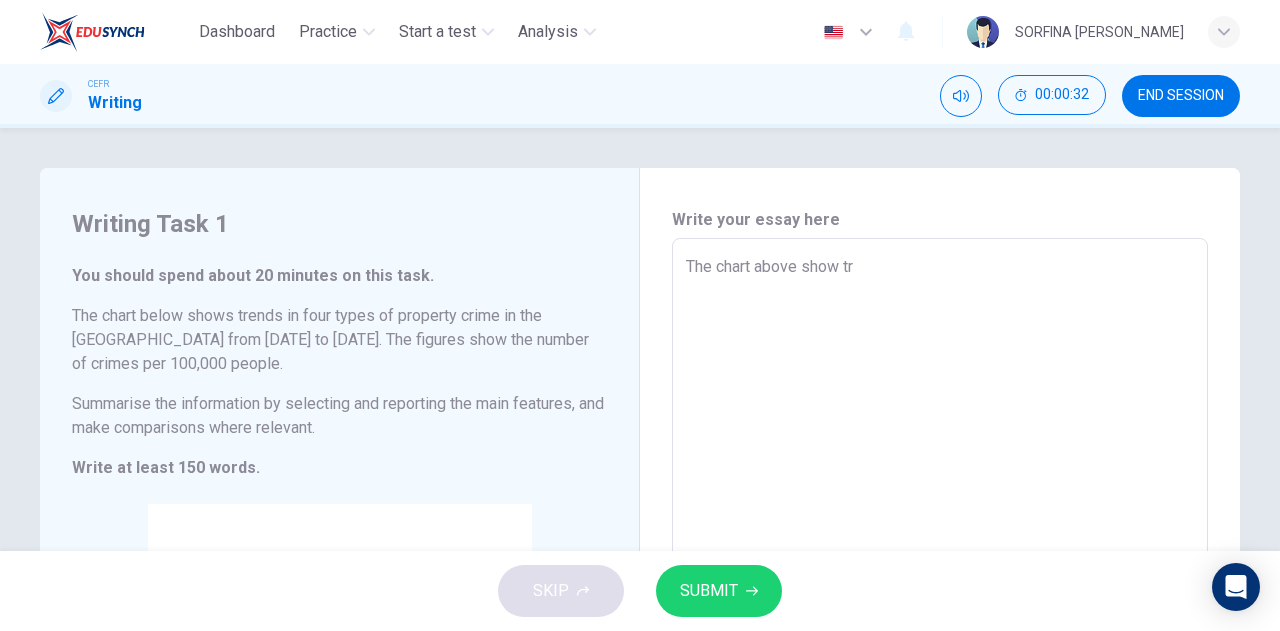 type on "The chart above show tre" 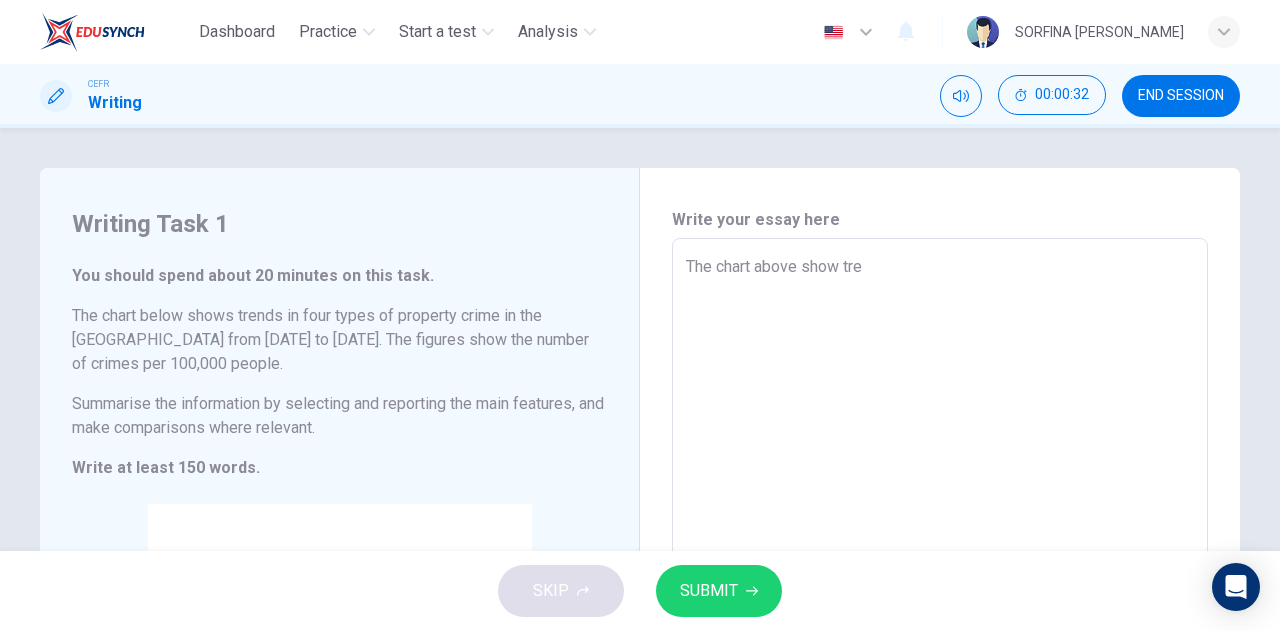 type on "x" 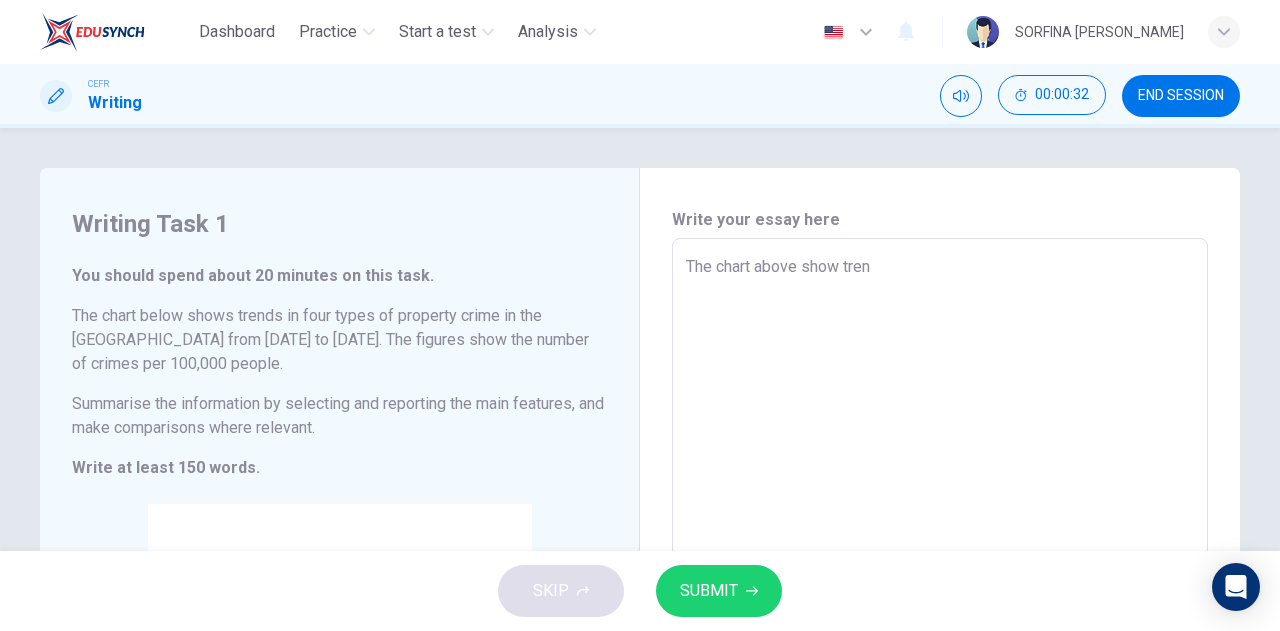 type on "x" 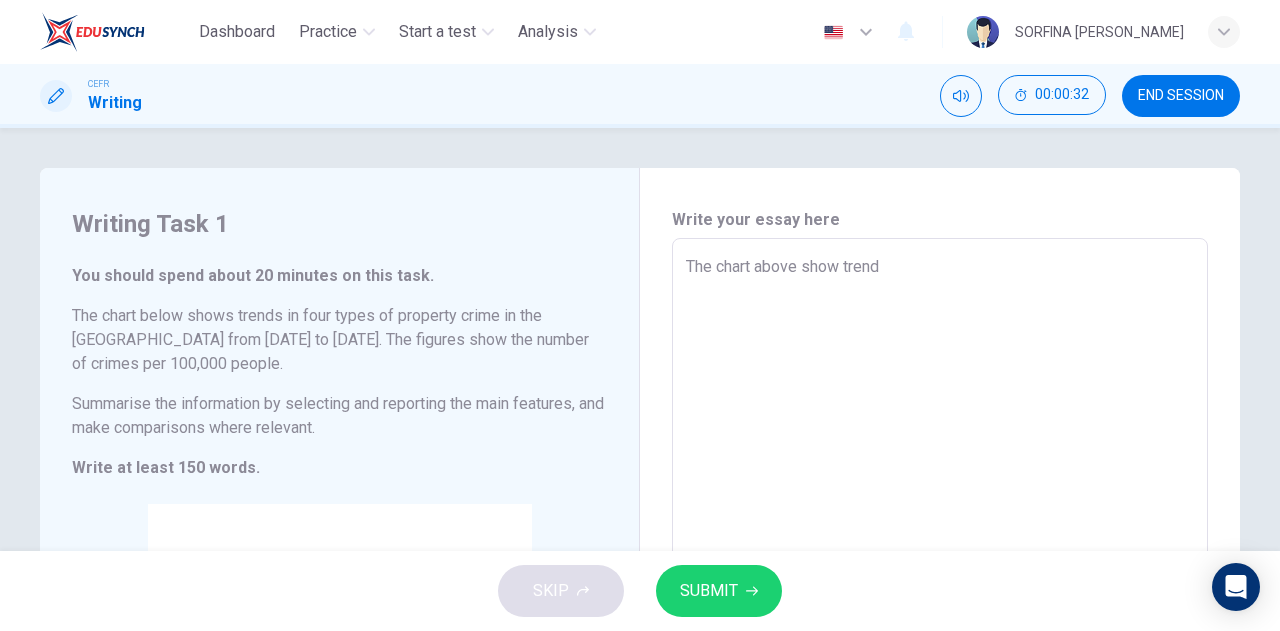 type on "x" 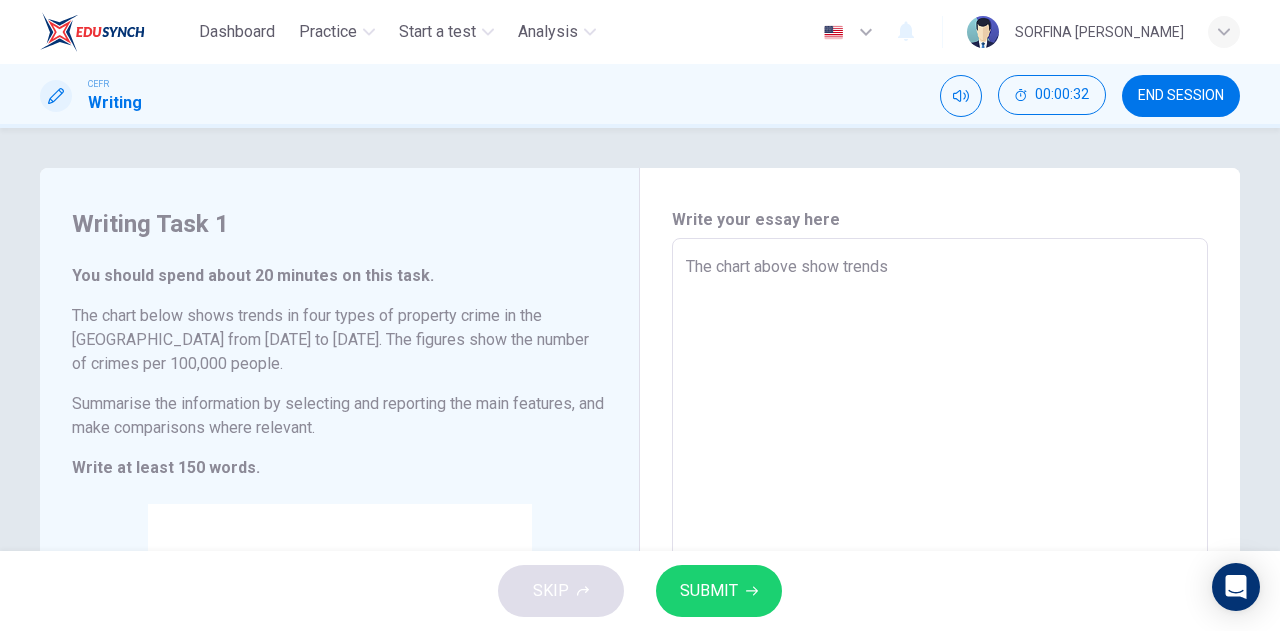 type on "x" 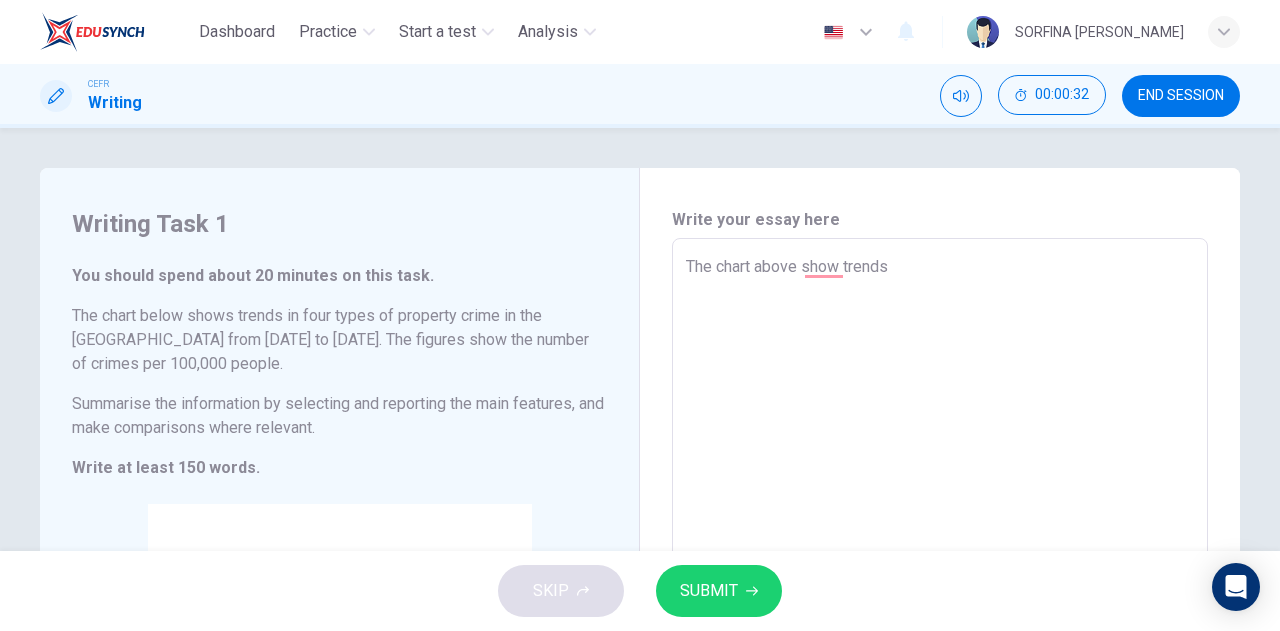 type on "The chart above show trends" 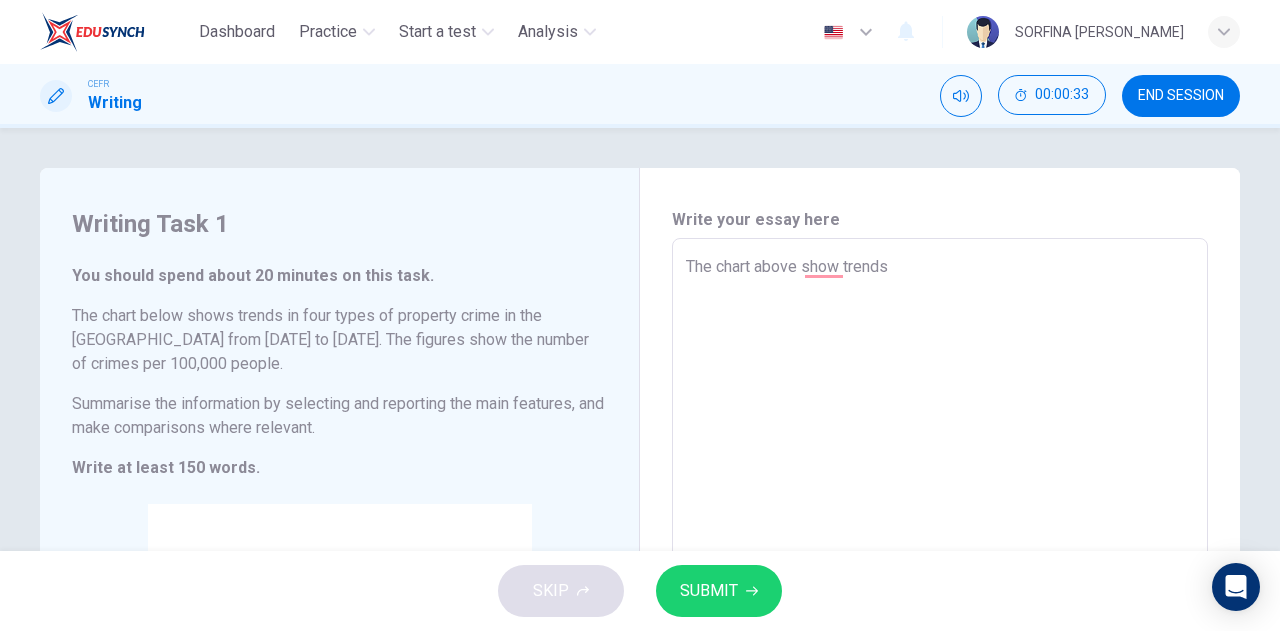 type on "The chart above show trends i" 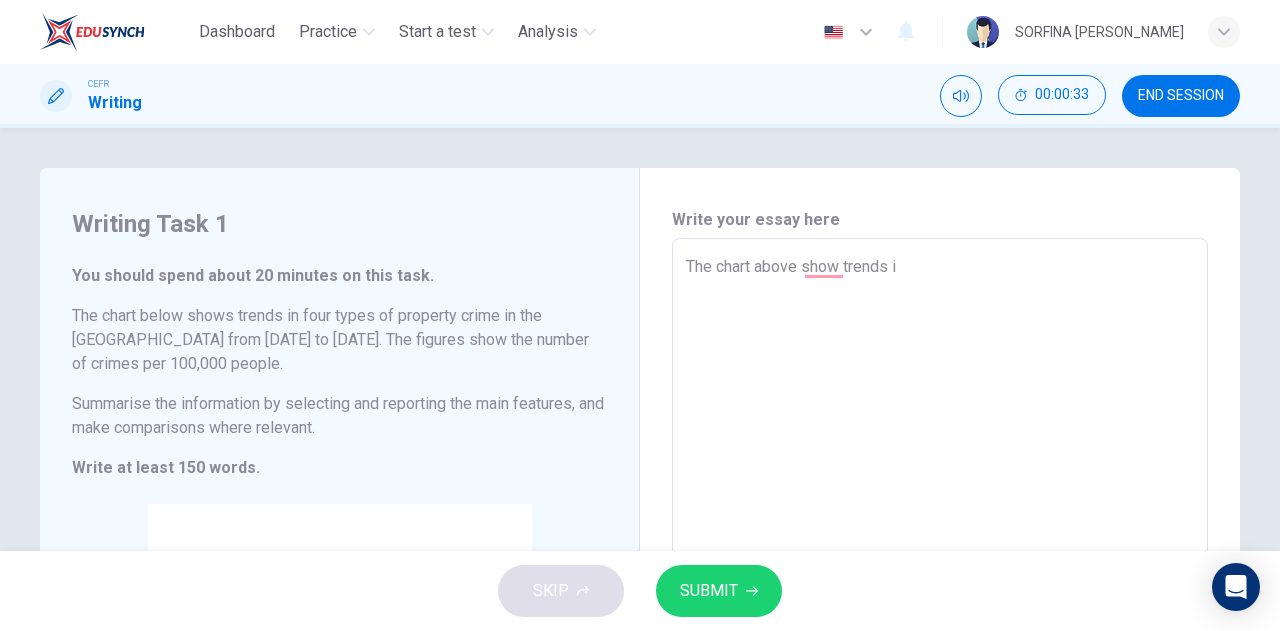 type on "The chart above show trends in" 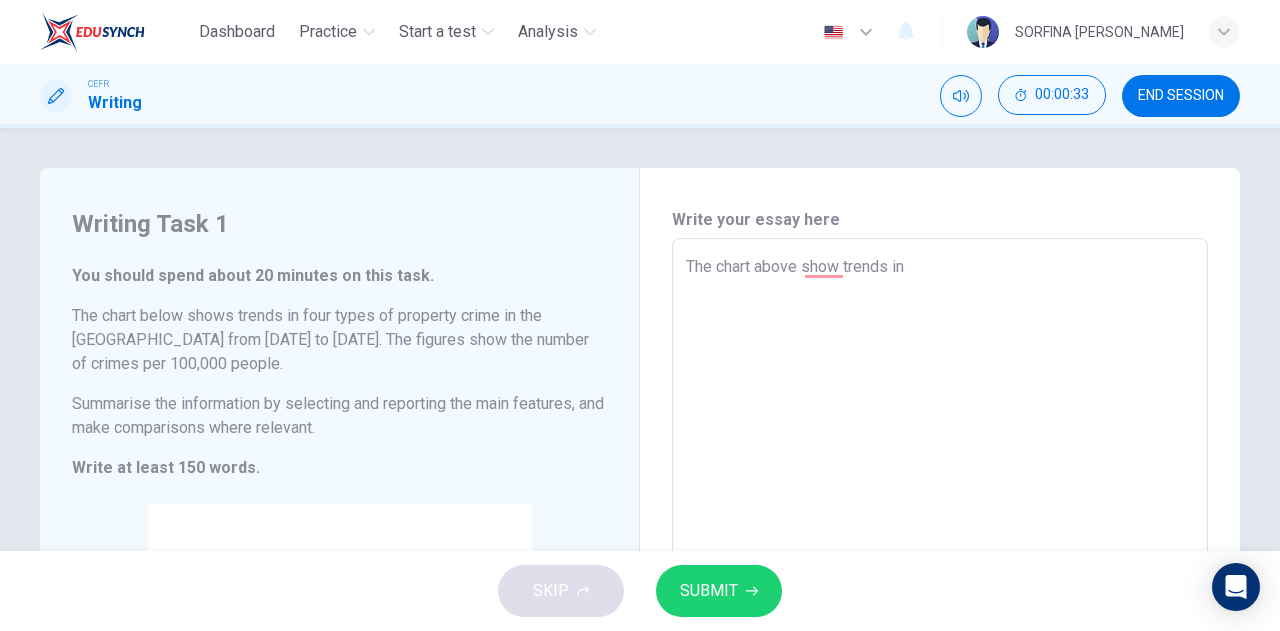 type on "x" 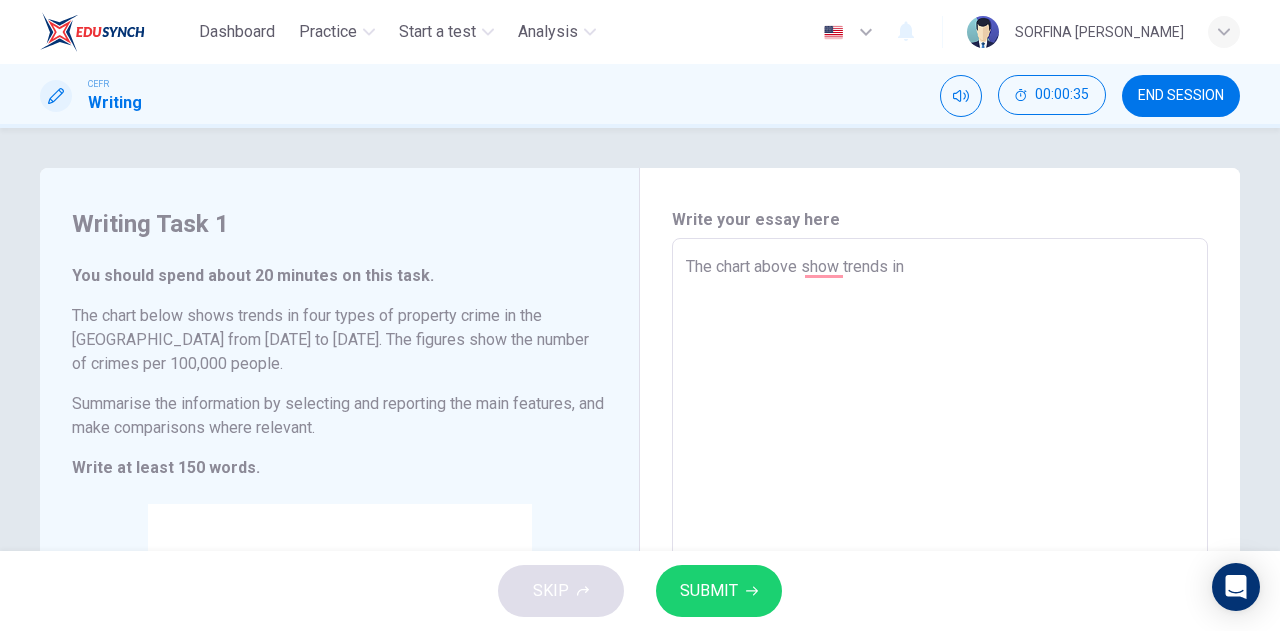 type on "The chart above show trends in f" 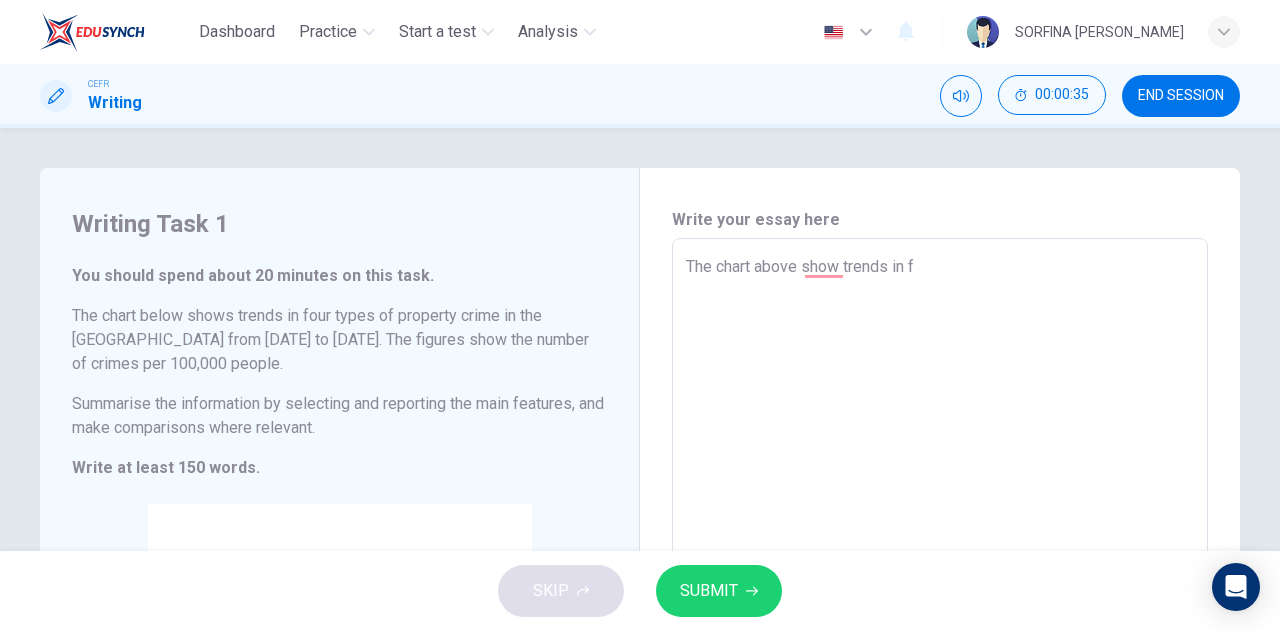 type on "The chart above show trends in fo" 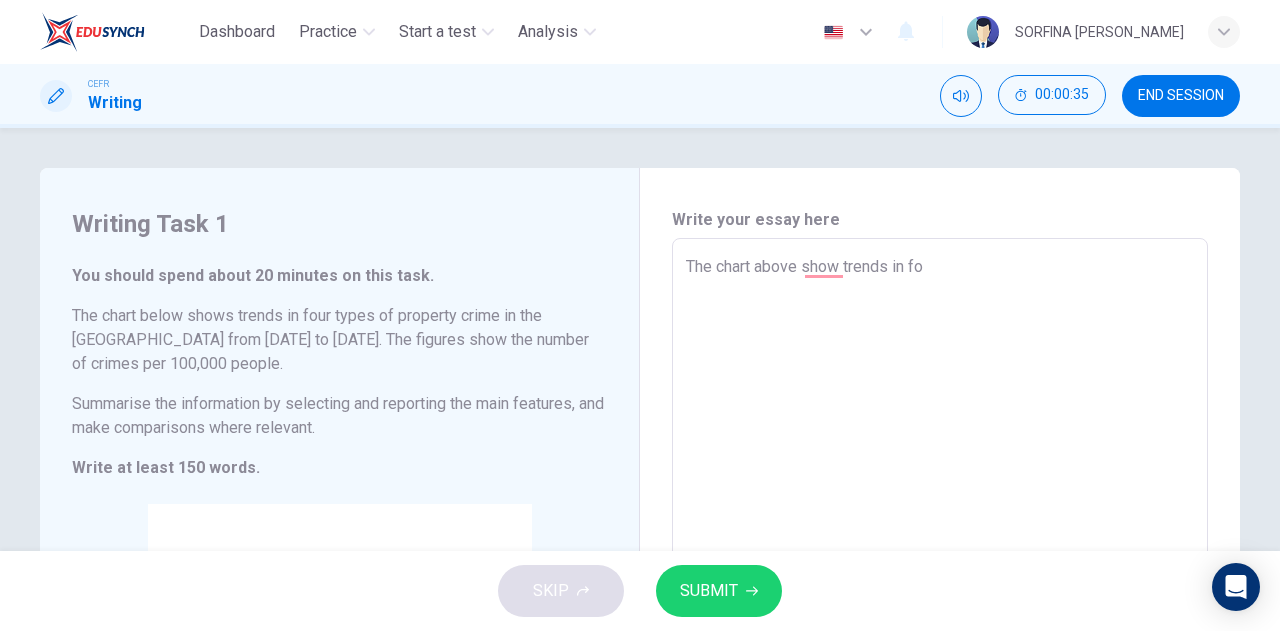 type on "x" 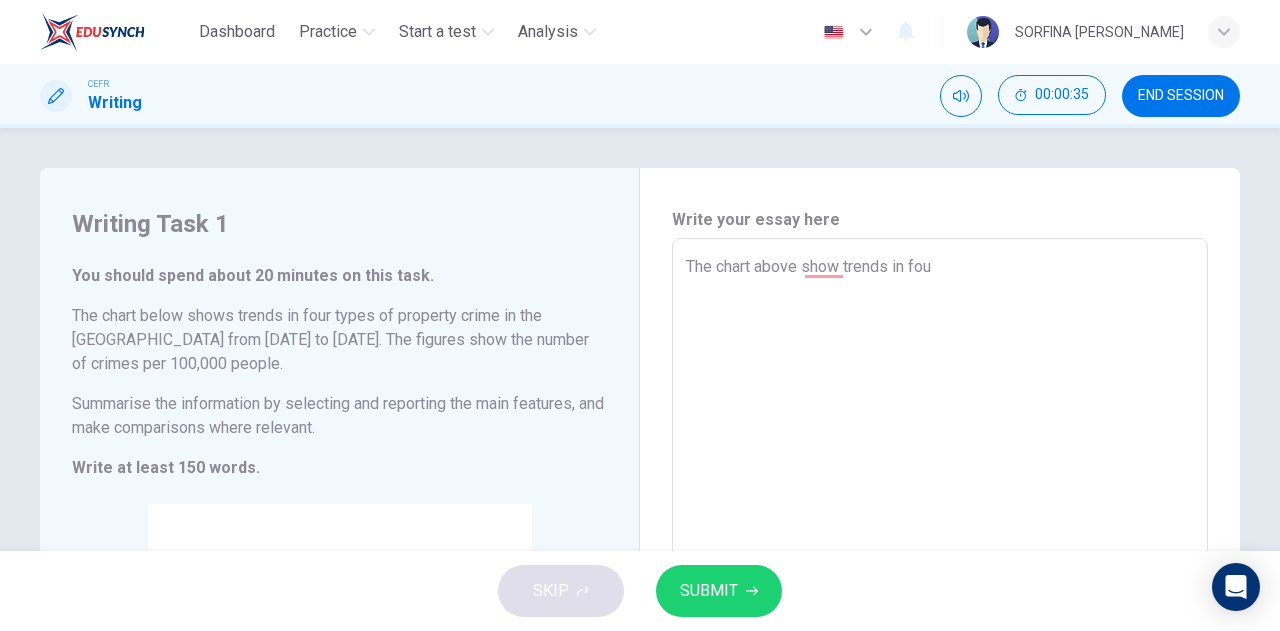 type on "x" 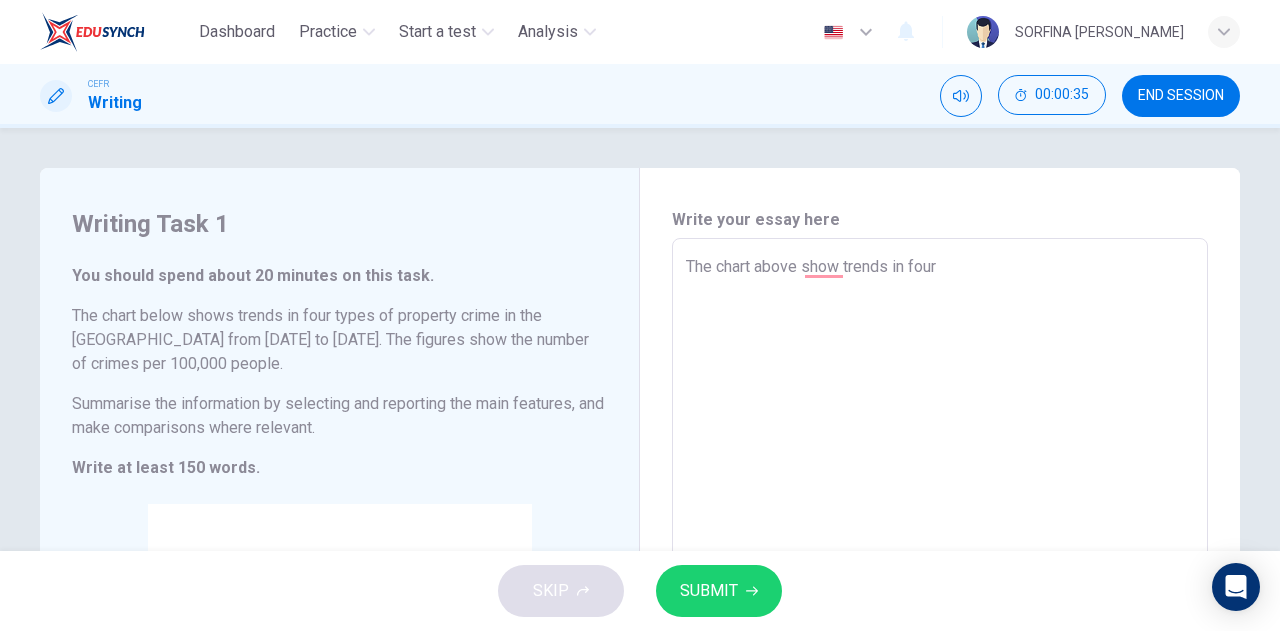 type on "x" 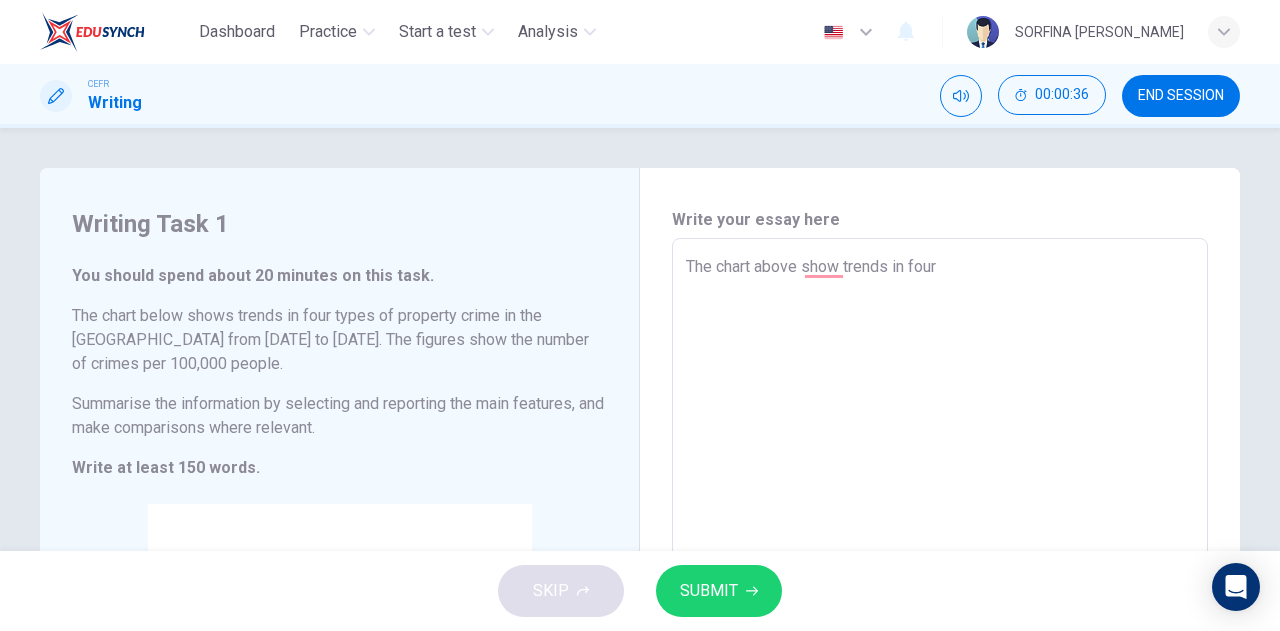 type on "The chart above show trends in four" 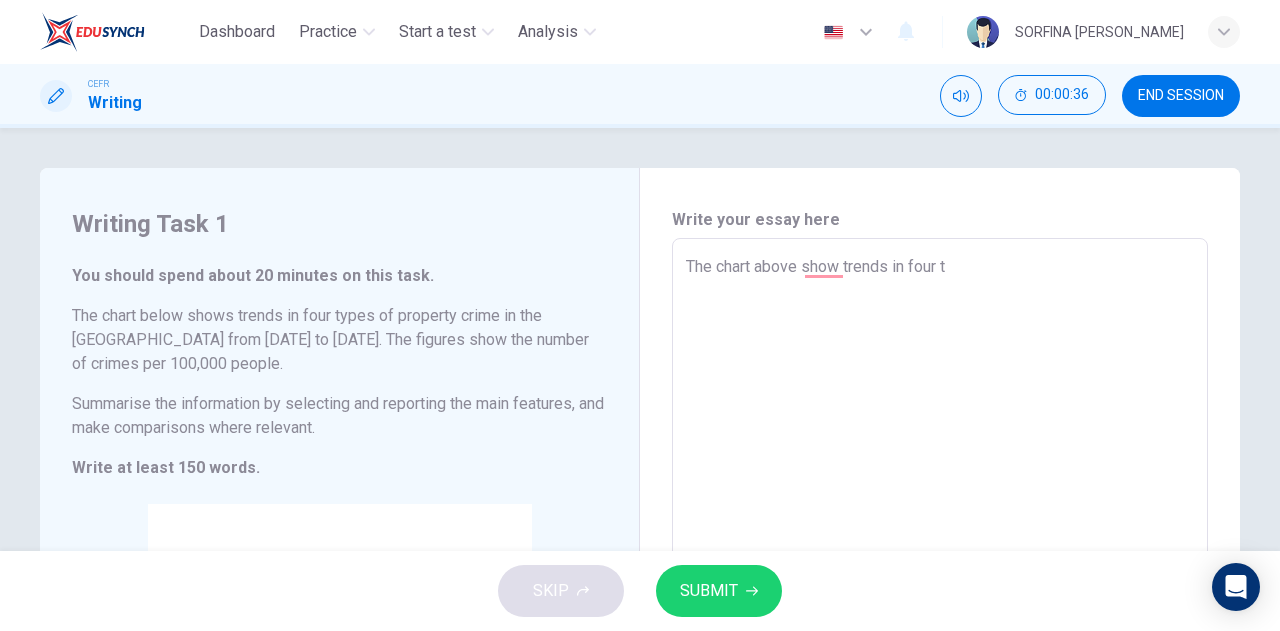 type on "x" 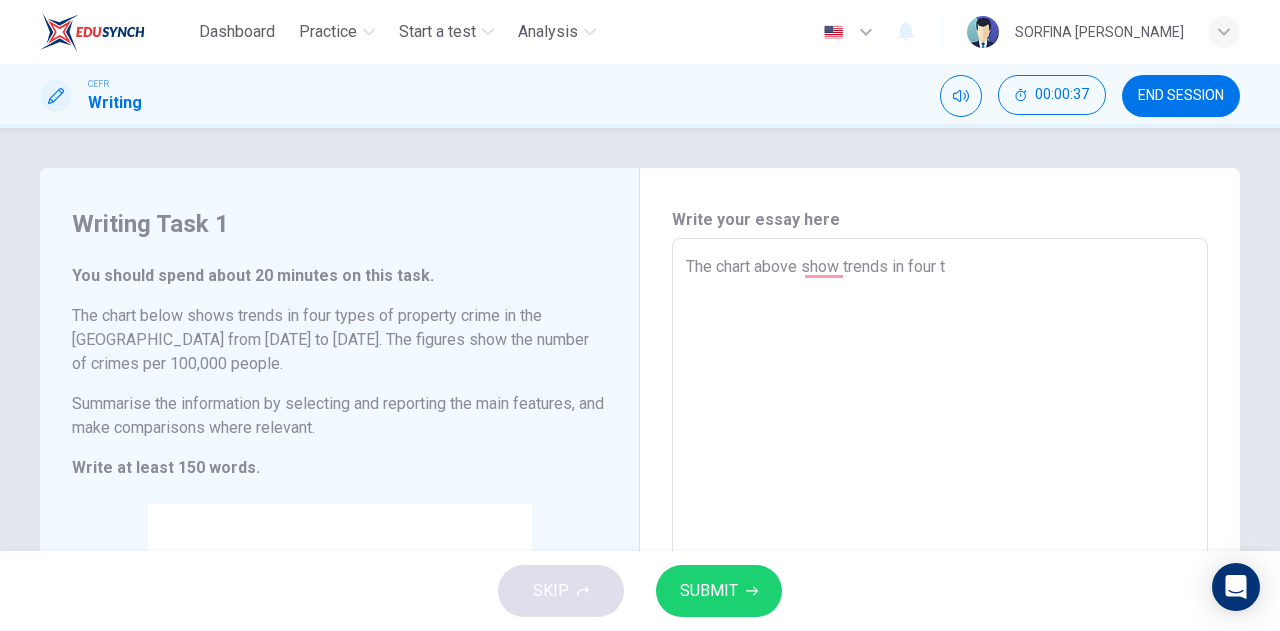 type on "The chart above show trends in four ty" 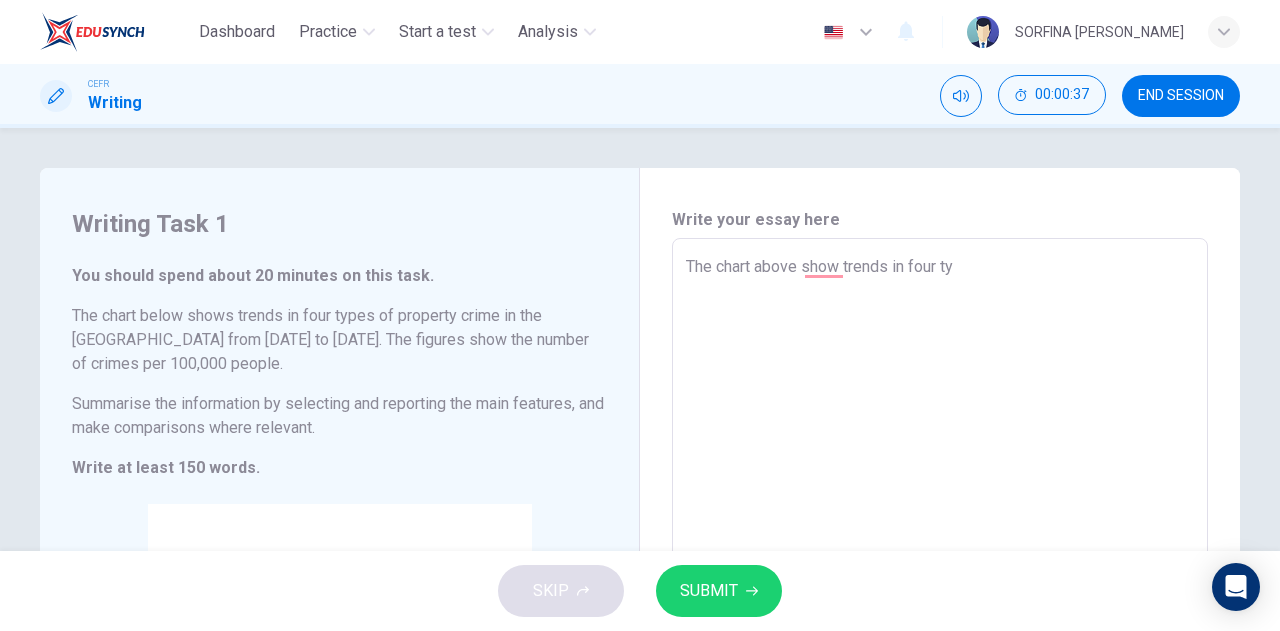 type on "The chart above show trends in four typ" 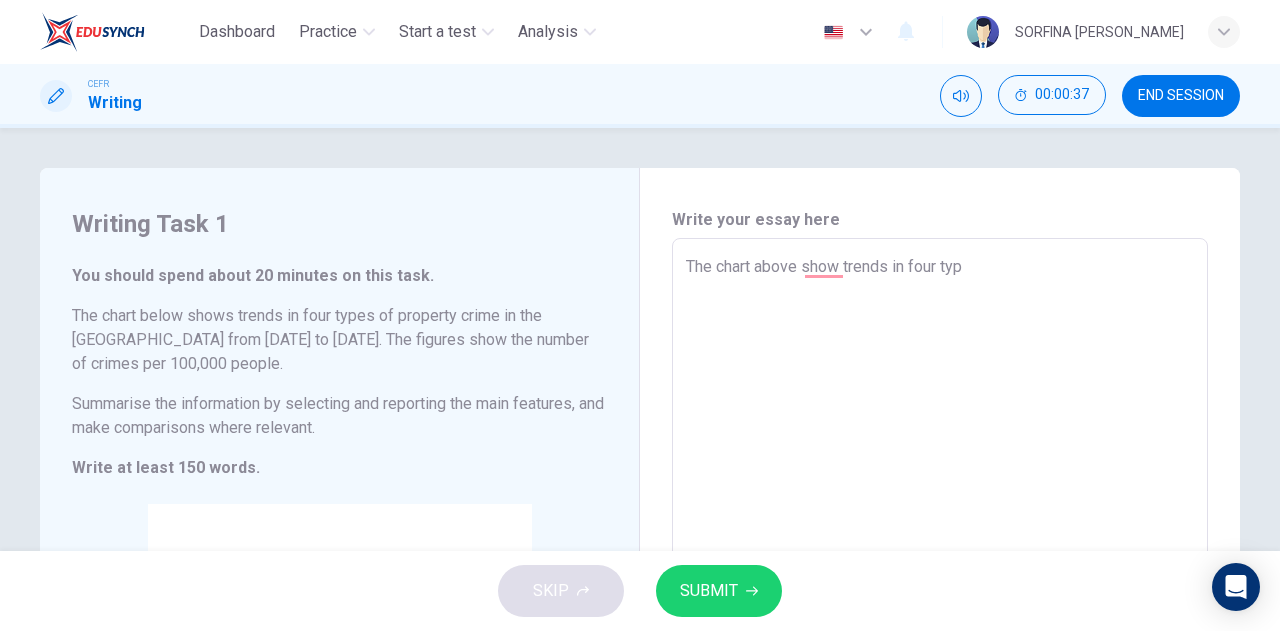 type on "x" 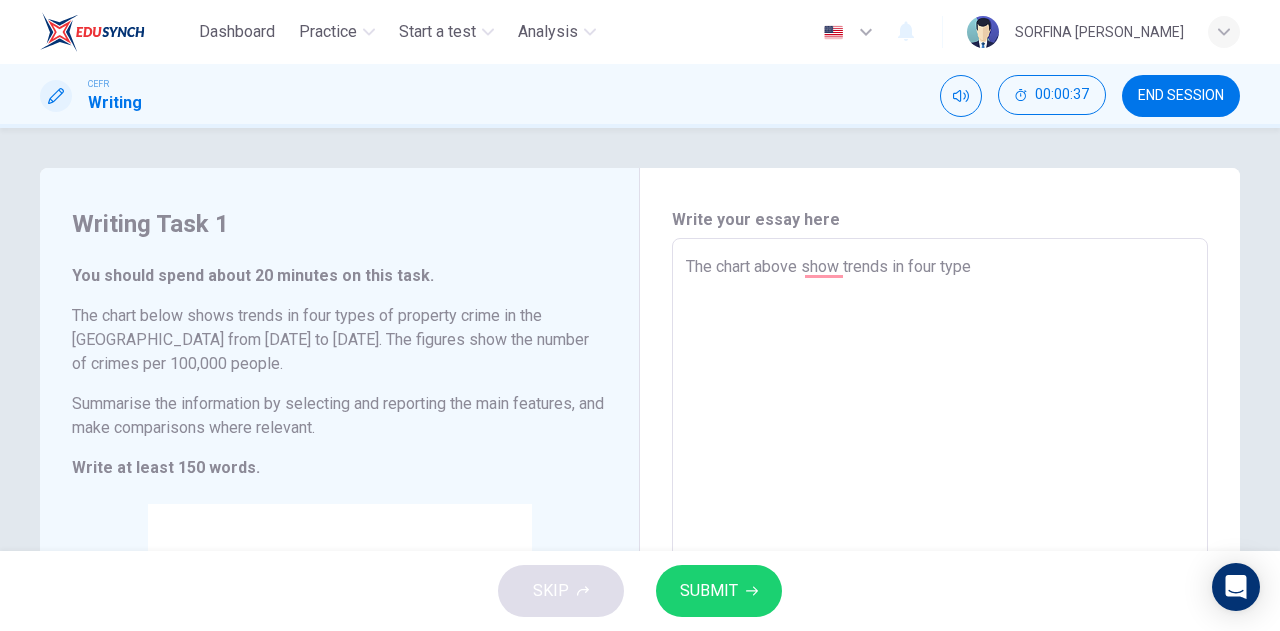 type on "x" 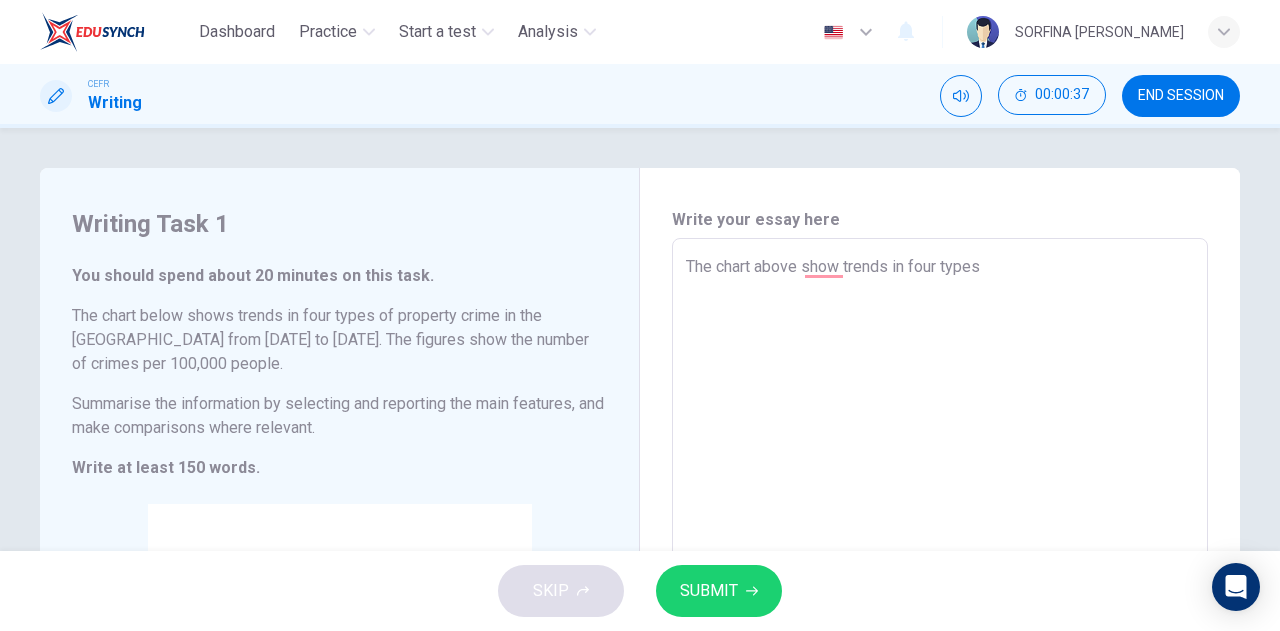 type on "x" 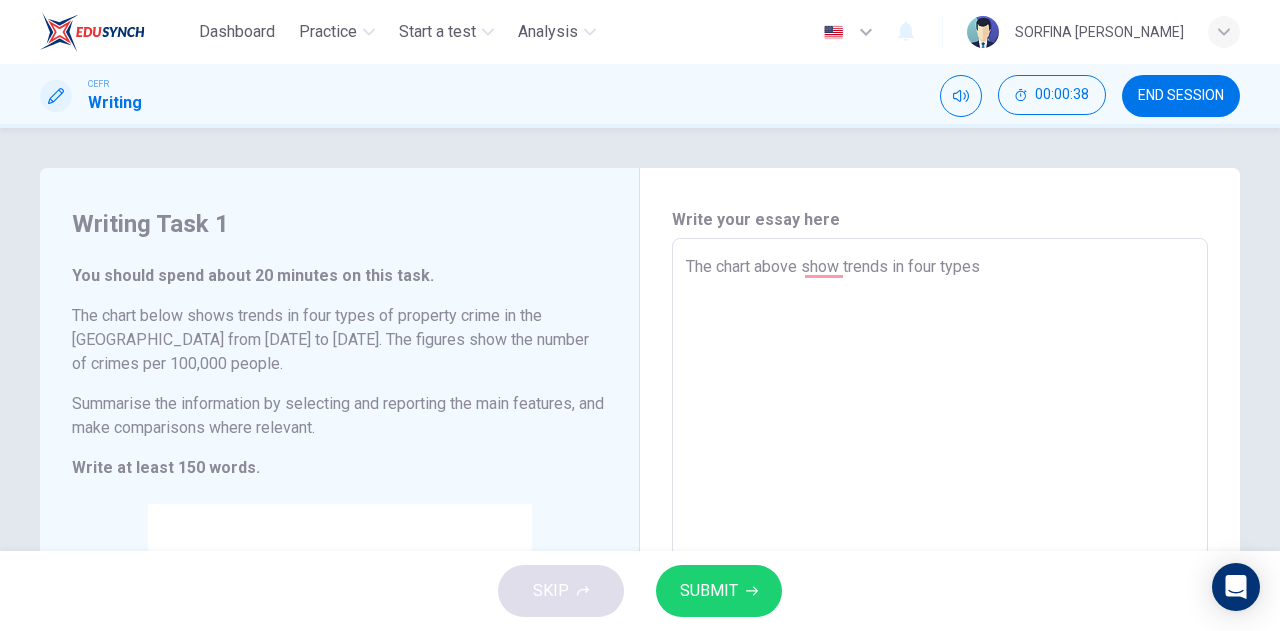 type on "The chart above show trends in four types o" 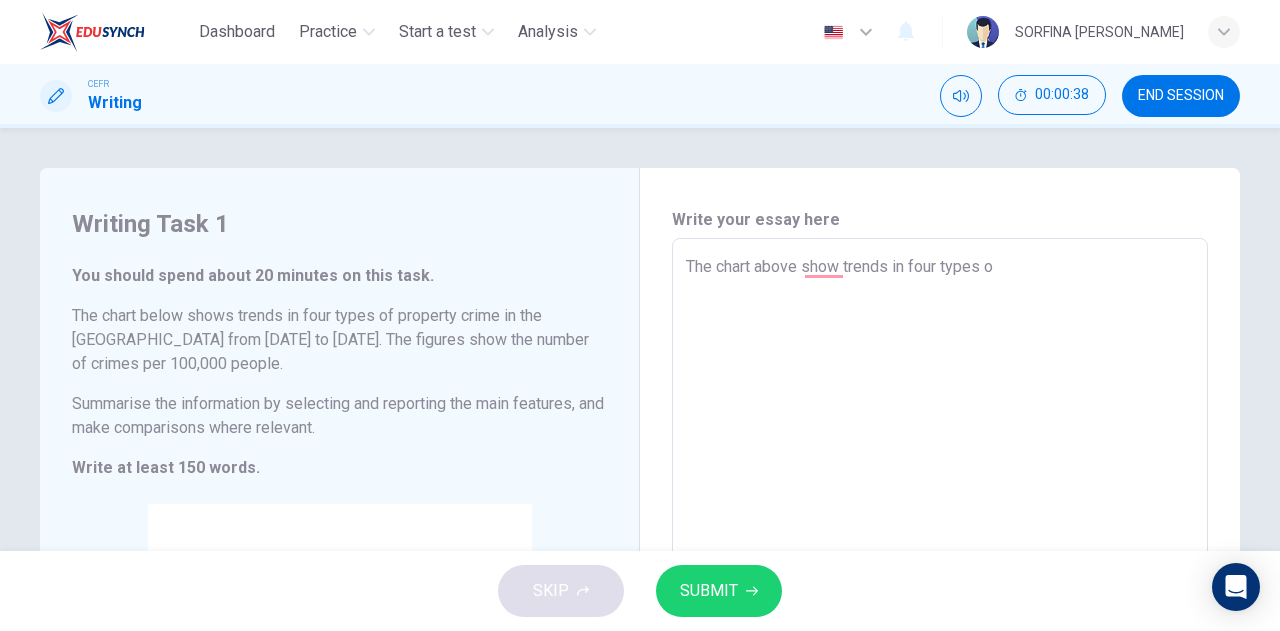 type on "x" 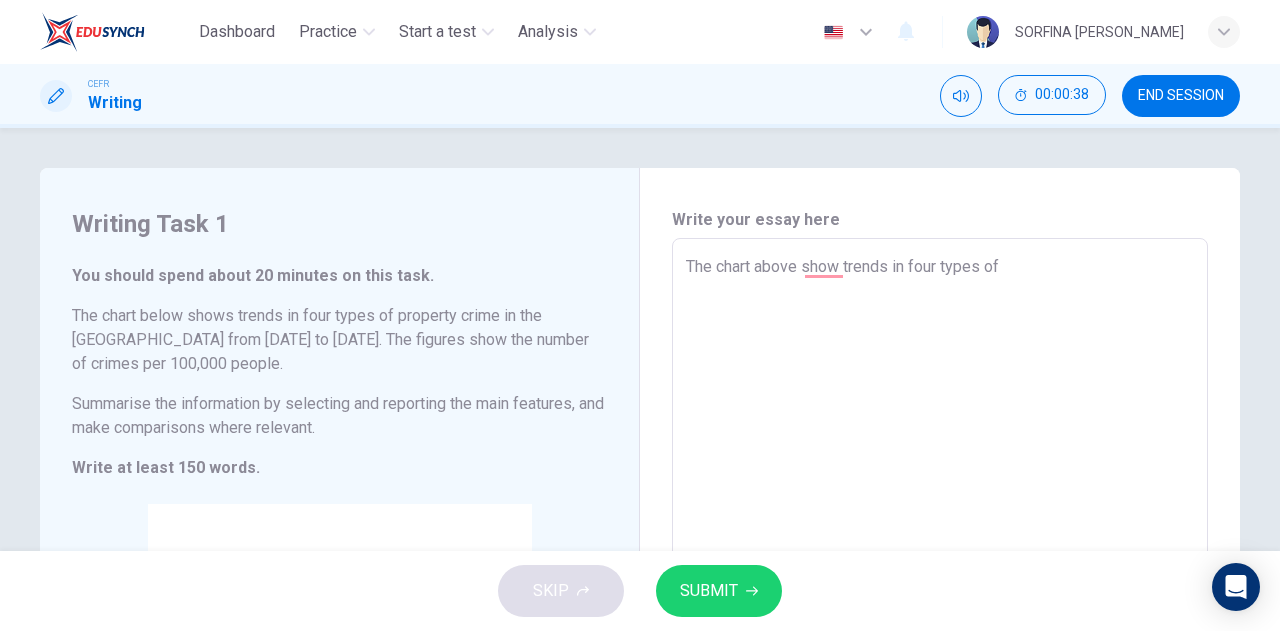 type on "x" 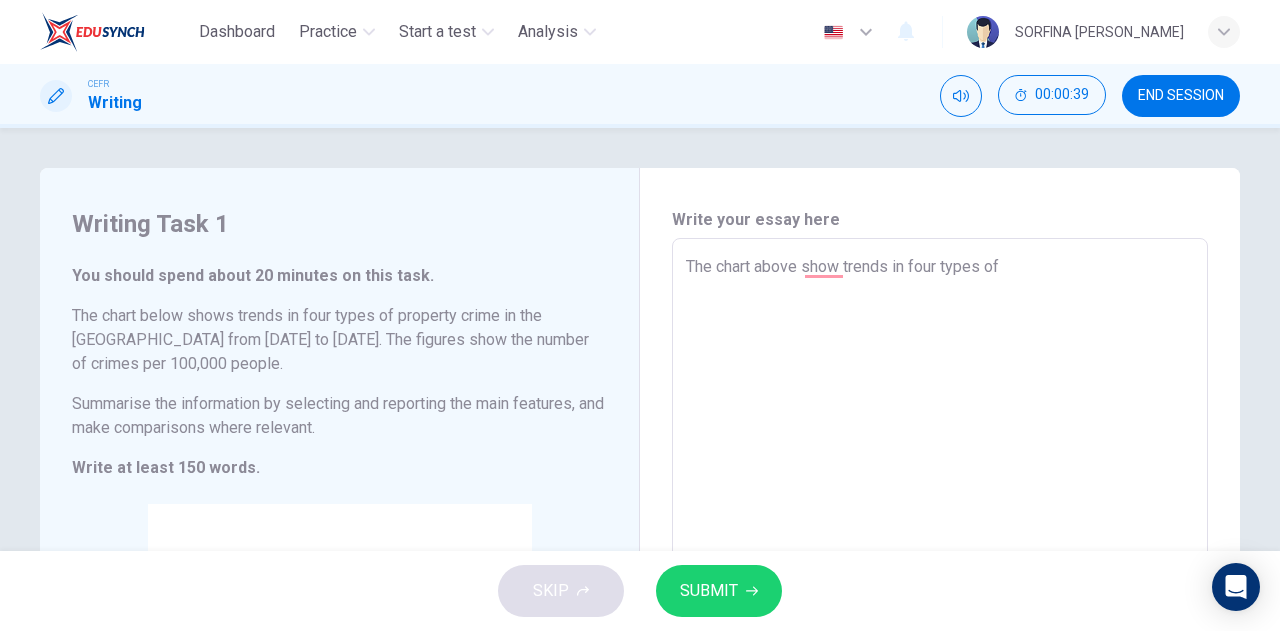 type on "The chart above show trends in four types of p" 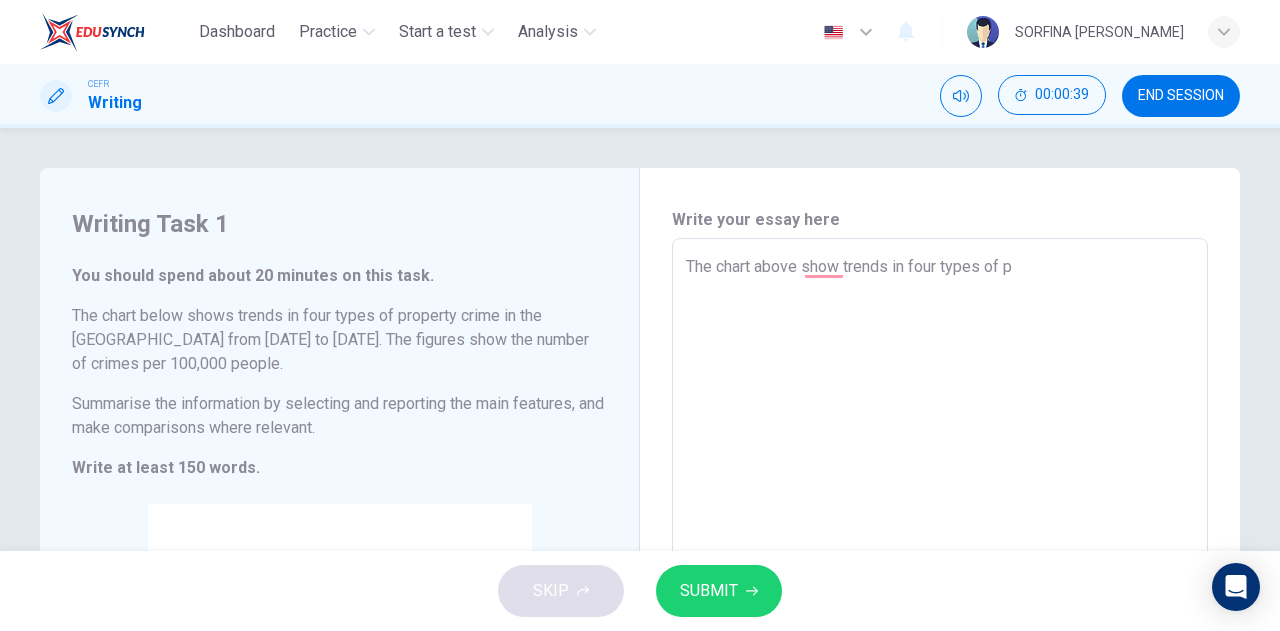 type on "The chart above show trends in four types of pr" 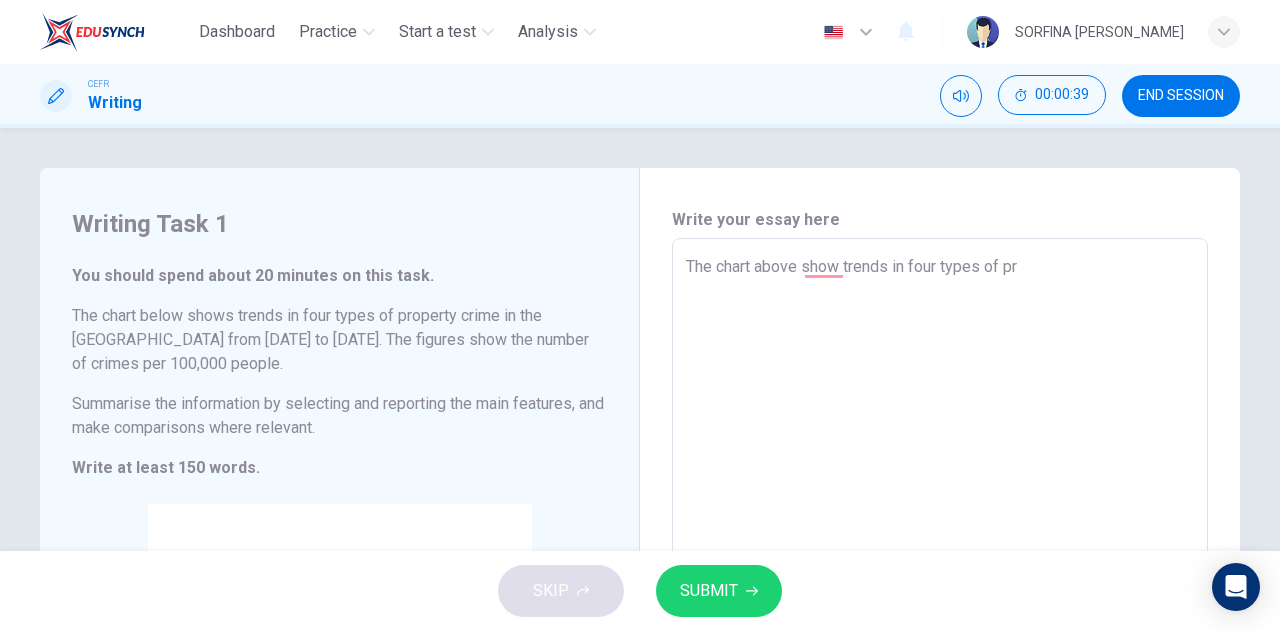 type on "x" 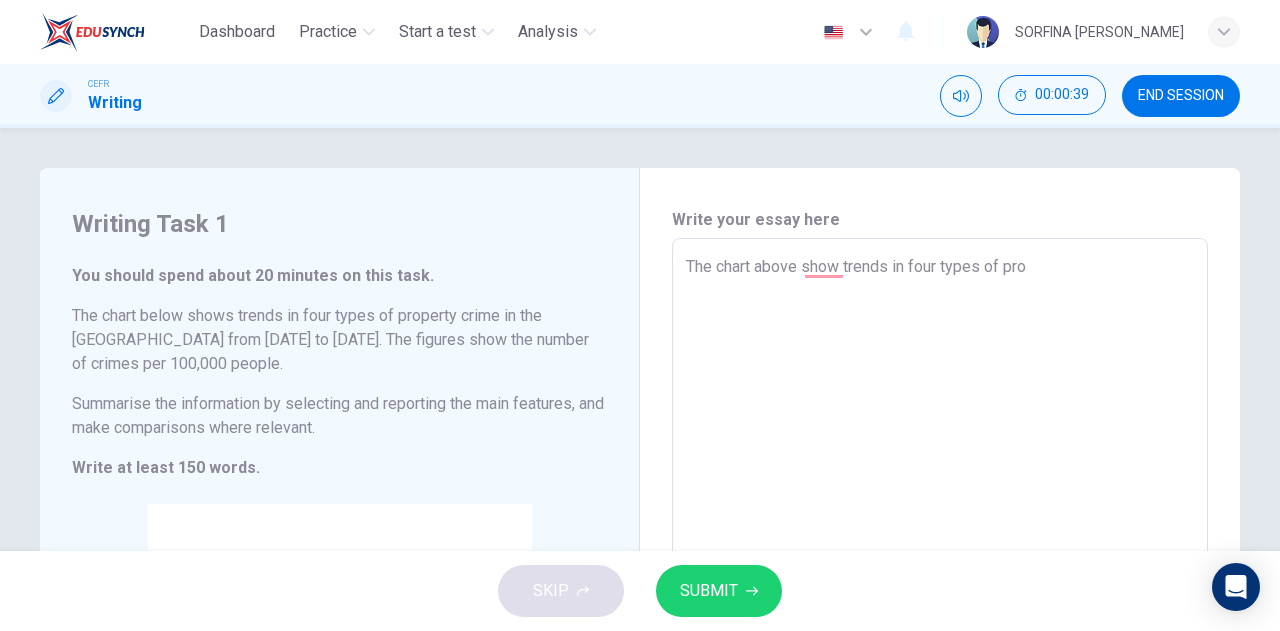 type on "x" 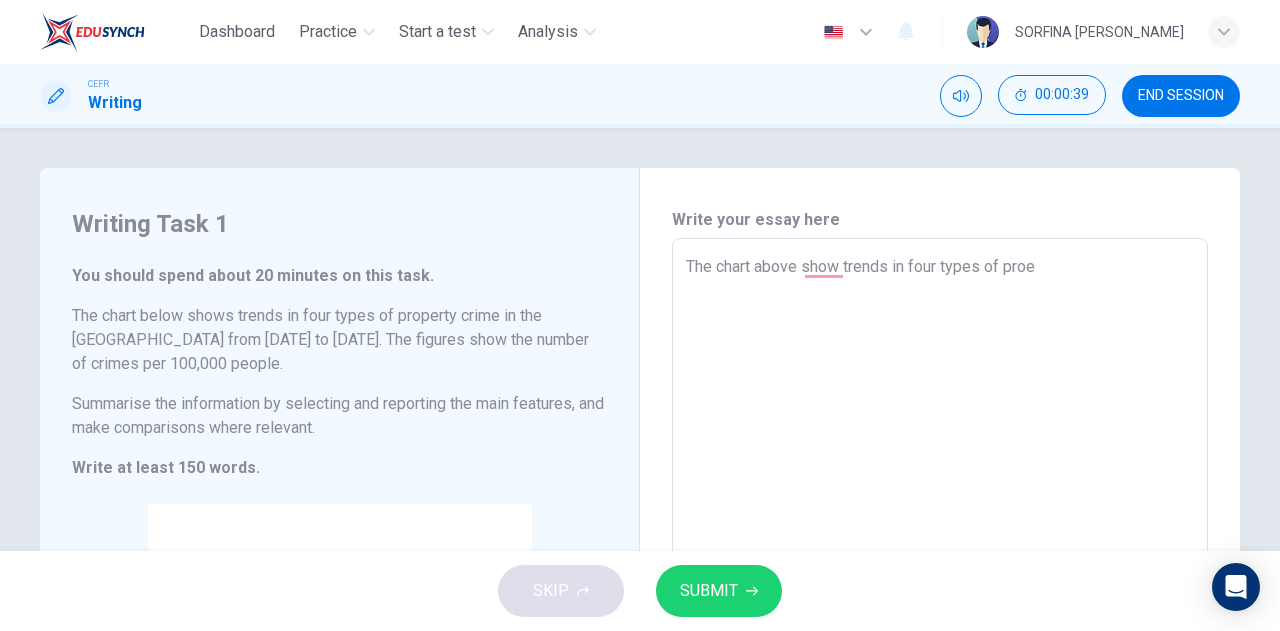 type on "x" 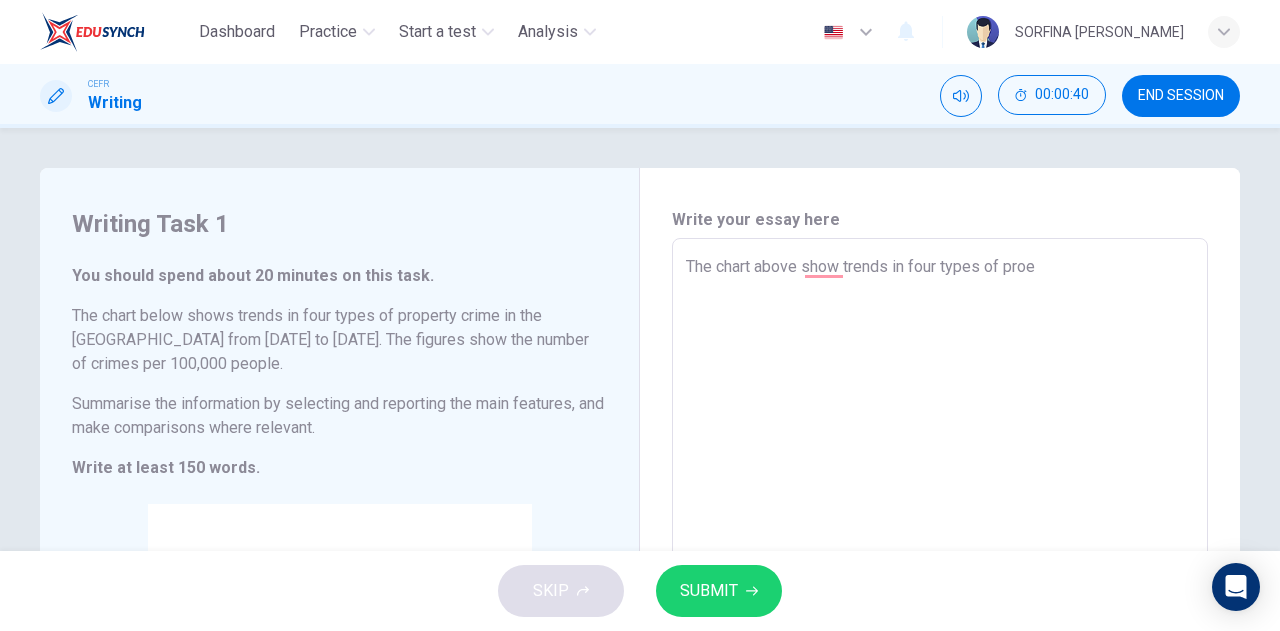 type on "The chart above show trends in four types of proep" 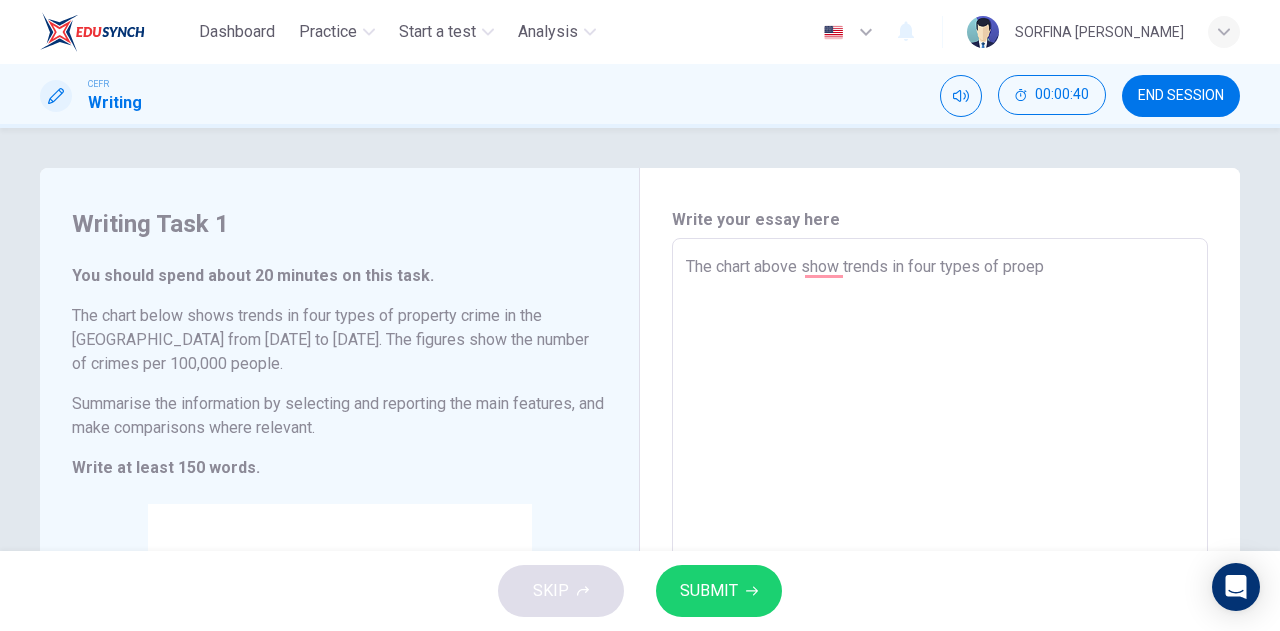 type on "The chart above show trends in four types of proepe" 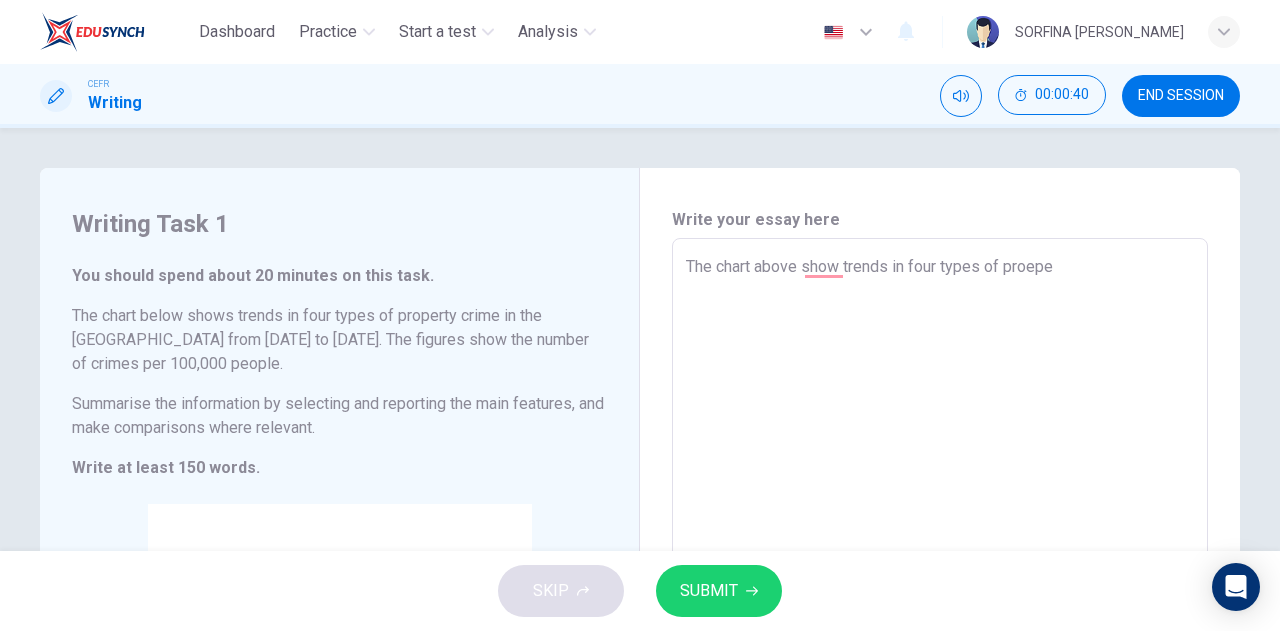 type on "x" 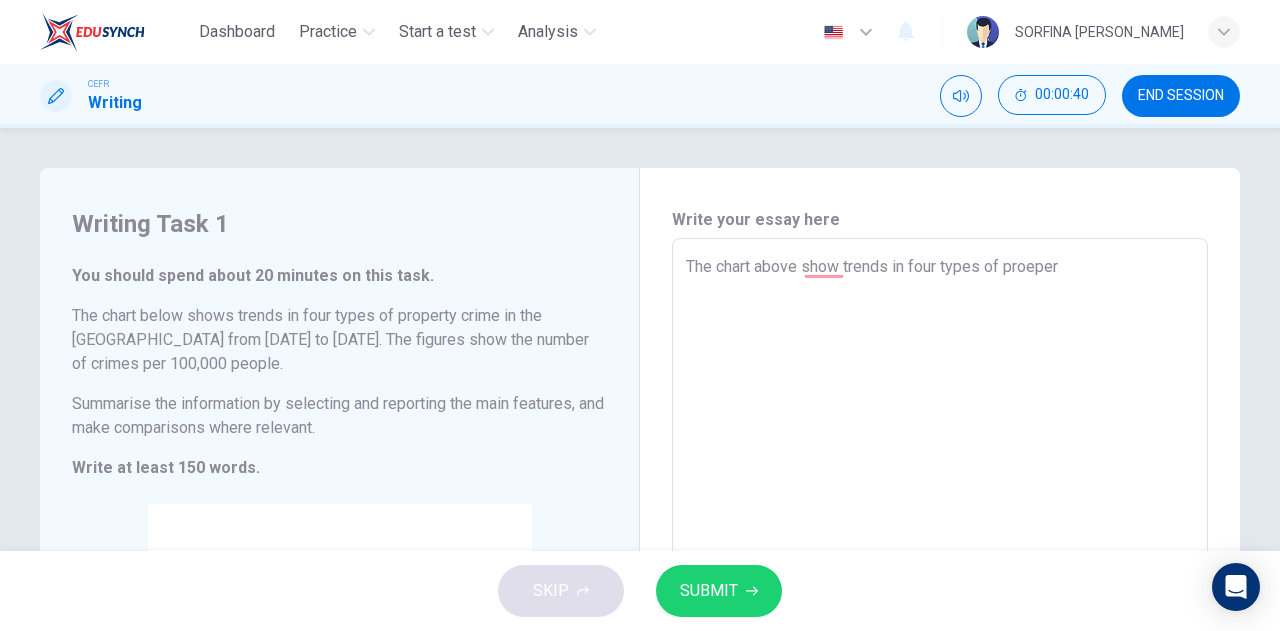 type on "The chart above show trends in four types of proepert" 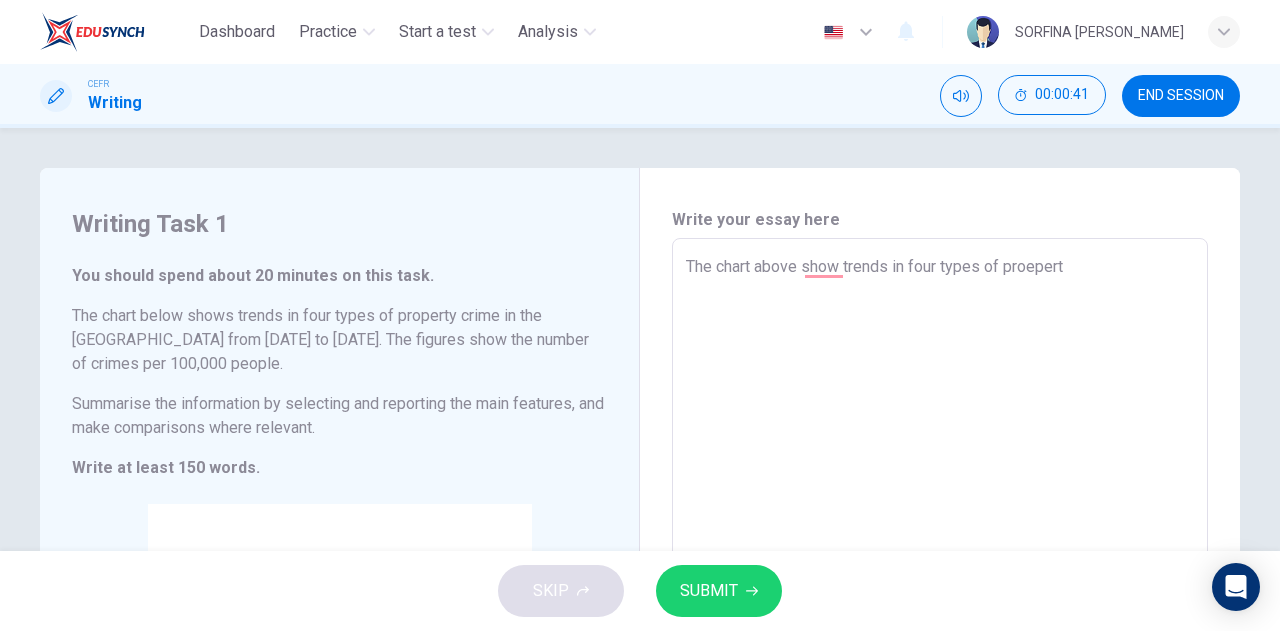 type on "The chart above show trends in four types of proeperty" 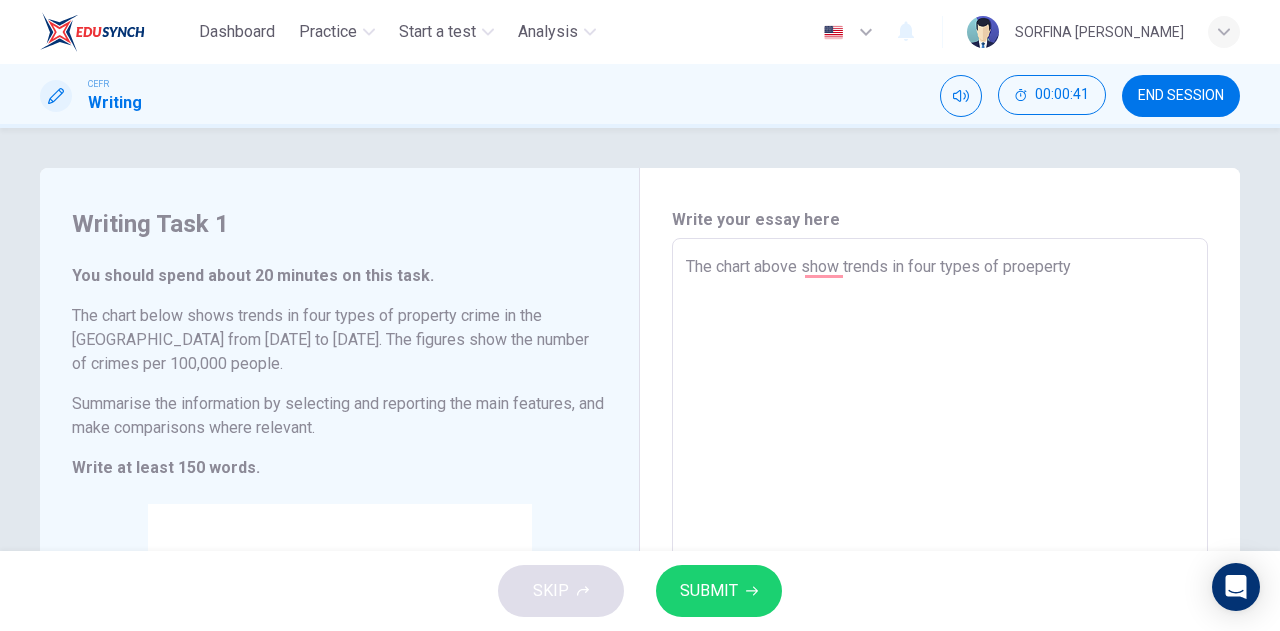 type on "x" 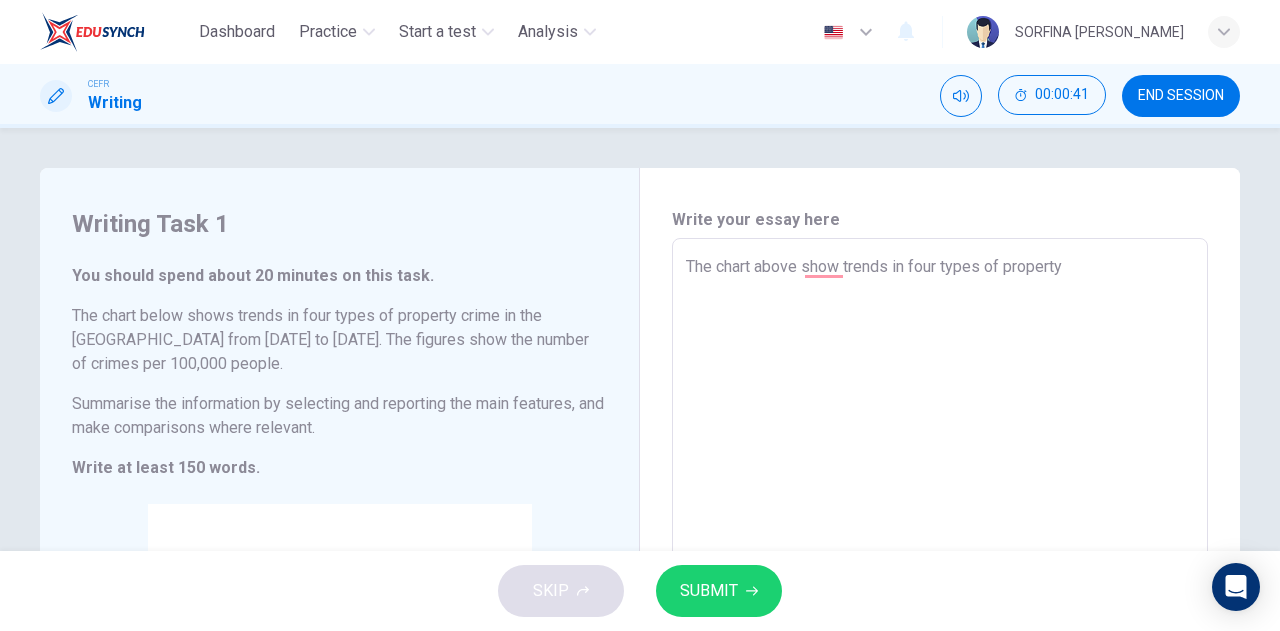 type on "x" 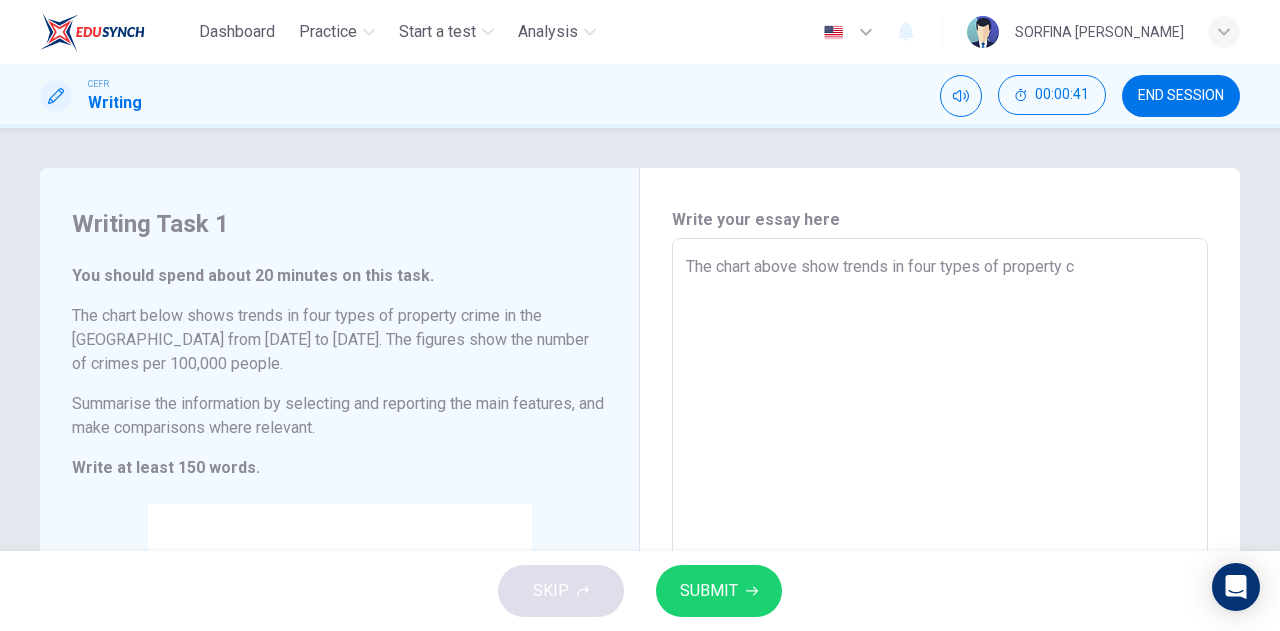 type on "x" 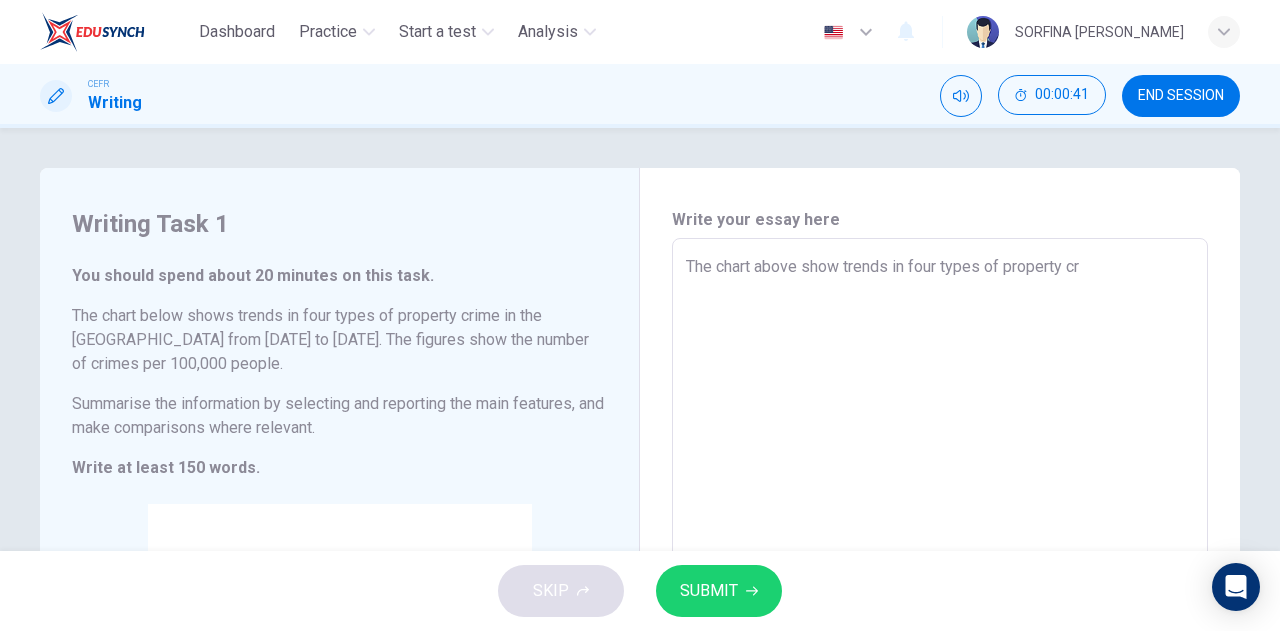 type on "x" 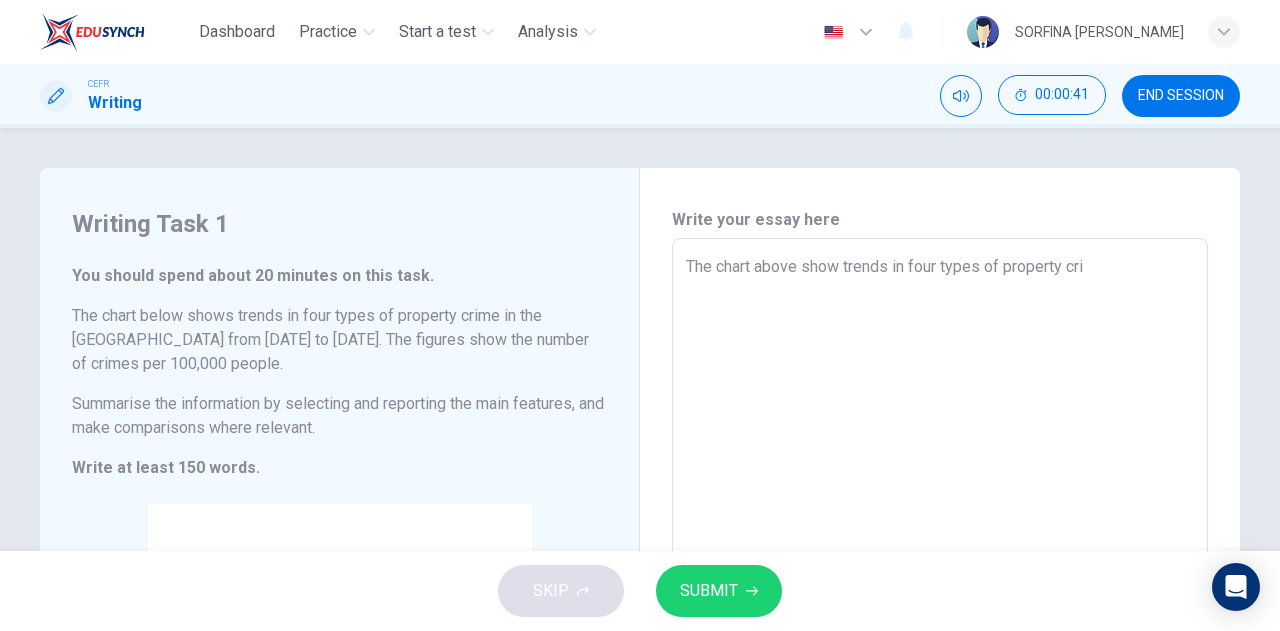 type on "x" 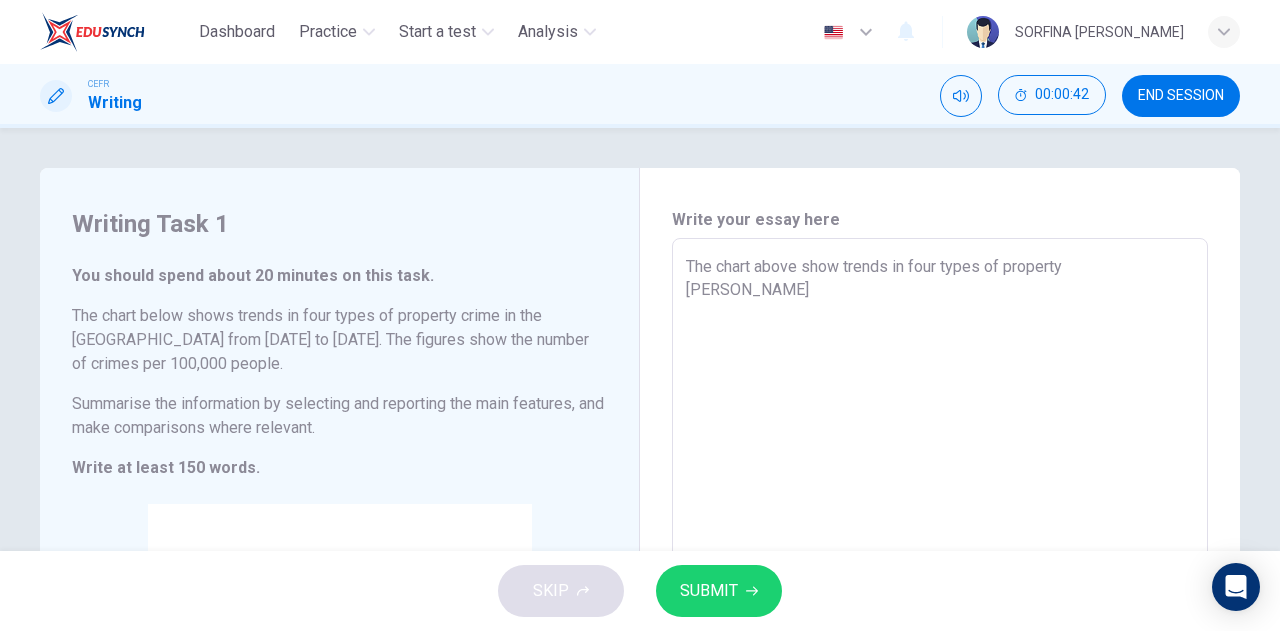 type on "The chart above show trends in four types of property crime" 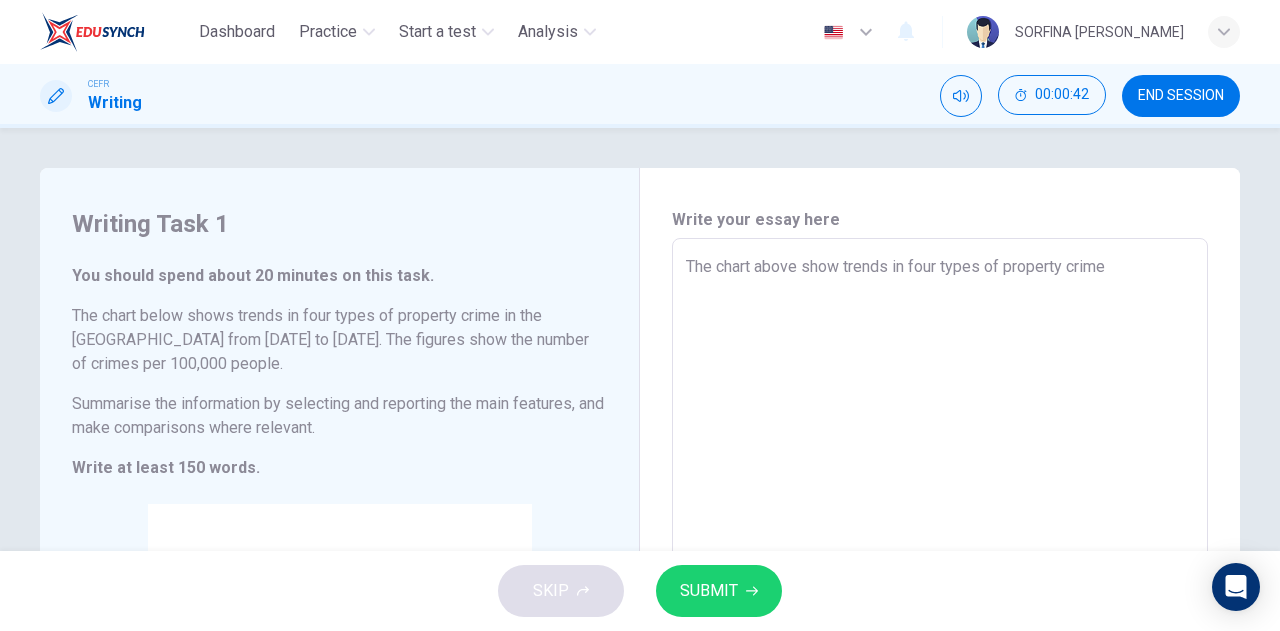 type on "x" 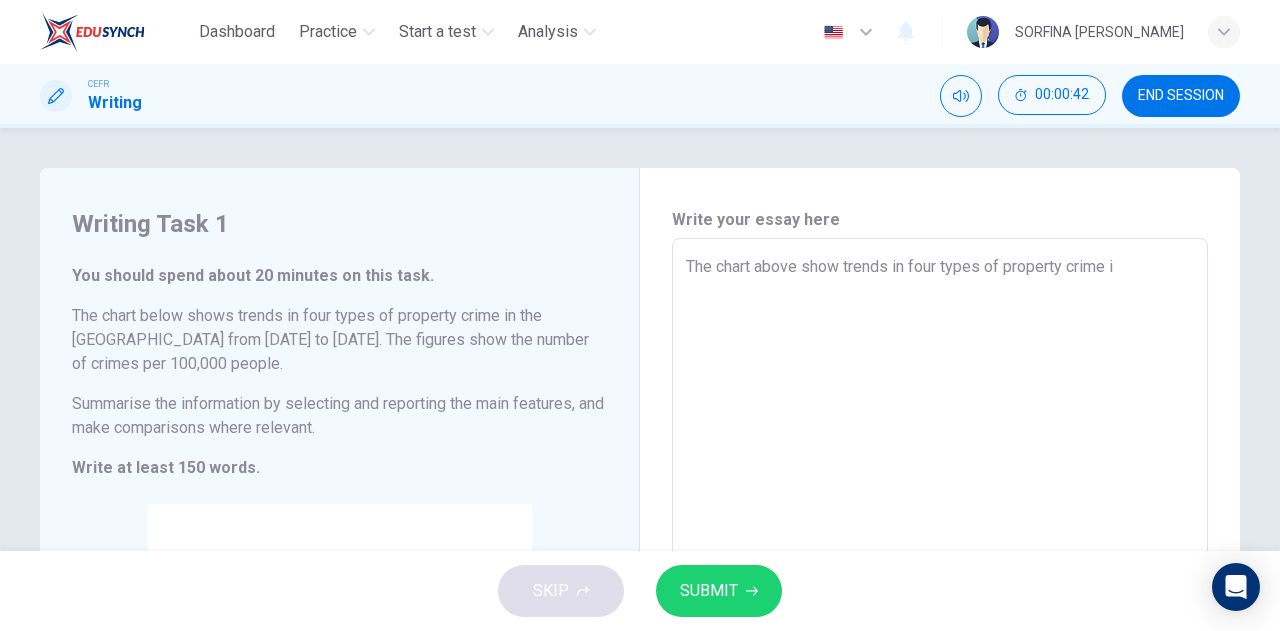 type on "x" 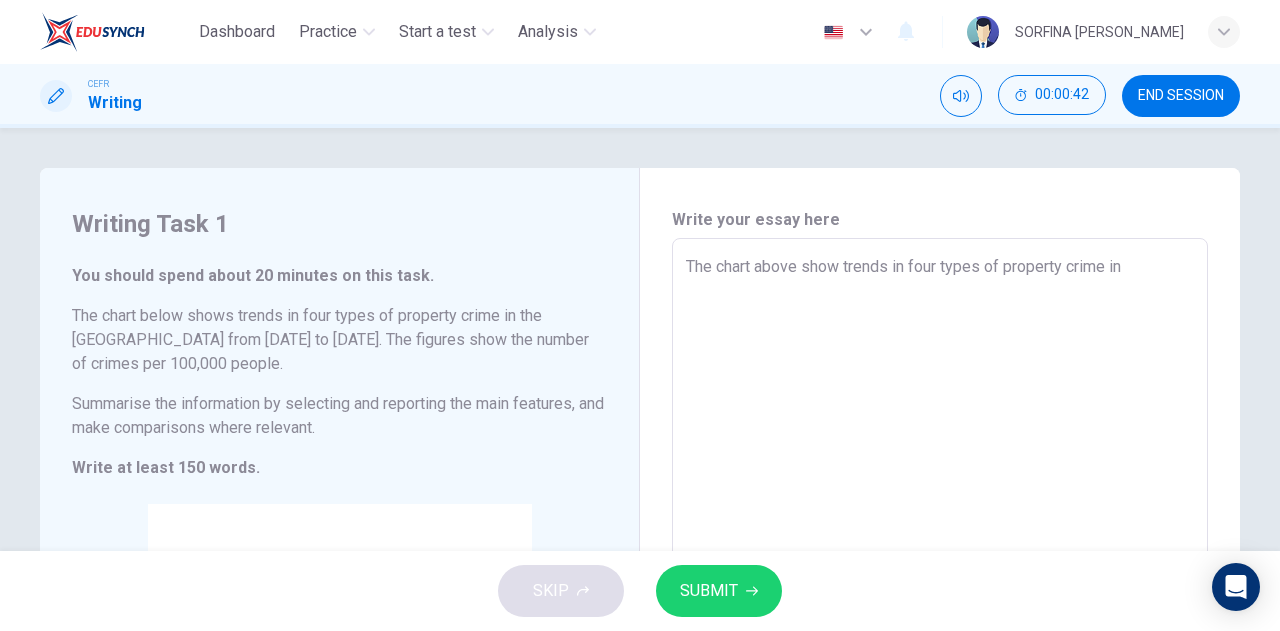 type on "x" 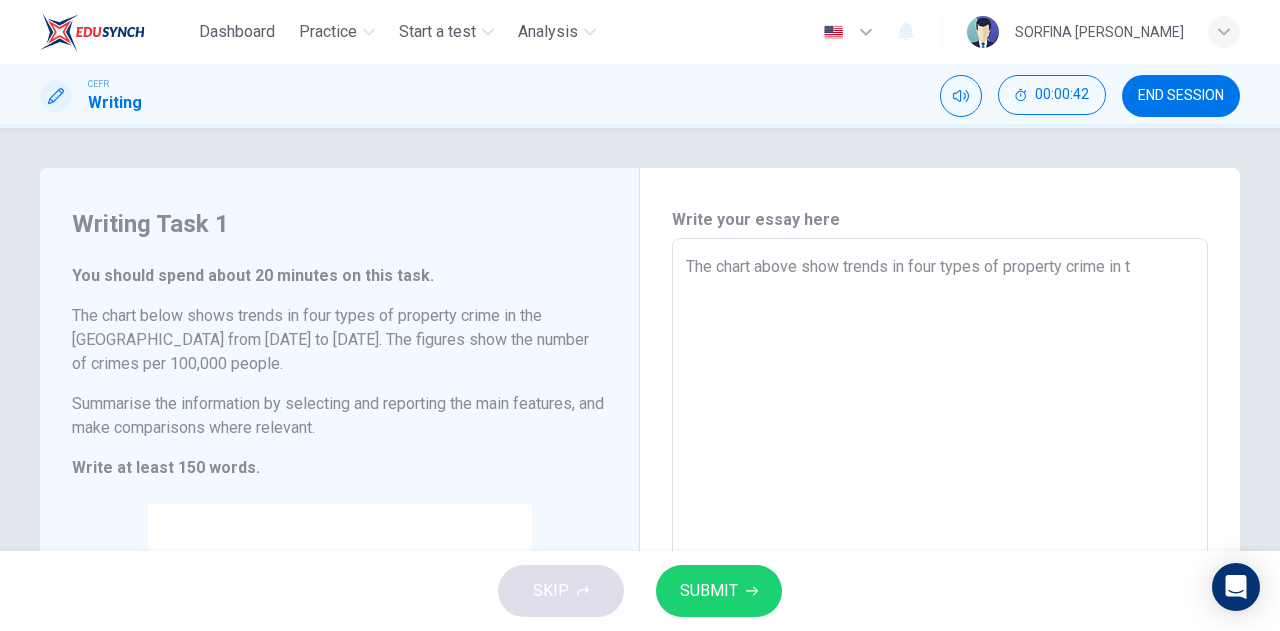 type on "x" 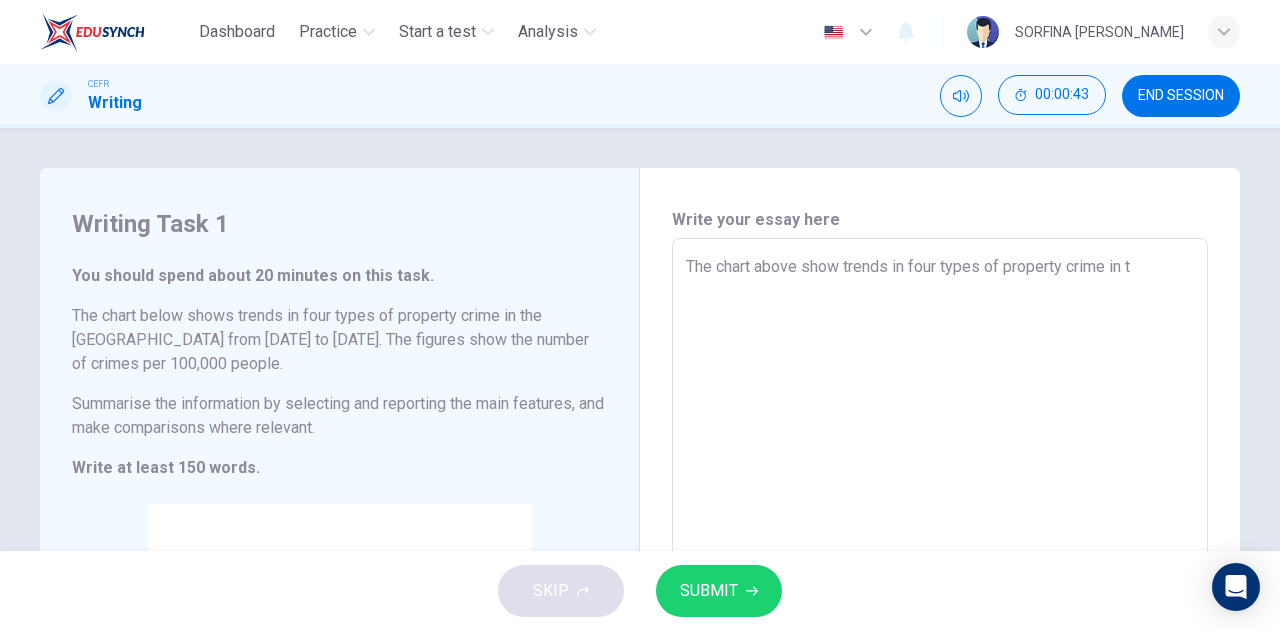 type on "The chart above show trends in four types of property crime in th" 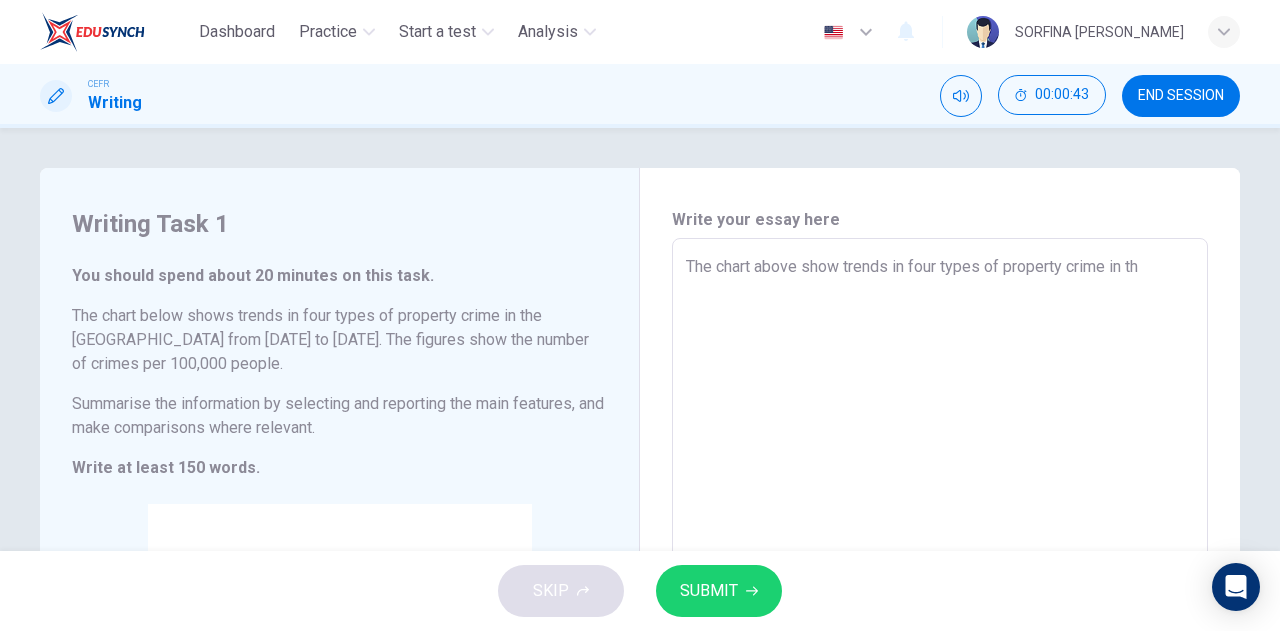 type on "x" 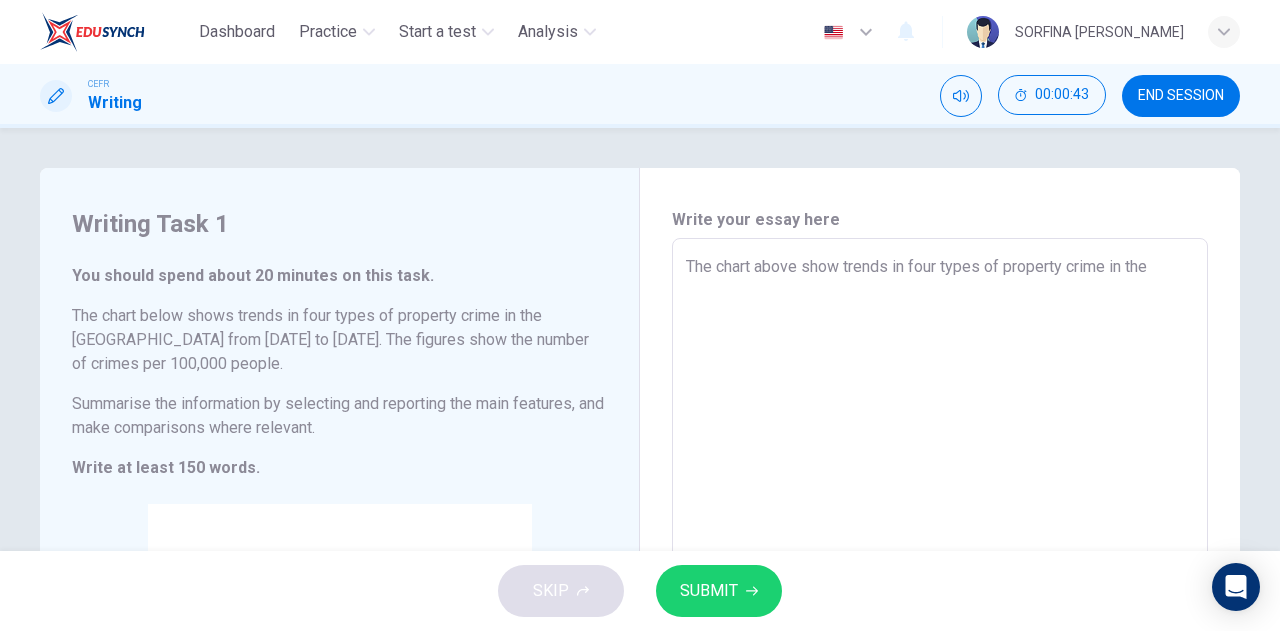 type on "x" 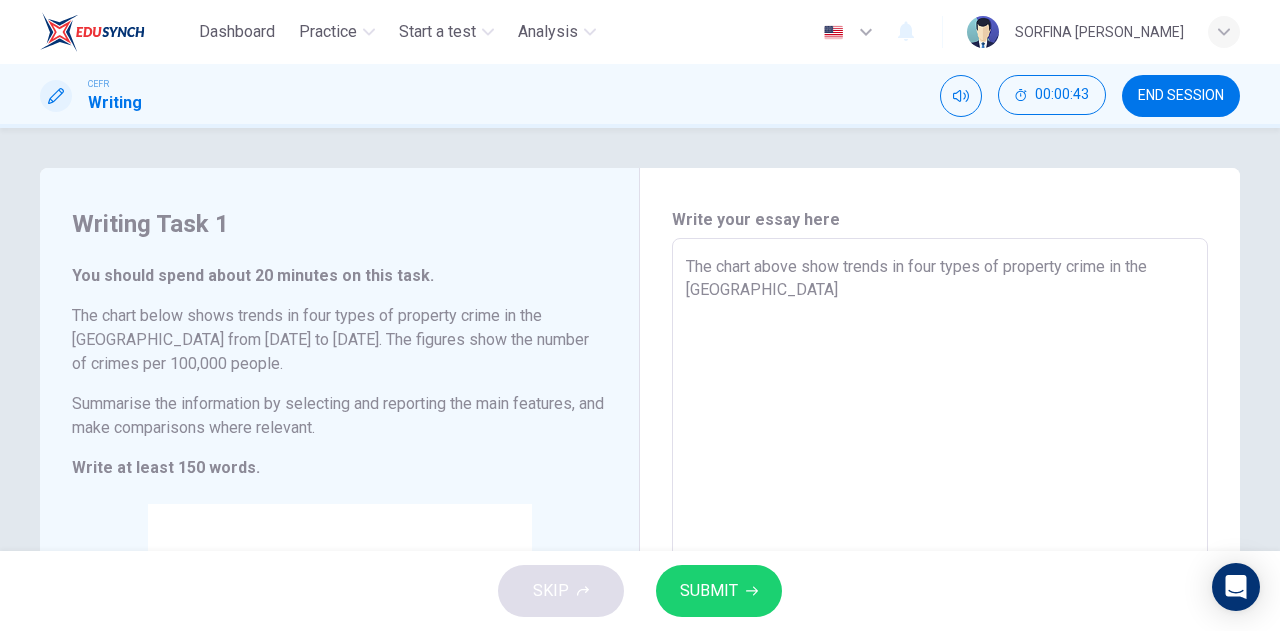 type on "x" 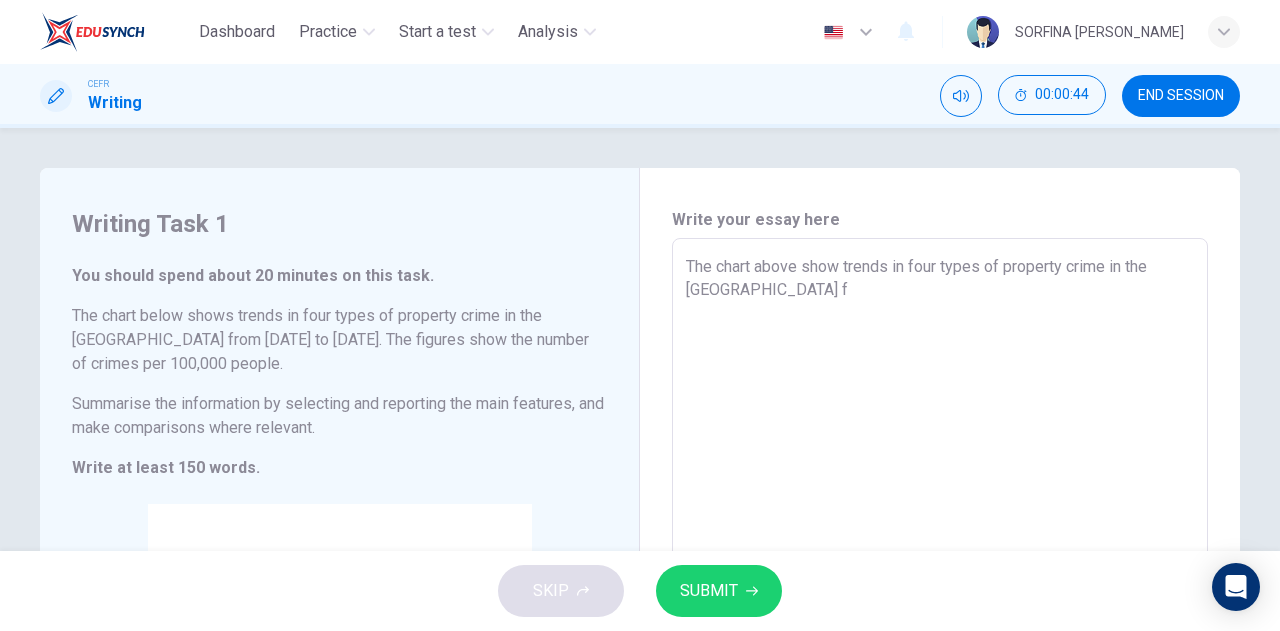 type on "x" 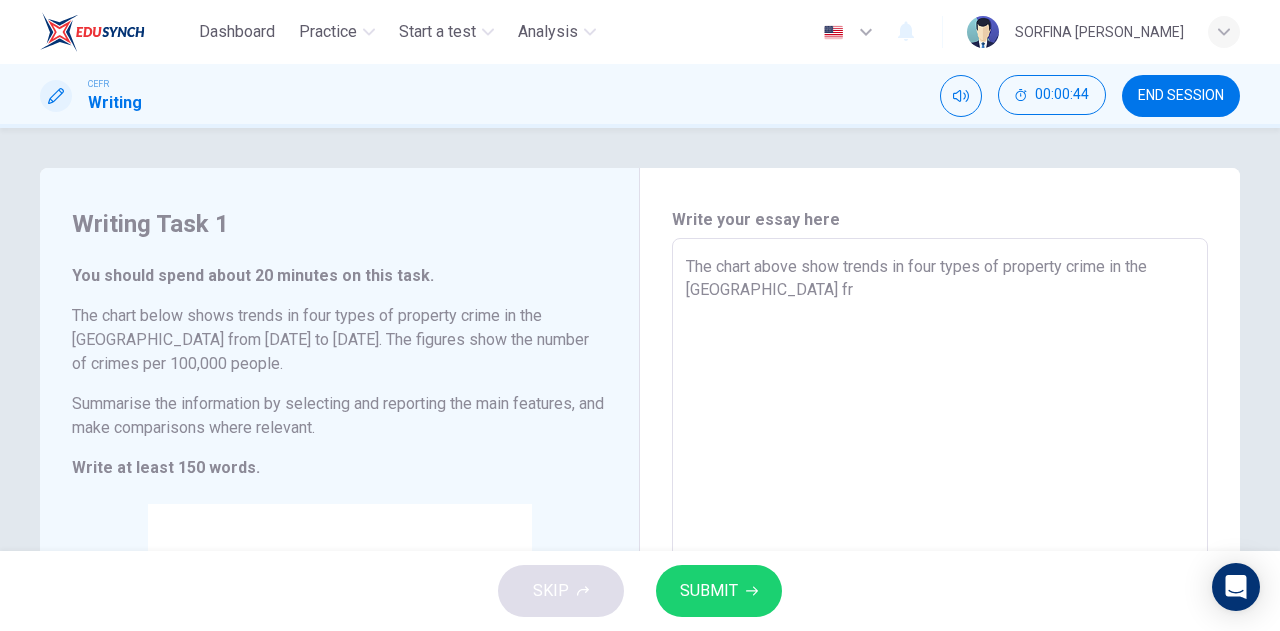 type on "x" 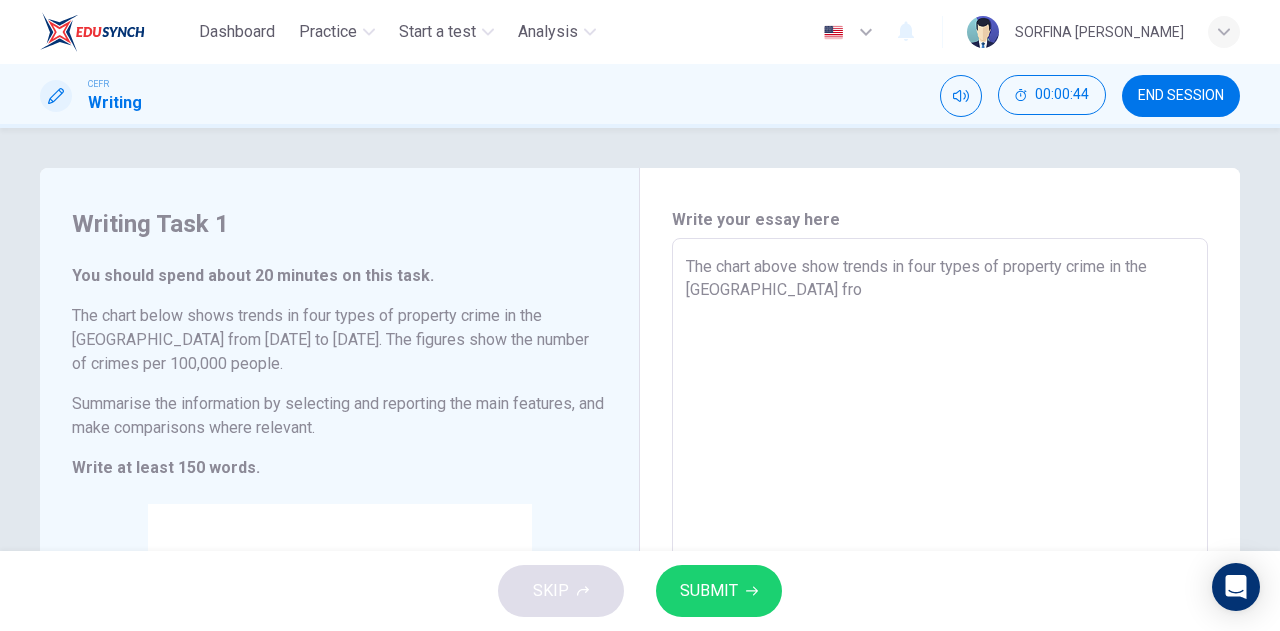 type on "x" 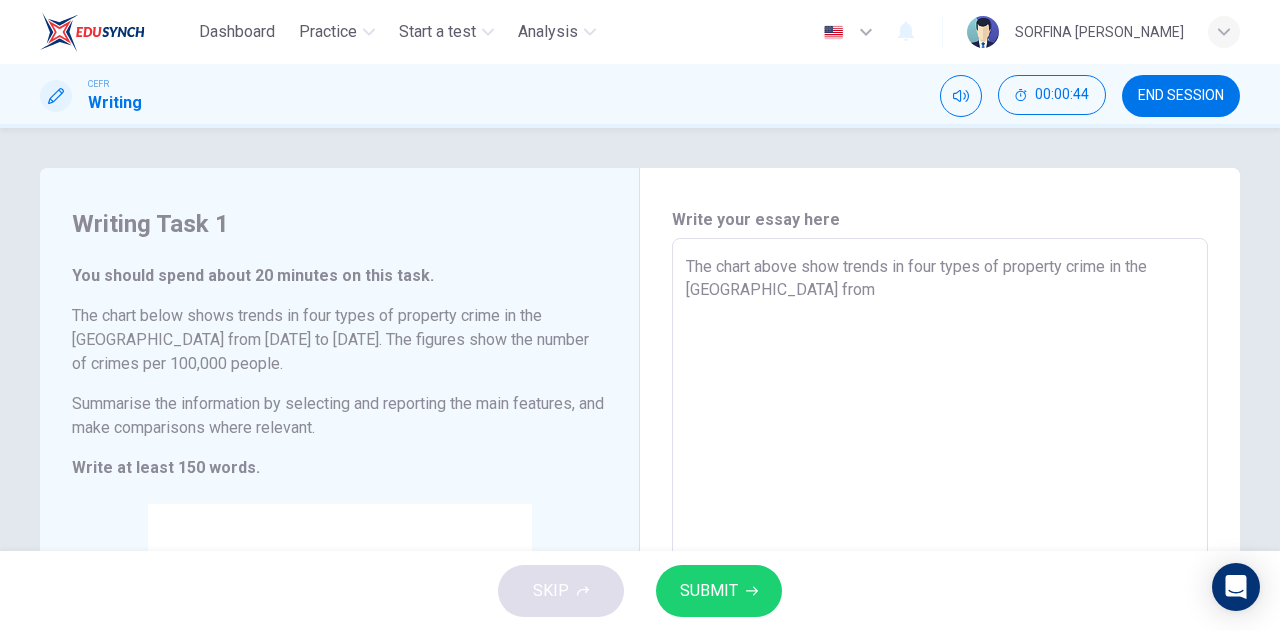 type on "x" 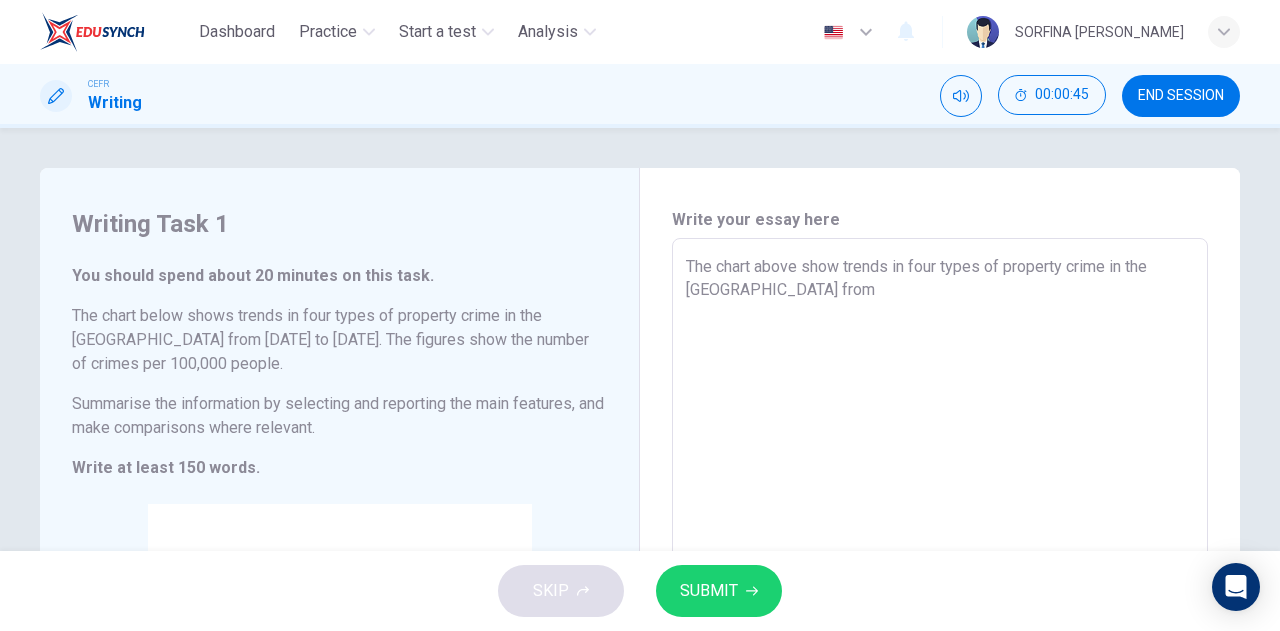type on "The chart above show trends in four types of property crime in the USA from" 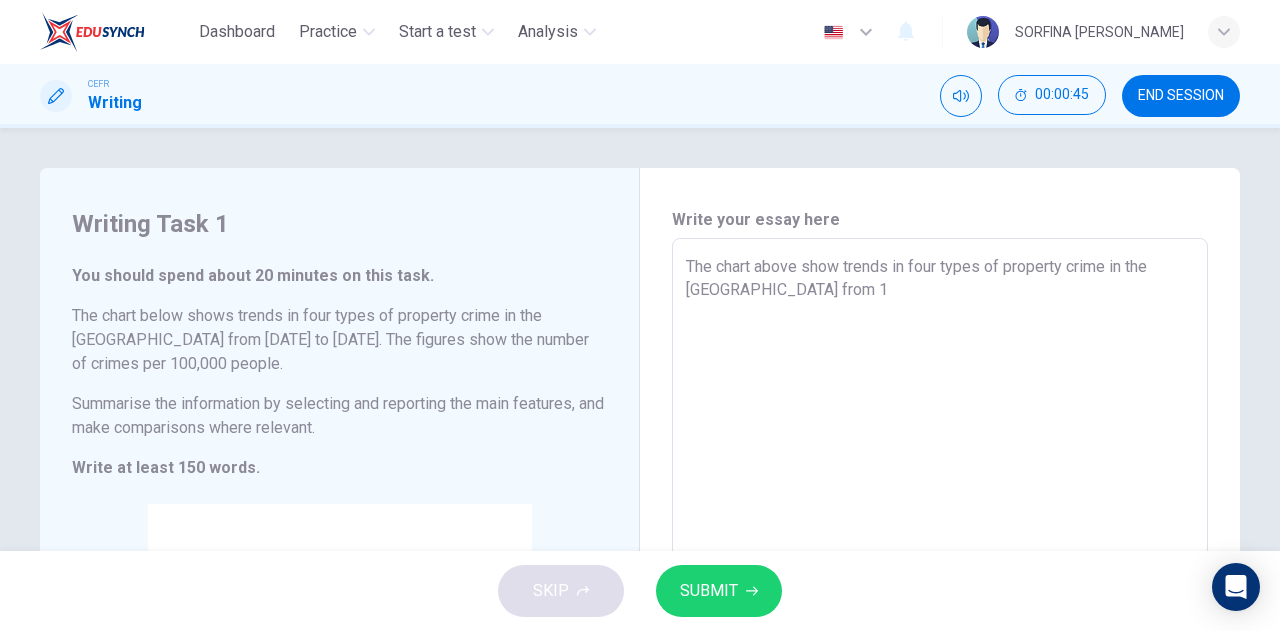 type on "x" 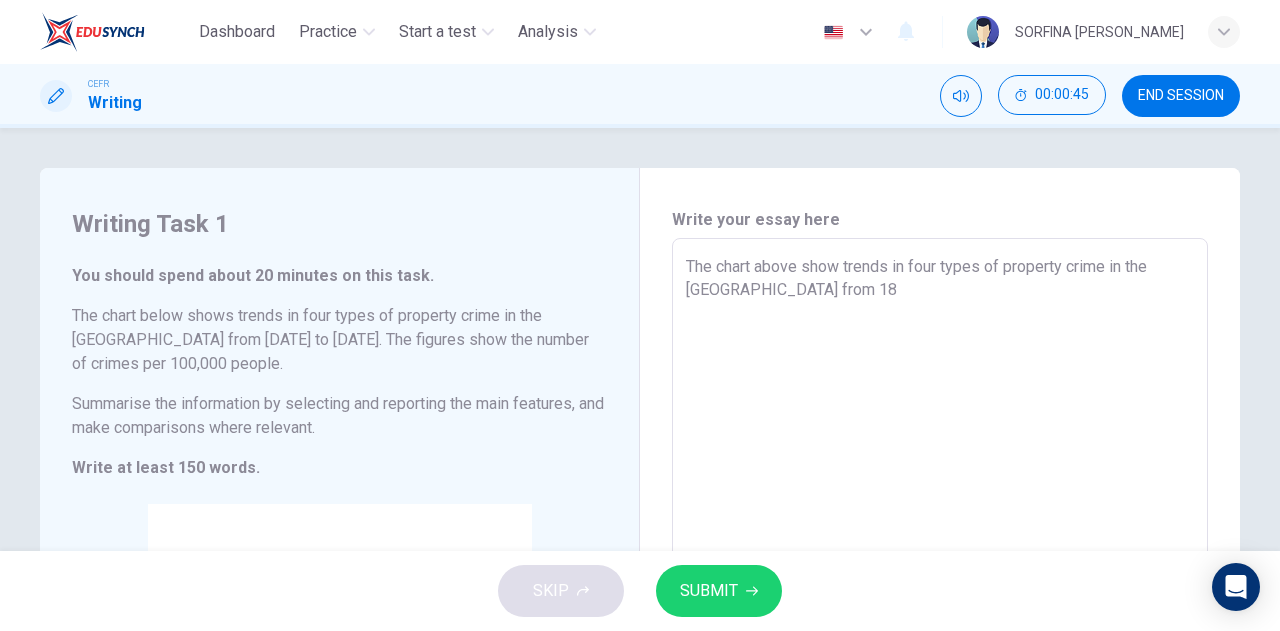 type on "x" 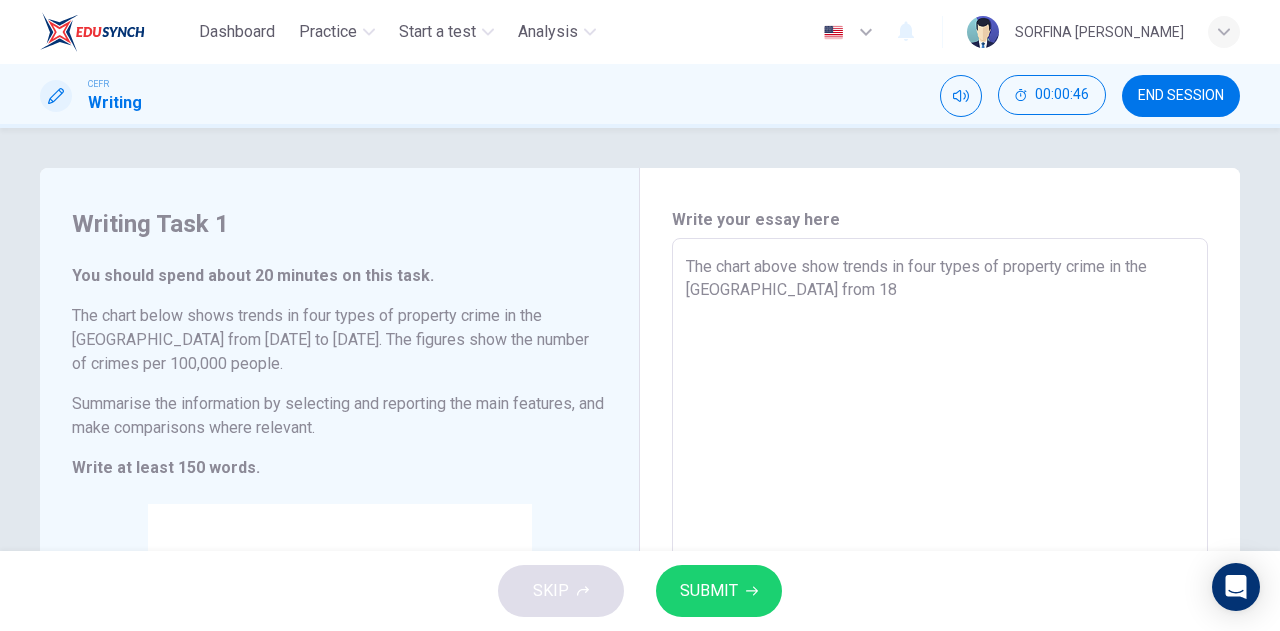type on "The chart above show trends in four types of property crime in the USA from 1" 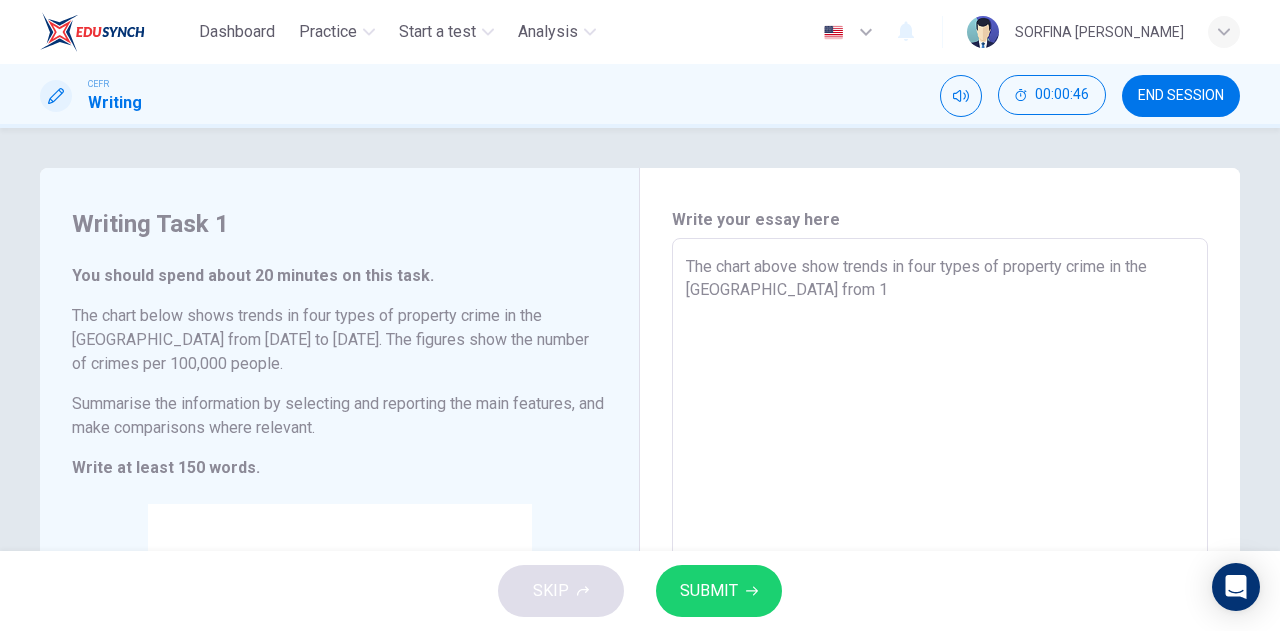 type on "x" 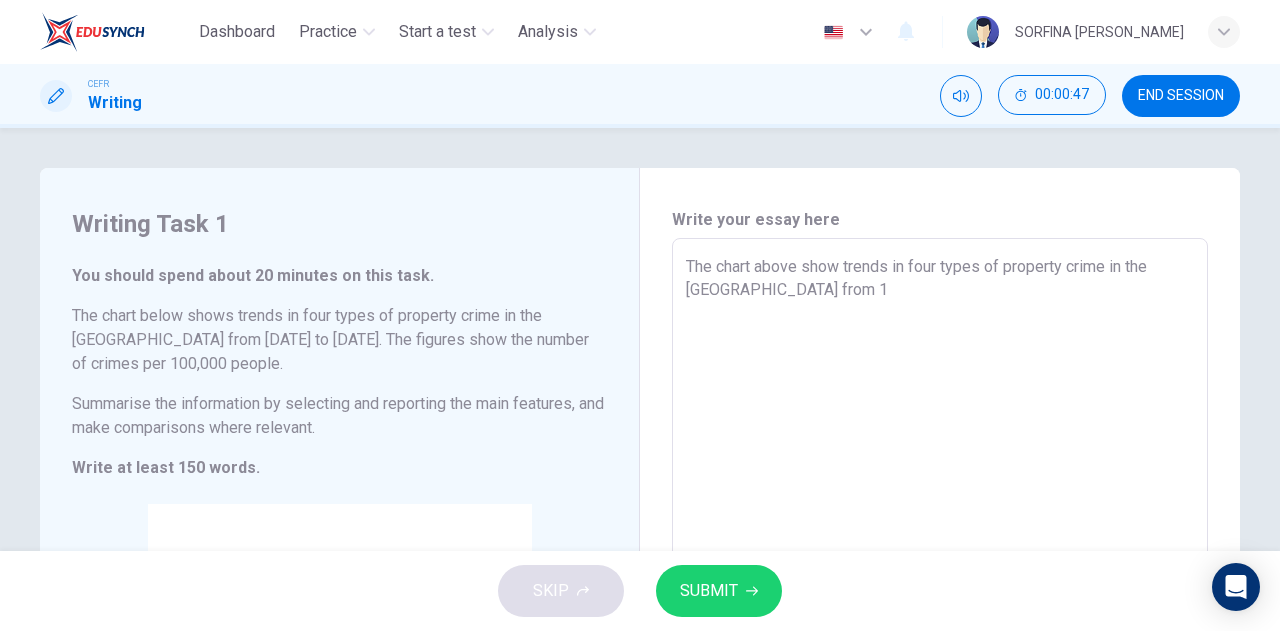 type on "The chart above show trends in four types of property crime in the USA from 19" 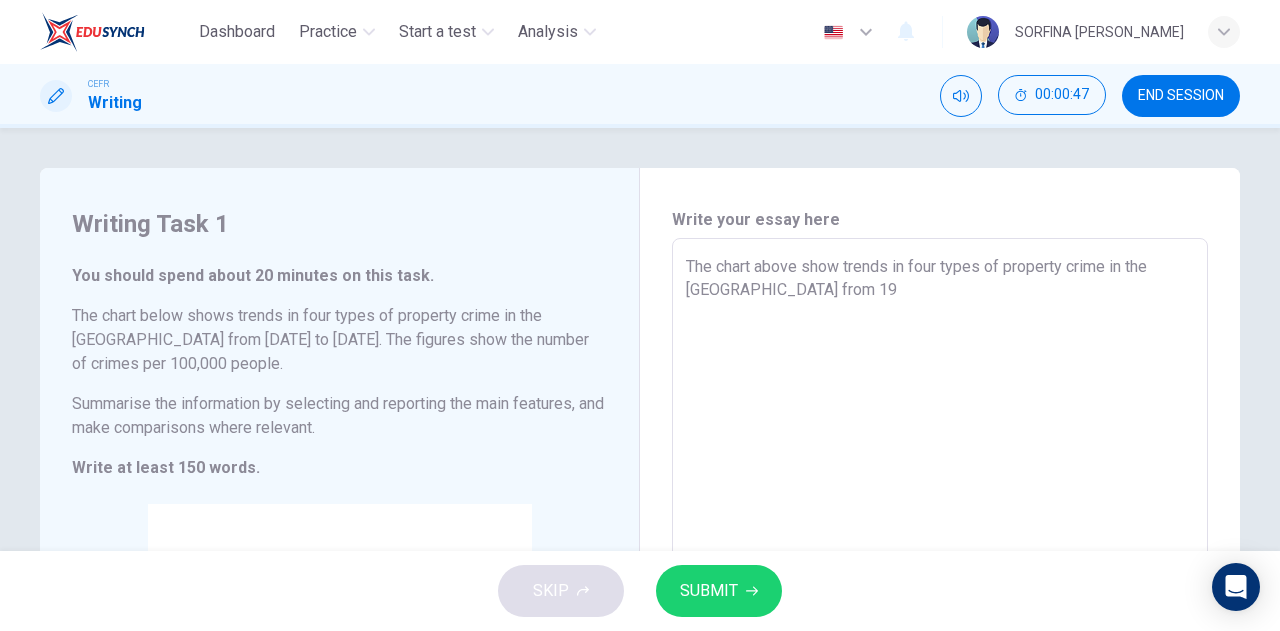 type on "The chart above show trends in four types of property crime in the USA from 198" 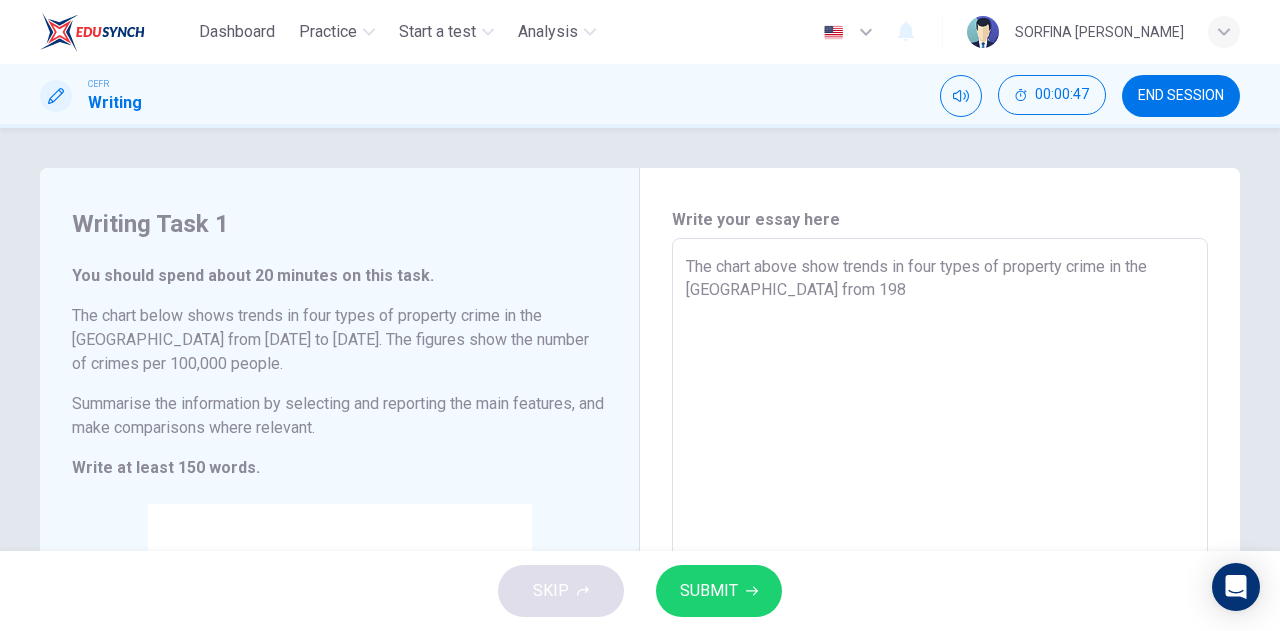 type on "x" 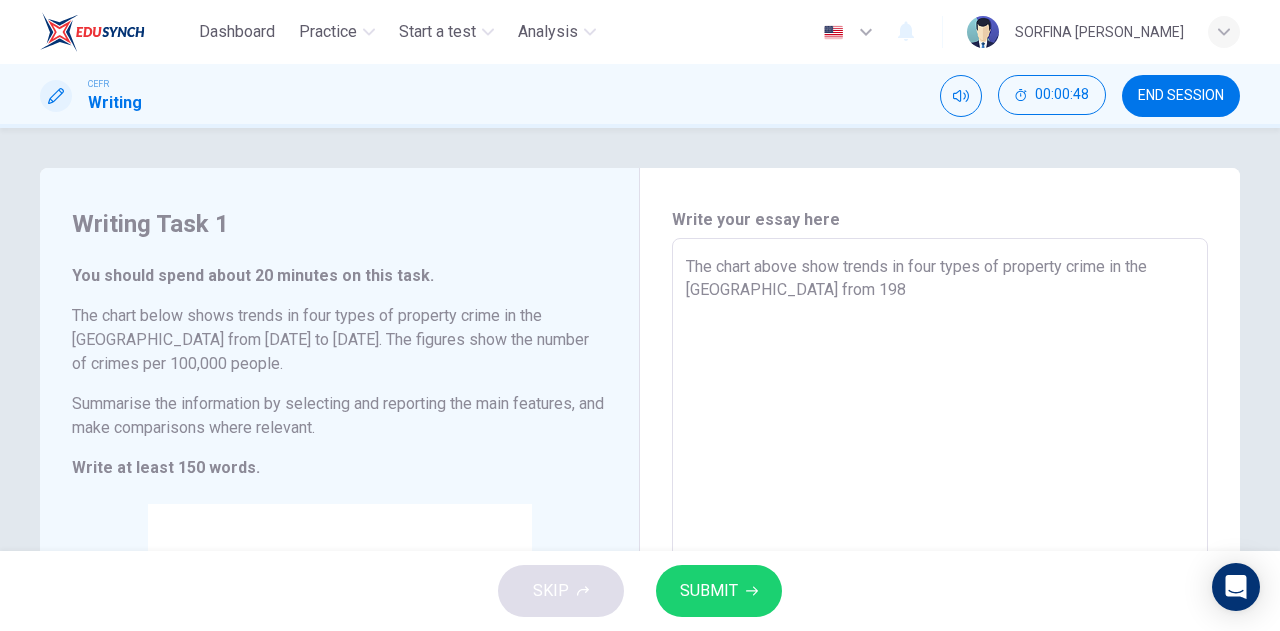 type on "The chart above show trends in four types of property crime in the USA from 1982" 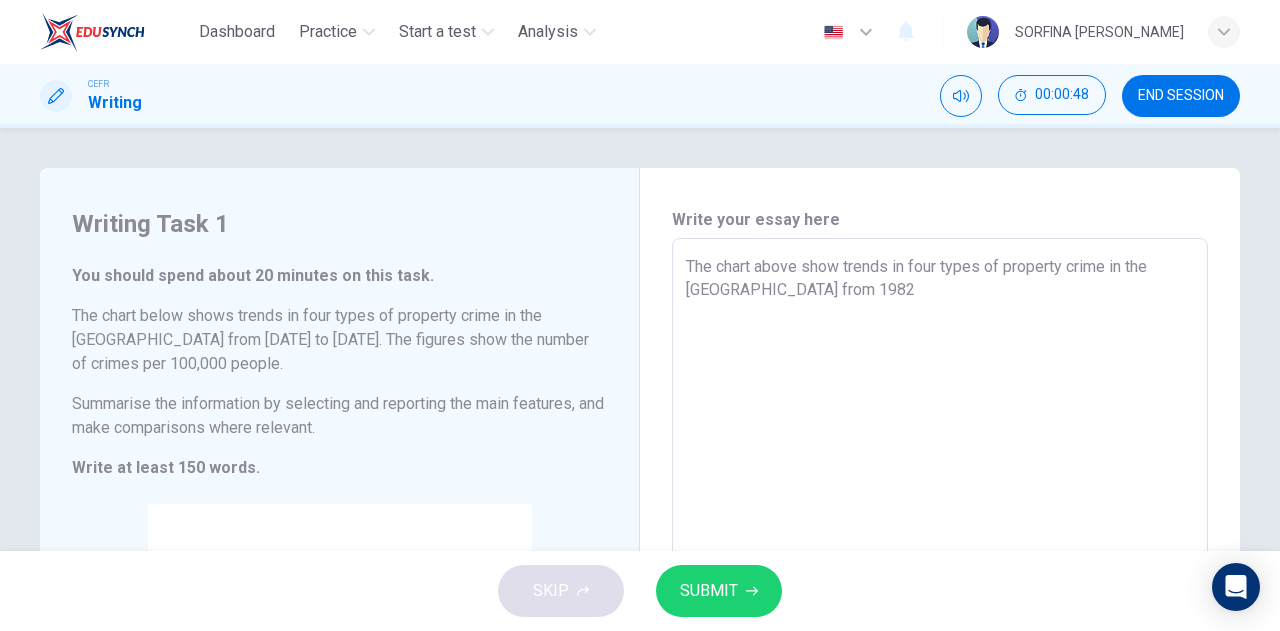 type on "The chart above show trends in four types of property crime in the USA from 198" 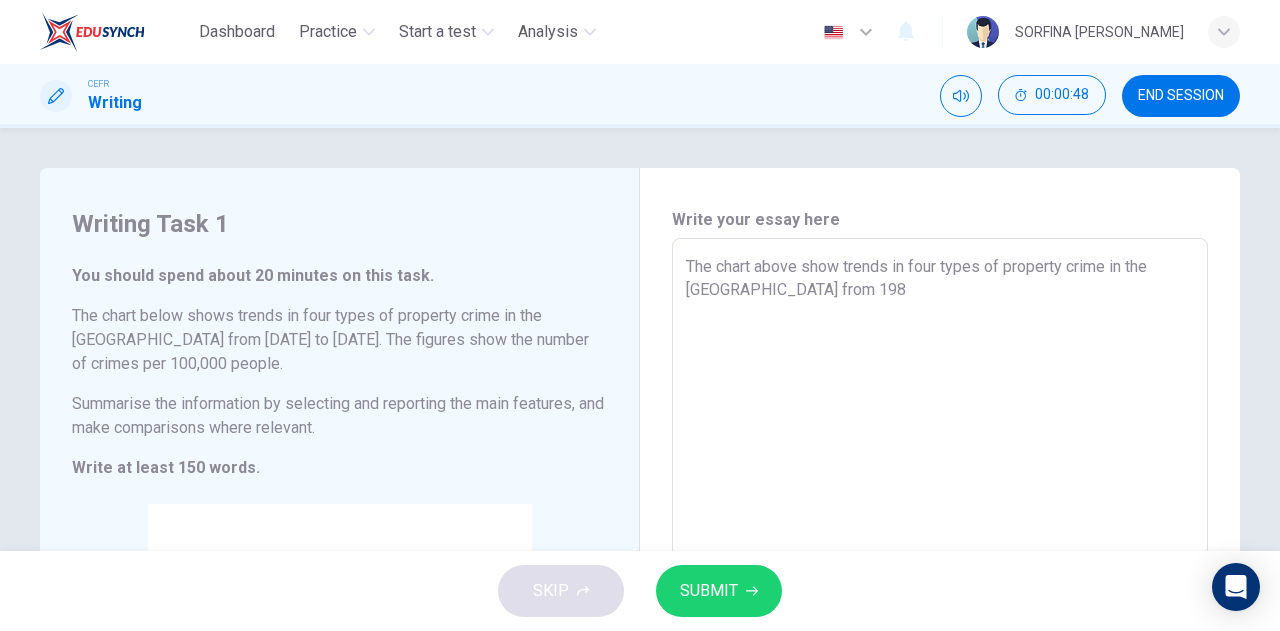 type on "x" 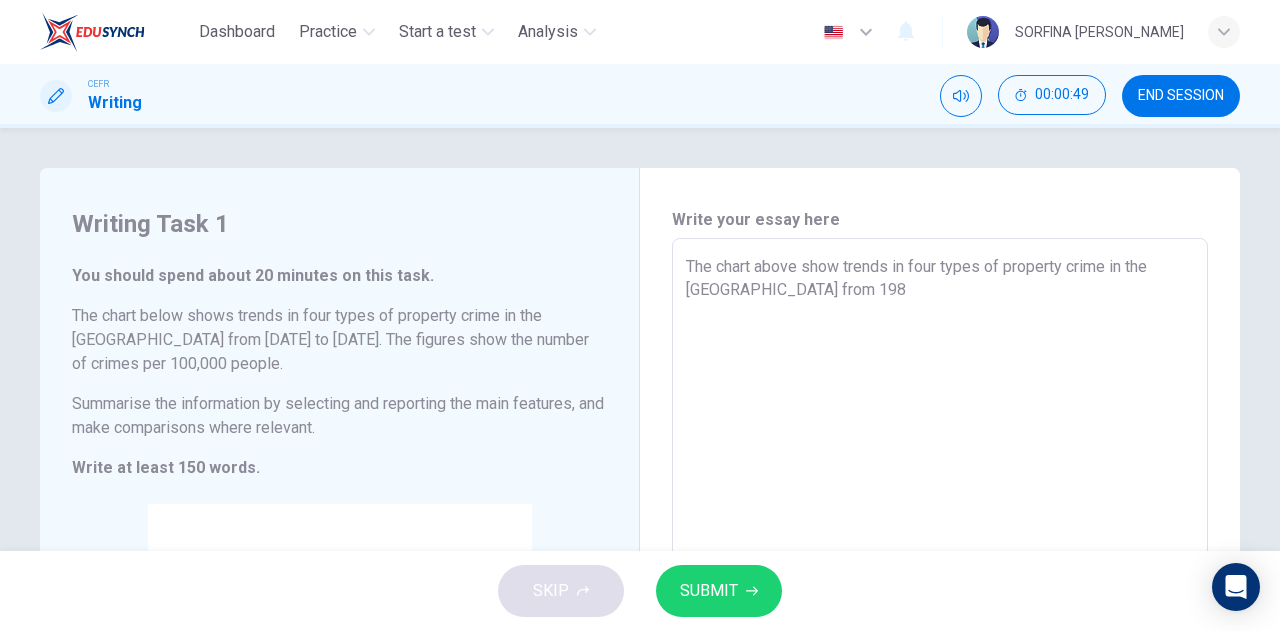 type on "The chart above show trends in four types of property crime in the USA from 1986" 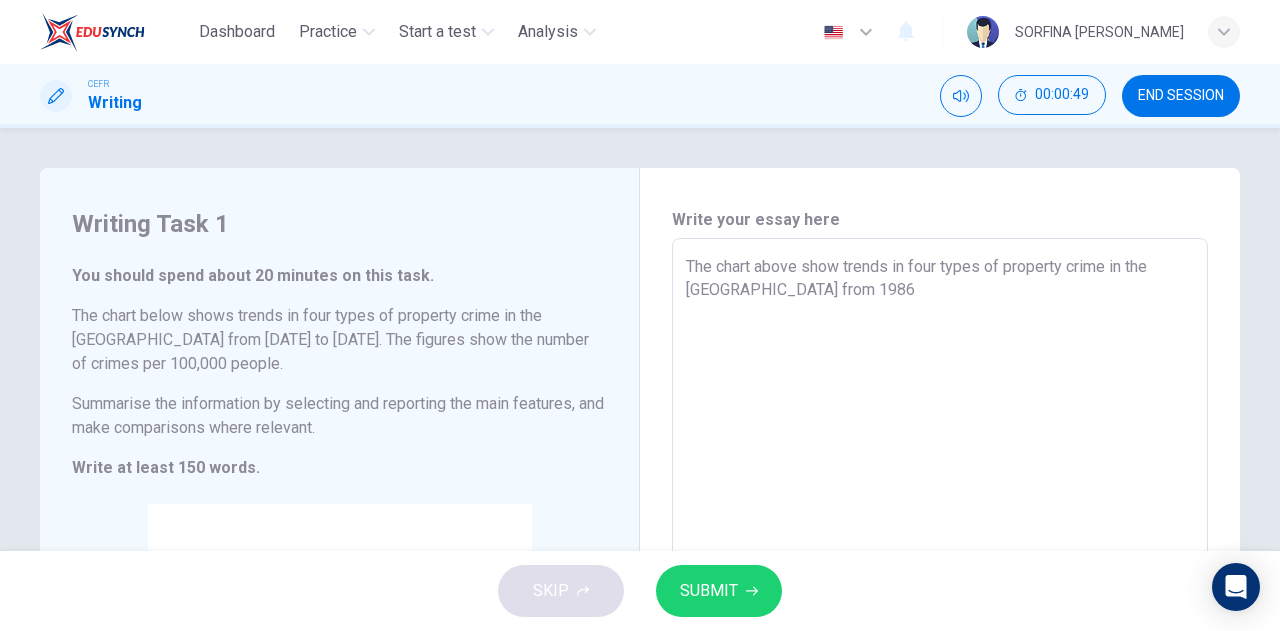 type on "x" 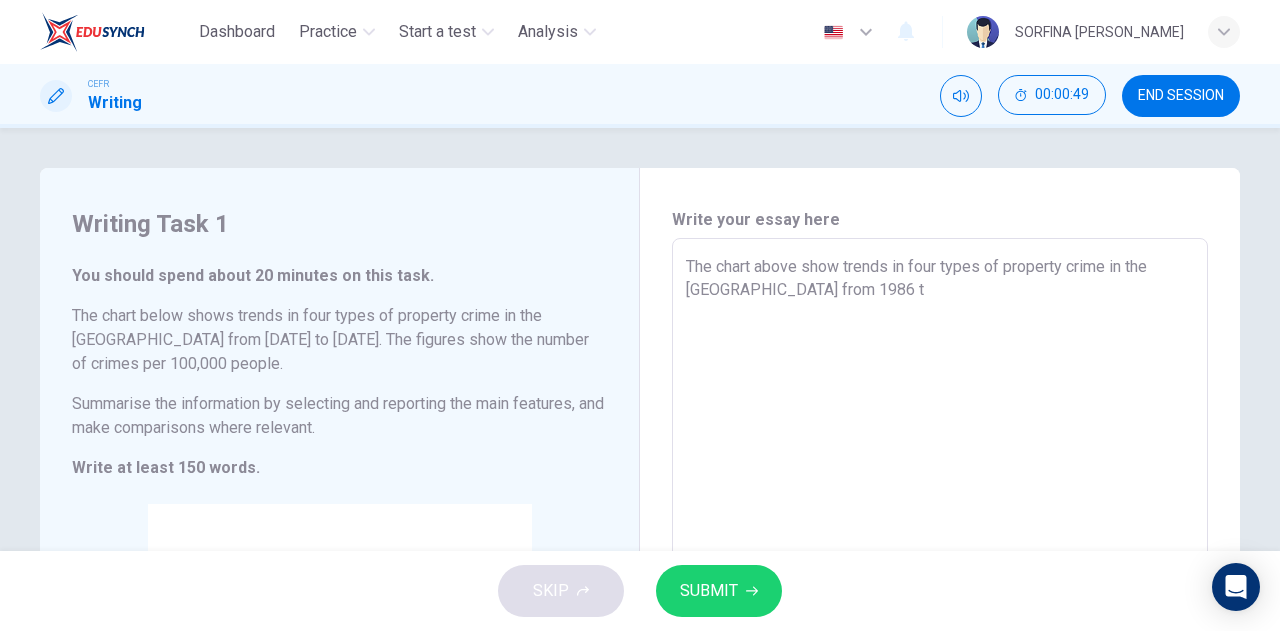 type on "x" 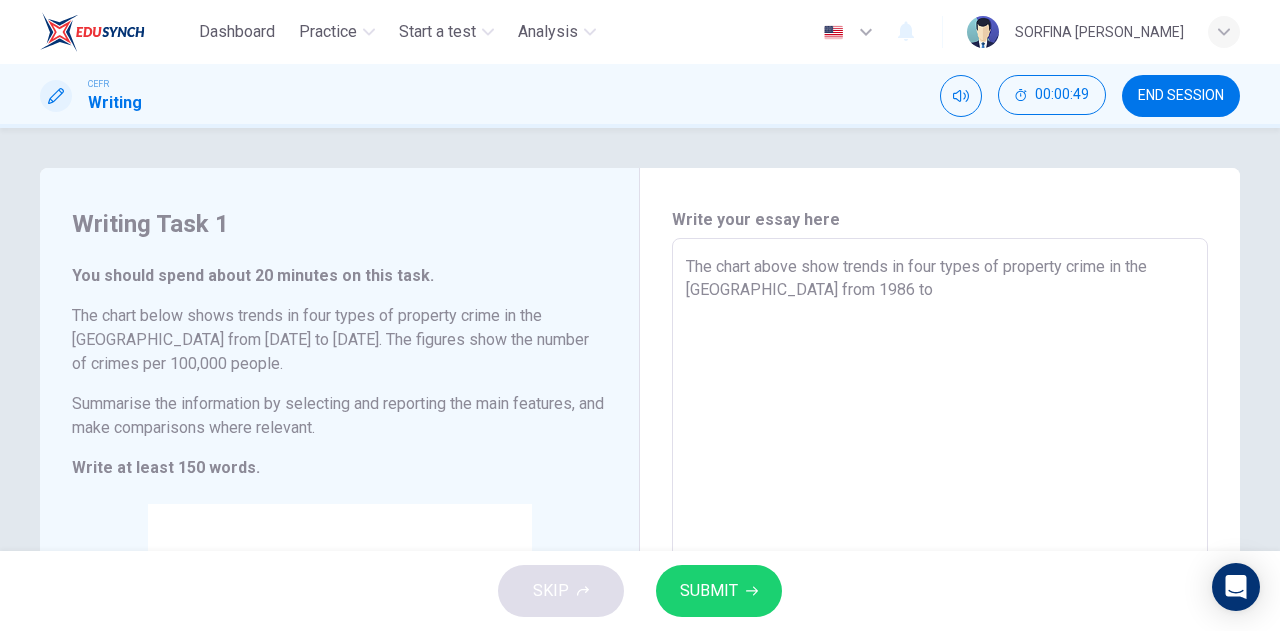 type on "The chart above show trends in four types of property crime in the USA from 1986 to" 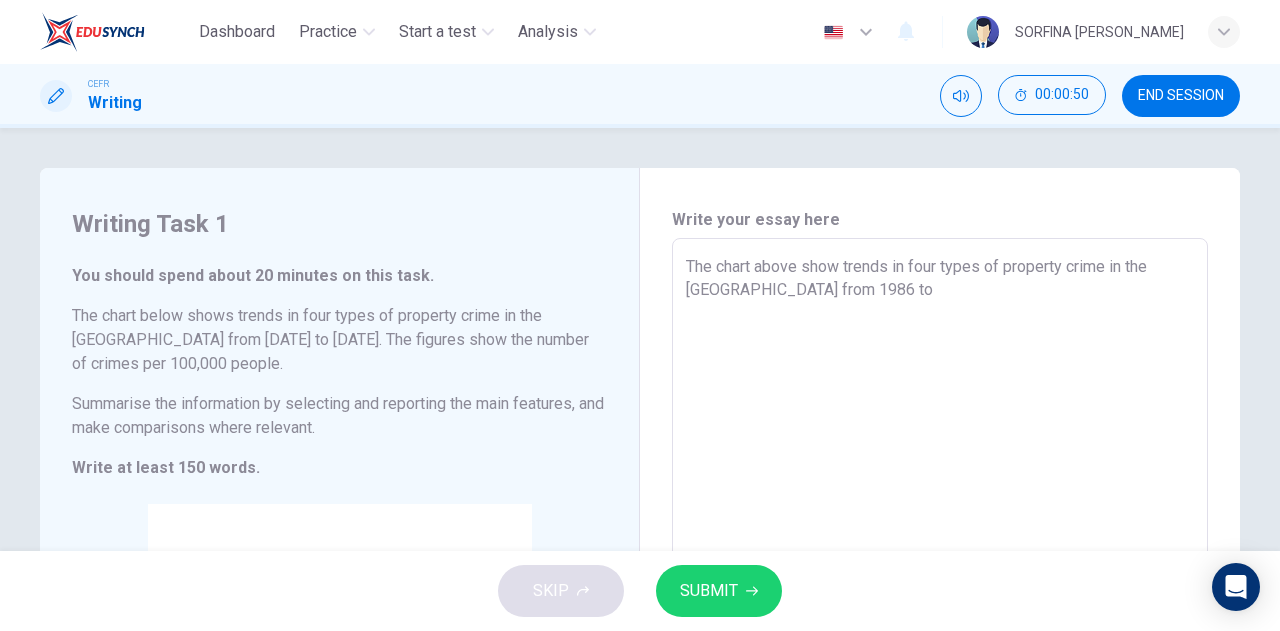 type on "x" 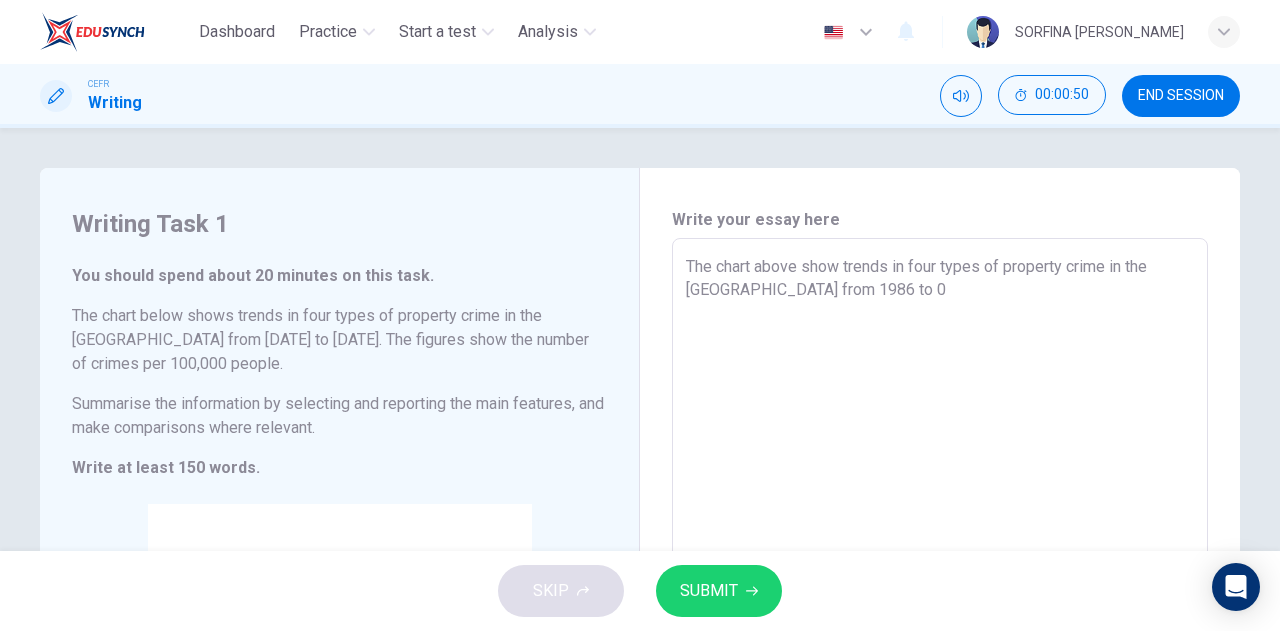 type on "x" 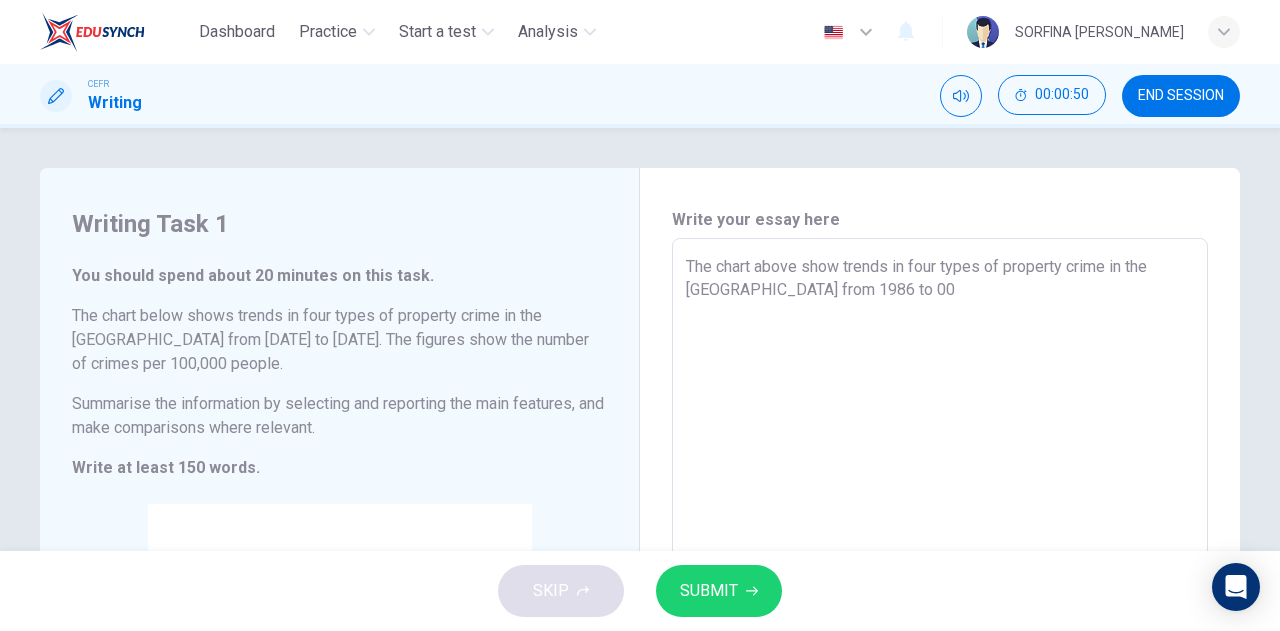 type on "x" 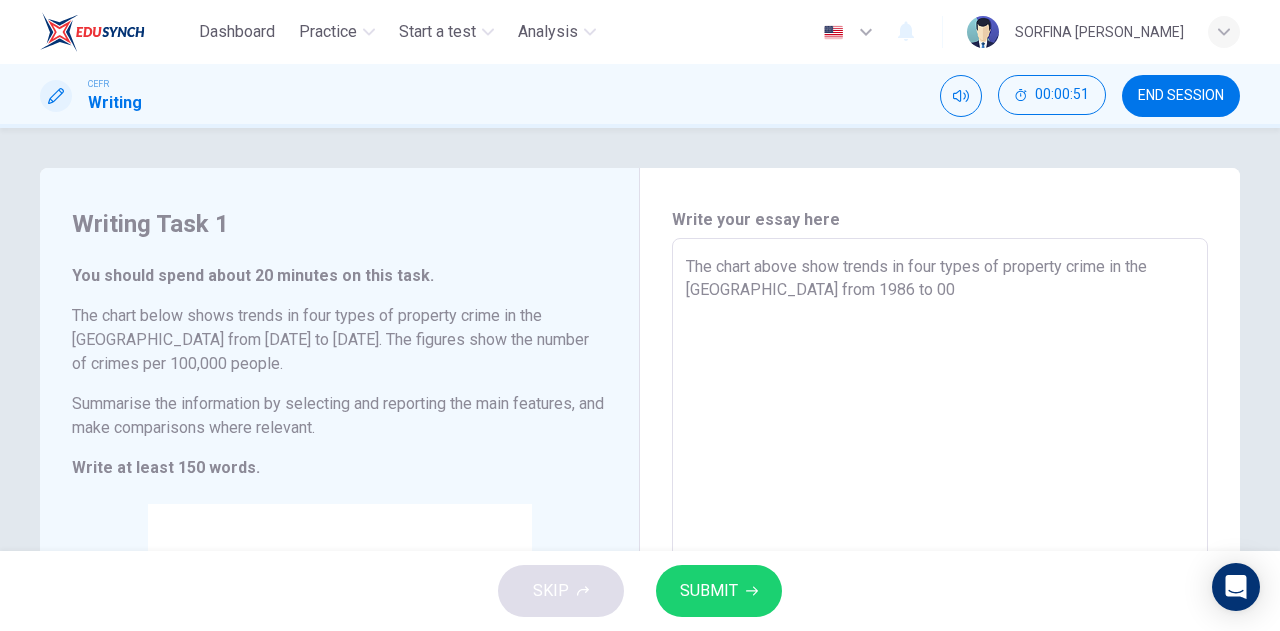 type on "The chart above show trends in four types of property crime in the USA from 1986 to 005" 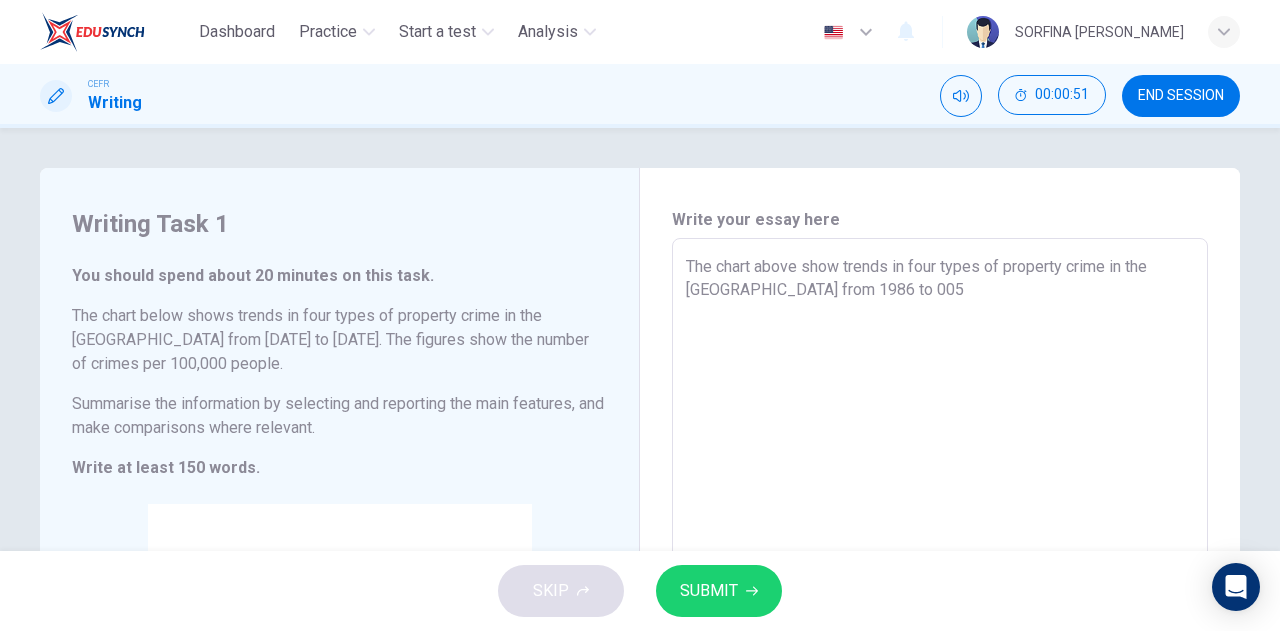 type on "The chart above show trends in four types of property crime in the USA from 1986 to 00" 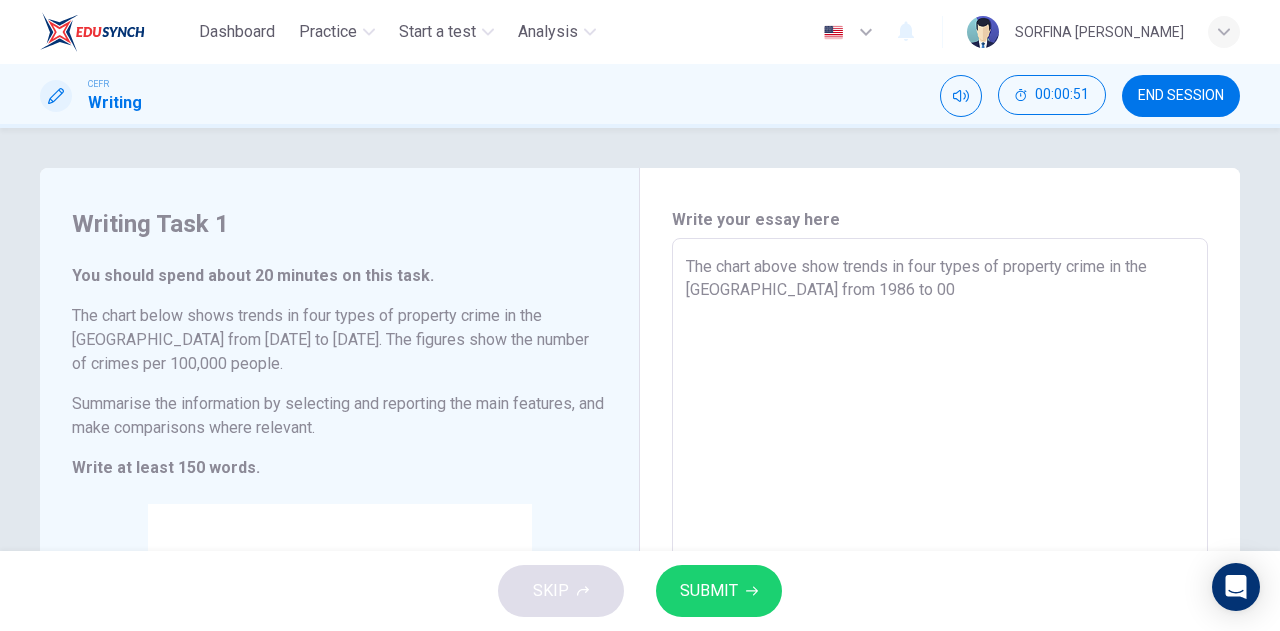type on "x" 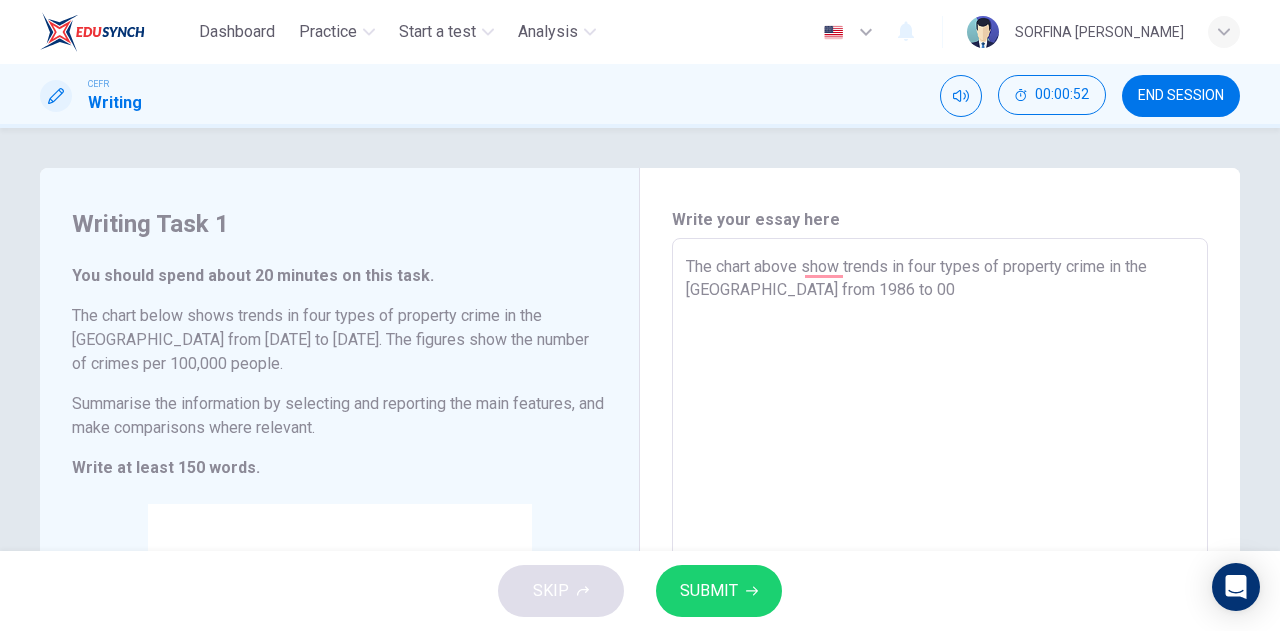 type on "The chart above show trends in four types of property crime in the USA from 1986 to 0" 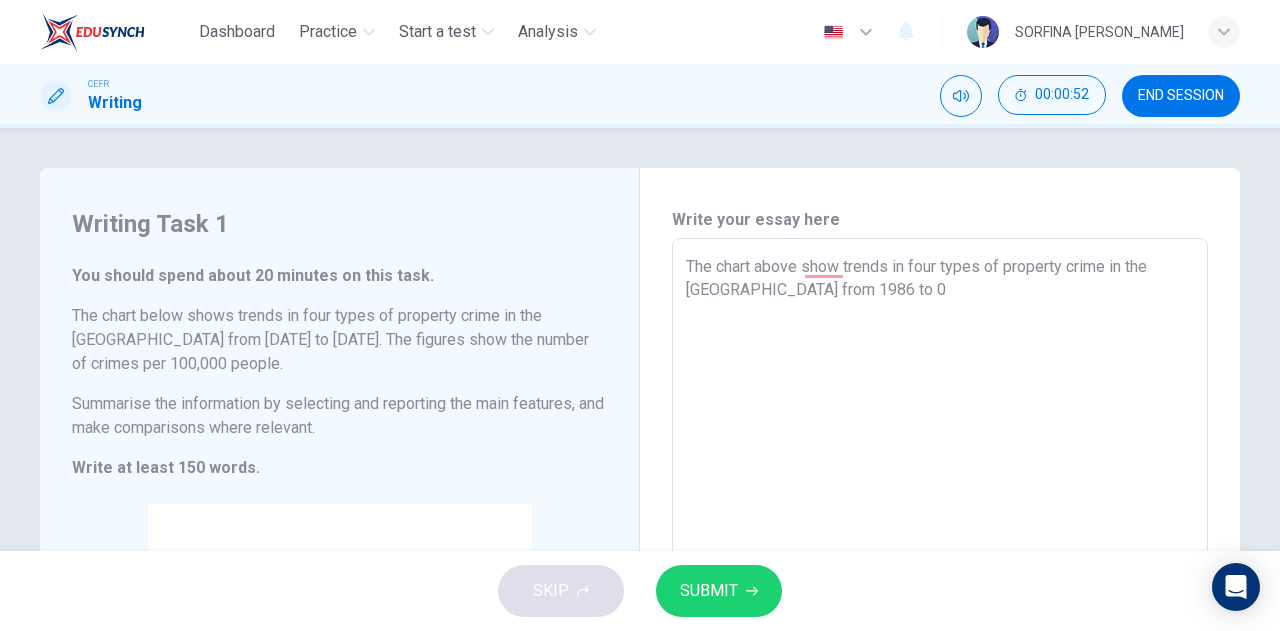 type on "x" 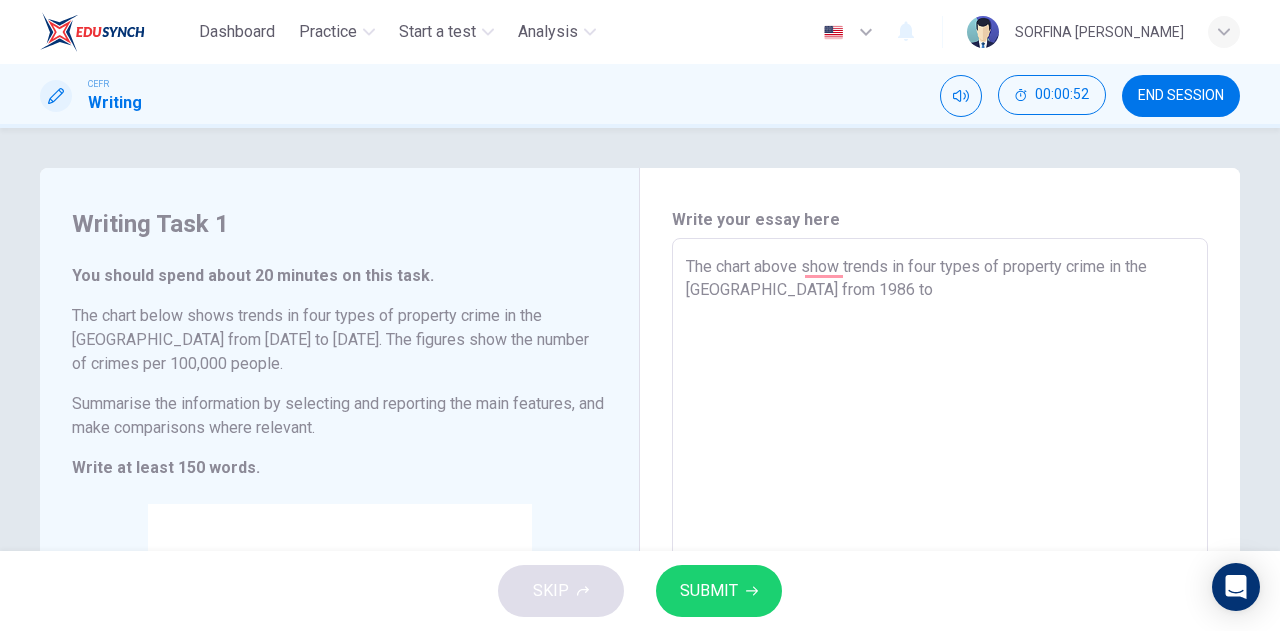 type on "x" 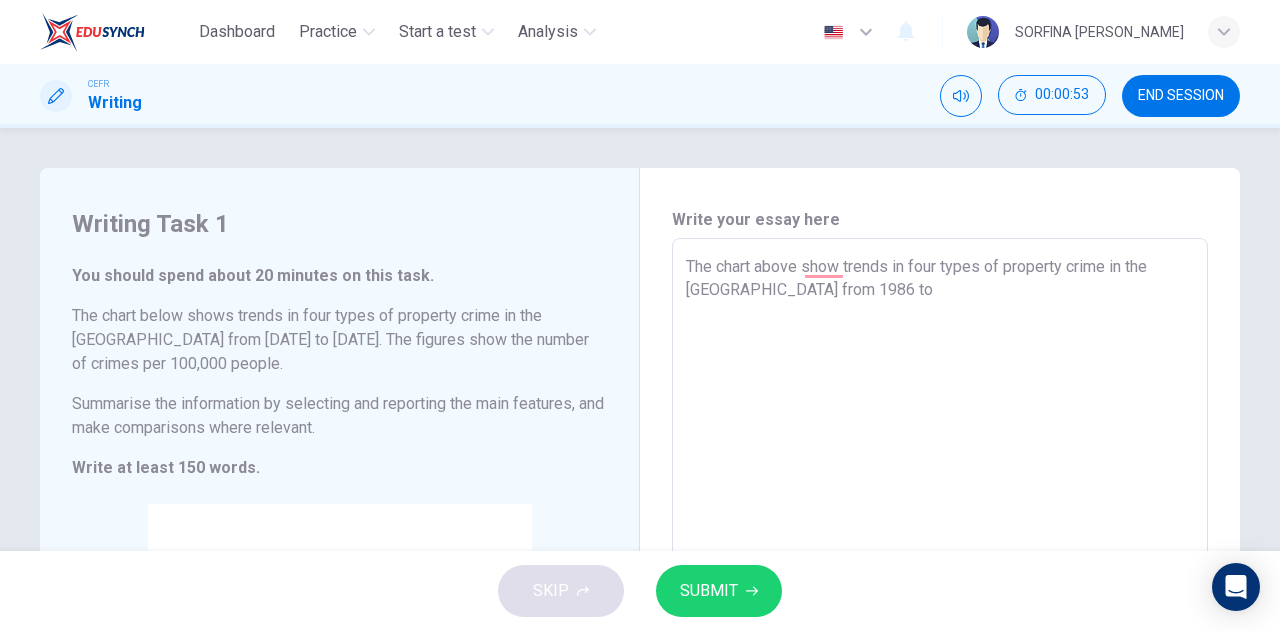 type on "The chart above show trends in four types of property crime in the USA from 1986 to2" 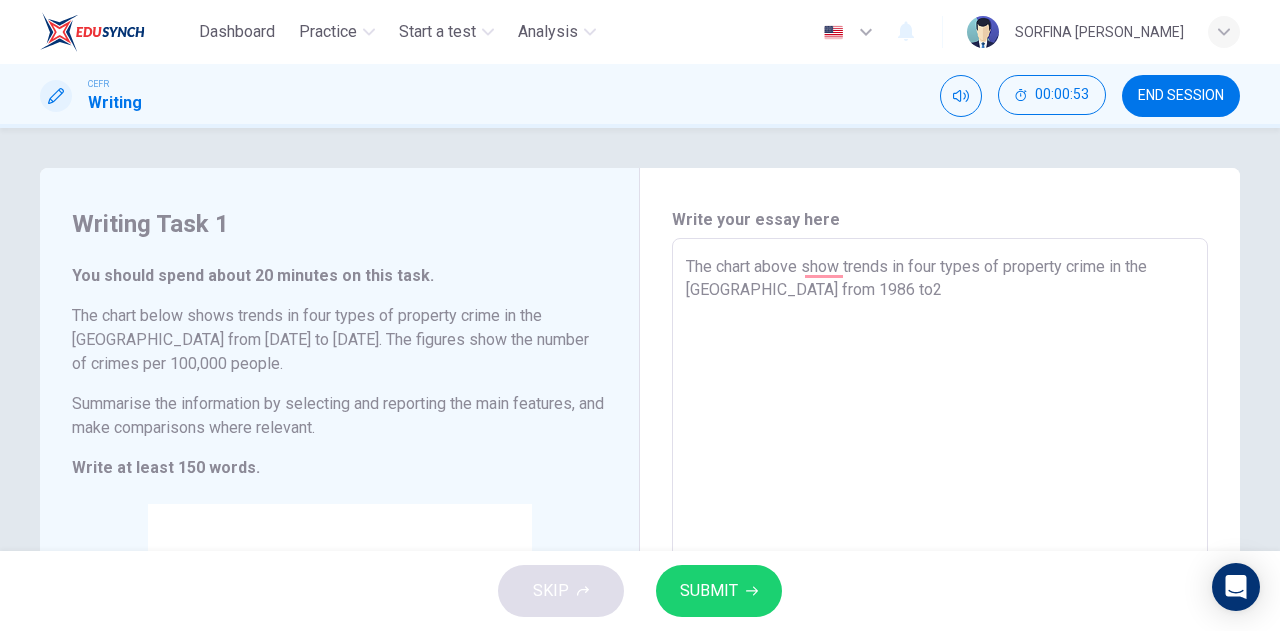 type on "The chart above show trends in four types of property crime in the USA from 1986 to20" 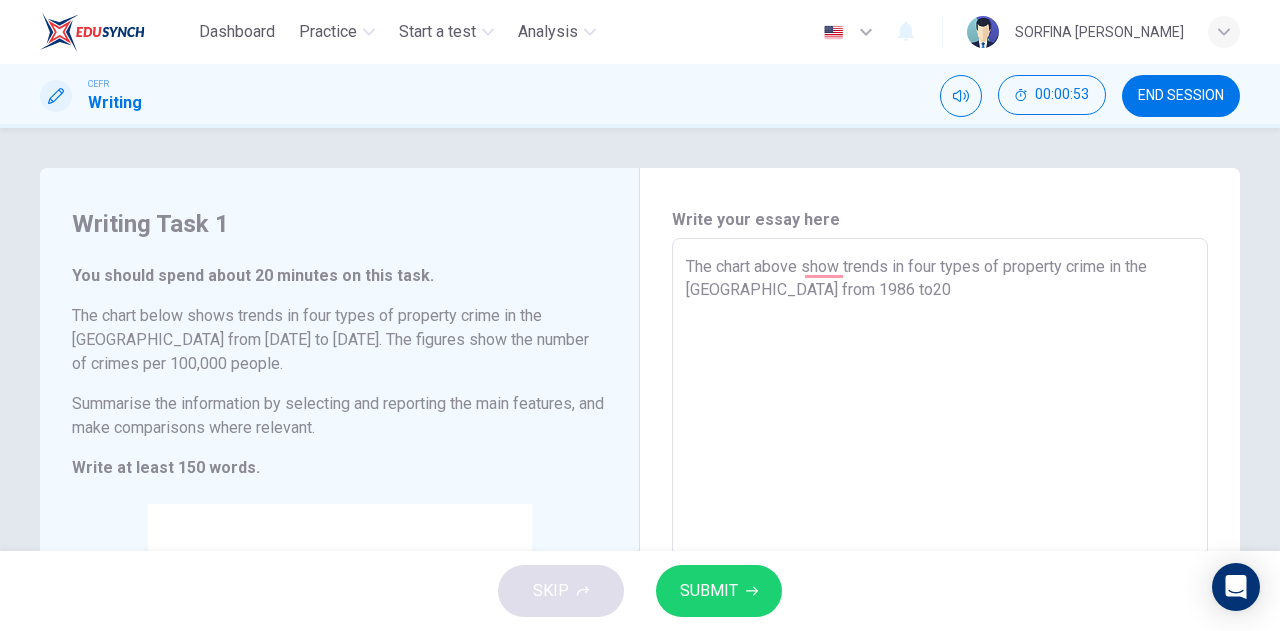 type on "x" 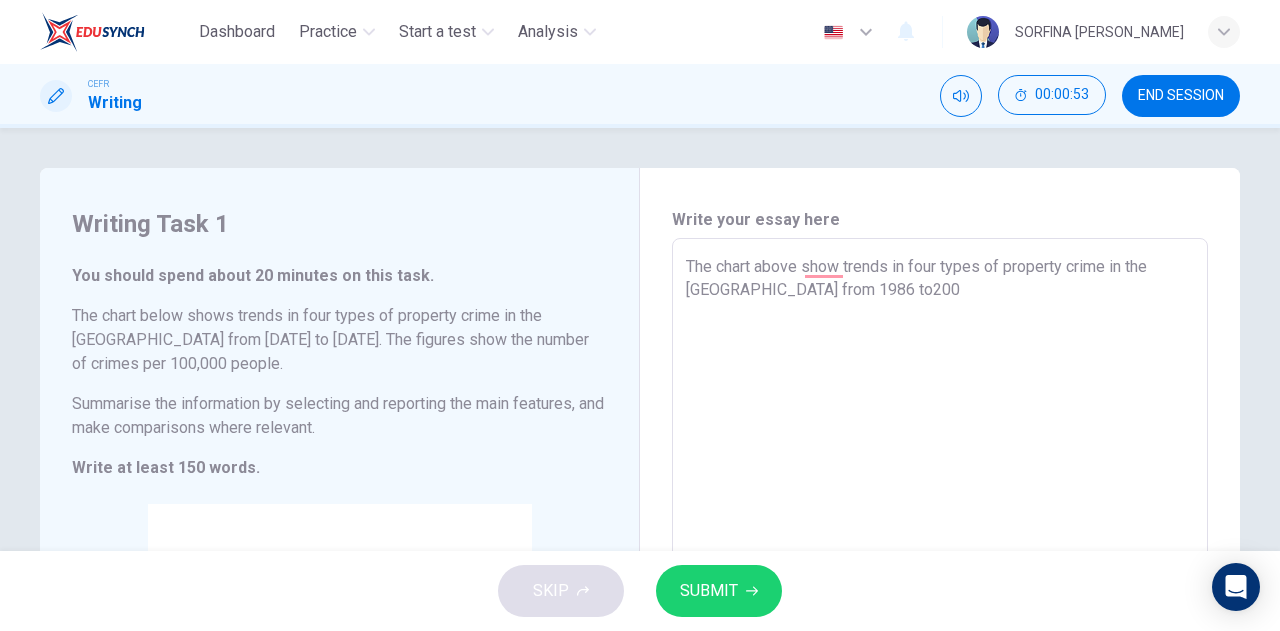 type on "x" 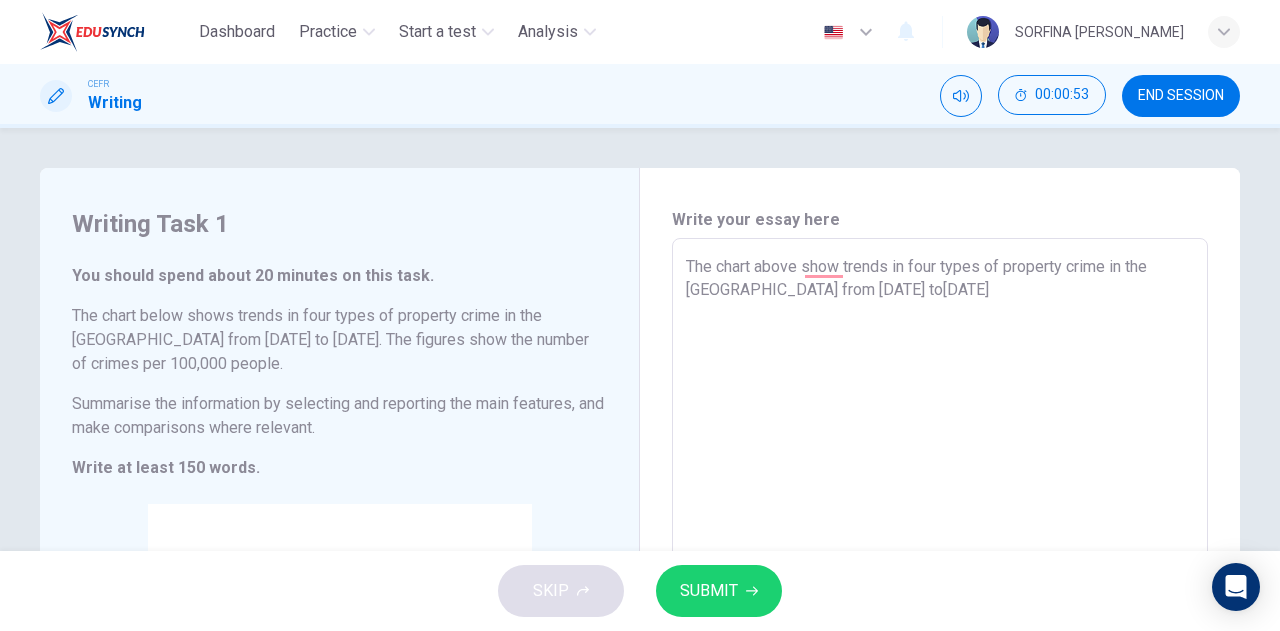 type on "x" 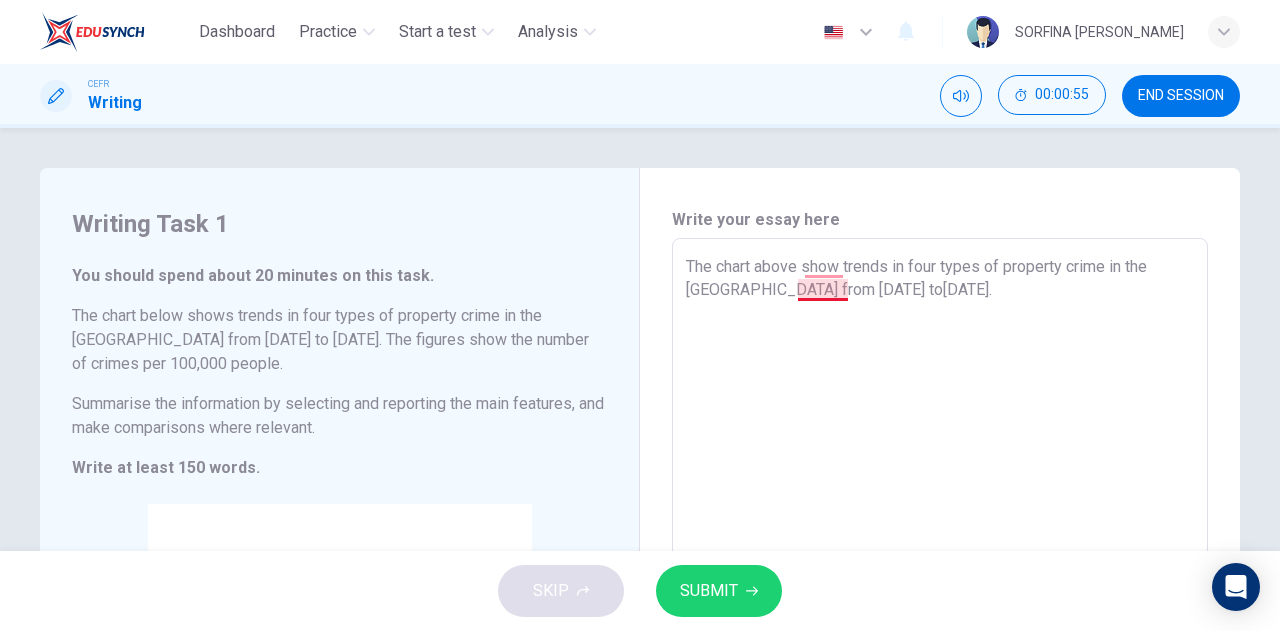 type 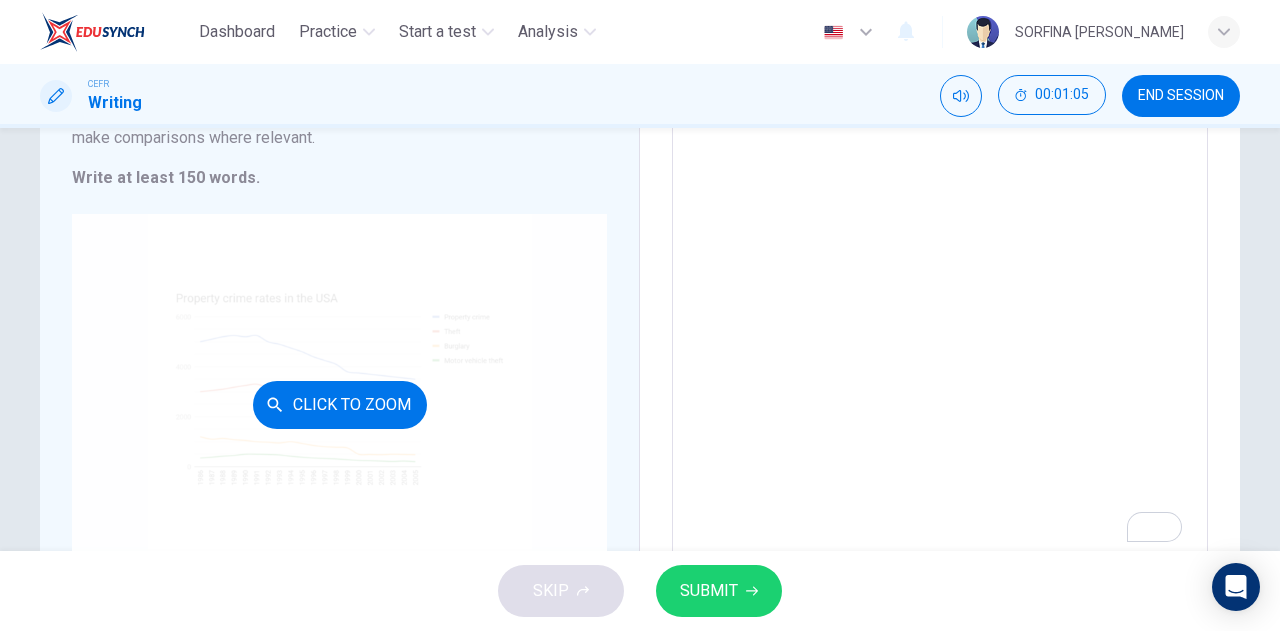 scroll, scrollTop: 414, scrollLeft: 0, axis: vertical 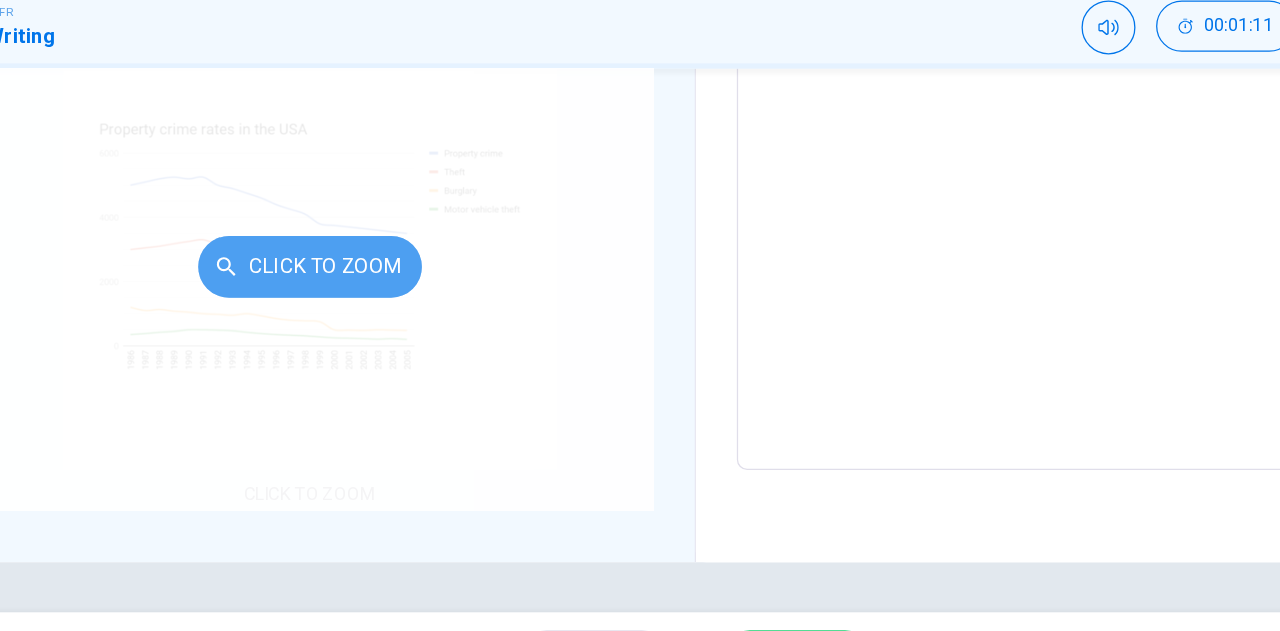 click on "Click to Zoom" at bounding box center [340, 282] 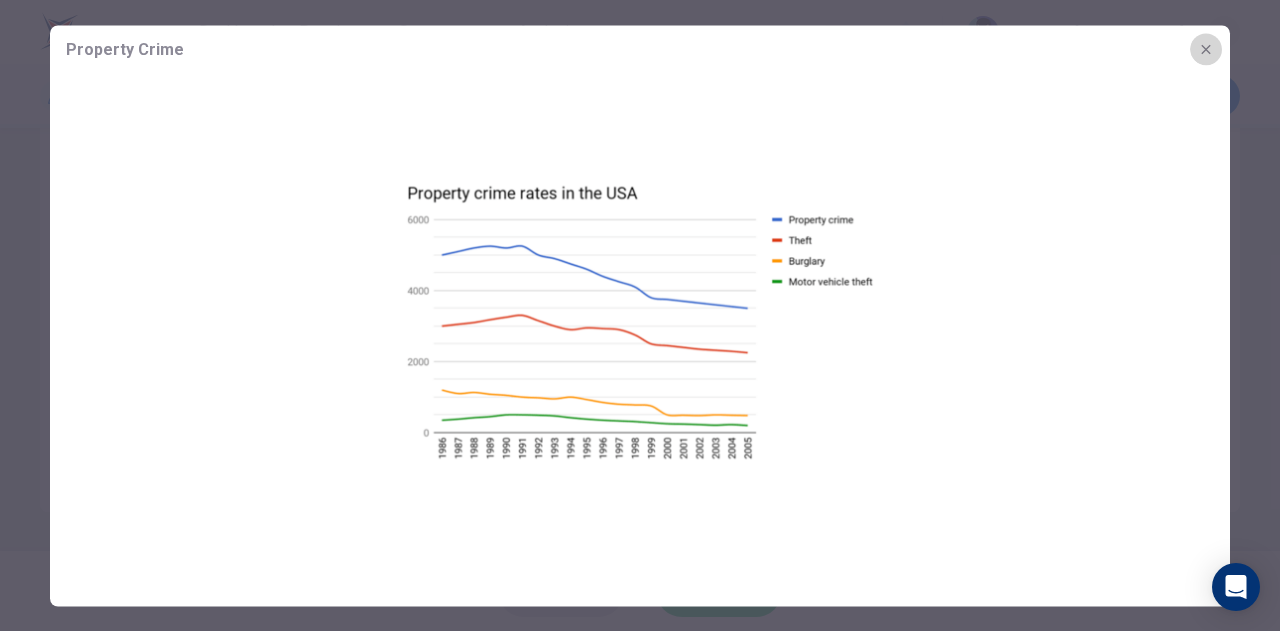 click 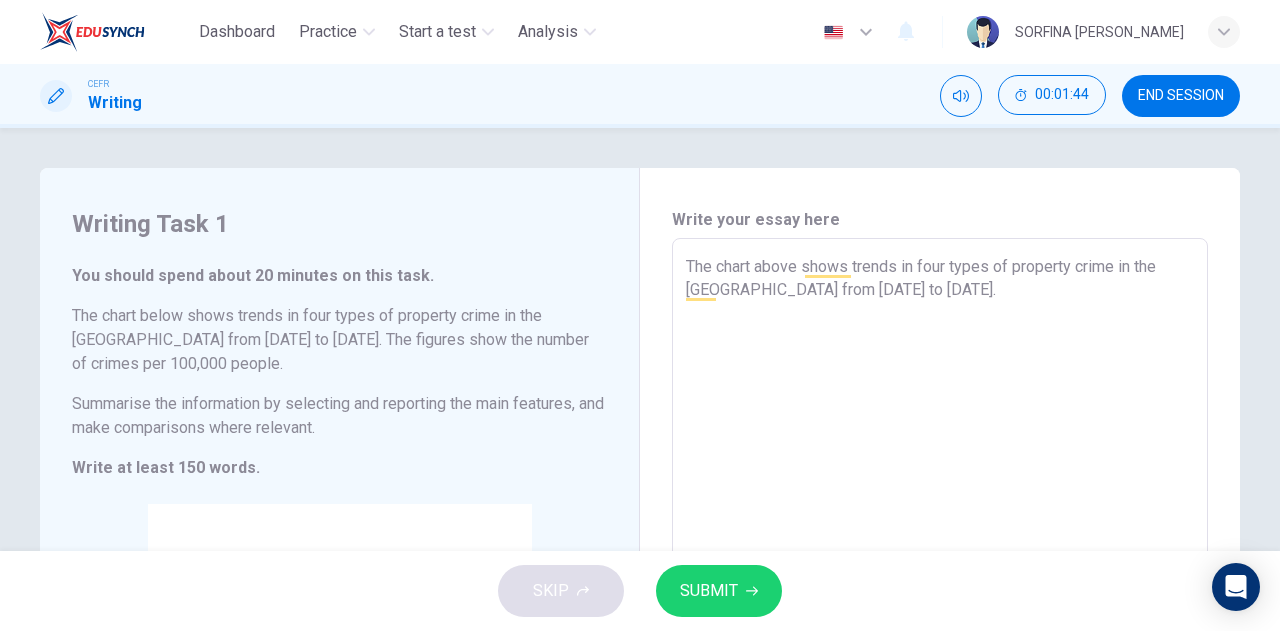 scroll, scrollTop: 1, scrollLeft: 0, axis: vertical 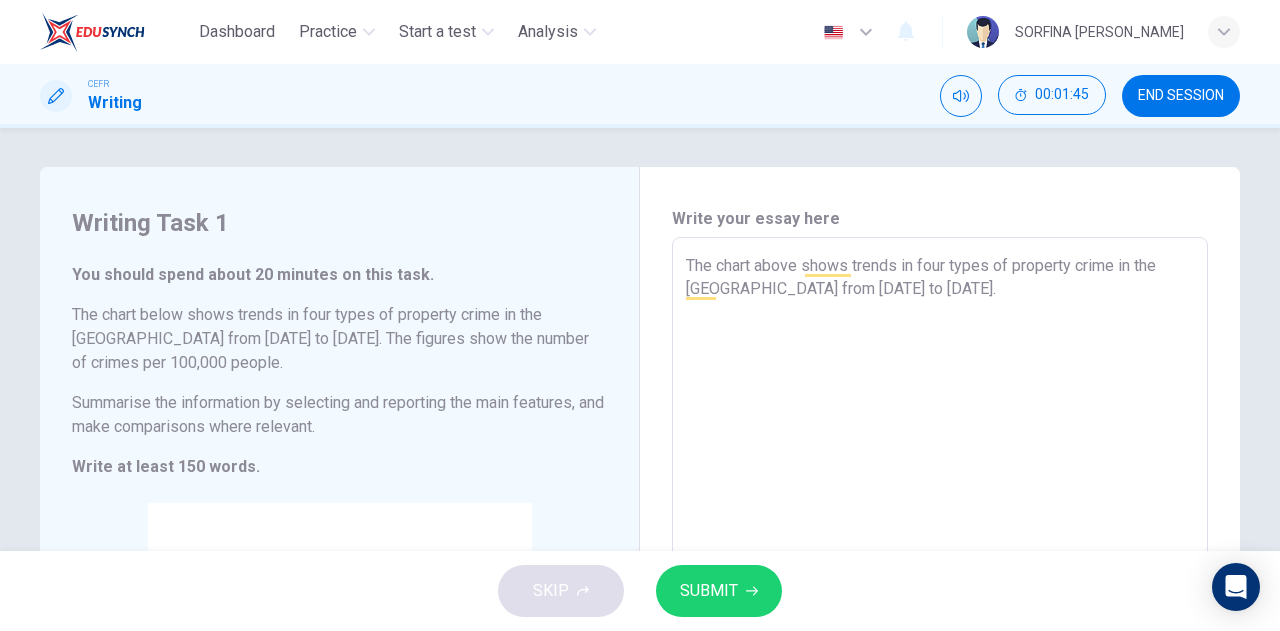 click on "The chart above shows trends in four types of property crime in the USA from 1986 to 2005." at bounding box center (940, 545) 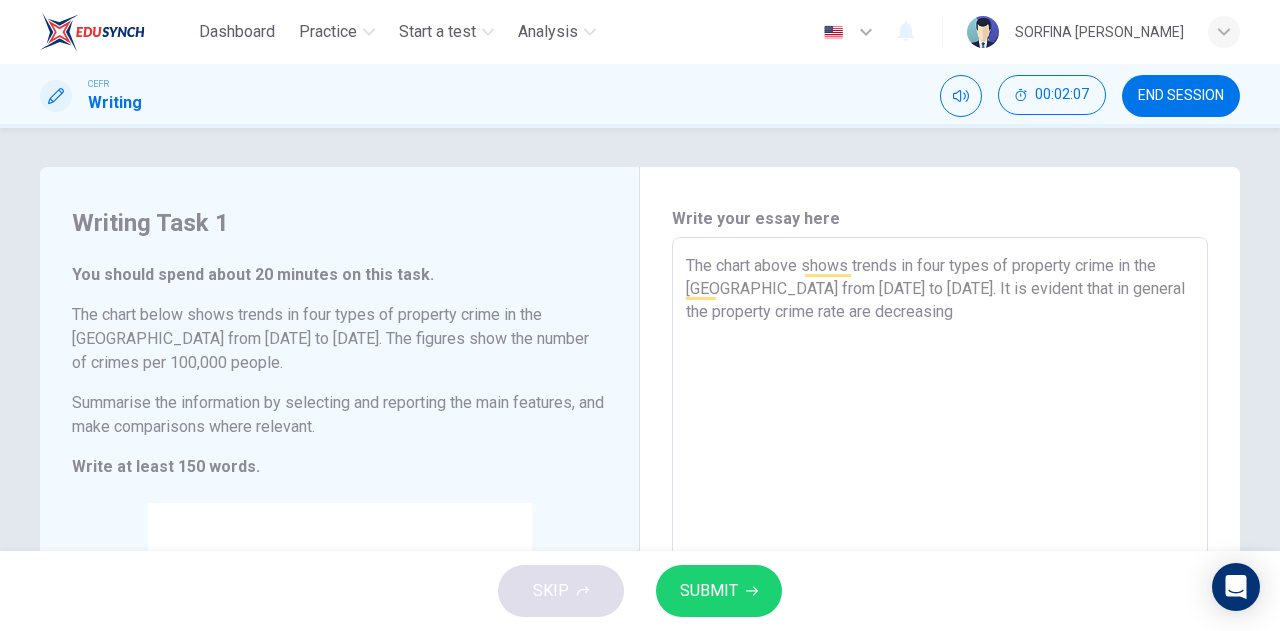 click on "The chart above shows trends in four types of property crime in the USA from 1986 to 2005. It is evident that in general the property crime rate are decreasing" at bounding box center (940, 545) 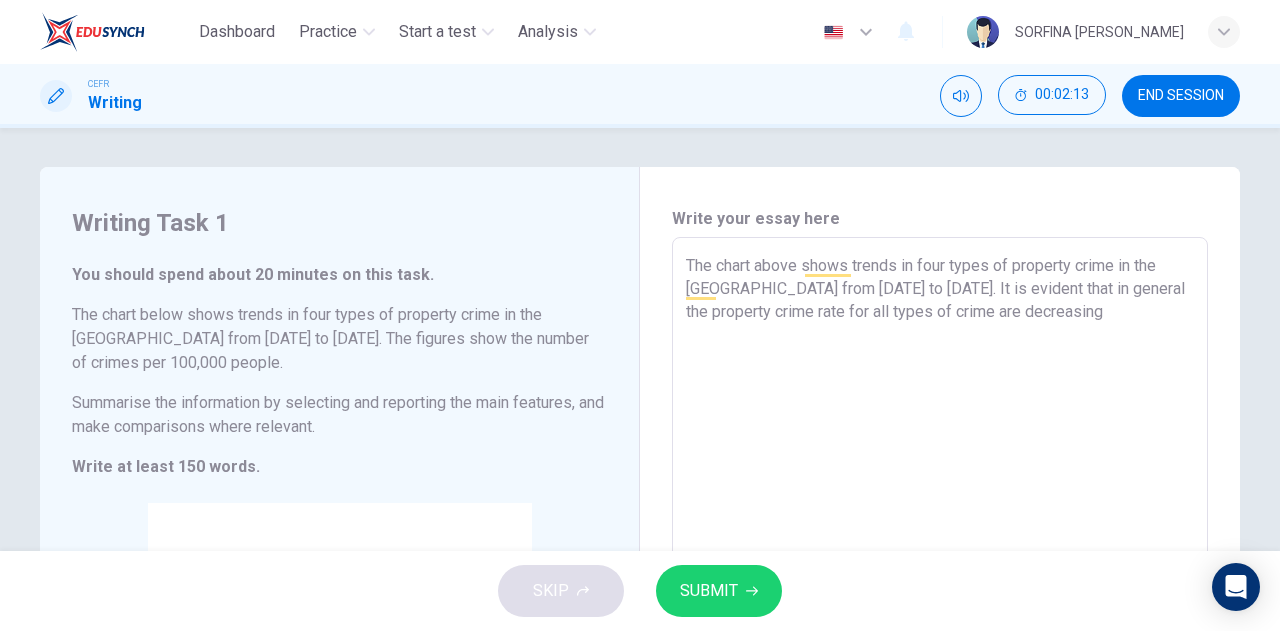 click on "The chart above shows trends in four types of property crime in the USA from 1986 to 2005. It is evident that in general the property crime rate for all types of crime are decreasing" at bounding box center [940, 545] 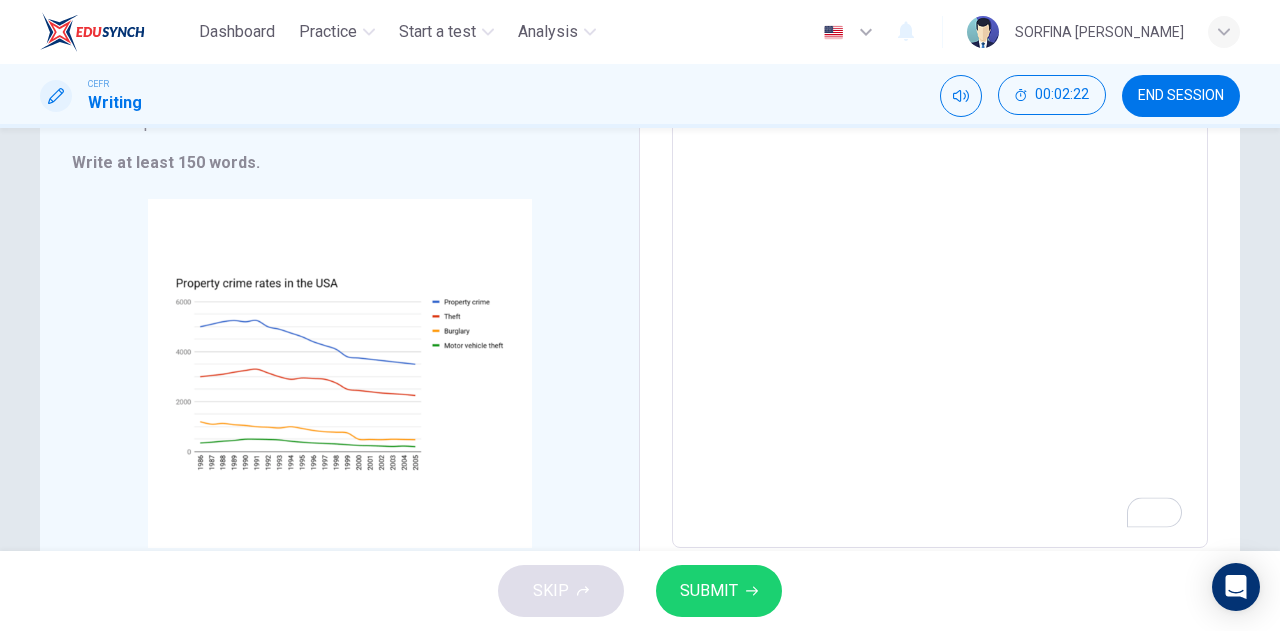 scroll, scrollTop: 306, scrollLeft: 0, axis: vertical 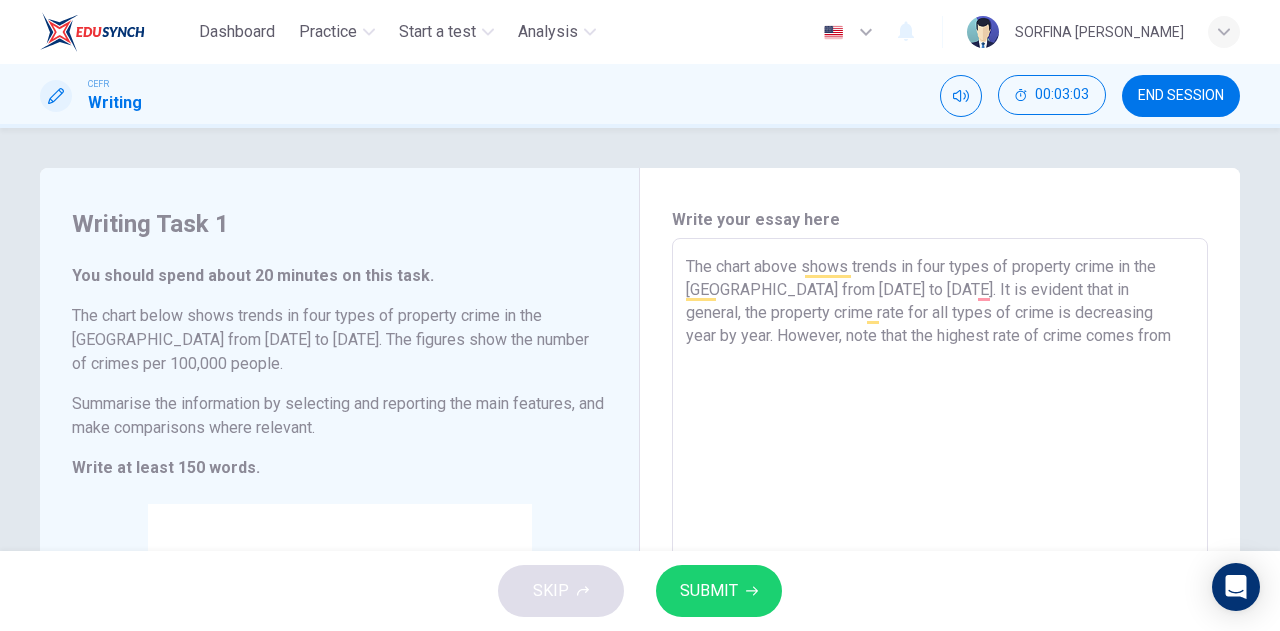 click on "The chart above shows trends in four types of property crime in the USA from 1986 to 2005. It is evident that in general, the property crime rate for all types of crime is decreasing year by year. However, note that the highest rate of crime comes from" at bounding box center (940, 546) 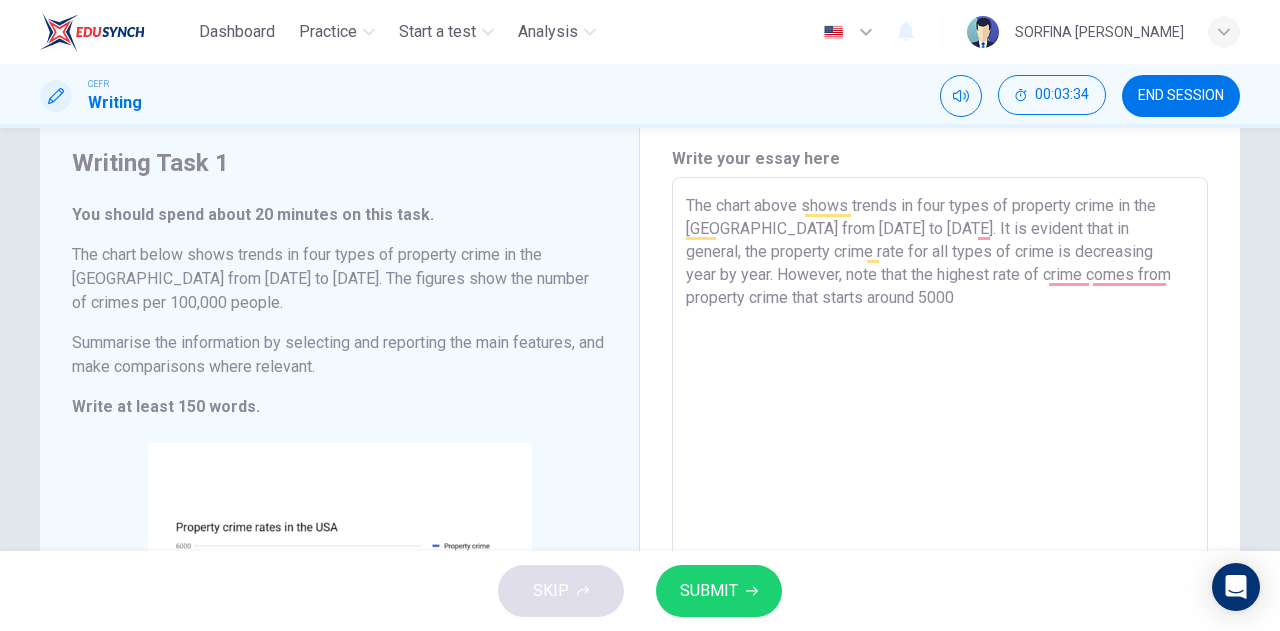 scroll, scrollTop: 56, scrollLeft: 0, axis: vertical 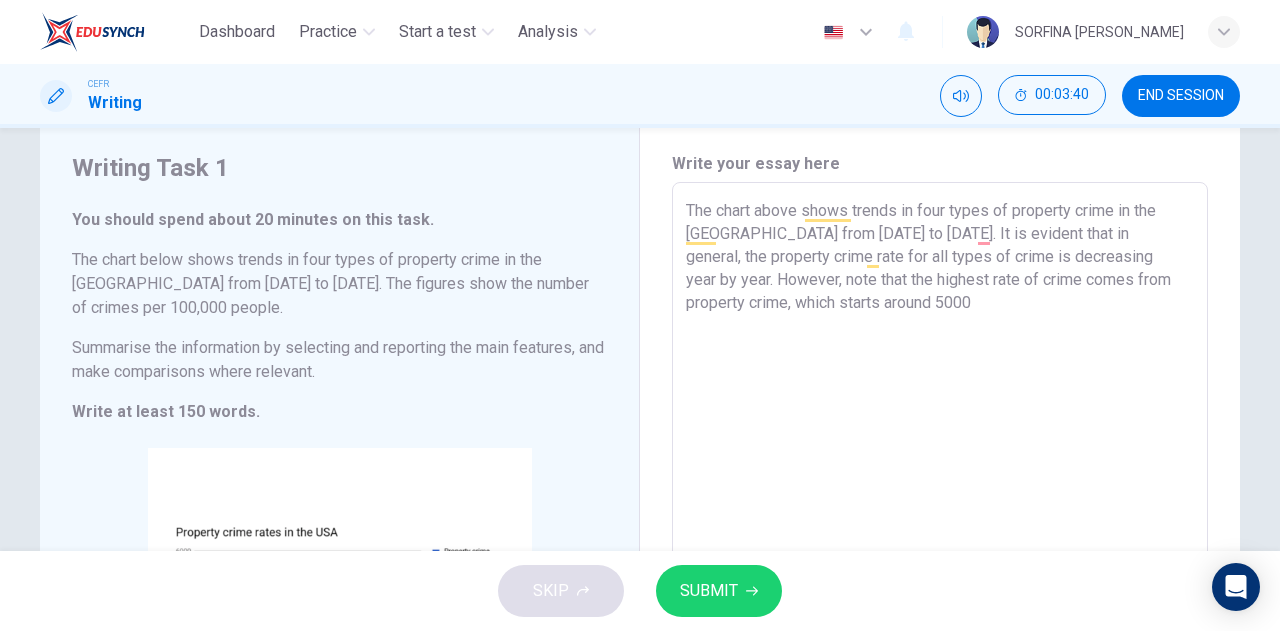 click on "The chart above shows trends in four types of property crime in the USA from 1986 to 2005. It is evident that in general, the property crime rate for all types of crime is decreasing year by year. However, note that the highest rate of crime comes from property crime, which starts around 5000" at bounding box center [940, 490] 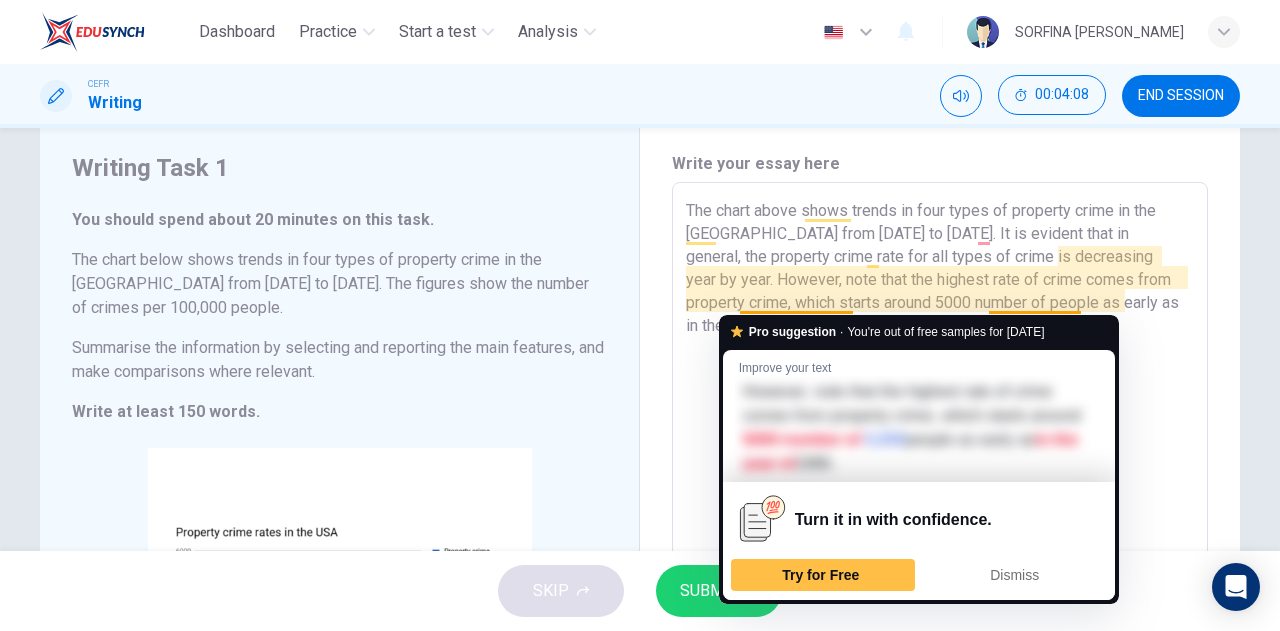 click on "The chart above shows trends in four types of property crime in the USA from 1986 to 2005. It is evident that in general, the property crime rate for all types of crime is decreasing year by year. However, note that the highest rate of crime comes from property crime, which starts around 5000 number of people as early as in the year of 1986." at bounding box center [940, 490] 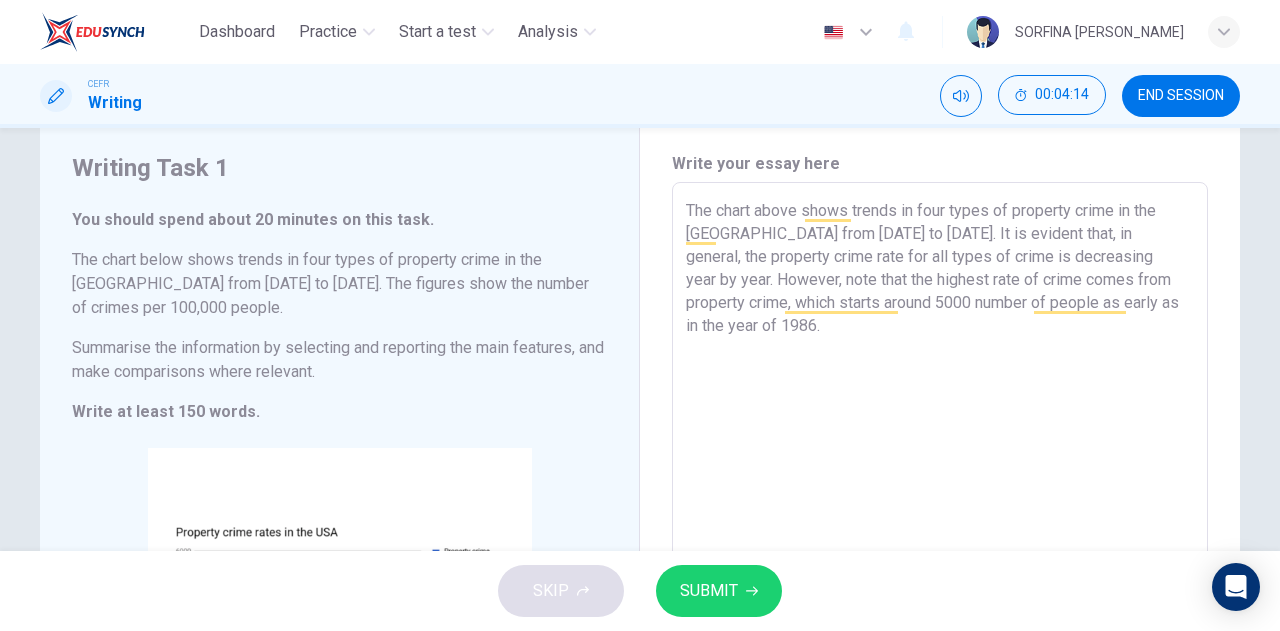 click on "The chart above shows trends in four types of property crime in the USA from 1986 to 2005. It is evident that, in general, the property crime rate for all types of crime is decreasing year by year. However, note that the highest rate of crime comes from property crime, which starts around 5000 number of people as early as in the year of 1986." at bounding box center (940, 490) 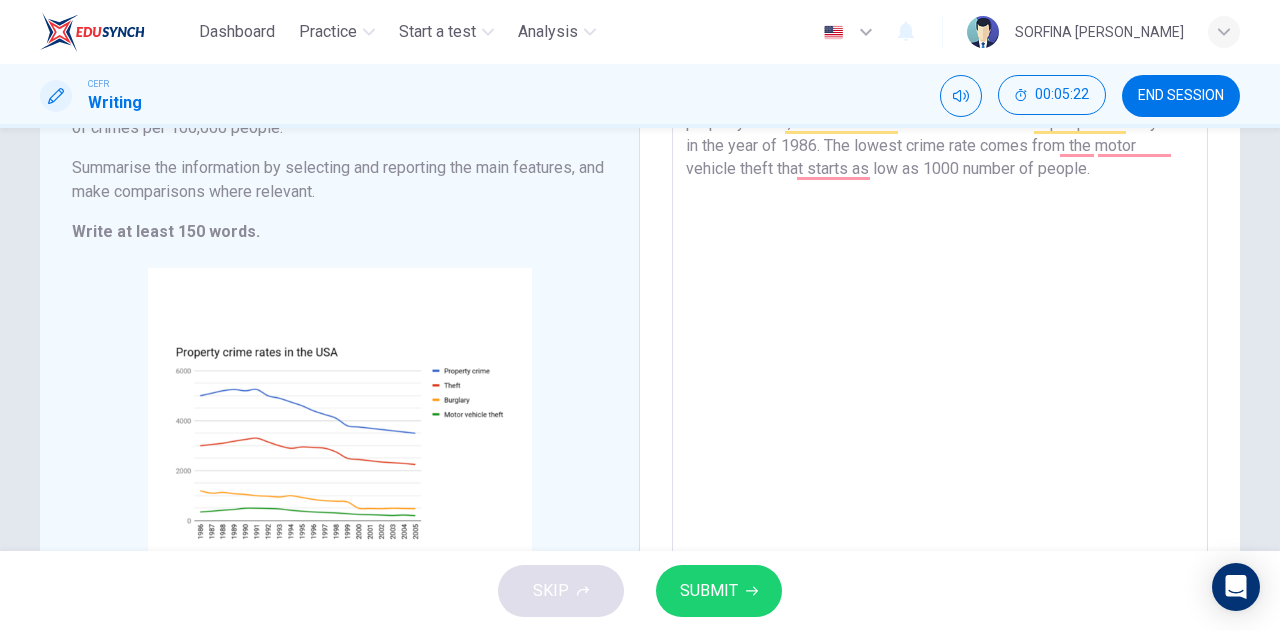 scroll, scrollTop: 198, scrollLeft: 0, axis: vertical 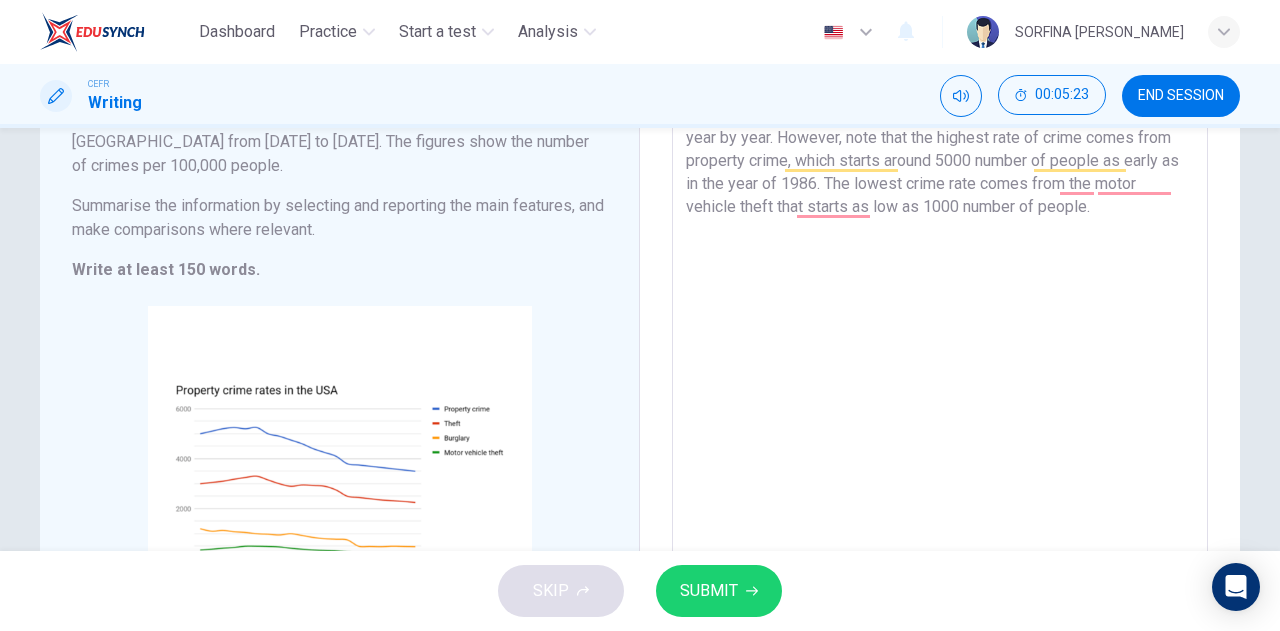 click on "The chart above shows trends in four types of property crime in the USA from 1986 to 2005. It is evident that, in general, the property crime rate for all types of crime is decreasing year by year. However, note that the highest rate of crime comes from property crime, which starts around 5000 number of people as early as in the year of 1986. The lowest crime rate comes from the motor vehicle theft that starts as low as 1000 number of people." at bounding box center (940, 348) 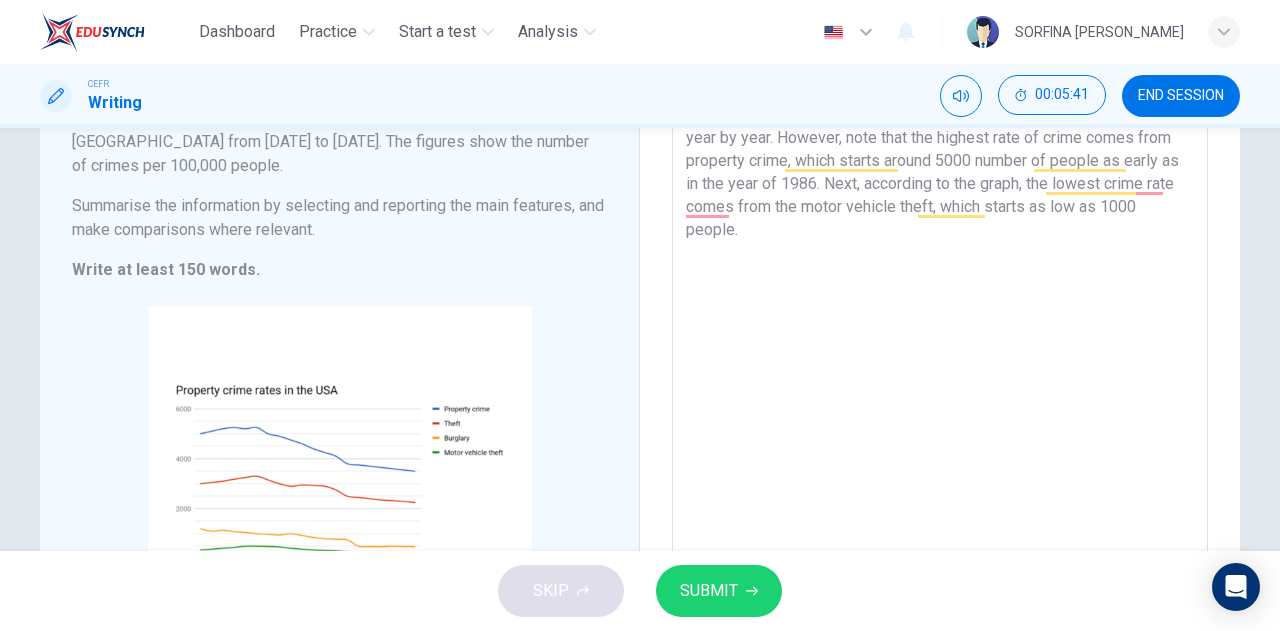 click on "The chart above shows trends in four types of property crime in the USA from 1986 to 2005. It is evident that, in general, the property crime rate for all types of crime is decreasing year by year. However, note that the highest rate of crime comes from property crime, which starts around 5000 number of people as early as in the year of 1986. Next, according to the graph, the lowest crime rate comes from the motor vehicle theft, which starts as low as 1000 people." at bounding box center (940, 348) 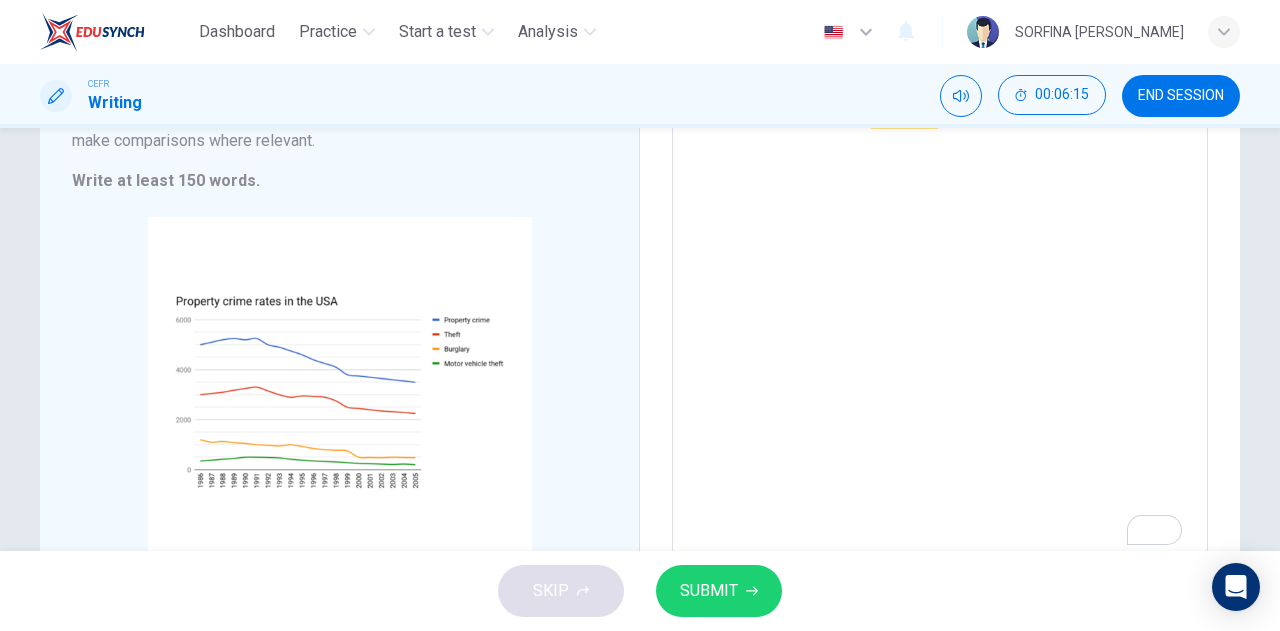 scroll, scrollTop: 286, scrollLeft: 0, axis: vertical 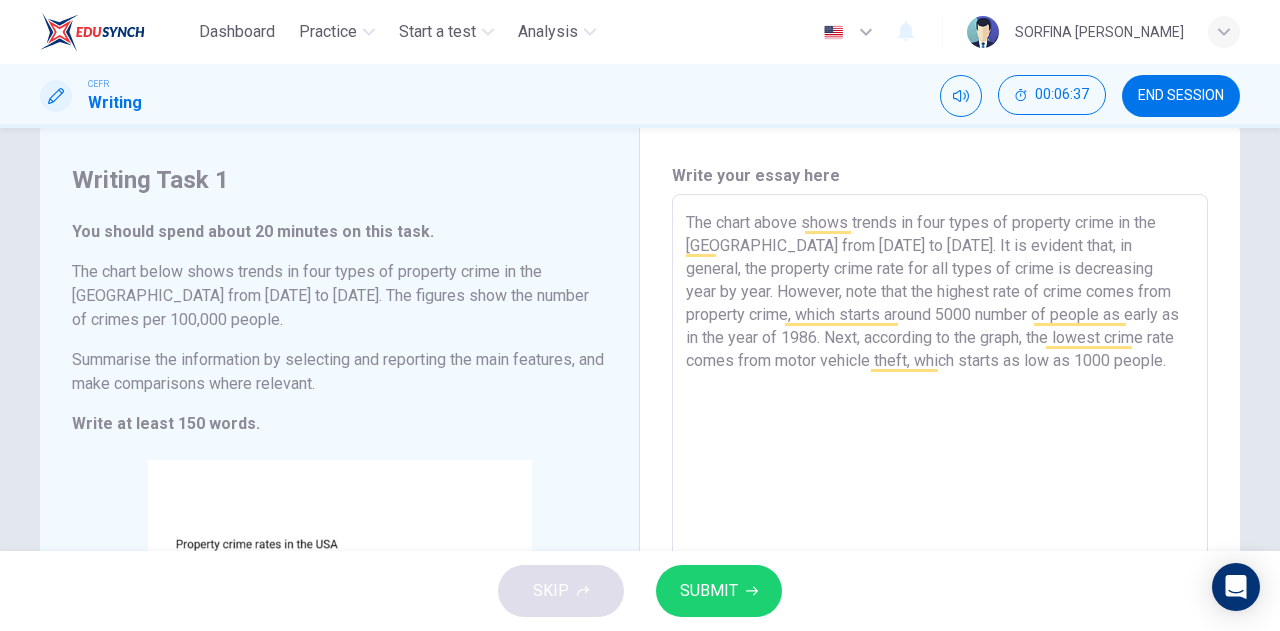 click on "The chart above shows trends in four types of property crime in the USA from 1986 to 2005. It is evident that, in general, the property crime rate for all types of crime is decreasing year by year. However, note that the highest rate of crime comes from property crime, which starts around 5000 number of people as early as in the year of 1986. Next, according to the graph, the lowest crime rate comes from motor vehicle theft, which starts as low as 1000 people." at bounding box center [940, 502] 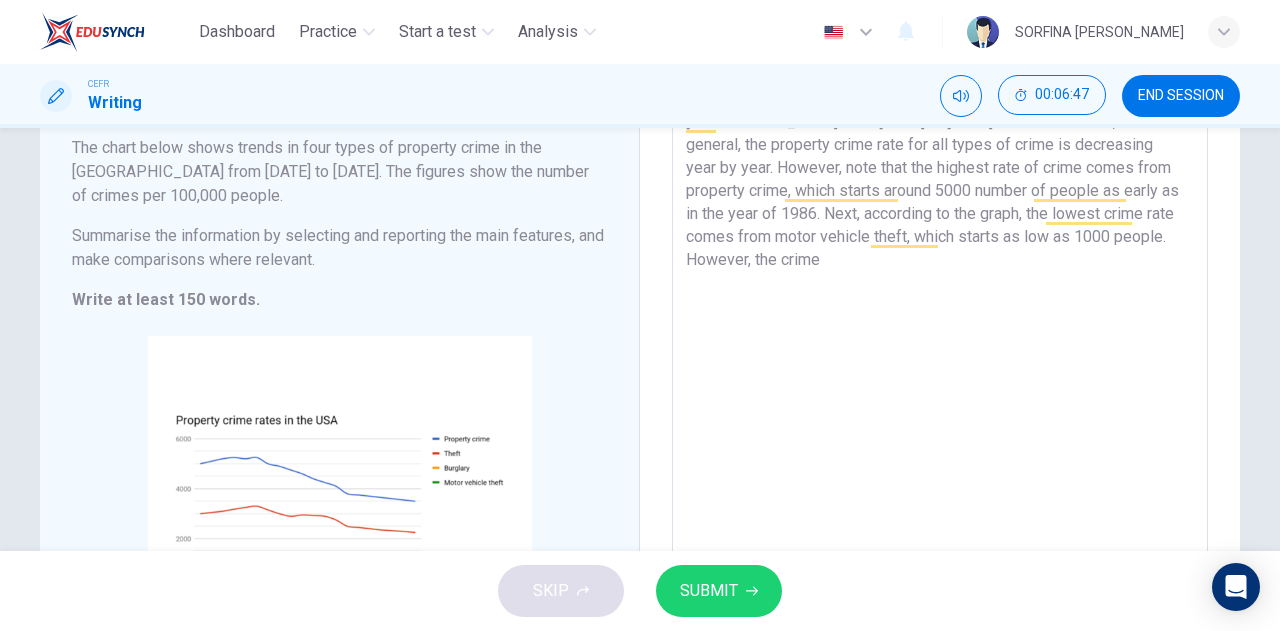 scroll, scrollTop: 140, scrollLeft: 0, axis: vertical 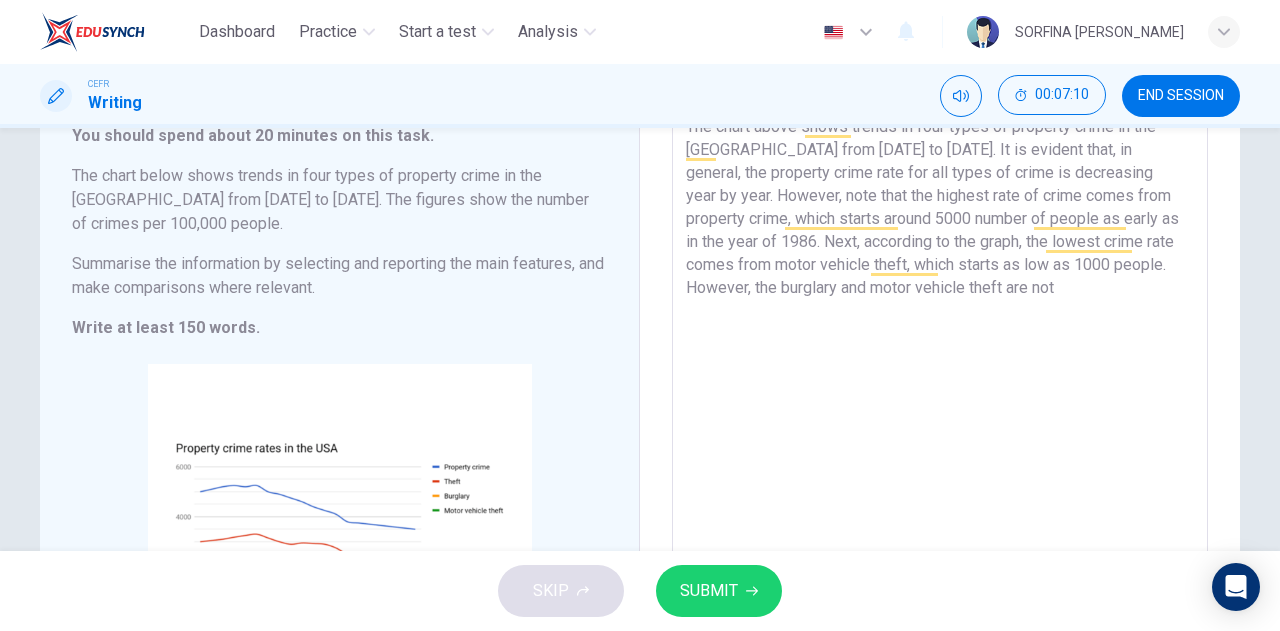 click on "The chart above shows trends in four types of property crime in the USA from 1986 to 2005. It is evident that, in general, the property crime rate for all types of crime is decreasing year by year. However, note that the highest rate of crime comes from property crime, which starts around 5000 number of people as early as in the year of 1986. Next, according to the graph, the lowest crime rate comes from motor vehicle theft, which starts as low as 1000 people. However, the burglary and motor vehicle theft are not" at bounding box center (940, 406) 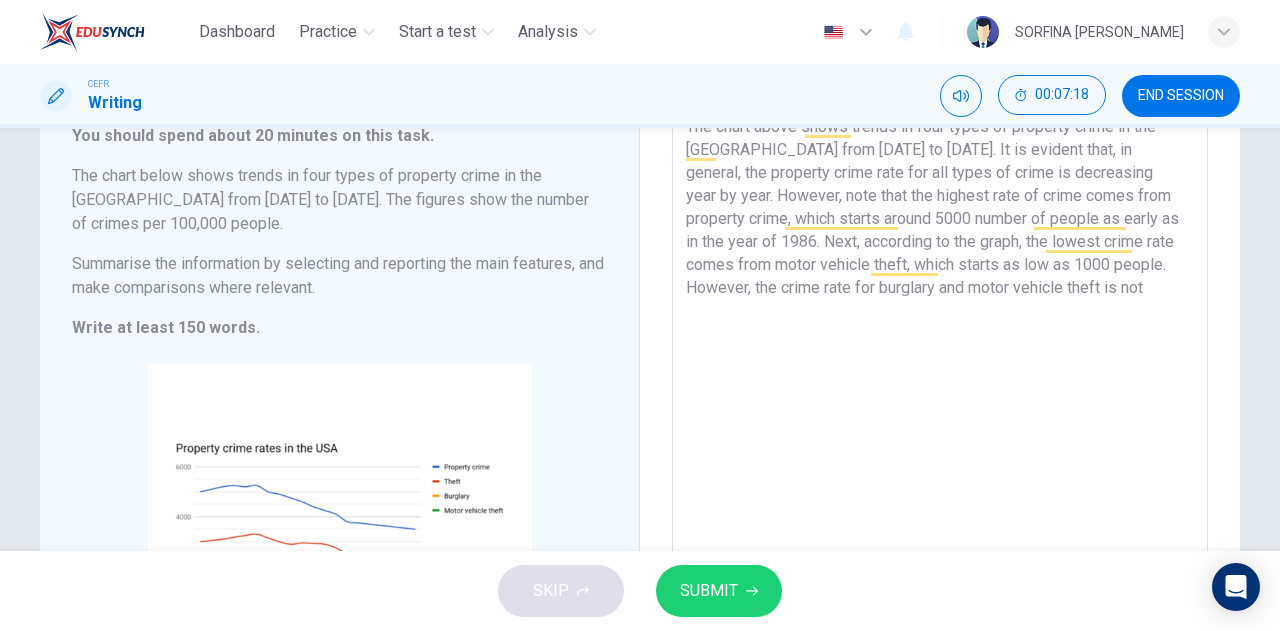 click on "The chart above shows trends in four types of property crime in the USA from 1986 to 2005. It is evident that, in general, the property crime rate for all types of crime is decreasing year by year. However, note that the highest rate of crime comes from property crime, which starts around 5000 number of people as early as in the year of 1986. Next, according to the graph, the lowest crime rate comes from motor vehicle theft, which starts as low as 1000 people. However, the crime rate for burglary and motor vehicle theft is not" at bounding box center (940, 406) 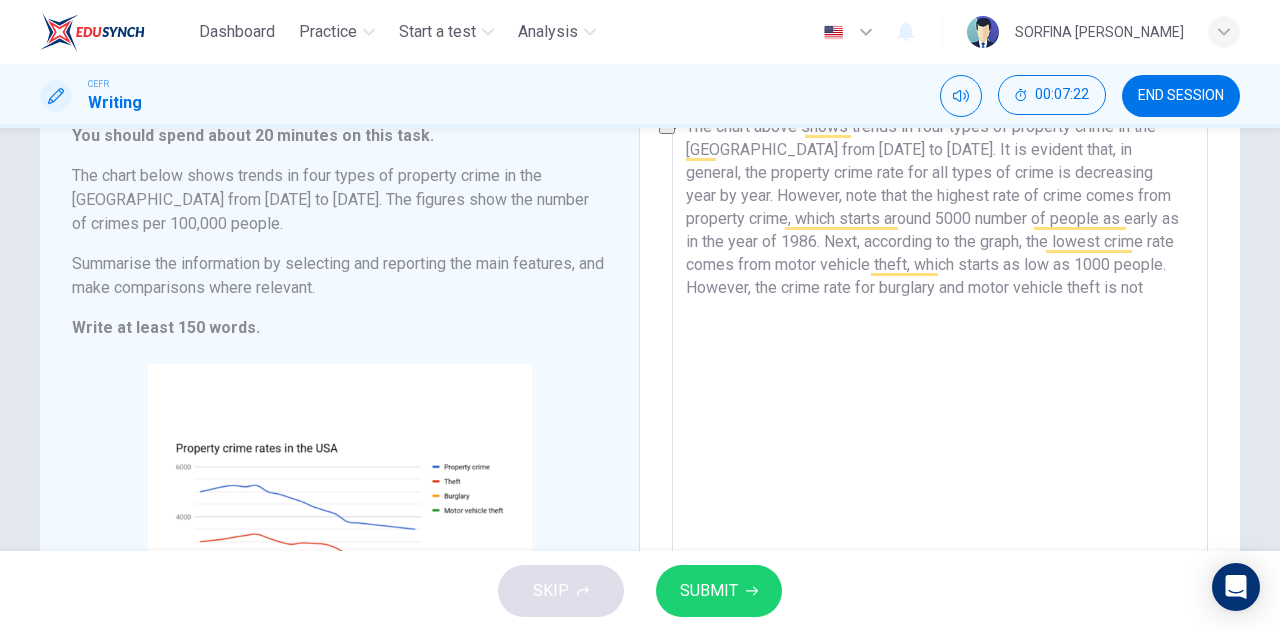 drag, startPoint x: 1026, startPoint y: 287, endPoint x: 970, endPoint y: 285, distance: 56.0357 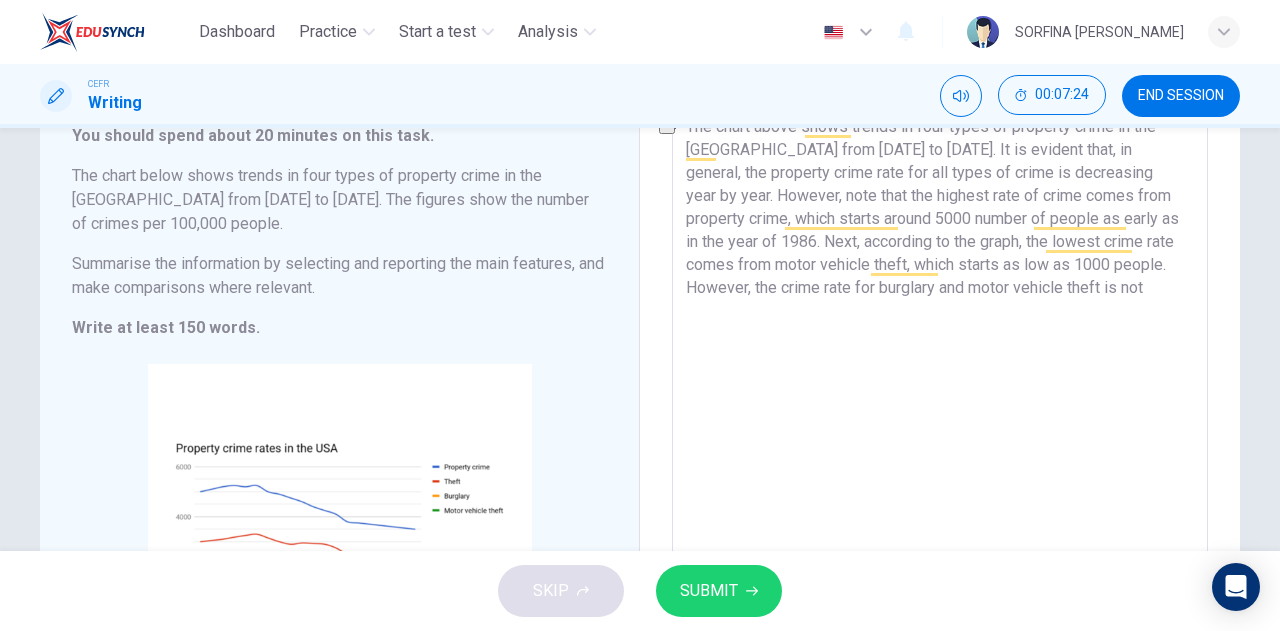 click on "The chart above shows trends in four types of property crime in the USA from 1986 to 2005. It is evident that, in general, the property crime rate for all types of crime is decreasing year by year. However, note that the highest rate of crime comes from property crime, which starts around 5000 number of people as early as in the year of 1986. Next, according to the graph, the lowest crime rate comes from motor vehicle theft, which starts as low as 1000 people. However, the crime rate for burglary and motor vehicle theft is not" at bounding box center [940, 406] 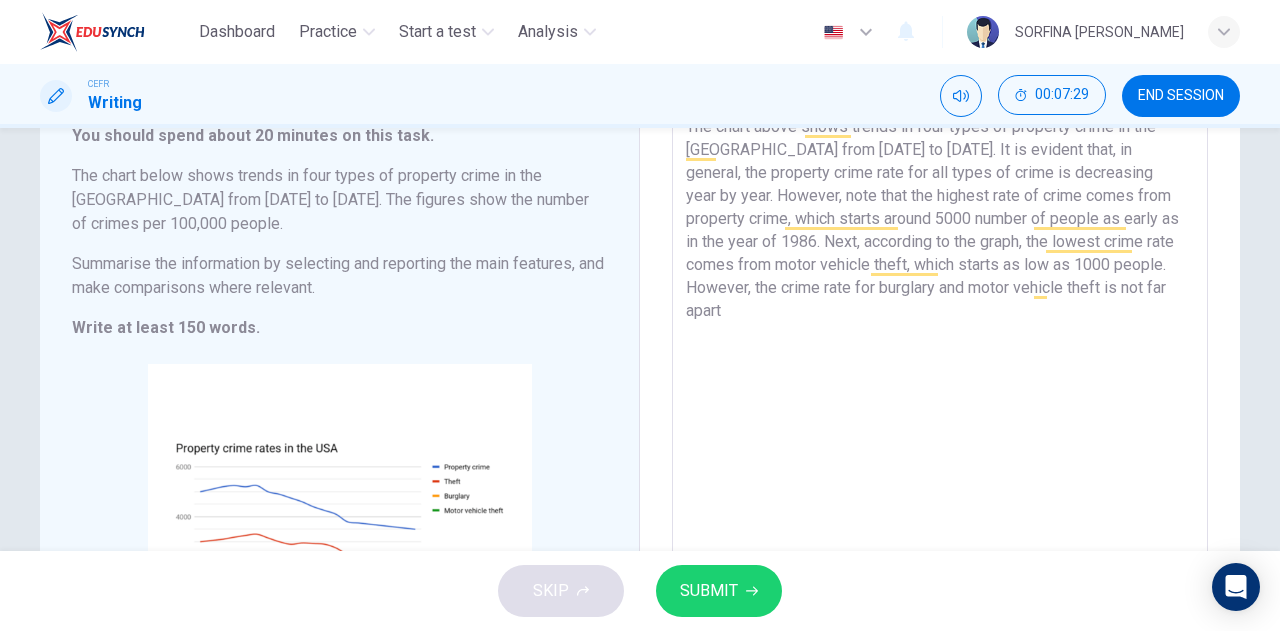 click on "The chart above shows trends in four types of property crime in the USA from 1986 to 2005. It is evident that, in general, the property crime rate for all types of crime is decreasing year by year. However, note that the highest rate of crime comes from property crime, which starts around 5000 number of people as early as in the year of 1986. Next, according to the graph, the lowest crime rate comes from motor vehicle theft, which starts as low as 1000 people. However, the crime rate for burglary and motor vehicle theft is not far apart" at bounding box center [940, 406] 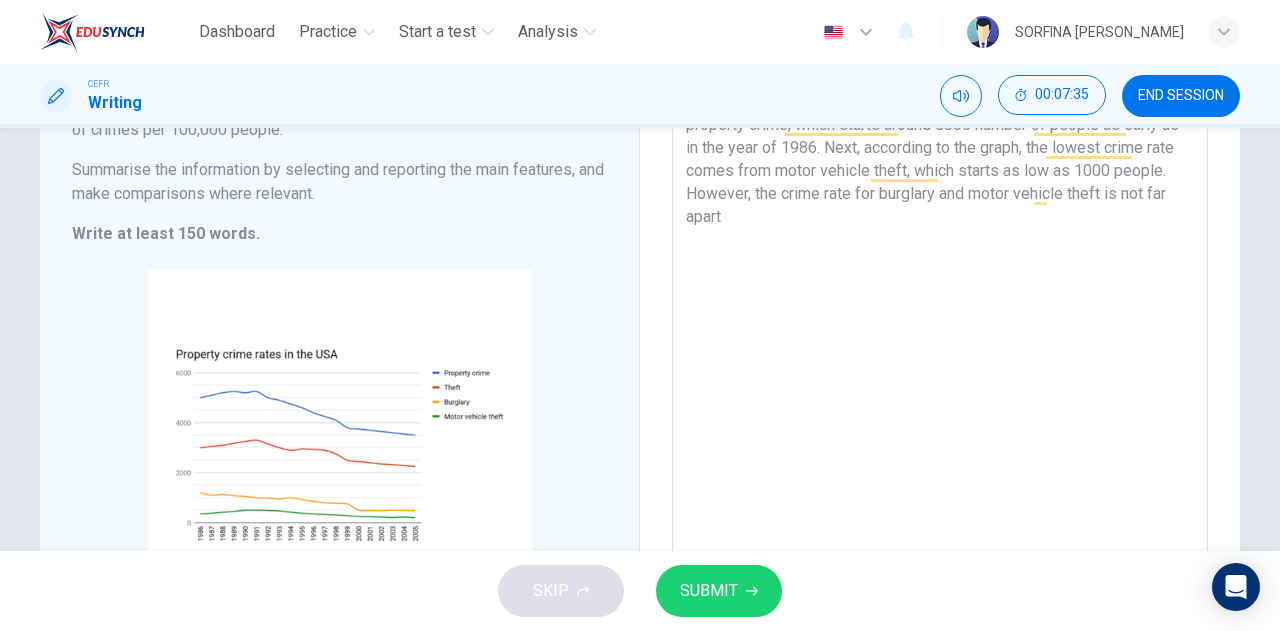 scroll, scrollTop: 233, scrollLeft: 0, axis: vertical 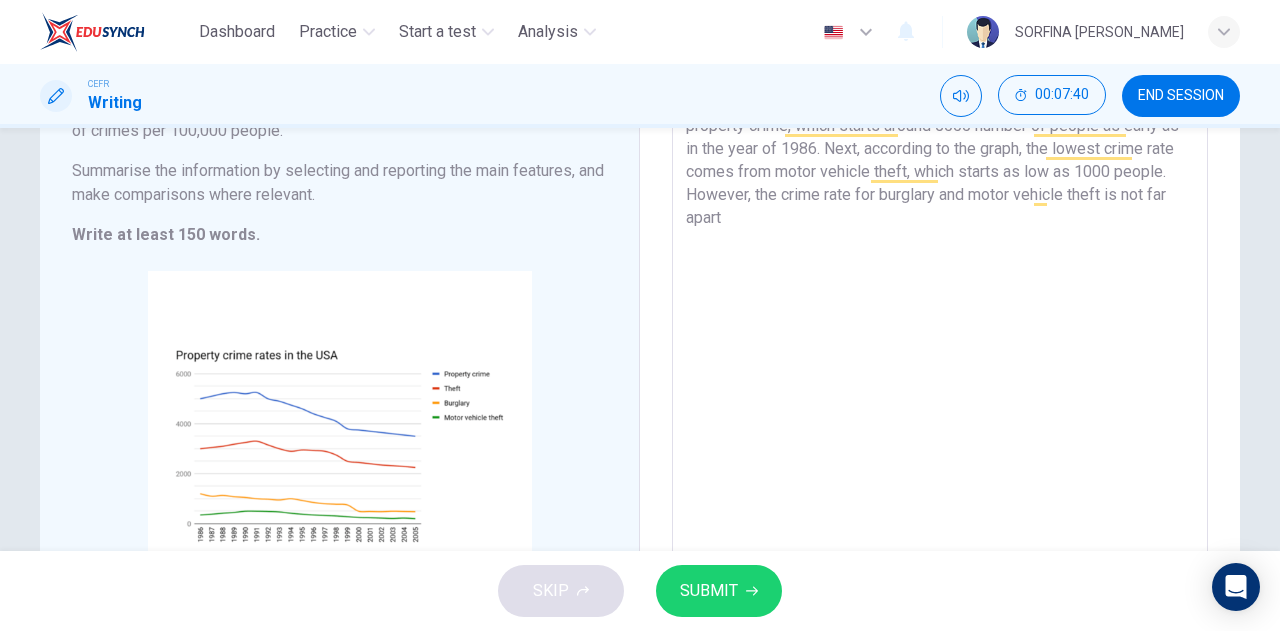 click on "The chart above shows trends in four types of property crime in the USA from 1986 to 2005. It is evident that, in general, the property crime rate for all types of crime is decreasing year by year. However, note that the highest rate of crime comes from property crime, which starts around 5000 number of people as early as in the year of 1986. Next, according to the graph, the lowest crime rate comes from motor vehicle theft, which starts as low as 1000 people. However, the crime rate for burglary and motor vehicle theft is not far apart" at bounding box center (940, 313) 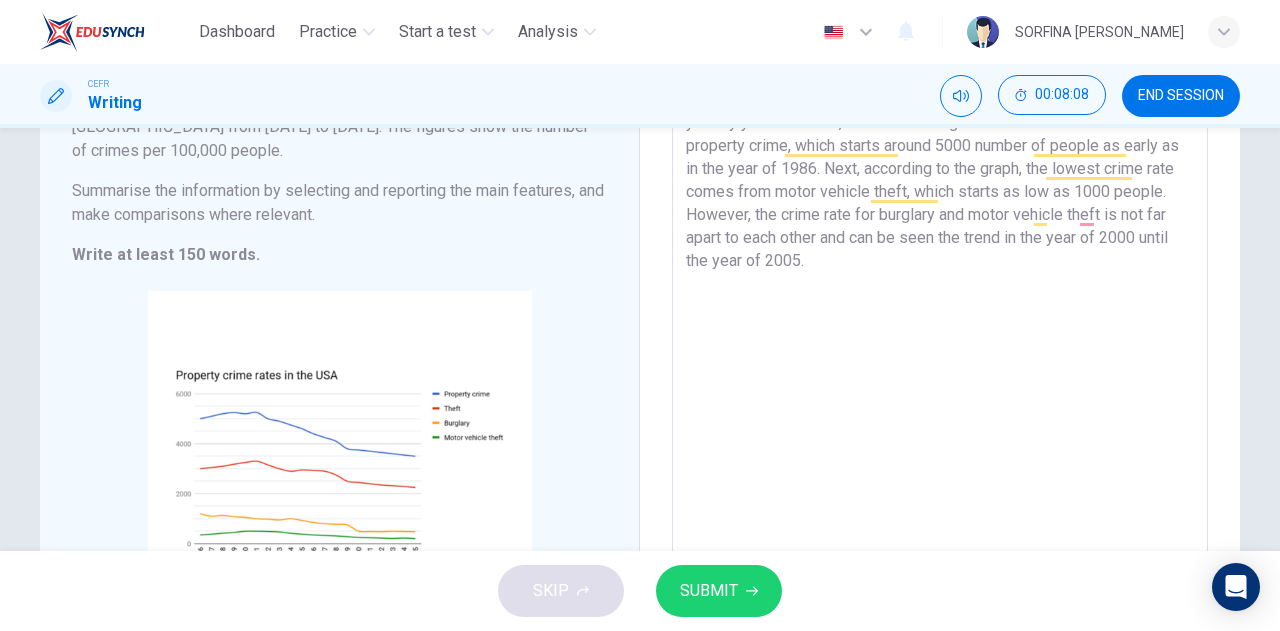 scroll, scrollTop: 211, scrollLeft: 0, axis: vertical 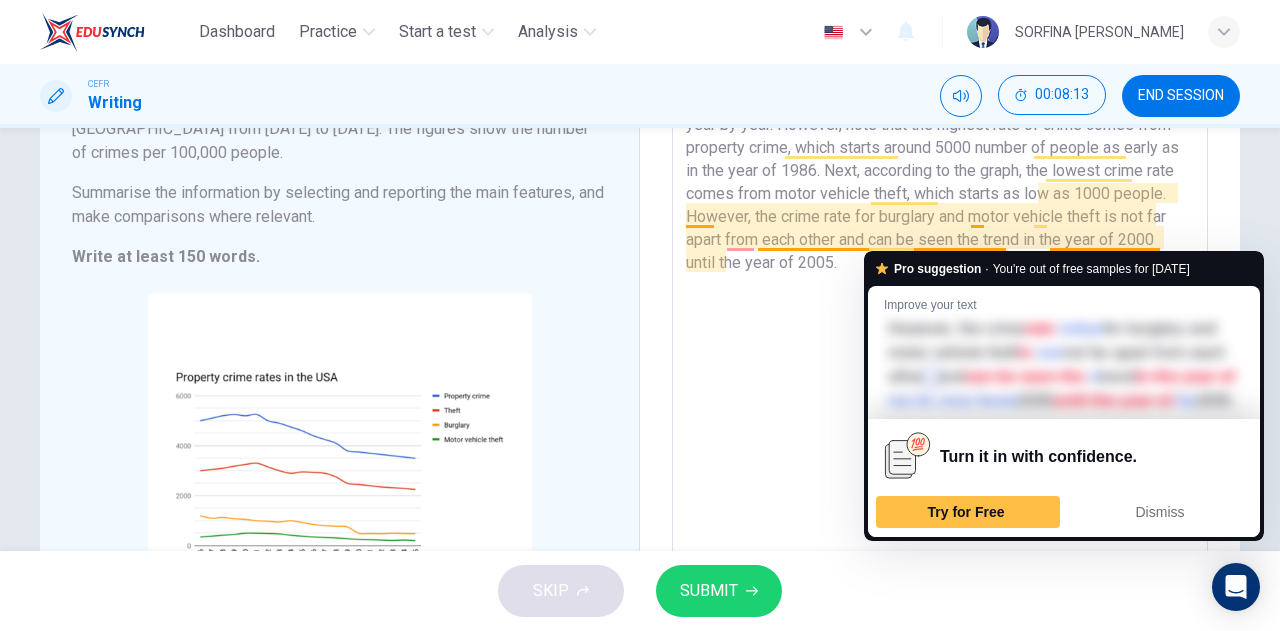 click on "The chart above shows trends in four types of property crime in the USA from 1986 to 2005. It is evident that, in general, the property crime rate for all types of crime is decreasing year by year. However, note that the highest rate of crime comes from property crime, which starts around 5000 number of people as early as in the year of 1986. Next, according to the graph, the lowest crime rate comes from motor vehicle theft, which starts as low as 1000 people. However, the crime rate for burglary and motor vehicle theft is not far apart from each other and can be seen the trend in the year of 2000 until the year of 2005." at bounding box center (940, 335) 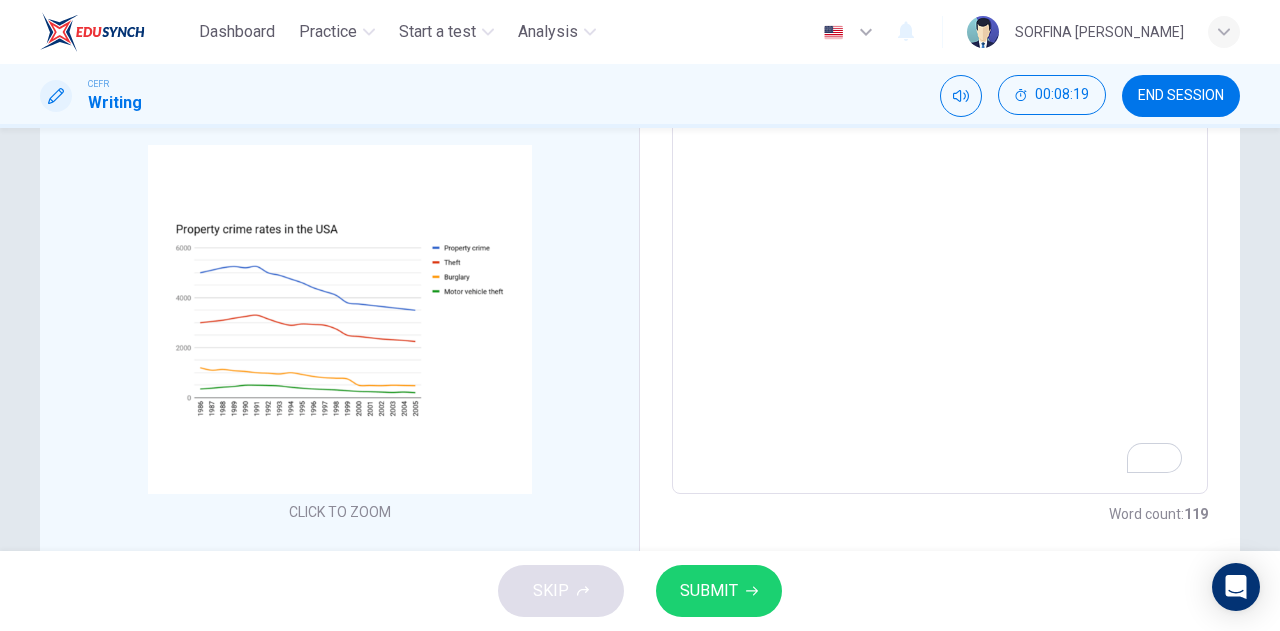 scroll, scrollTop: 360, scrollLeft: 0, axis: vertical 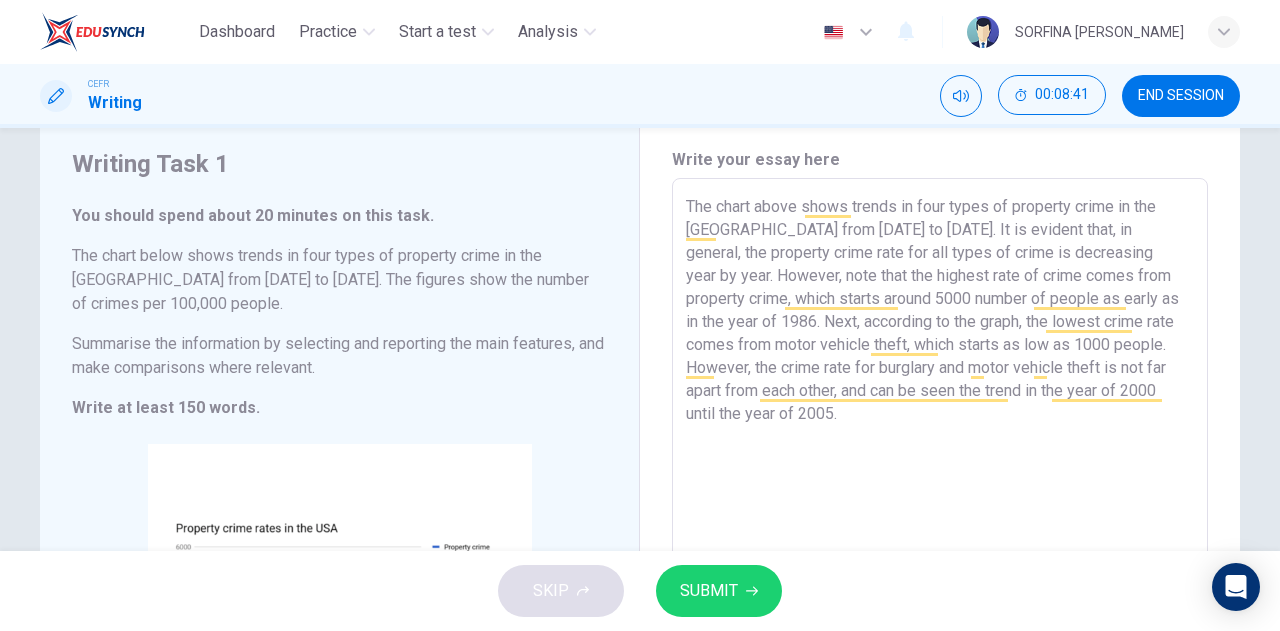 click on "The chart above shows trends in four types of property crime in the [GEOGRAPHIC_DATA] from [DATE] to [DATE]. It is evident that, in general, the property crime rate for all types of crime is decreasing year by year. However, note that the highest rate of crime comes from property crime, which starts around 5000 number of people as early as in the year of 1986. Next, according to the graph, the lowest crime rate comes from motor vehicle theft, which starts as low as 1000 people. However, the crime rate for burglary and motor vehicle theft is not far apart from each other, and can be seen the trend in the year of 2000 until the year of 2005." at bounding box center (940, 486) 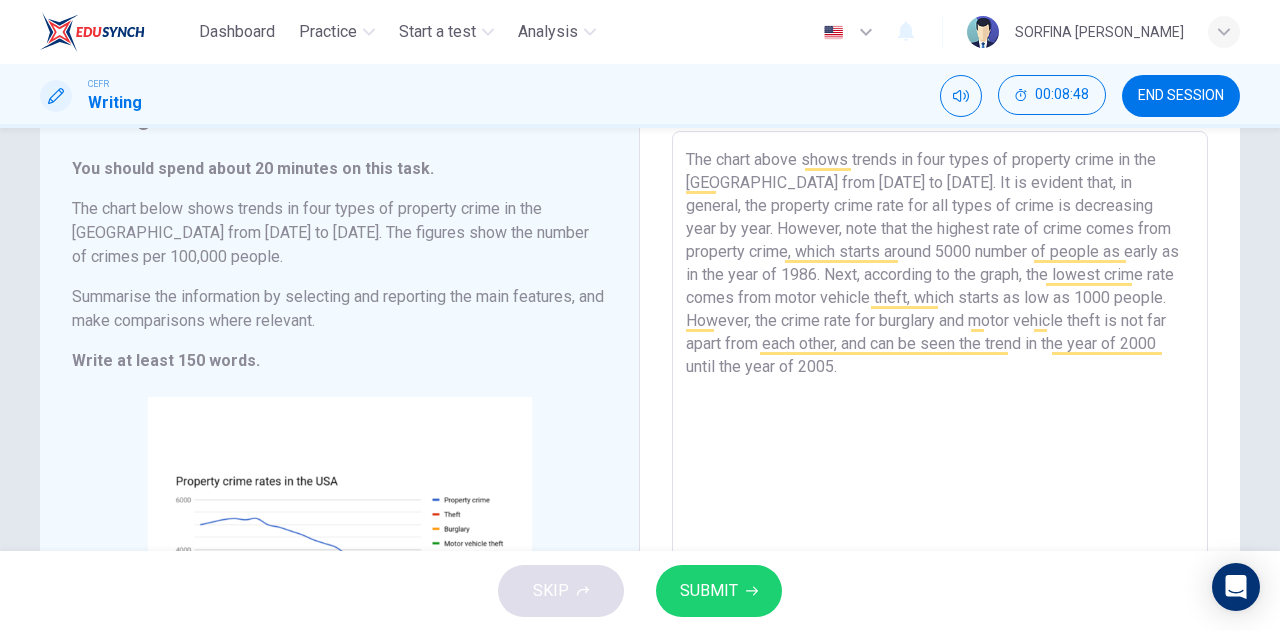 scroll, scrollTop: 83, scrollLeft: 0, axis: vertical 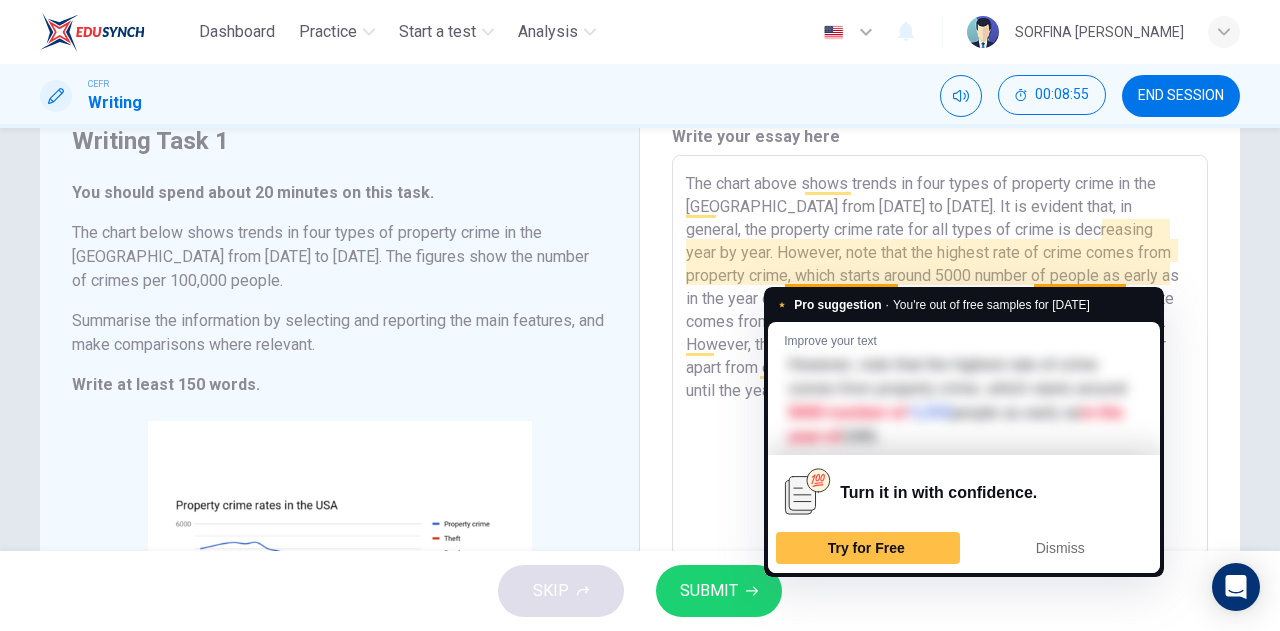 drag, startPoint x: 779, startPoint y: 271, endPoint x: 762, endPoint y: 271, distance: 17 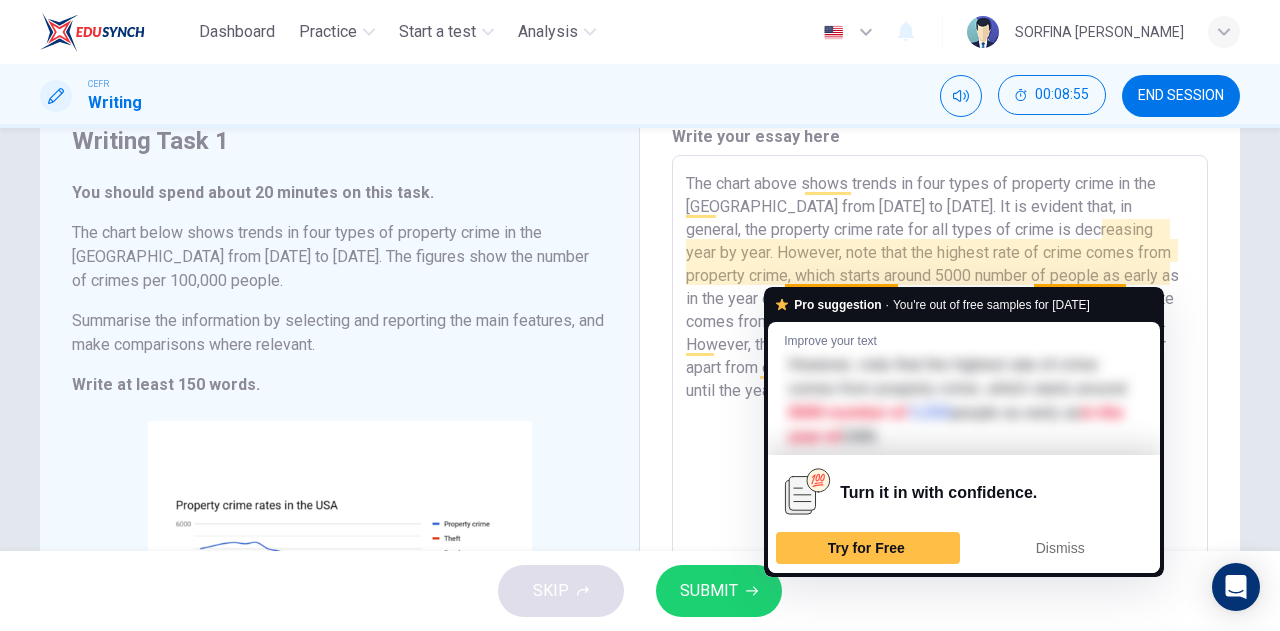 click on "The chart above shows trends in four types of property crime in the [GEOGRAPHIC_DATA] from [DATE] to [DATE]. It is evident that, in general, the property crime rate for all types of crime is decreasing year by year. However, note that the highest rate of crime comes from property crime, which starts around 5000 number of people as early as in the year of 1986. Next, according to the graph, the lowest crime rate comes from motor vehicle theft, which starts as low as 1000 people. However, the crime rate for burglary and motor vehicle theft is not far apart from each other, and can be seen the trend in the year of 2000 until the year of 2005." at bounding box center [940, 463] 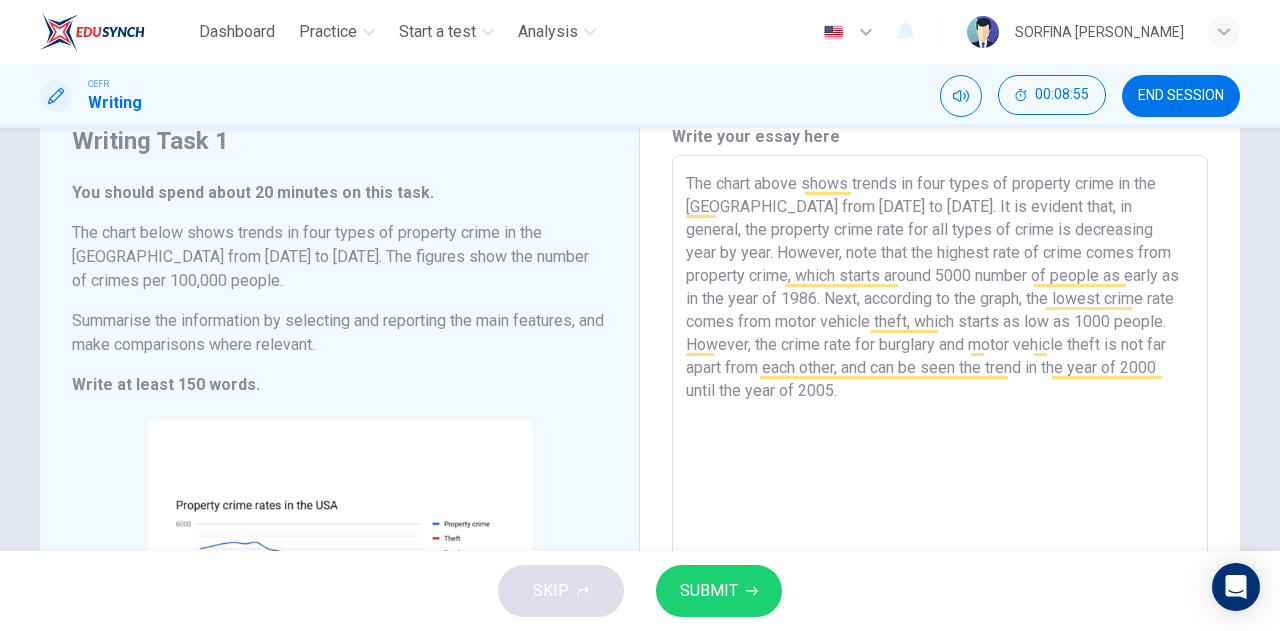 click on "The chart above shows trends in four types of property crime in the [GEOGRAPHIC_DATA] from [DATE] to [DATE]. It is evident that, in general, the property crime rate for all types of crime is decreasing year by year. However, note that the highest rate of crime comes from property crime, which starts around 5000 number of people as early as in the year of 1986. Next, according to the graph, the lowest crime rate comes from motor vehicle theft, which starts as low as 1000 people. However, the crime rate for burglary and motor vehicle theft is not far apart from each other, and can be seen the trend in the year of 2000 until the year of 2005." at bounding box center [940, 463] 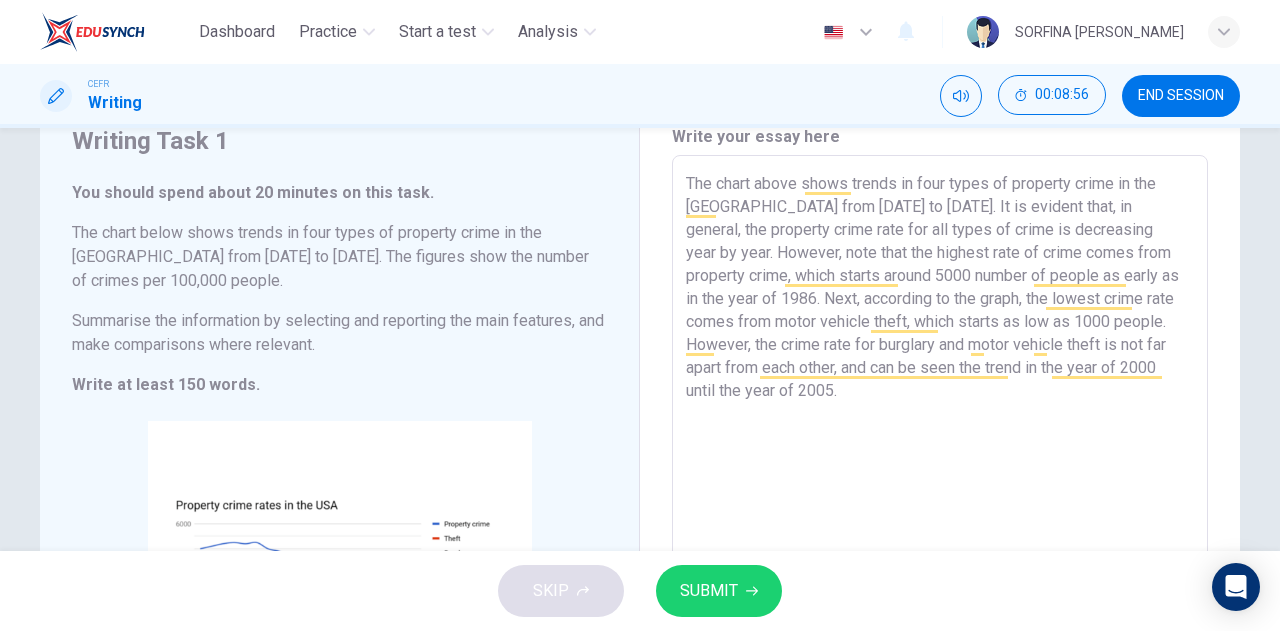 click on "The chart above shows trends in four types of property crime in the [GEOGRAPHIC_DATA] from [DATE] to [DATE]. It is evident that, in general, the property crime rate for all types of crime is decreasing year by year. However, note that the highest rate of crime comes from property crime, which starts around 5000 number of people as early as in the year of 1986. Next, according to the graph, the lowest crime rate comes from motor vehicle theft, which starts as low as 1000 people. However, the crime rate for burglary and motor vehicle theft is not far apart from each other, and can be seen the trend in the year of 2000 until the year of 2005." at bounding box center [940, 463] 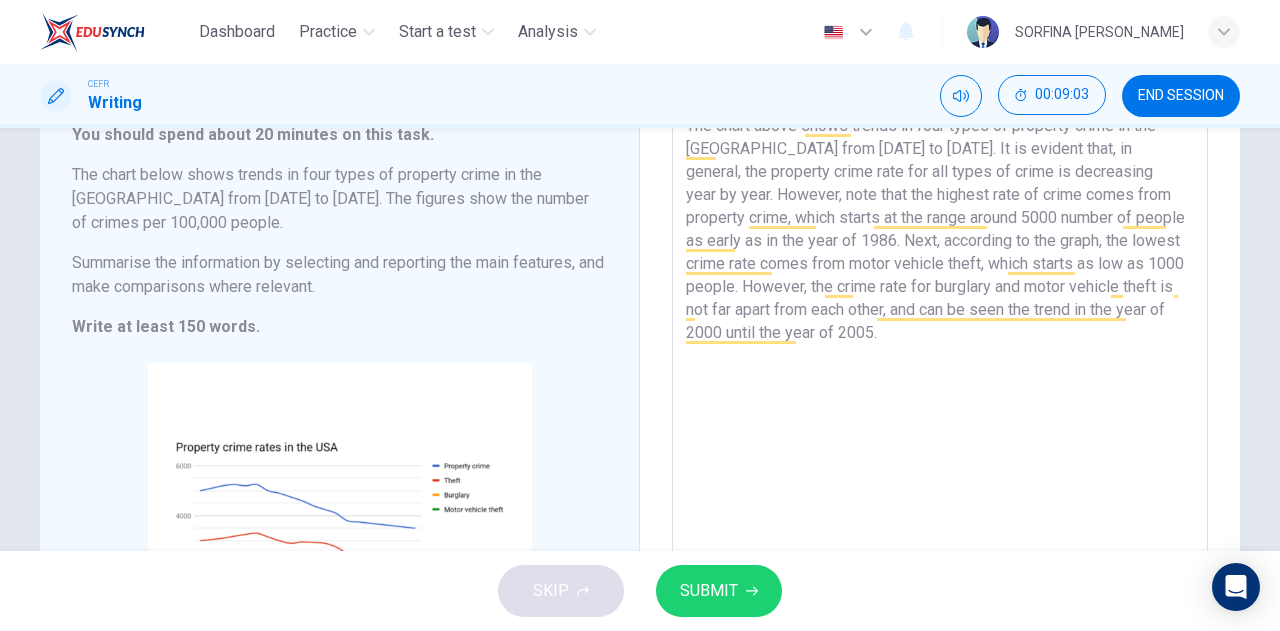 scroll, scrollTop: 148, scrollLeft: 0, axis: vertical 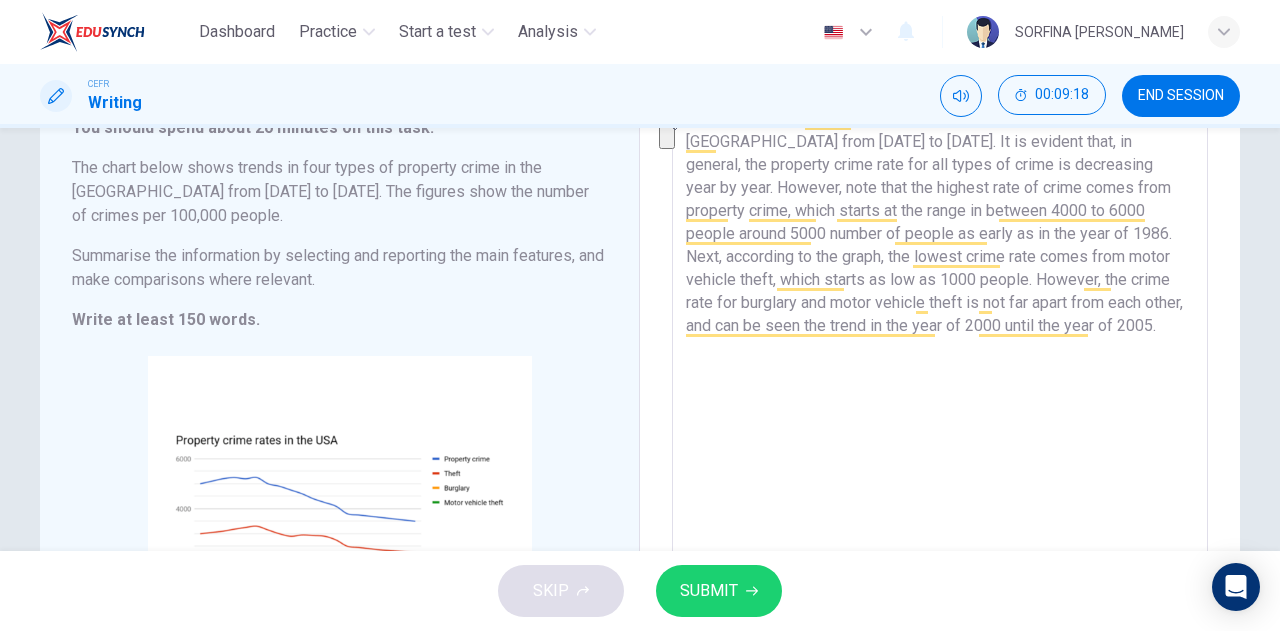 drag, startPoint x: 1048, startPoint y: 215, endPoint x: 888, endPoint y: 234, distance: 161.12418 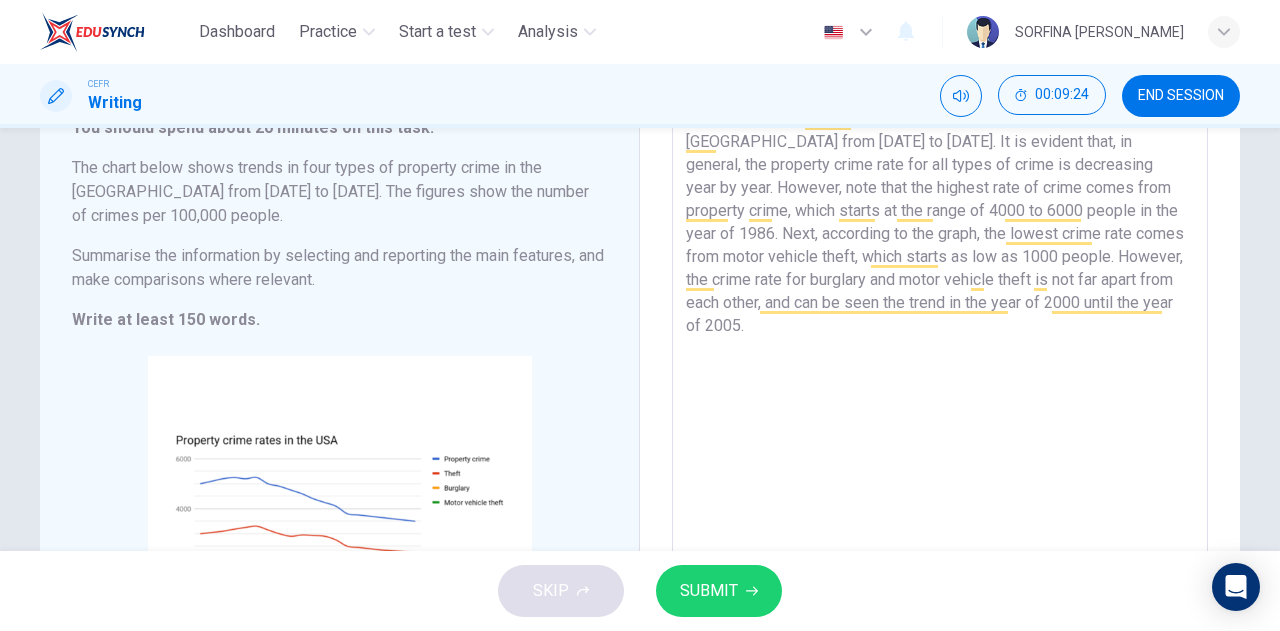 click on "The chart above shows trends in four types of property crime in the [GEOGRAPHIC_DATA] from [DATE] to [DATE]. It is evident that, in general, the property crime rate for all types of crime is decreasing year by year. However, note that the highest rate of crime comes from property crime, which starts at the range of 4000 to 6000 people in the year of 1986. Next, according to the graph, the lowest crime rate comes from motor vehicle theft, which starts as low as 1000 people. However, the crime rate for burglary and motor vehicle theft is not far apart from each other, and can be seen the trend in the year of 2000 until the year of 2005." at bounding box center (940, 398) 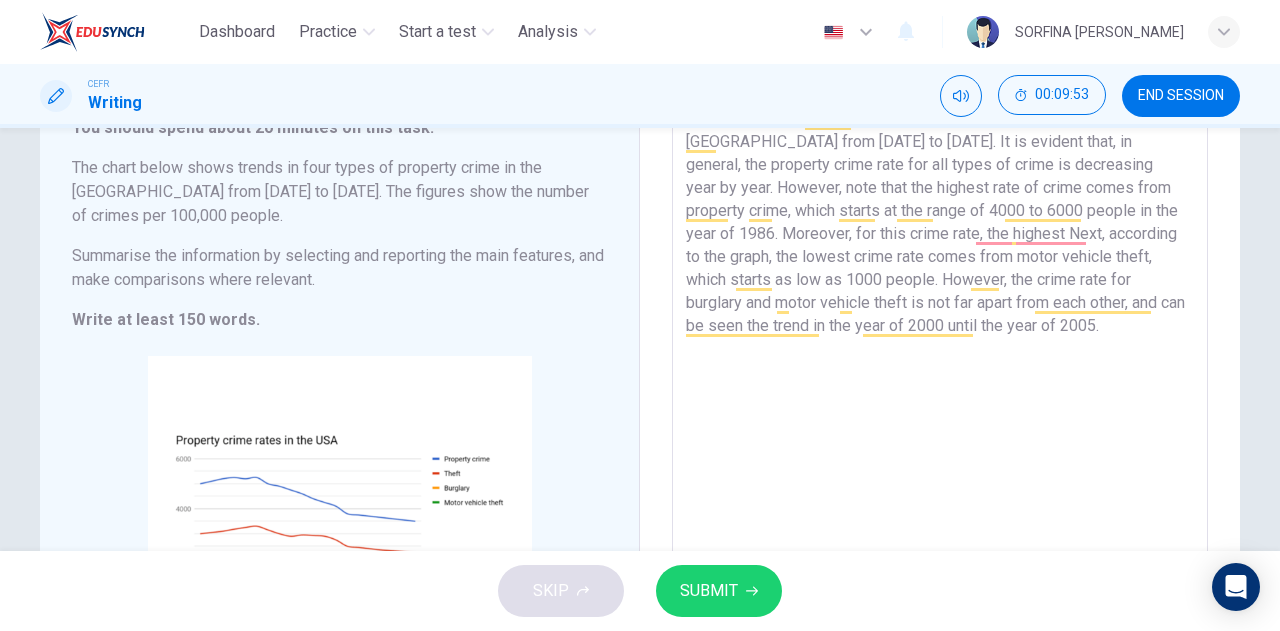 drag, startPoint x: 894, startPoint y: 233, endPoint x: 781, endPoint y: 231, distance: 113.0177 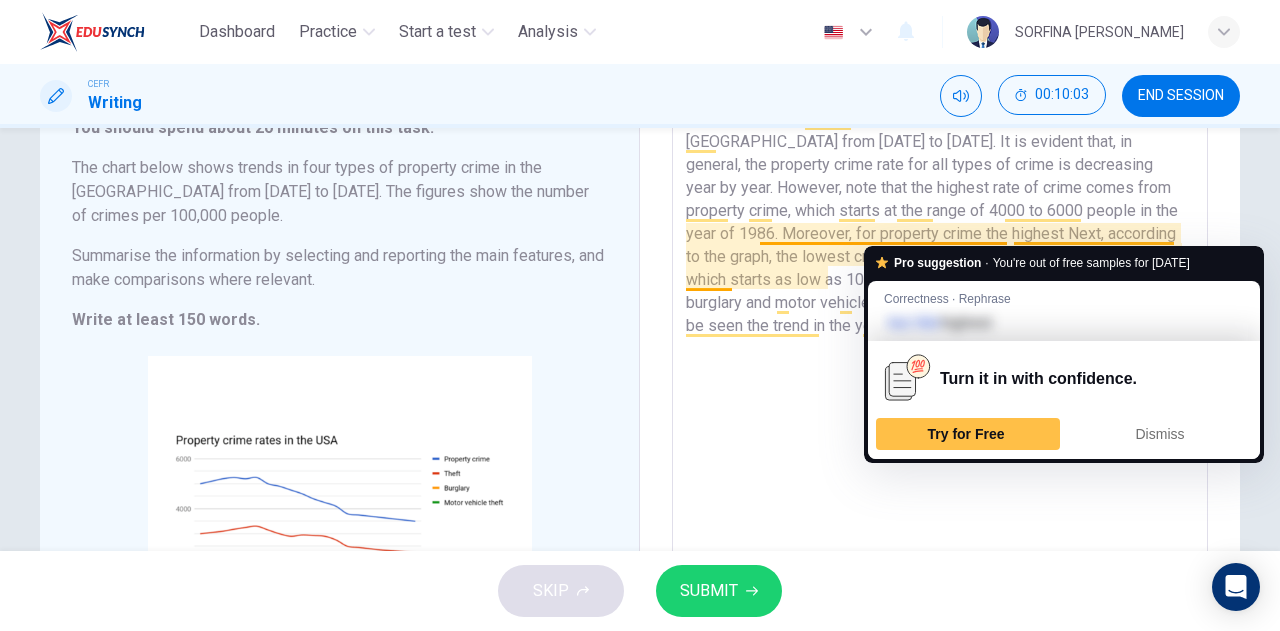 click on "The chart above shows trends in four types of property crime in the [GEOGRAPHIC_DATA] from [DATE] to [DATE]. It is evident that, in general, the property crime rate for all types of crime is decreasing year by year. However, note that the highest rate of crime comes from property crime, which starts at the range of 4000 to 6000 people in the year of 1986. Moreover, for property crime the highest Next, according to the graph, the lowest crime rate comes from motor vehicle theft, which starts as low as 1000 people. However, the crime rate for burglary and motor vehicle theft is not far apart from each other, and can be seen the trend in the year of 2000 until the year of 2005." at bounding box center (940, 398) 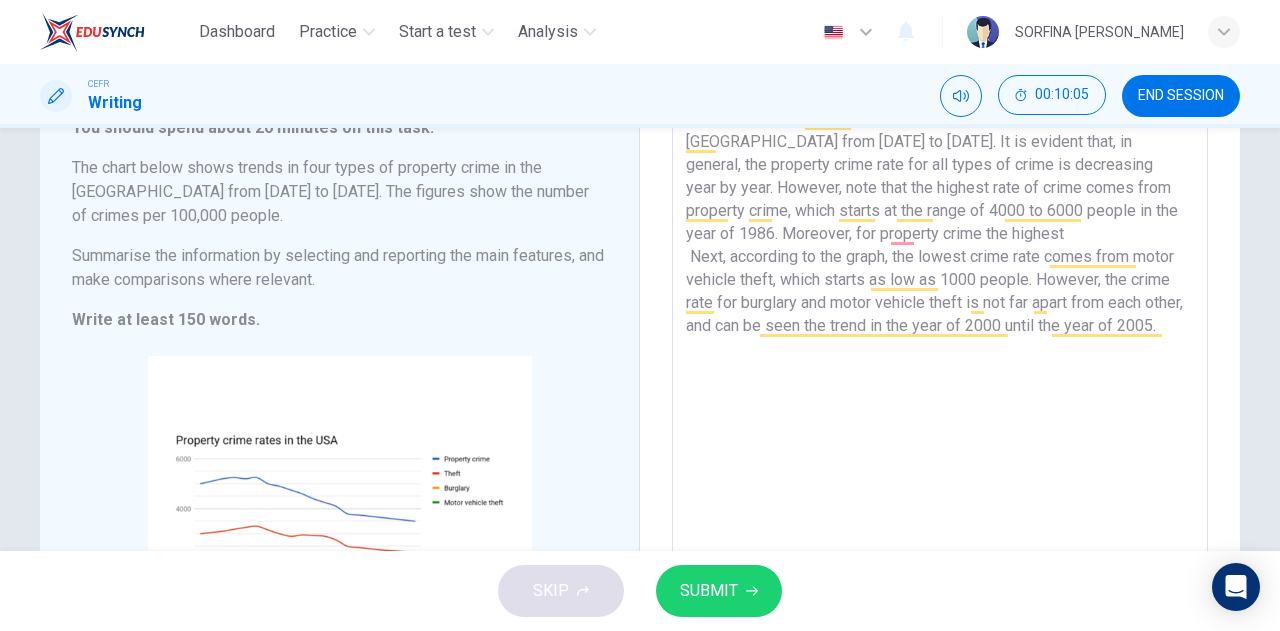 click on "The chart above shows trends in four types of property crime in the [GEOGRAPHIC_DATA] from [DATE] to [DATE]. It is evident that, in general, the property crime rate for all types of crime is decreasing year by year. However, note that the highest rate of crime comes from property crime, which starts at the range of 4000 to 6000 people in the year of 1986. Moreover, for property crime the highest
Next, according to the graph, the lowest crime rate comes from motor vehicle theft, which starts as low as 1000 people. However, the crime rate for burglary and motor vehicle theft is not far apart from each other, and can be seen the trend in the year of 2000 until the year of 2005." at bounding box center (940, 398) 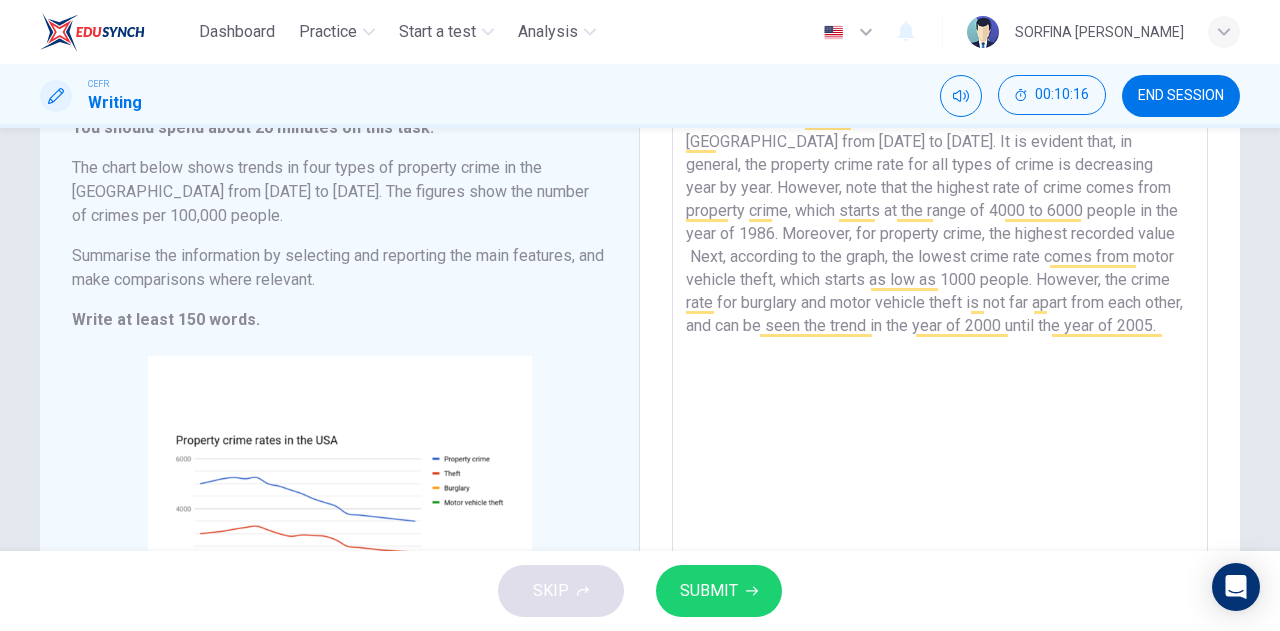 click on "The chart above shows trends in four types of property crime in the USA from 1986 to 2005. It is evident that, in general, the property crime rate for all types of crime is decreasing year by year. However, note that the highest rate of crime comes from property crime, which starts at the range of 4000 to 6000 people in the year of 1986. Moreover, for property crime, the highest recorded value
Next, according to the graph, the lowest crime rate comes from motor vehicle theft, which starts as low as 1000 people. However, the crime rate for burglary and motor vehicle theft is not far apart from each other, and can be seen the trend in the year of 2000 until the year of 2005." at bounding box center [940, 398] 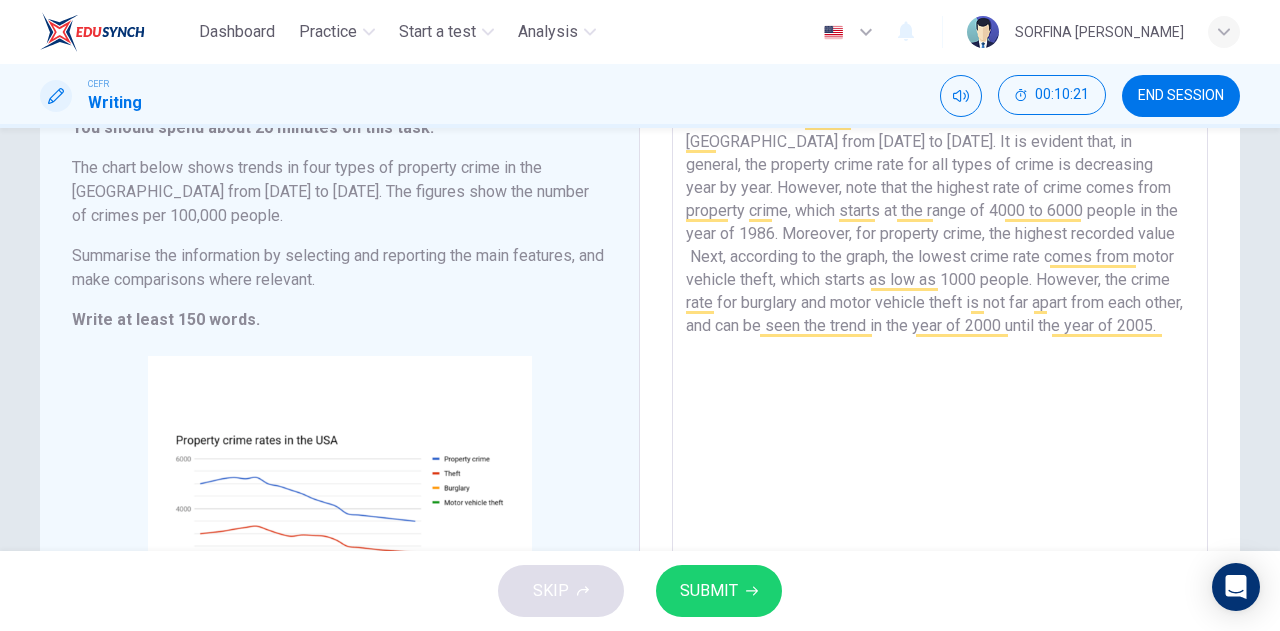 click on "The chart above shows trends in four types of property crime in the USA from 1986 to 2005. It is evident that, in general, the property crime rate for all types of crime is decreasing year by year. However, note that the highest rate of crime comes from property crime, which starts at the range of 4000 to 6000 people in the year of 1986. Moreover, for property crime, the highest recorded value
Next, according to the graph, the lowest crime rate comes from motor vehicle theft, which starts as low as 1000 people. However, the crime rate for burglary and motor vehicle theft is not far apart from each other, and can be seen the trend in the year of 2000 until the year of 2005." at bounding box center [940, 398] 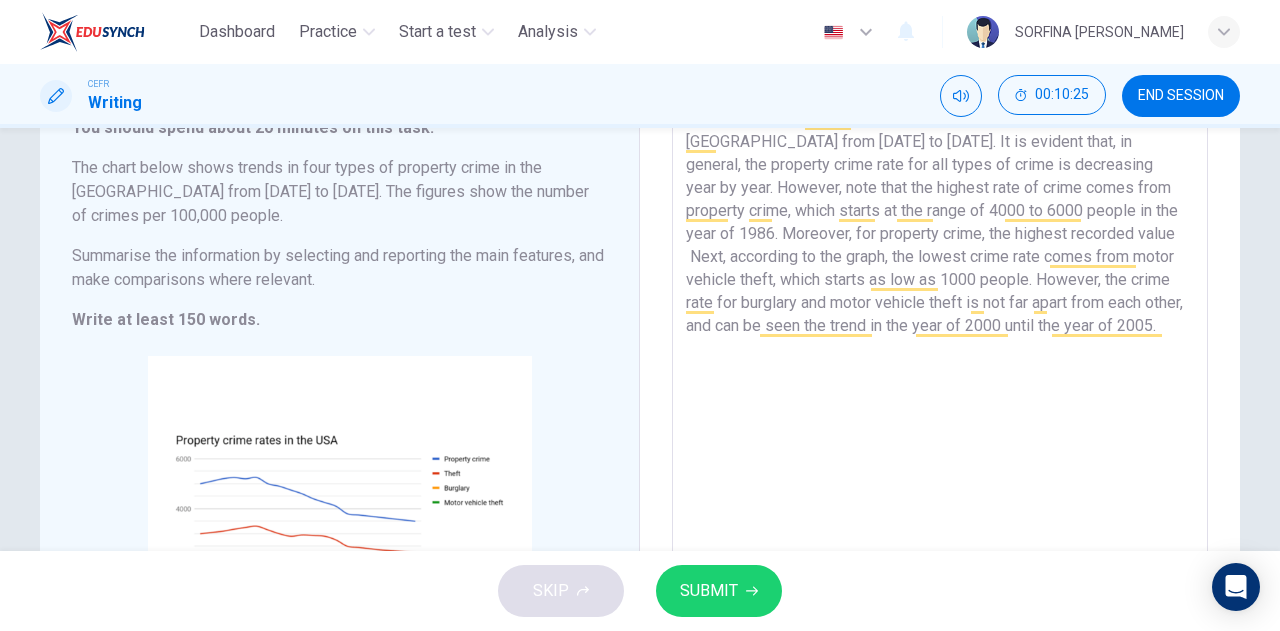 drag, startPoint x: 886, startPoint y: 233, endPoint x: 750, endPoint y: 237, distance: 136.0588 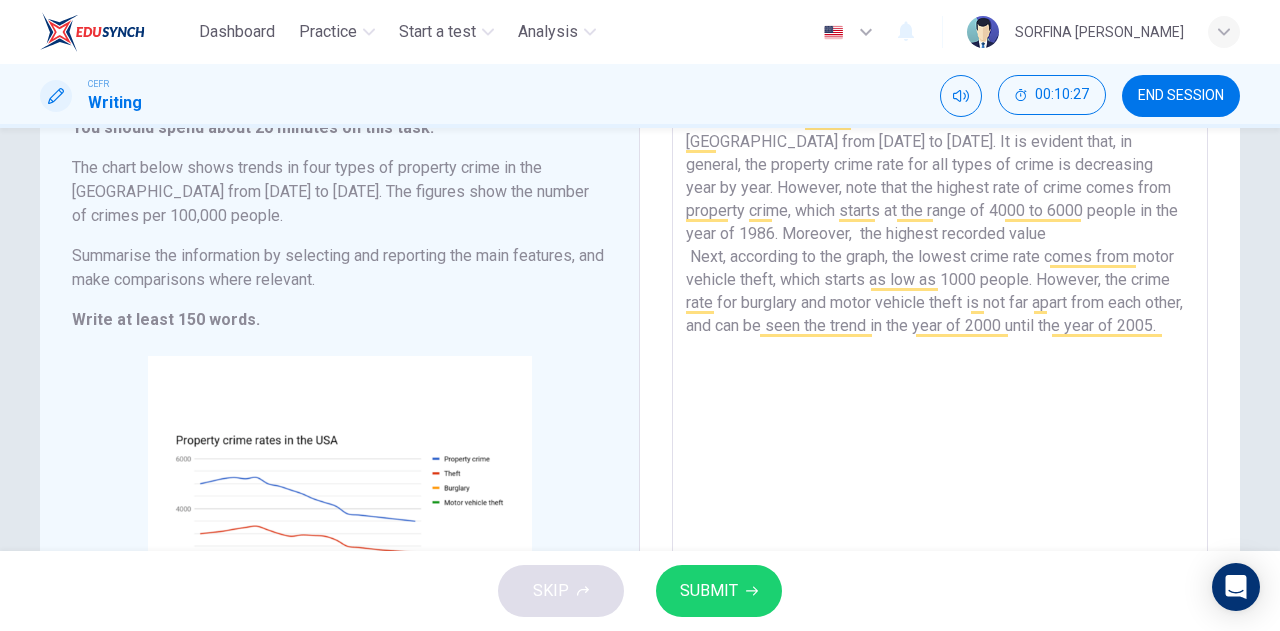 click on "The chart above shows trends in four types of property crime in the USA from 1986 to 2005. It is evident that, in general, the property crime rate for all types of crime is decreasing year by year. However, note that the highest rate of crime comes from property crime, which starts at the range of 4000 to 6000 people in the year of 1986. Moreover,  the highest recorded value
Next, according to the graph, the lowest crime rate comes from motor vehicle theft, which starts as low as 1000 people. However, the crime rate for burglary and motor vehicle theft is not far apart from each other, and can be seen the trend in the year of 2000 until the year of 2005." at bounding box center [940, 398] 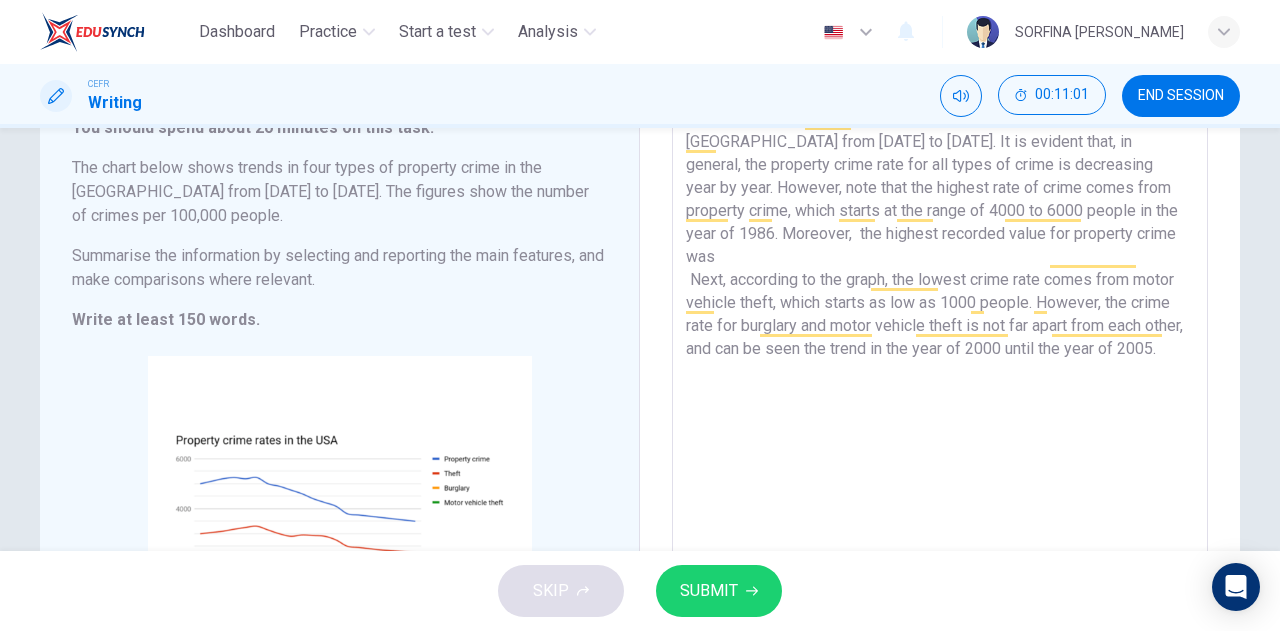 click on "The chart above shows trends in four types of property crime in the USA from 1986 to 2005. It is evident that, in general, the property crime rate for all types of crime is decreasing year by year. However, note that the highest rate of crime comes from property crime, which starts at the range of 4000 to 6000 people in the year of 1986. Moreover,  the highest recorded value for property crime was
Next, according to the graph, the lowest crime rate comes from motor vehicle theft, which starts as low as 1000 people. However, the crime rate for burglary and motor vehicle theft is not far apart from each other, and can be seen the trend in the year of 2000 until the year of 2005." at bounding box center (940, 398) 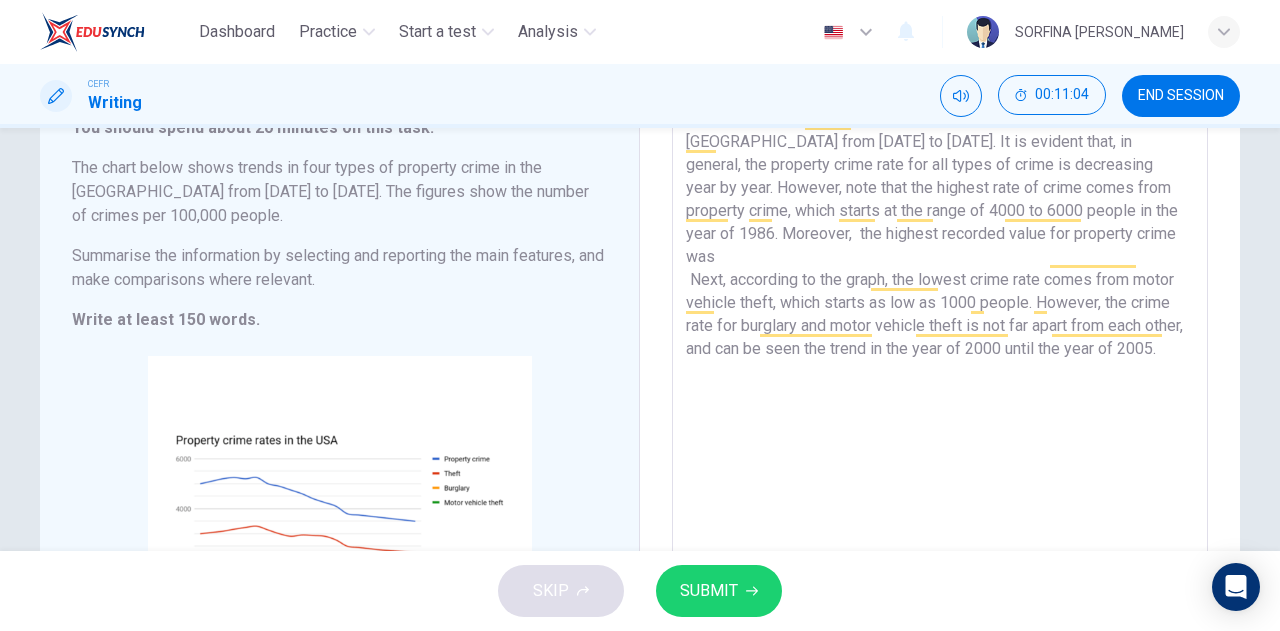 click on "The chart above shows trends in four types of property crime in the USA from 1986 to 2005. It is evident that, in general, the property crime rate for all types of crime is decreasing year by year. However, note that the highest rate of crime comes from property crime, which starts at the range of 4000 to 6000 people in the year of 1986. Moreover,  the highest recorded value for property crime was
Next, according to the graph, the lowest crime rate comes from motor vehicle theft, which starts as low as 1000 people. However, the crime rate for burglary and motor vehicle theft is not far apart from each other, and can be seen the trend in the year of 2000 until the year of 2005." at bounding box center (940, 398) 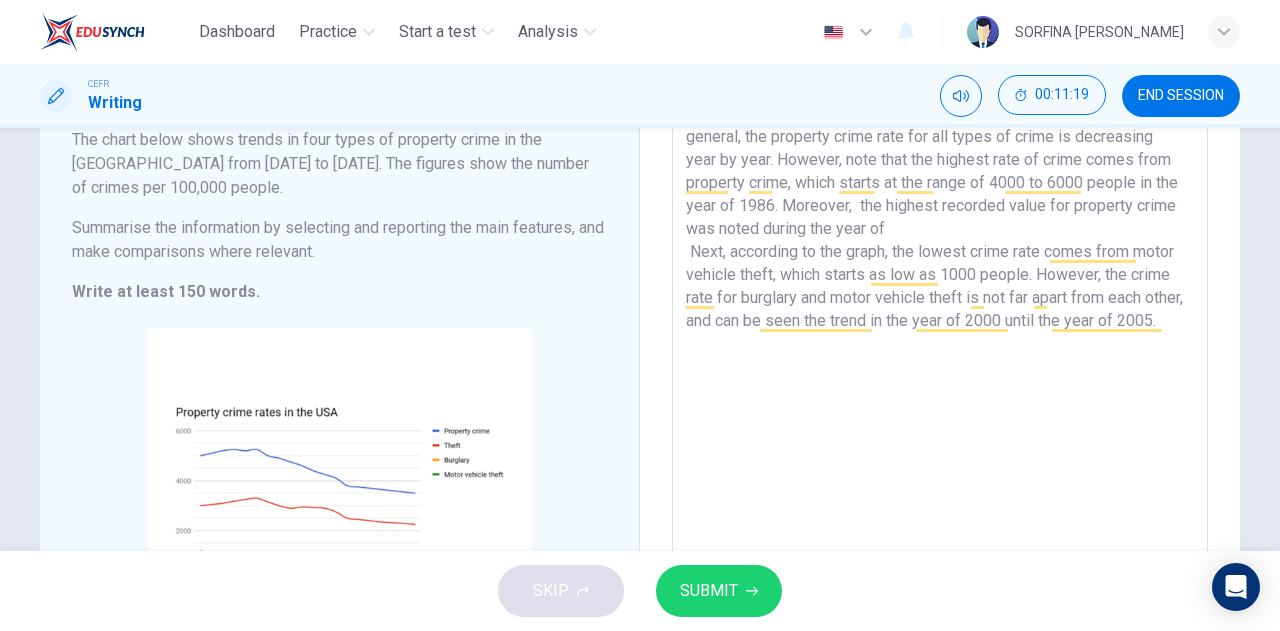 scroll, scrollTop: 167, scrollLeft: 0, axis: vertical 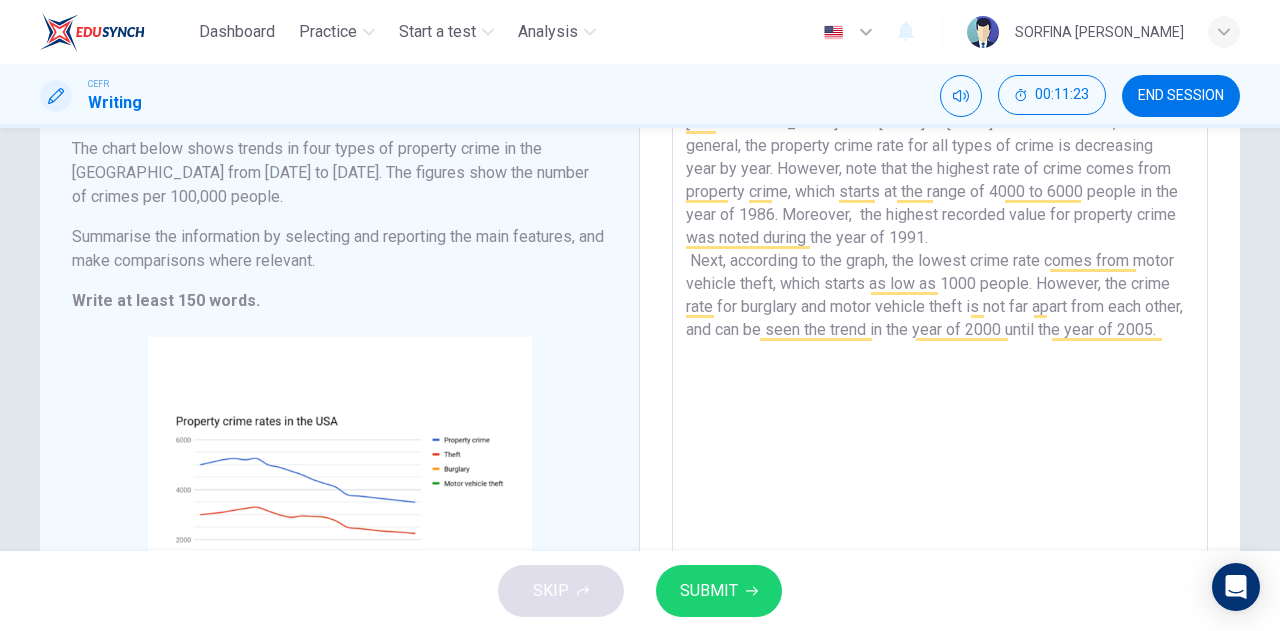 click on "The chart above shows trends in four types of property crime in the USA from 1986 to 2005. It is evident that, in general, the property crime rate for all types of crime is decreasing year by year. However, note that the highest rate of crime comes from property crime, which starts at the range of 4000 to 6000 people in the year of 1986. Moreover,  the highest recorded value for property crime was noted during the year of 1991.
Next, according to the graph, the lowest crime rate comes from motor vehicle theft, which starts as low as 1000 people. However, the crime rate for burglary and motor vehicle theft is not far apart from each other, and can be seen the trend in the year of 2000 until the year of 2005.  x ​" at bounding box center [940, 378] 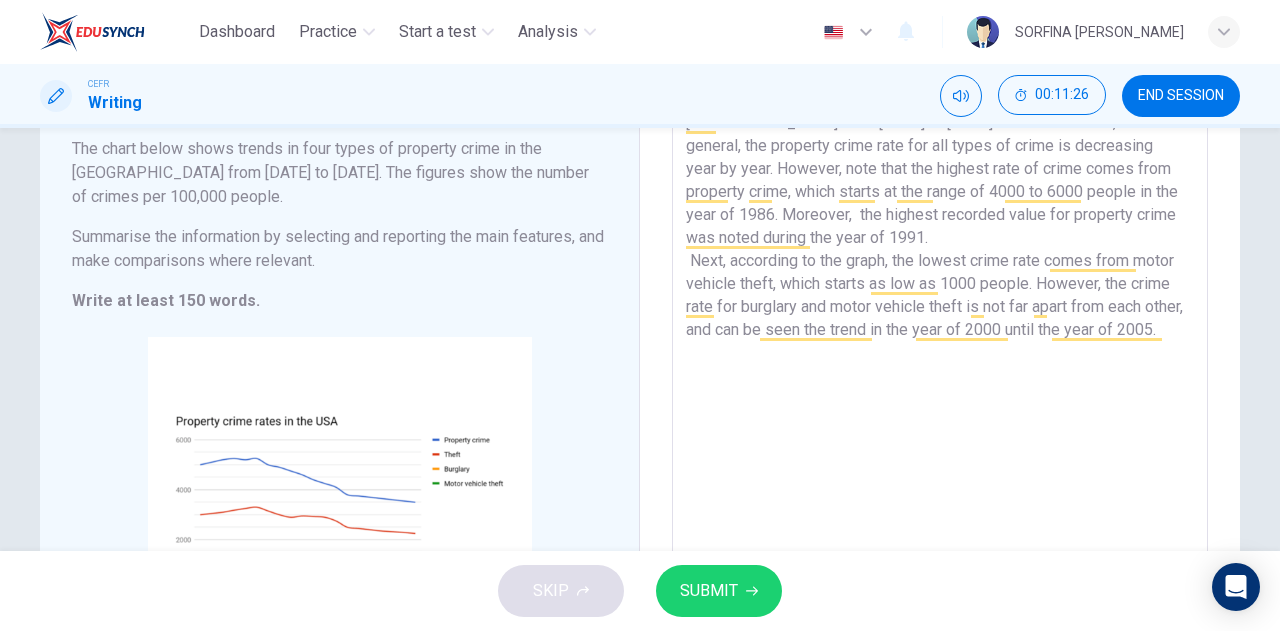 click on "The chart above shows trends in four types of property crime in the USA from 1986 to 2005. It is evident that, in general, the property crime rate for all types of crime is decreasing year by year. However, note that the highest rate of crime comes from property crime, which starts at the range of 4000 to 6000 people in the year of 1986. Moreover,  the highest recorded value for property crime was noted during the year of 1991.
Next, according to the graph, the lowest crime rate comes from motor vehicle theft, which starts as low as 1000 people. However, the crime rate for burglary and motor vehicle theft is not far apart from each other, and can be seen the trend in the year of 2000 until the year of 2005." at bounding box center (940, 379) 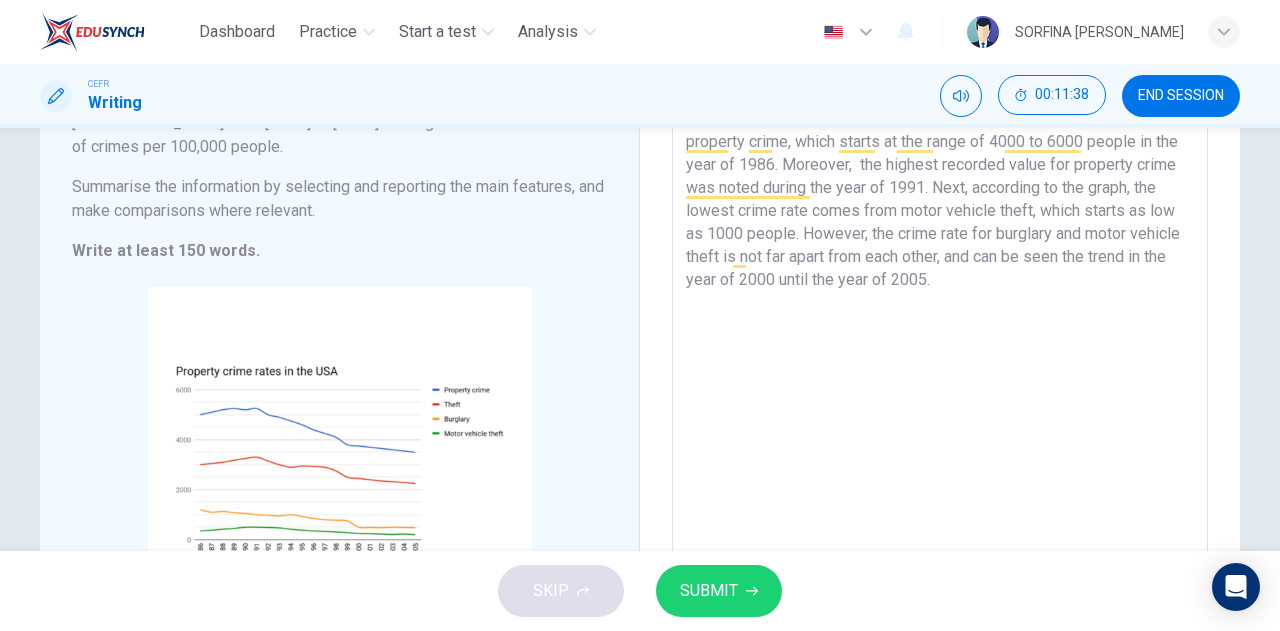 scroll, scrollTop: 218, scrollLeft: 0, axis: vertical 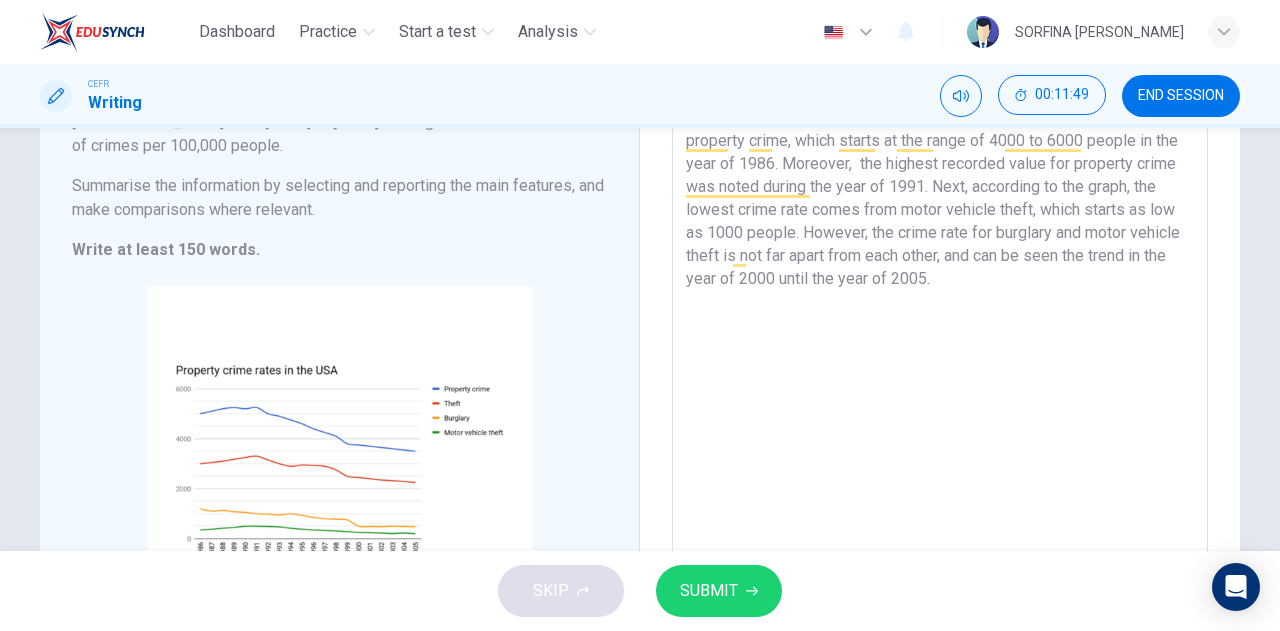 drag, startPoint x: 895, startPoint y: 256, endPoint x: 1077, endPoint y: 256, distance: 182 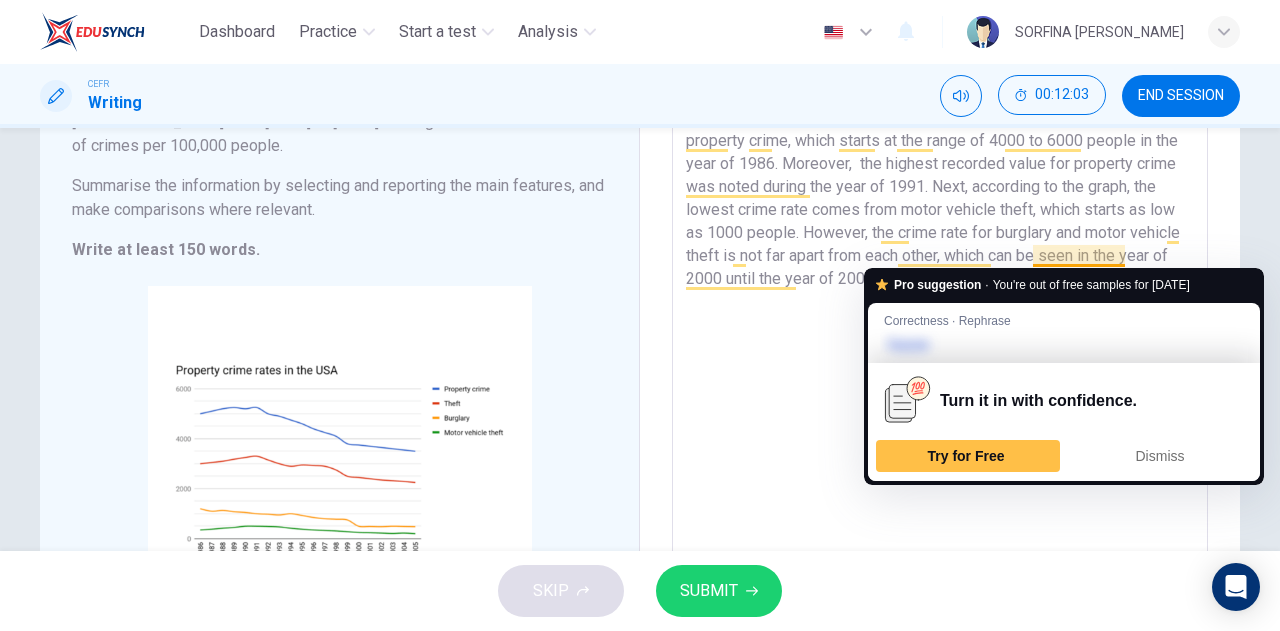 click on "The chart above shows trends in four types of property crime in the USA from 1986 to 2005. It is evident that, in general, the property crime rate for all types of crime is decreasing year by year. However, note that the highest rate of crime comes from property crime, which starts at the range of 4000 to 6000 people in the year of 1986. Moreover,  the highest recorded value for property crime was noted during the year of 1991. Next, according to the graph, the lowest crime rate comes from motor vehicle theft, which starts as low as 1000 people. However, the crime rate for burglary and motor vehicle theft is not far apart from each other, which can be seen in the year of 2000 until the year of 2005." at bounding box center [940, 328] 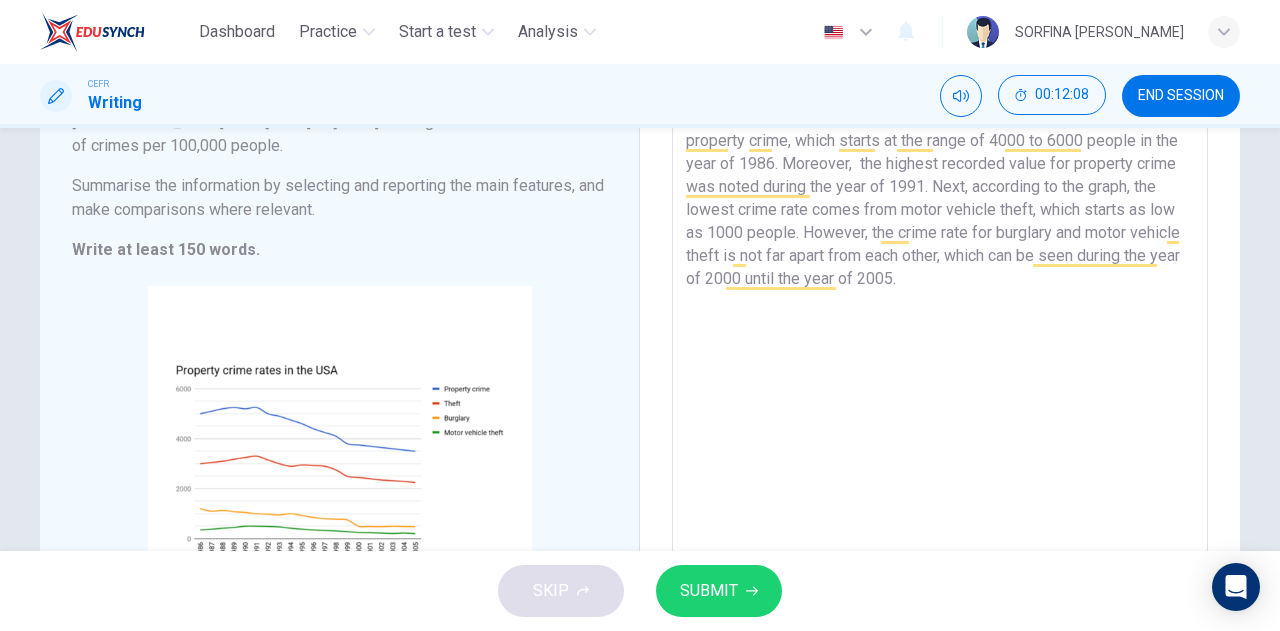 click on "The chart above shows trends in four types of property crime in the USA from 1986 to 2005. It is evident that, in general, the property crime rate for all types of crime is decreasing year by year. However, note that the highest rate of crime comes from property crime, which starts at the range of 4000 to 6000 people in the year of 1986. Moreover,  the highest recorded value for property crime was noted during the year of 1991. Next, according to the graph, the lowest crime rate comes from motor vehicle theft, which starts as low as 1000 people. However, the crime rate for burglary and motor vehicle theft is not far apart from each other, which can be seen during the year of 2000 until the year of 2005." at bounding box center (940, 328) 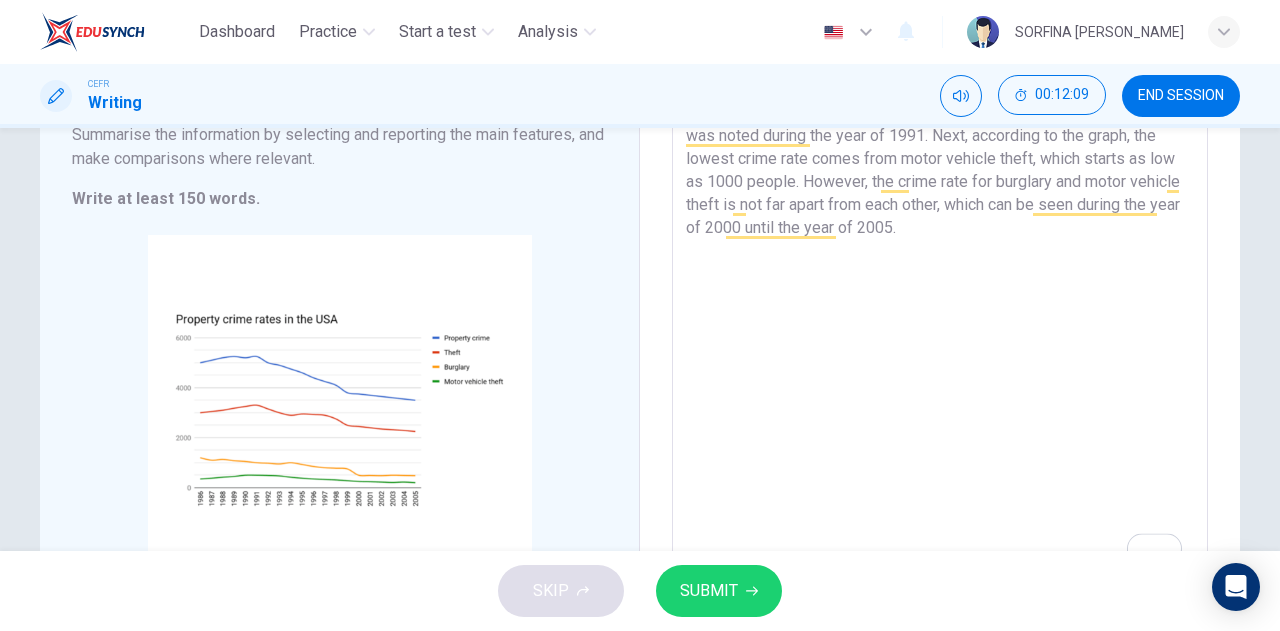 scroll, scrollTop: 270, scrollLeft: 0, axis: vertical 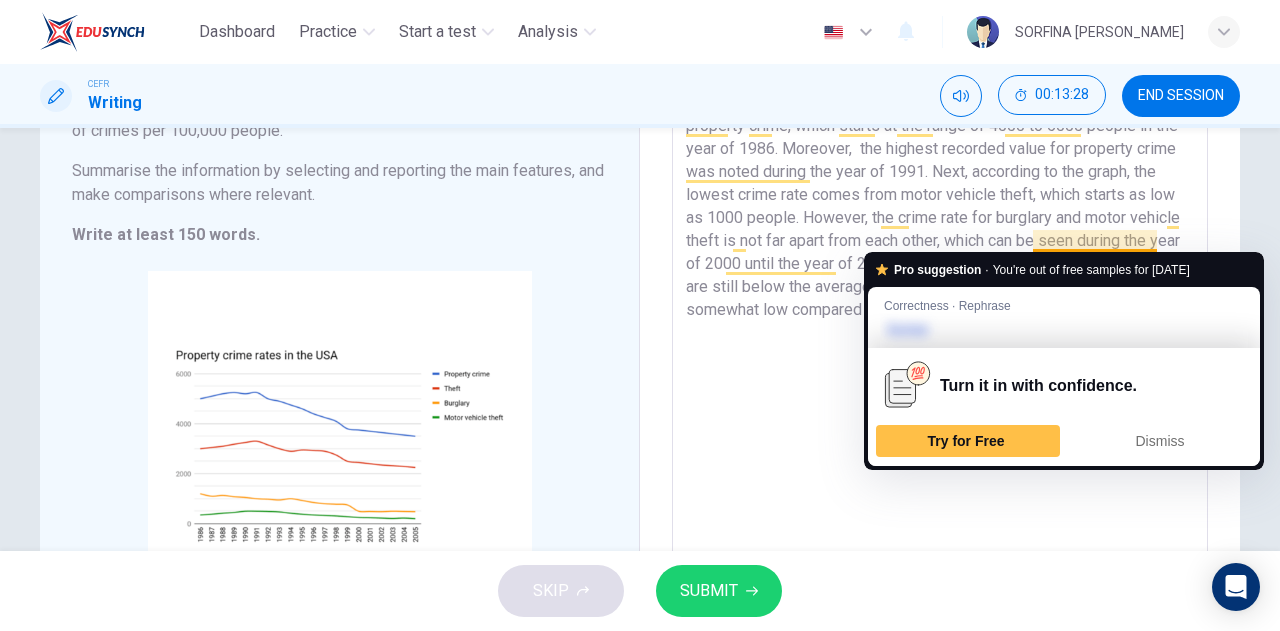 click on "The chart above shows trends in four types of property crime in the USA from 1986 to 2005. It is evident that, in general, the property crime rate for all types of crime is decreasing year by year. However, note that the highest rate of crime comes from property crime, which starts at the range of 4000 to 6000 people in the year of 1986. Moreover,  the highest recorded value for property crime was noted during the year of 1991. Next, according to the graph, the lowest crime rate comes from motor vehicle theft, which starts as low as 1000 people. However, the crime rate for burglary and motor vehicle theft is not far apart from each other, which can be seen during the year of 2000 until the year of 2005. Not only that but both type of crime rate are still below the average of 2000 people which can be inferred as somewhat low compared to the other type of crime." at bounding box center [940, 313] 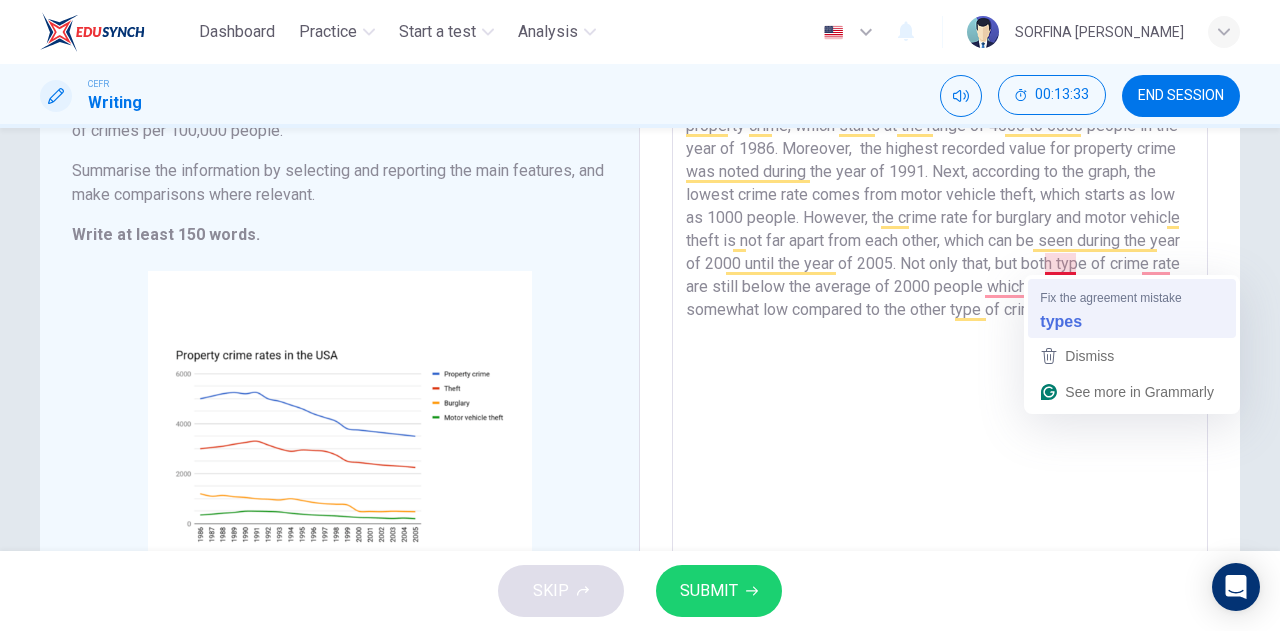 type on "The chart above shows trends in four types of property crime in the USA from 1986 to 2005. It is evident that, in general, the property crime rate for all types of crime is decreasing year by year. However, note that the highest rate of crime comes from property crime, which starts at the range of 4000 to 6000 people in the year of 1986. Moreover,  the highest recorded value for property crime was noted during the year of 1991. Next, according to the graph, the lowest crime rate comes from motor vehicle theft, which starts as low as 1000 people. However, the crime rate for burglary and motor vehicle theft is not far apart from each other, which can be seen during the year of 2000 until the year of 2005. Not only that, but both types of crime rate are still below the average of 2000 people which can be inferred as somewhat low compared to the other type of crime." 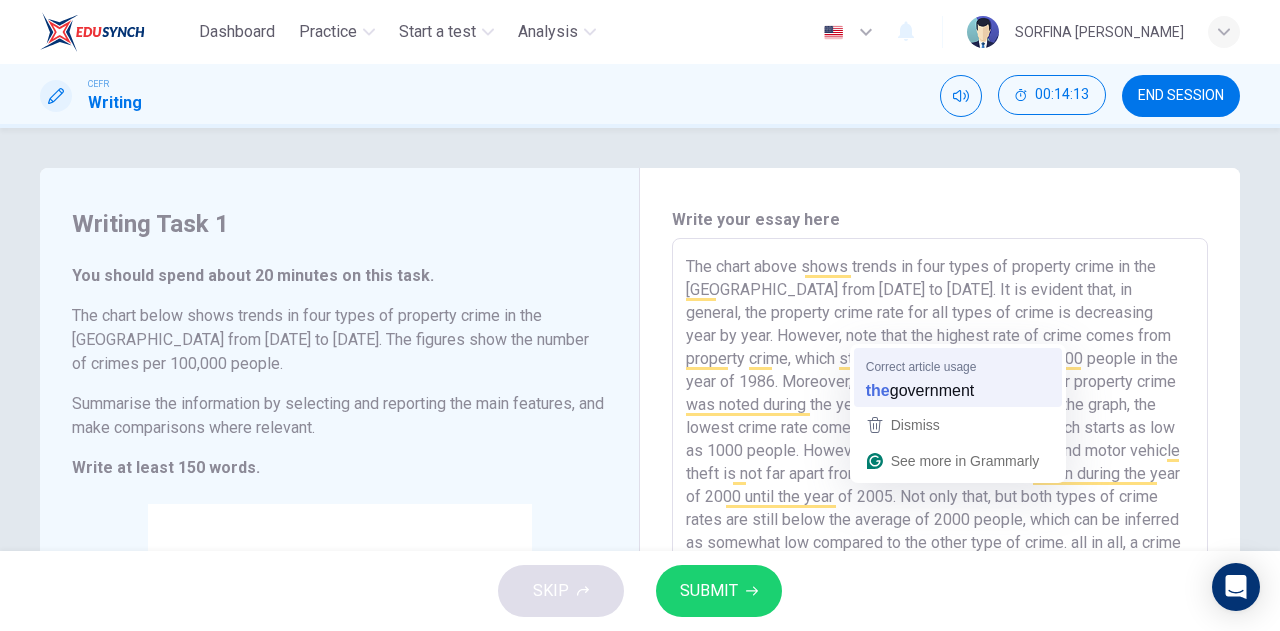 scroll, scrollTop: 0, scrollLeft: 0, axis: both 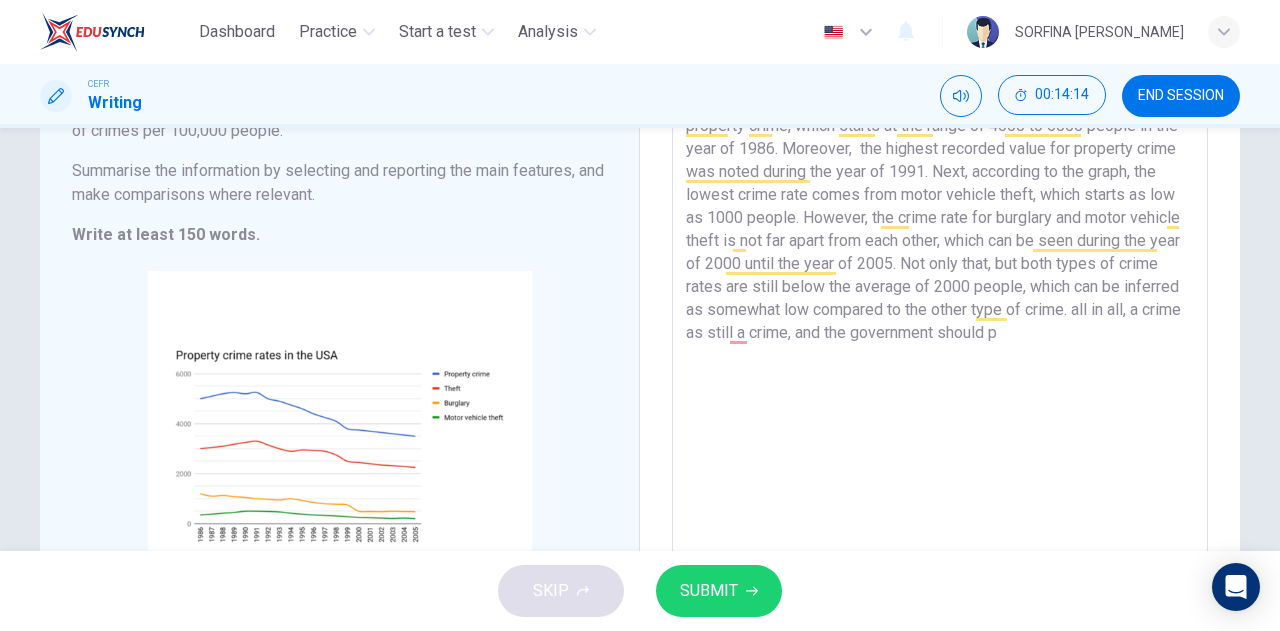 click on "The chart above shows trends in four types of property crime in the USA from 1986 to 2005. It is evident that, in general, the property crime rate for all types of crime is decreasing year by year. However, note that the highest rate of crime comes from property crime, which starts at the range of 4000 to 6000 people in the year of 1986. Moreover,  the highest recorded value for property crime was noted during the year of 1991. Next, according to the graph, the lowest crime rate comes from motor vehicle theft, which starts as low as 1000 people. However, the crime rate for burglary and motor vehicle theft is not far apart from each other, which can be seen during the year of 2000 until the year of 2005. Not only that, but both types of crime rates are still below the average of 2000 people, which can be inferred as somewhat low compared to the other type of crime. all in all, a crime as still a crime, and the government should p" at bounding box center (940, 313) 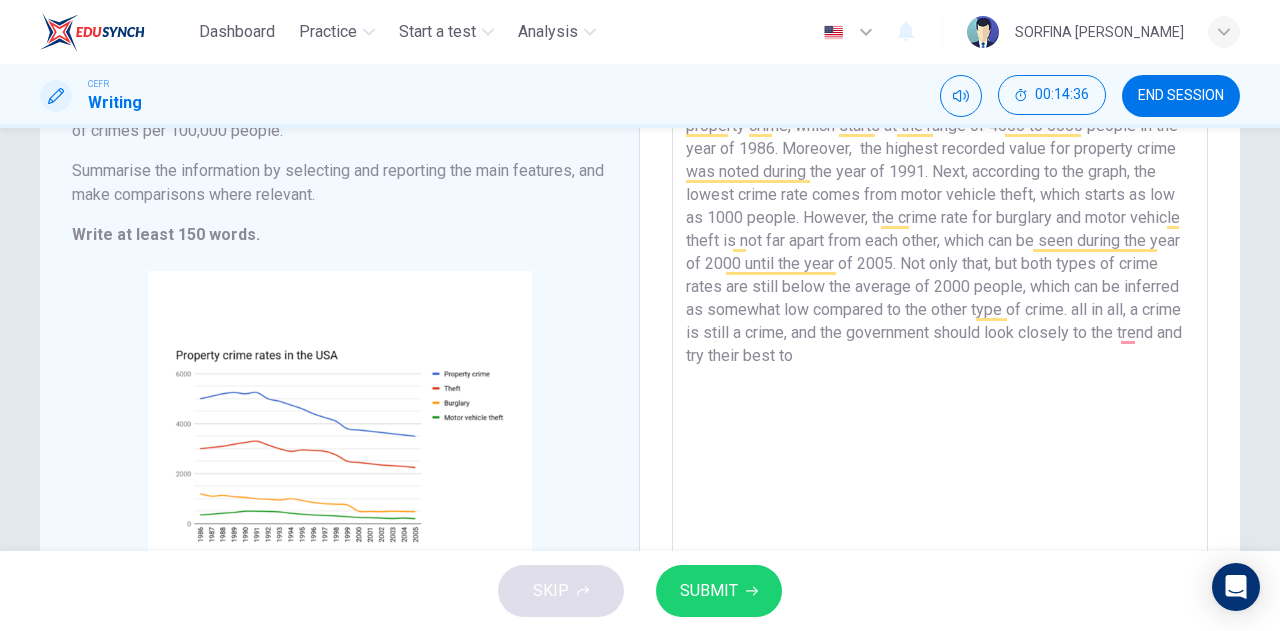click on "The chart above shows trends in four types of property crime in the USA from 1986 to 2005. It is evident that, in general, the property crime rate for all types of crime is decreasing year by year. However, note that the highest rate of crime comes from property crime, which starts at the range of 4000 to 6000 people in the year of 1986. Moreover,  the highest recorded value for property crime was noted during the year of 1991. Next, according to the graph, the lowest crime rate comes from motor vehicle theft, which starts as low as 1000 people. However, the crime rate for burglary and motor vehicle theft is not far apart from each other, which can be seen during the year of 2000 until the year of 2005. Not only that, but both types of crime rates are still below the average of 2000 people, which can be inferred as somewhat low compared to the other type of crime. all in all, a crime is still a crime, and the government should look closely to the trend and try their best to" at bounding box center (940, 313) 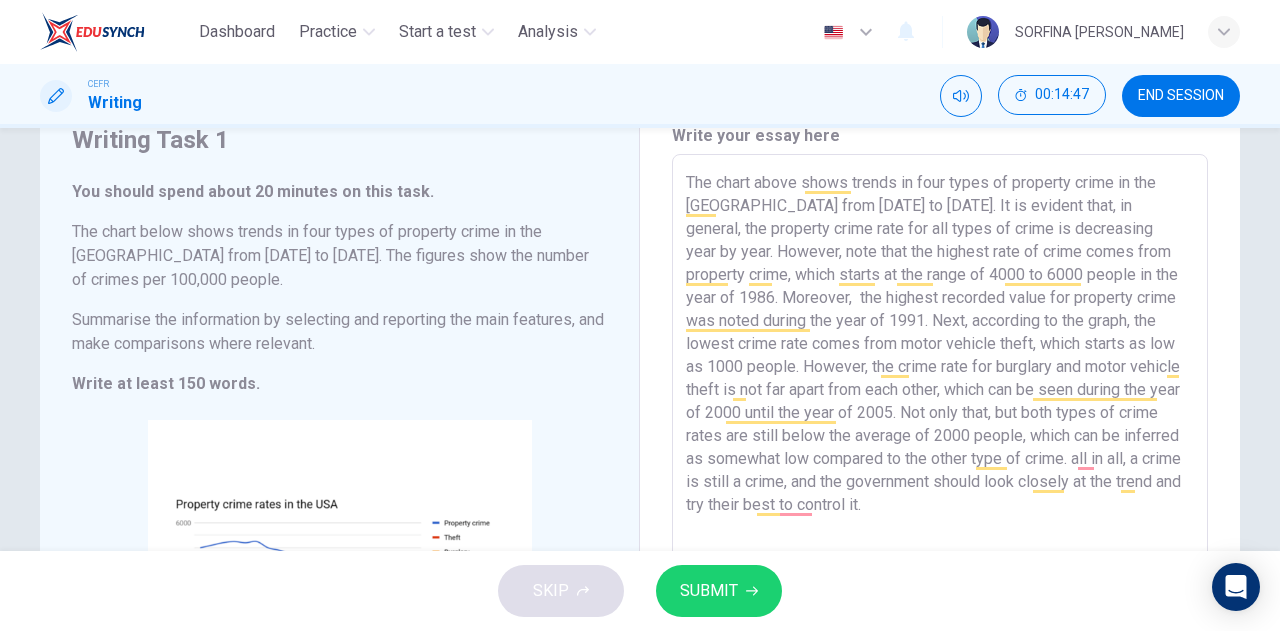 scroll, scrollTop: 86, scrollLeft: 0, axis: vertical 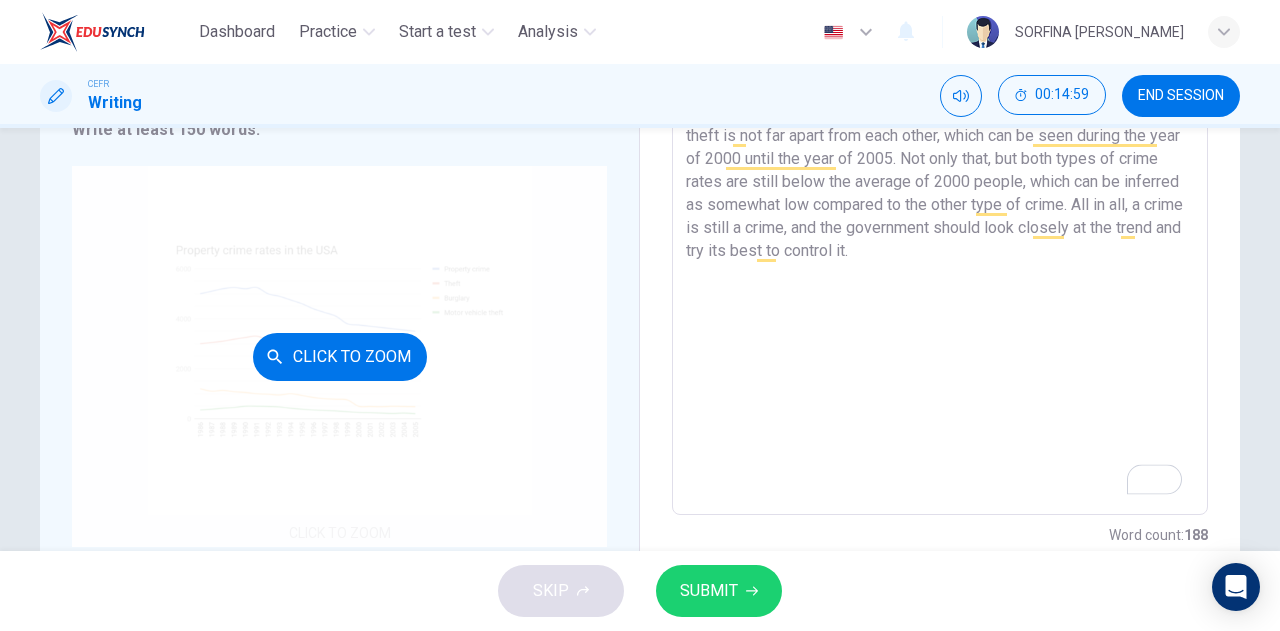type on "The chart above shows trends in four types of property crime in the USA from 1986 to 2005. It is evident that, in general, the property crime rate for all types of crime is decreasing year by year. However, note that the highest rate of crime comes from property crime, which starts at the range of 4000 to 6000 people in the year of 1986. Moreover,  the highest recorded value for property crime was noted during the year of 1991. Next, according to the graph, the lowest crime rate comes from motor vehicle theft, which starts as low as 1000 people. However, the crime rate for burglary and motor vehicle theft is not far apart from each other, which can be seen during the year of 2000 until the year of 2005. Not only that, but both types of crime rates are still below the average of 2000 people, which can be inferred as somewhat low compared to the other type of crime. All in all, a crime is still a crime, and the government should look closely at the trend and try its best to control it." 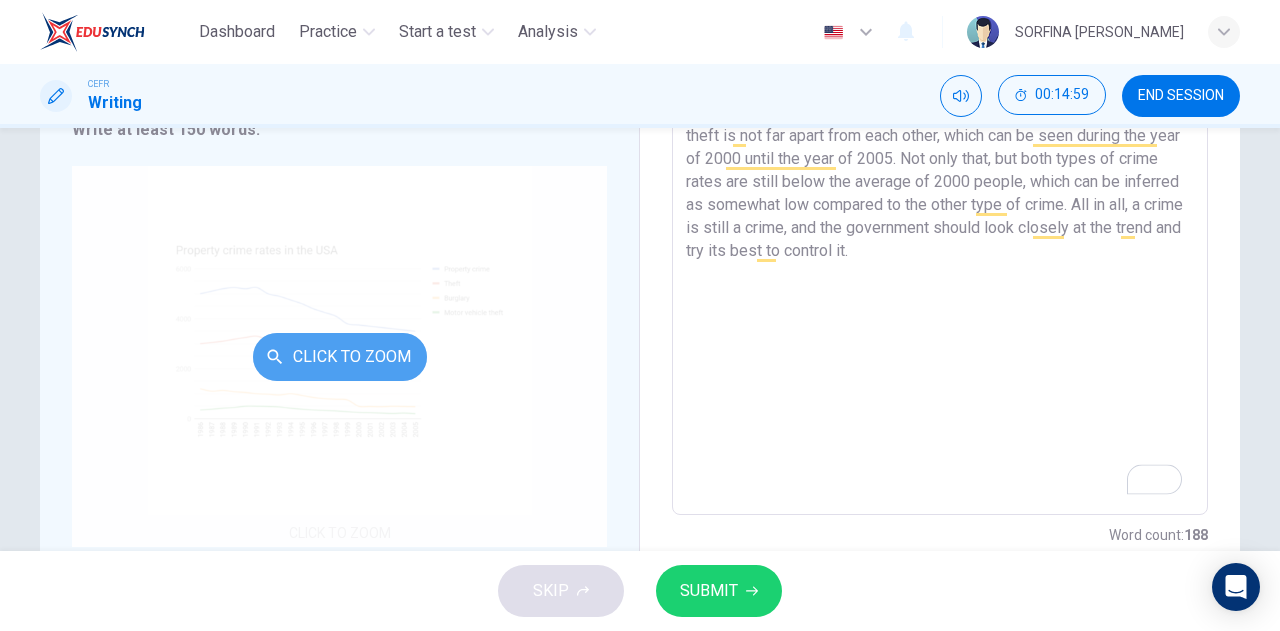 click on "Click to Zoom" at bounding box center (340, 357) 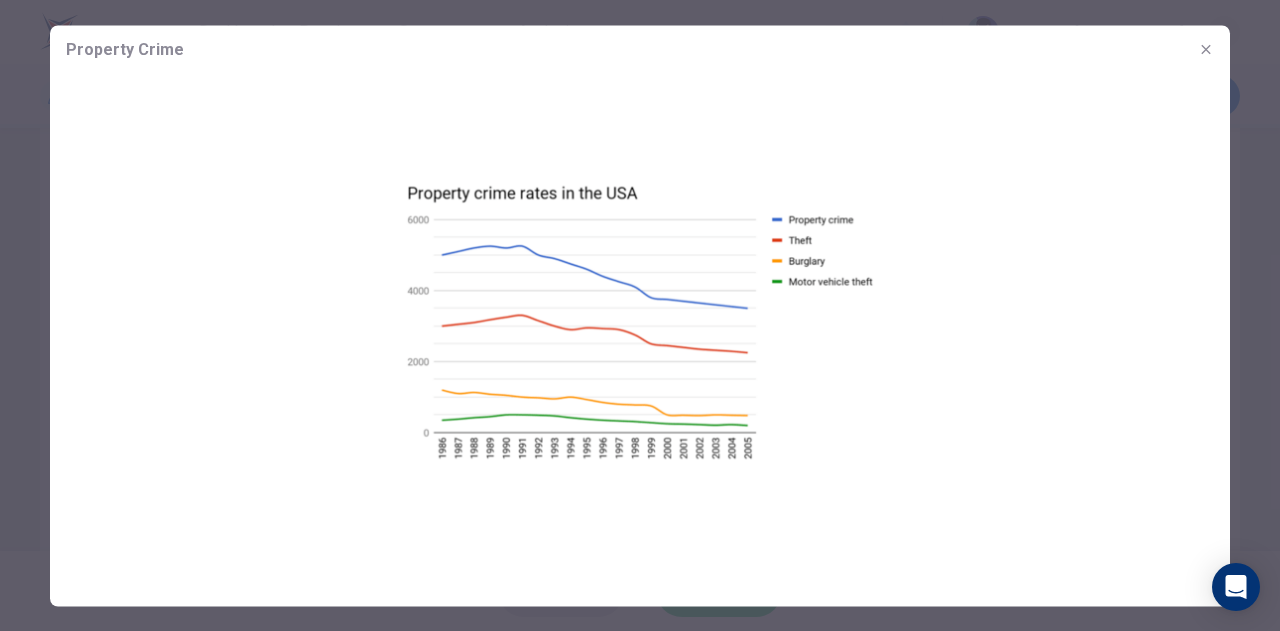 click at bounding box center [640, 315] 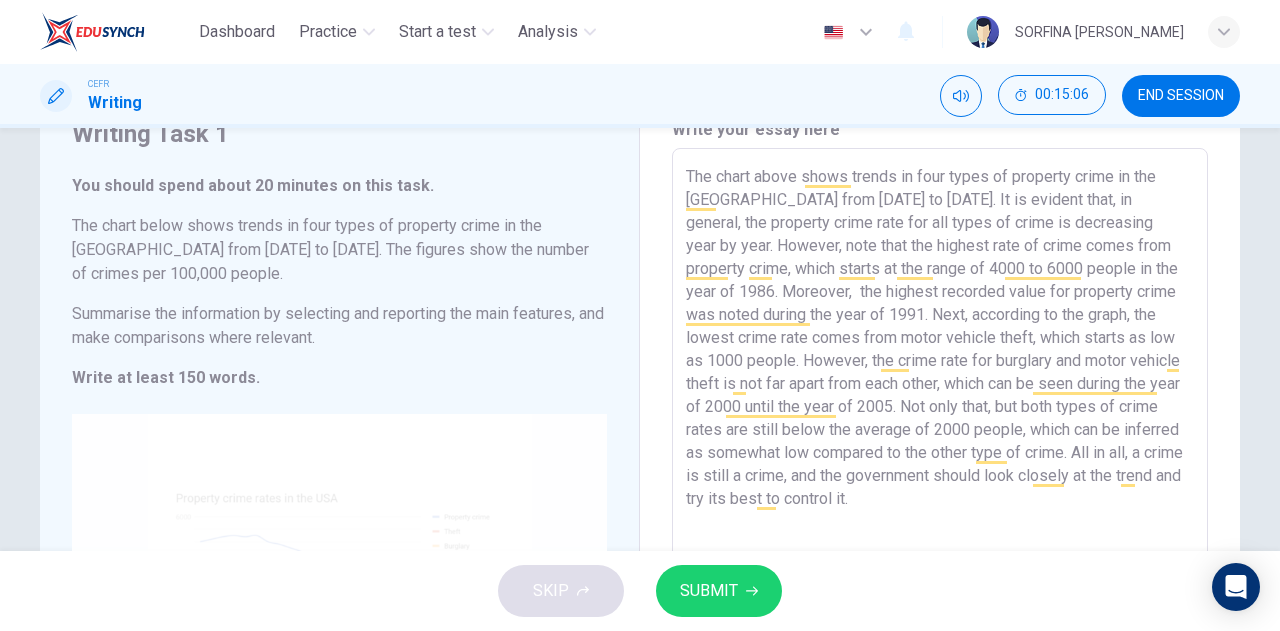 scroll, scrollTop: 38, scrollLeft: 0, axis: vertical 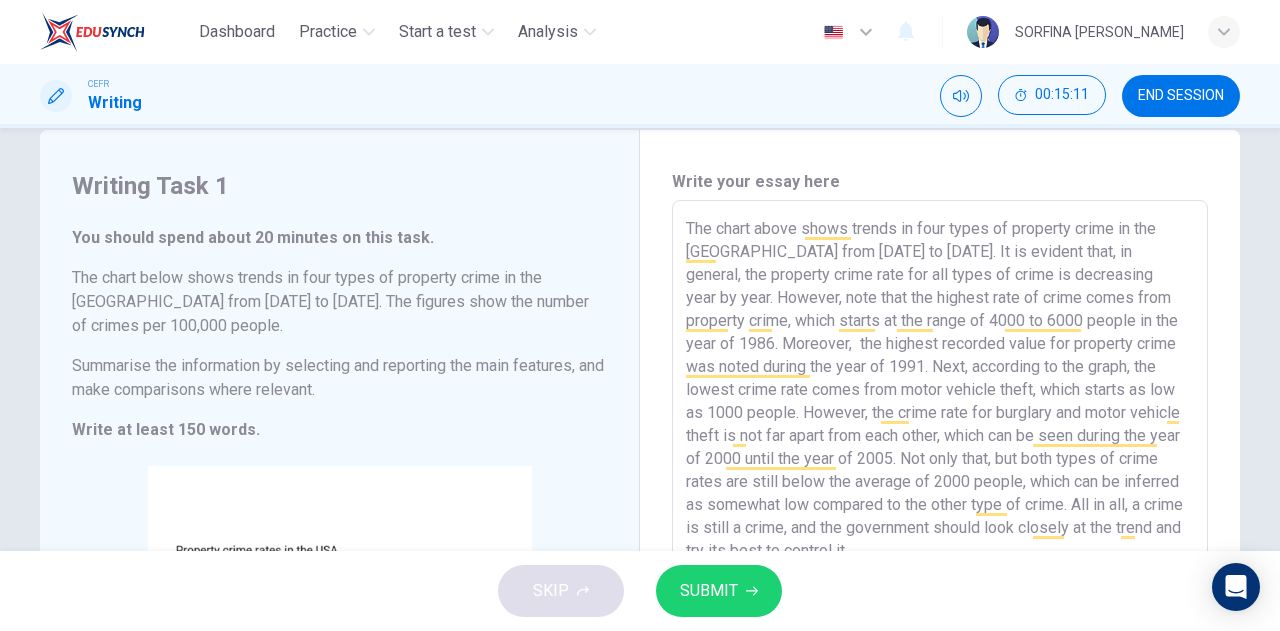 click on "SUBMIT" at bounding box center (709, 591) 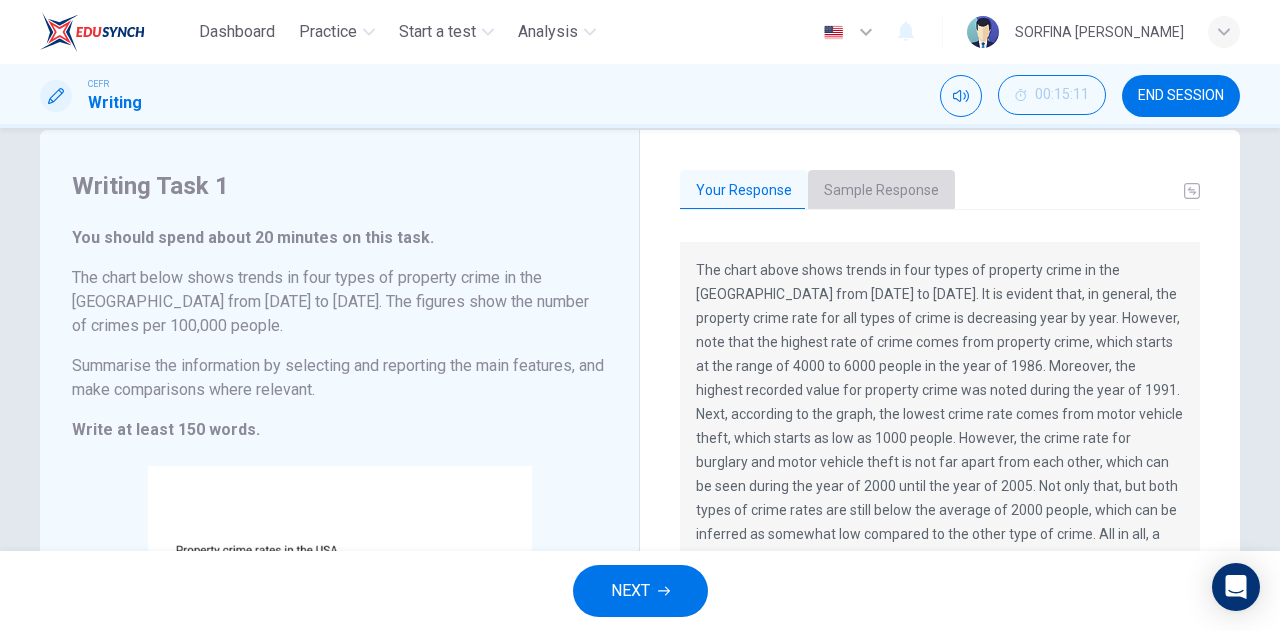 click on "Sample Response" at bounding box center [881, 191] 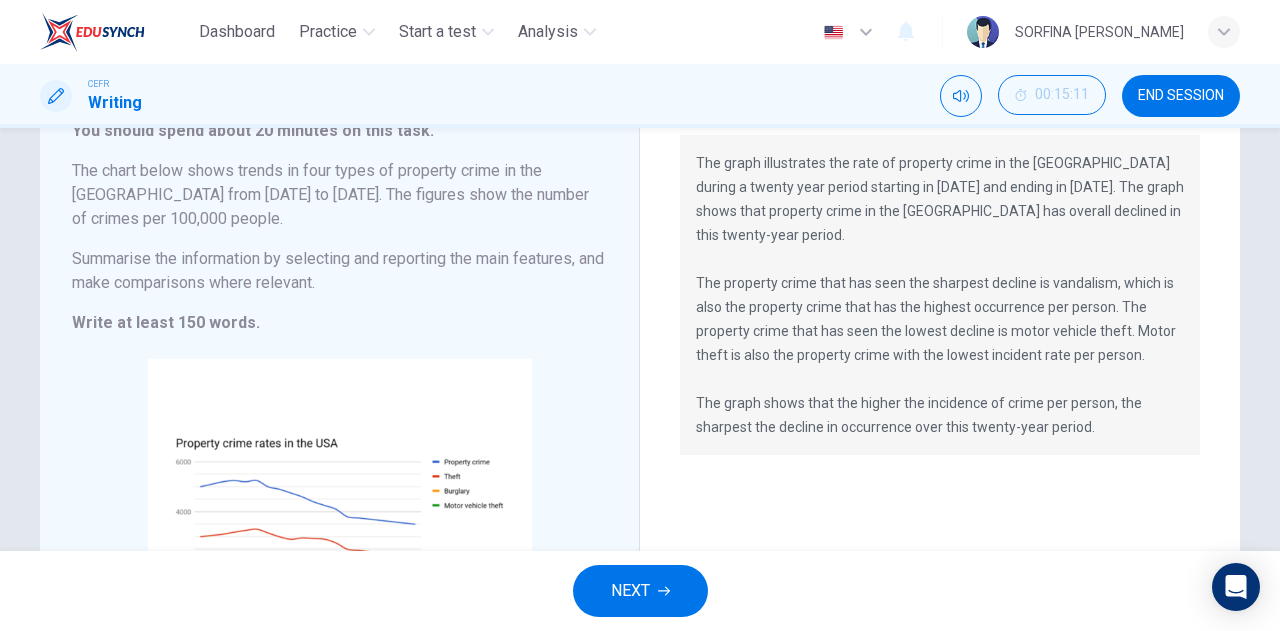 scroll, scrollTop: 124, scrollLeft: 0, axis: vertical 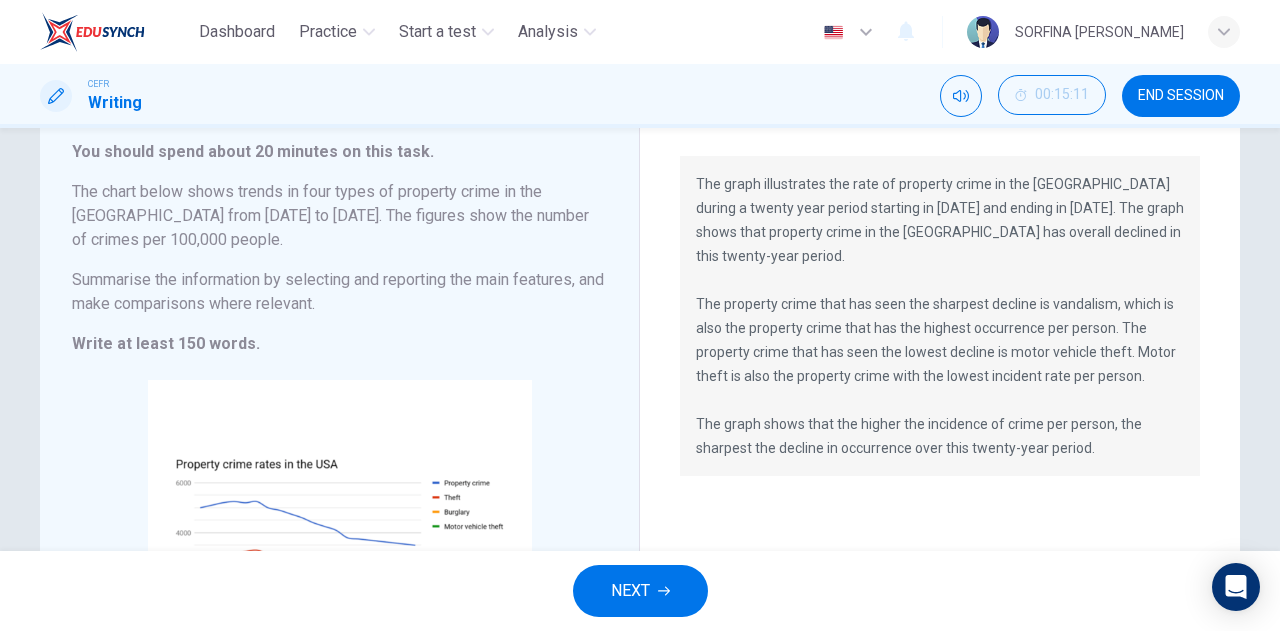 click on "END SESSION" at bounding box center (1181, 96) 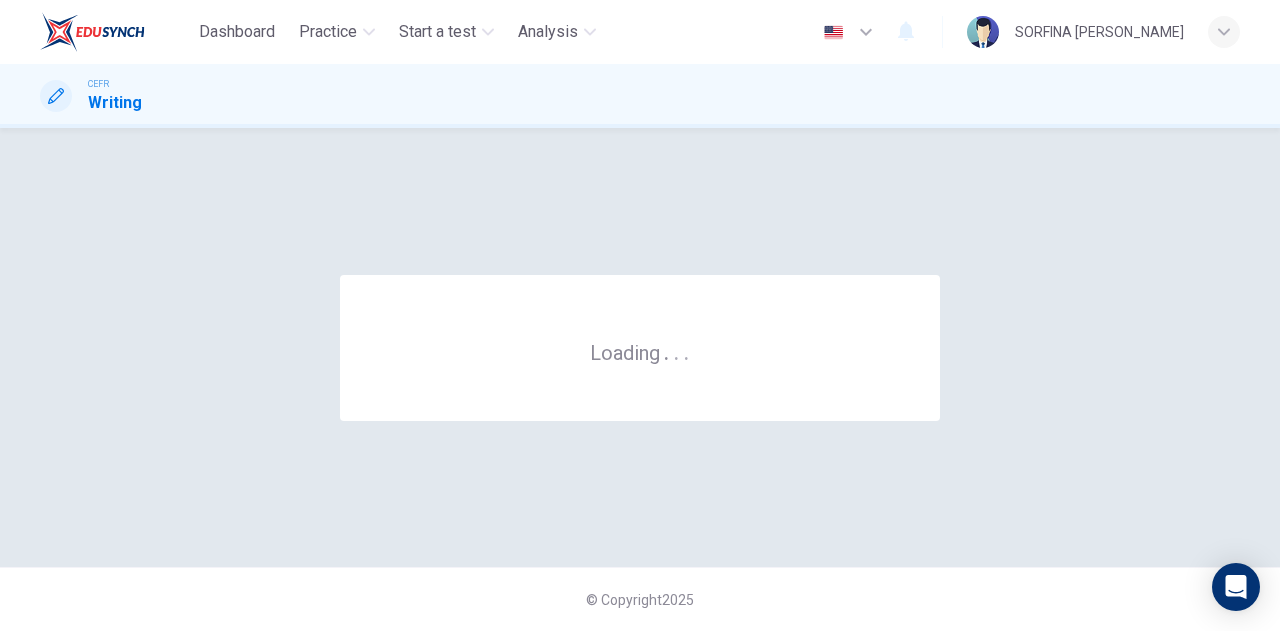 scroll, scrollTop: 0, scrollLeft: 0, axis: both 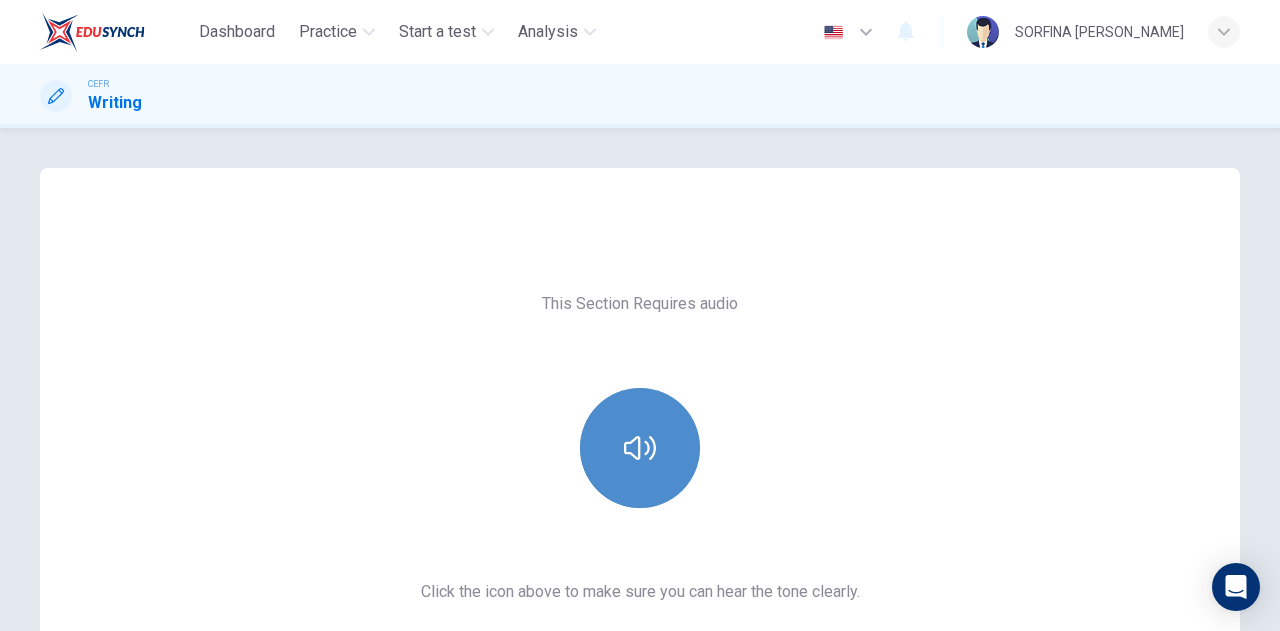 click 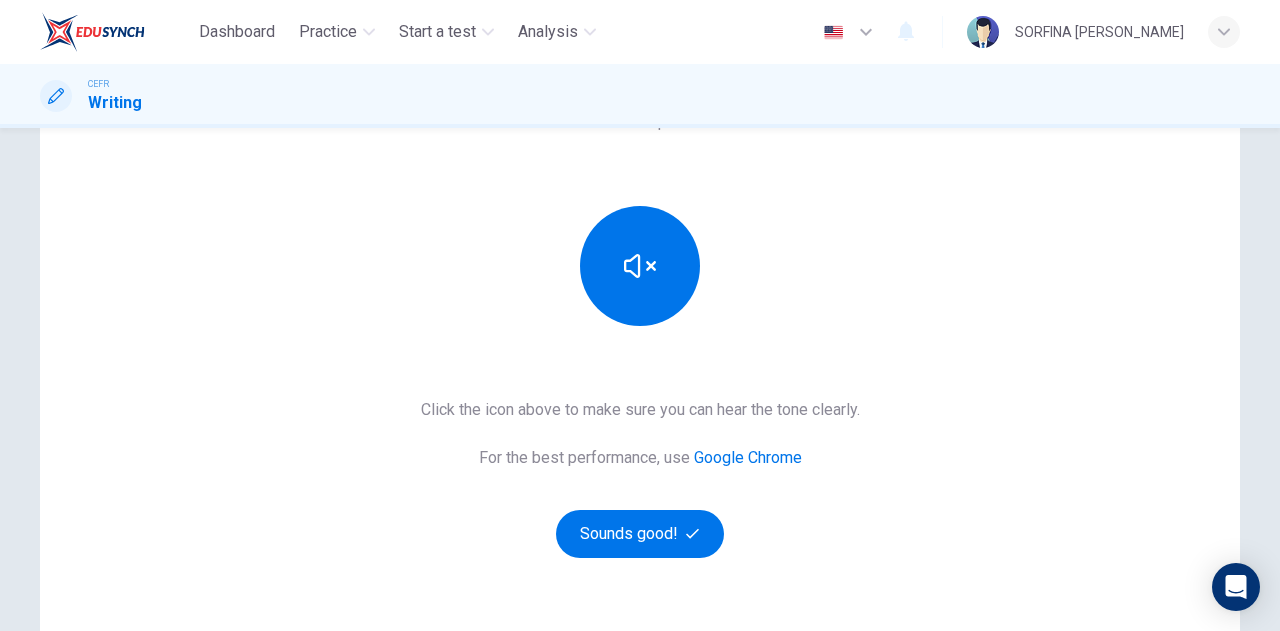 scroll, scrollTop: 175, scrollLeft: 0, axis: vertical 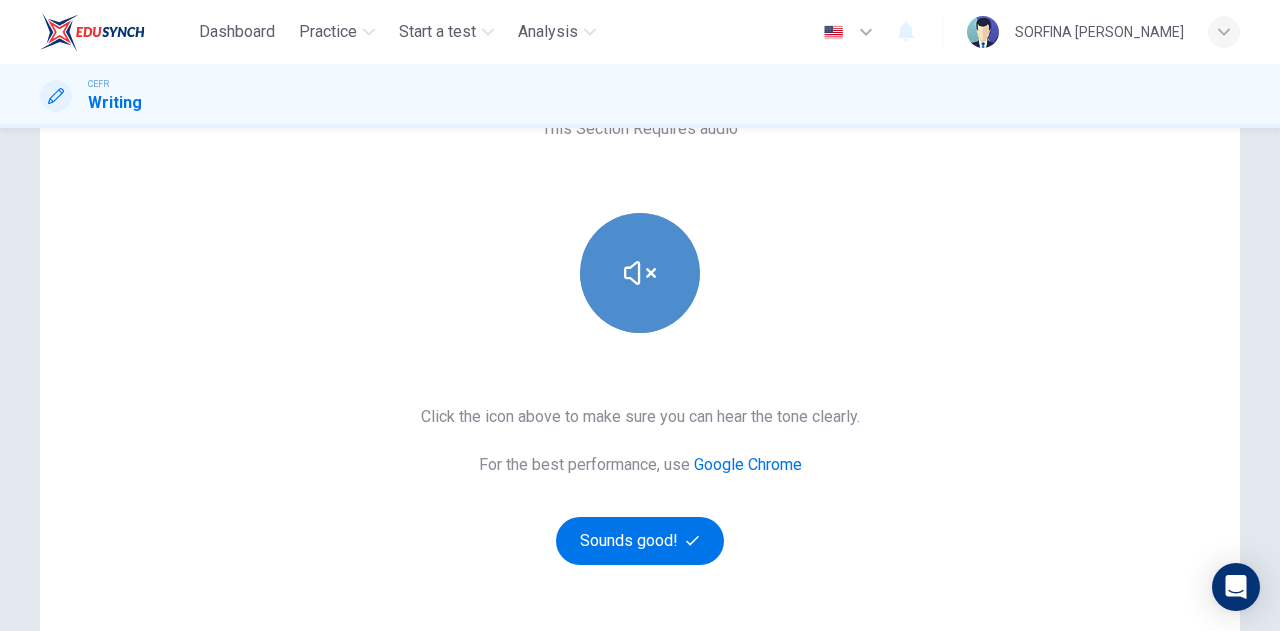 click 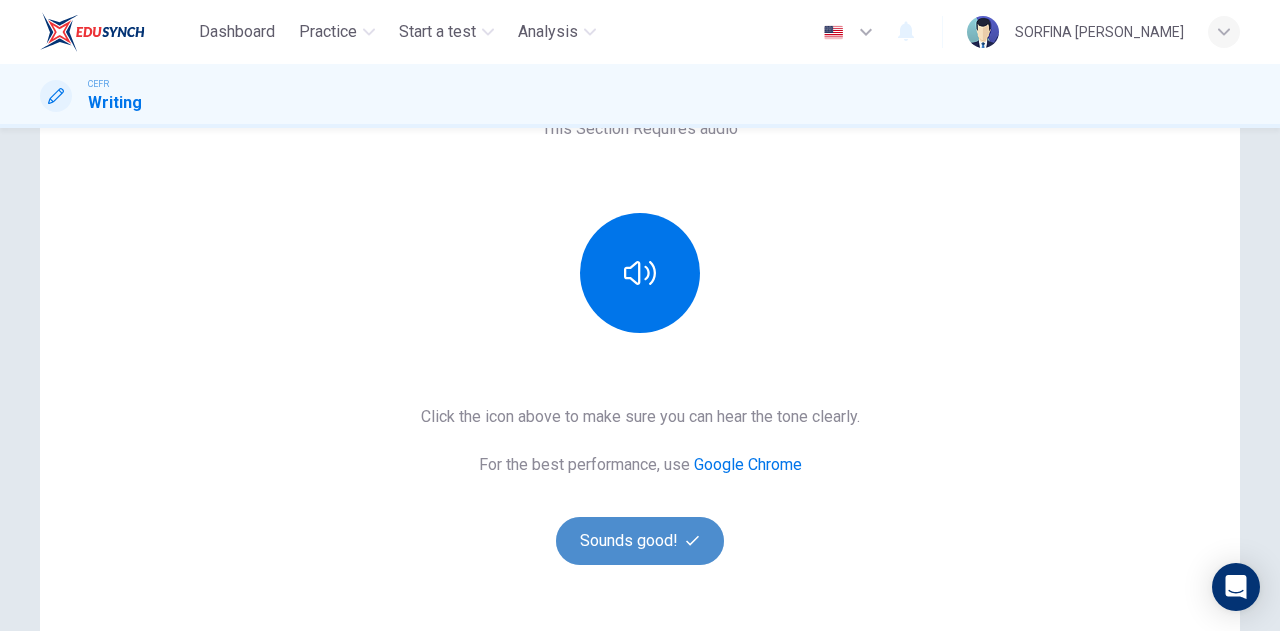 click on "Sounds good!" at bounding box center (640, 541) 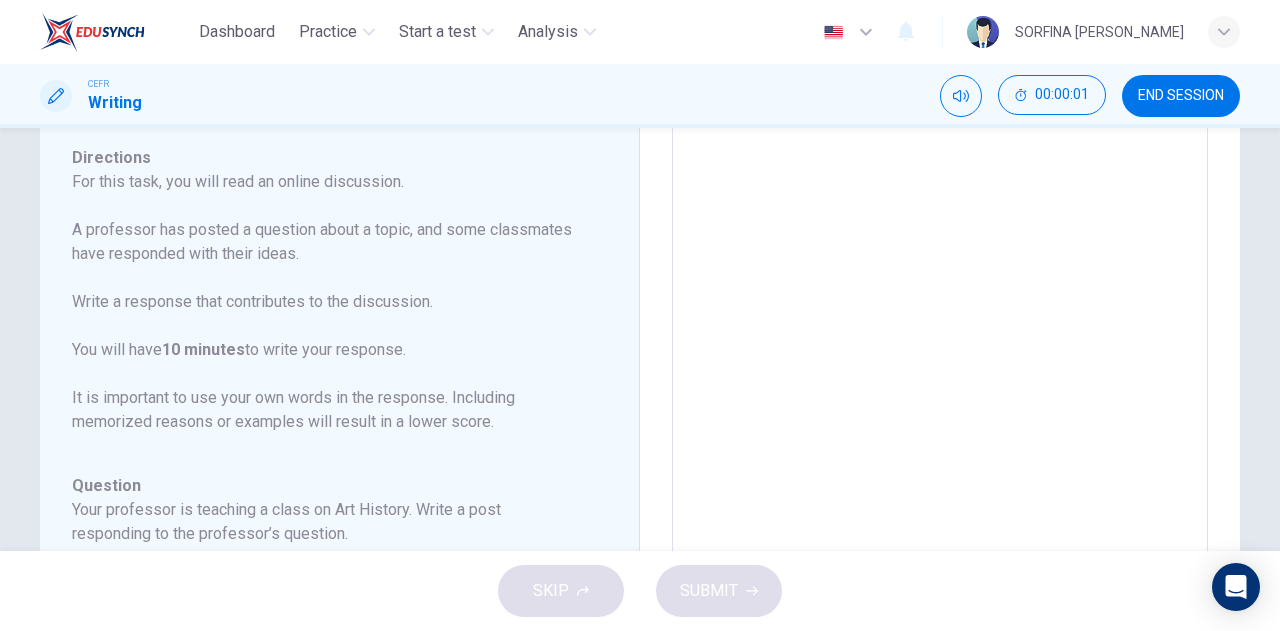 scroll, scrollTop: 157, scrollLeft: 0, axis: vertical 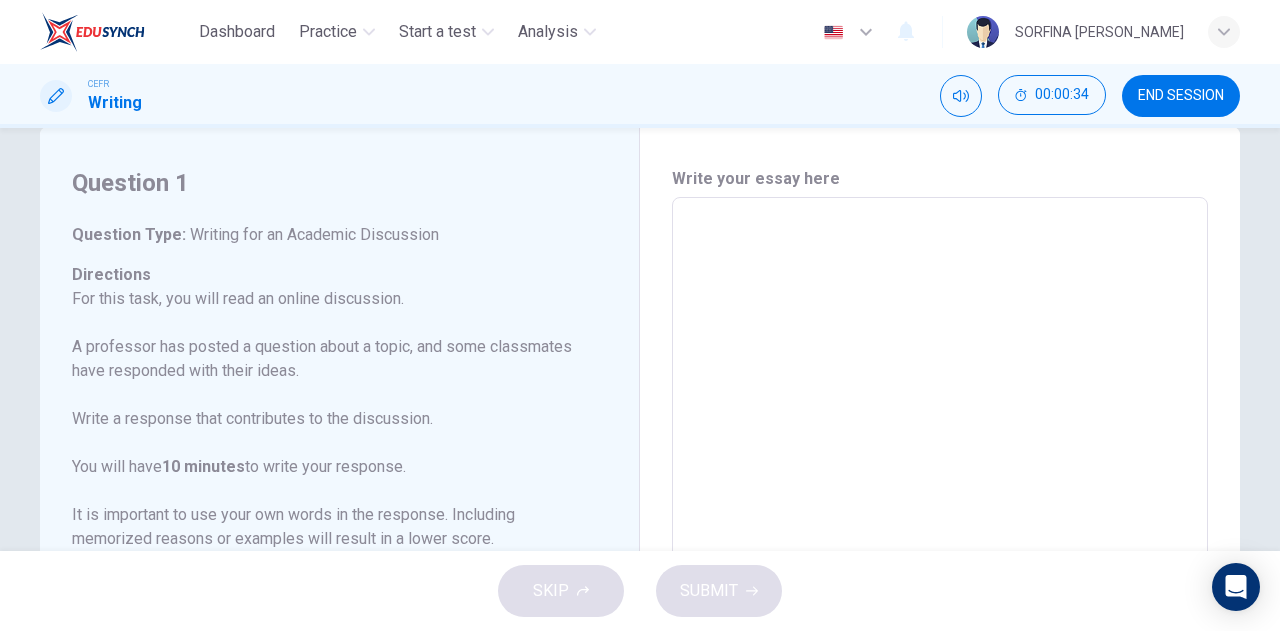 click at bounding box center [940, 531] 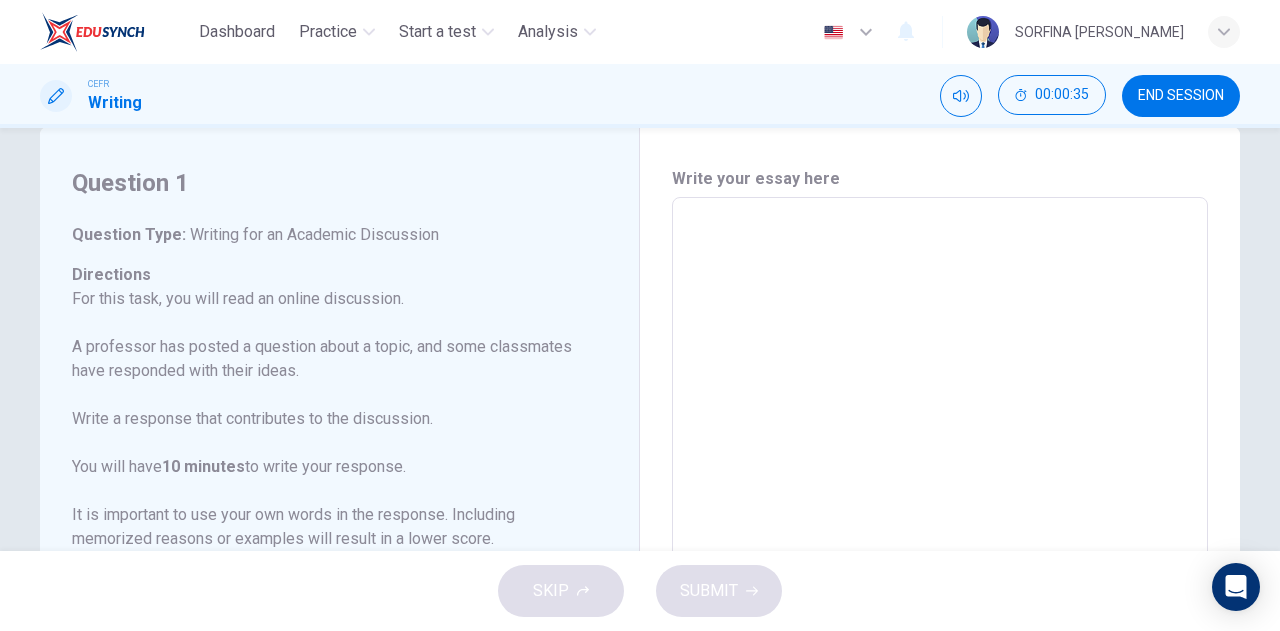 type on "T" 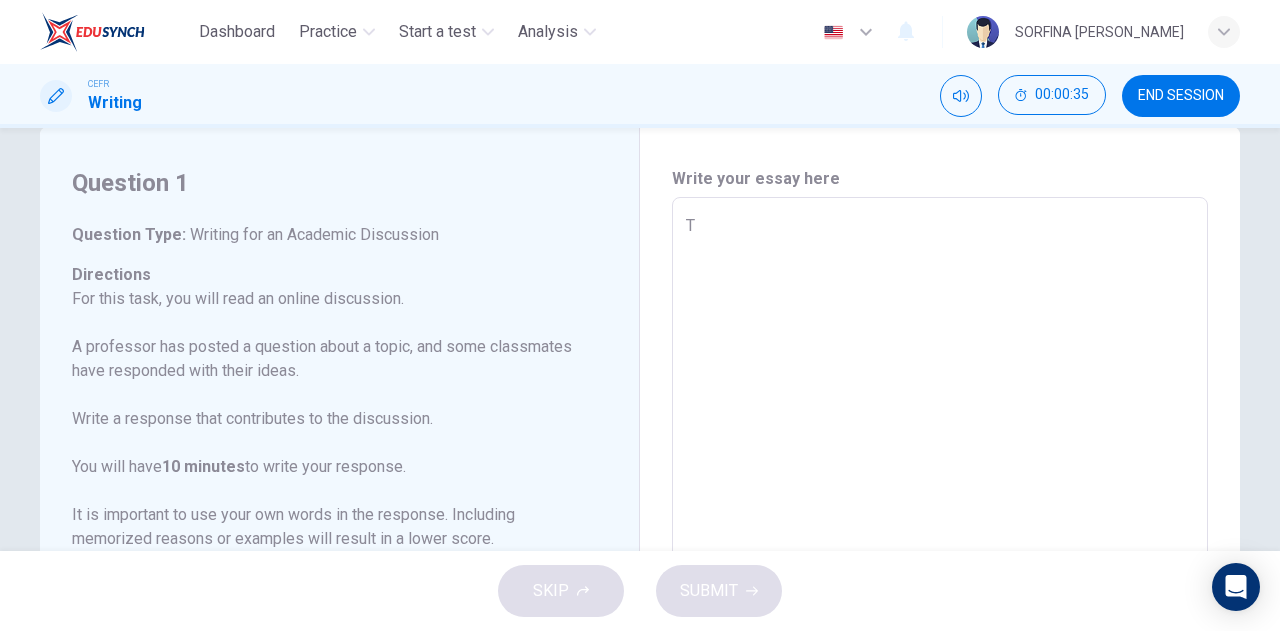 type on "x" 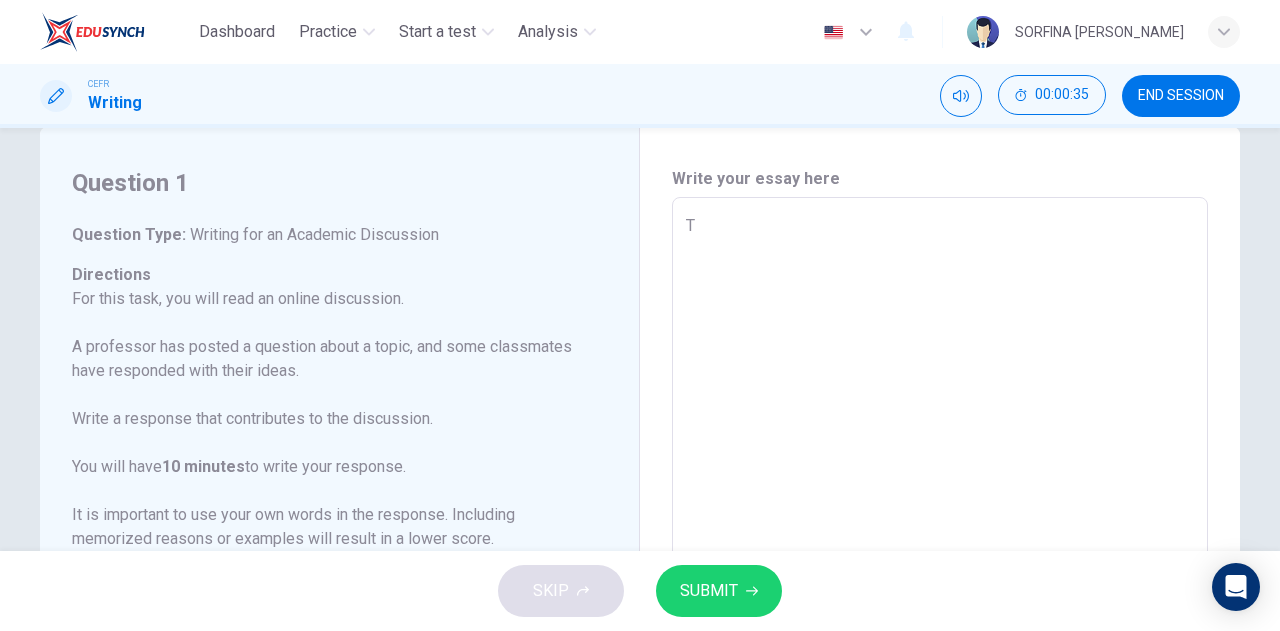type on "Th" 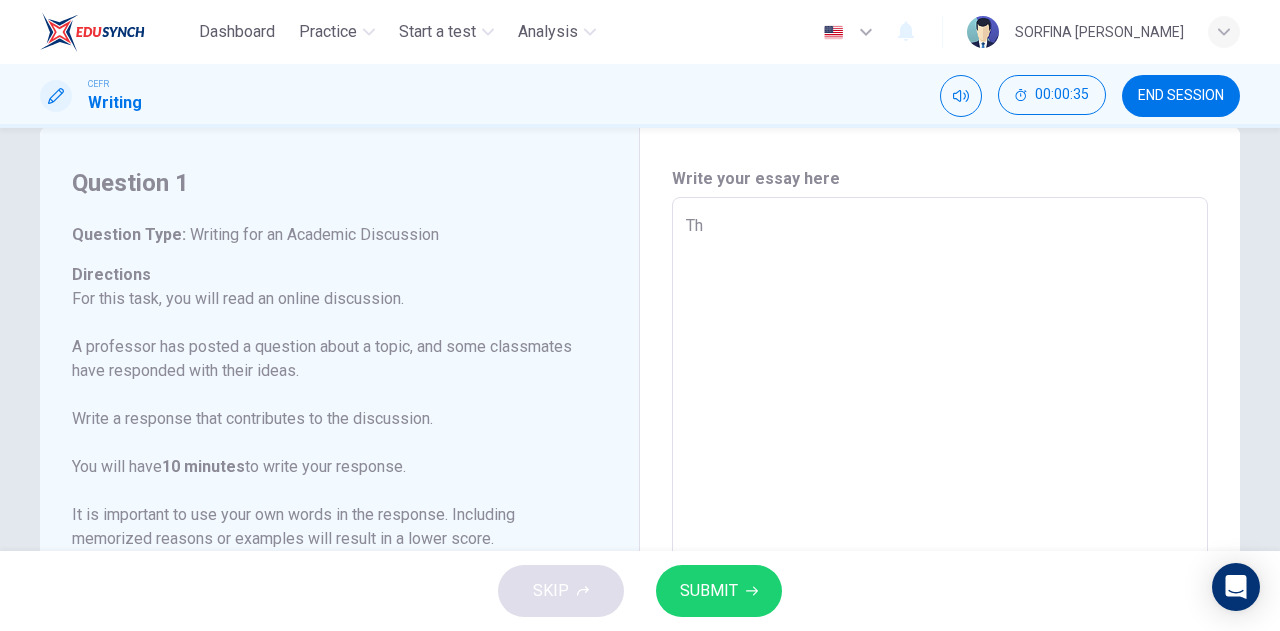 type on "x" 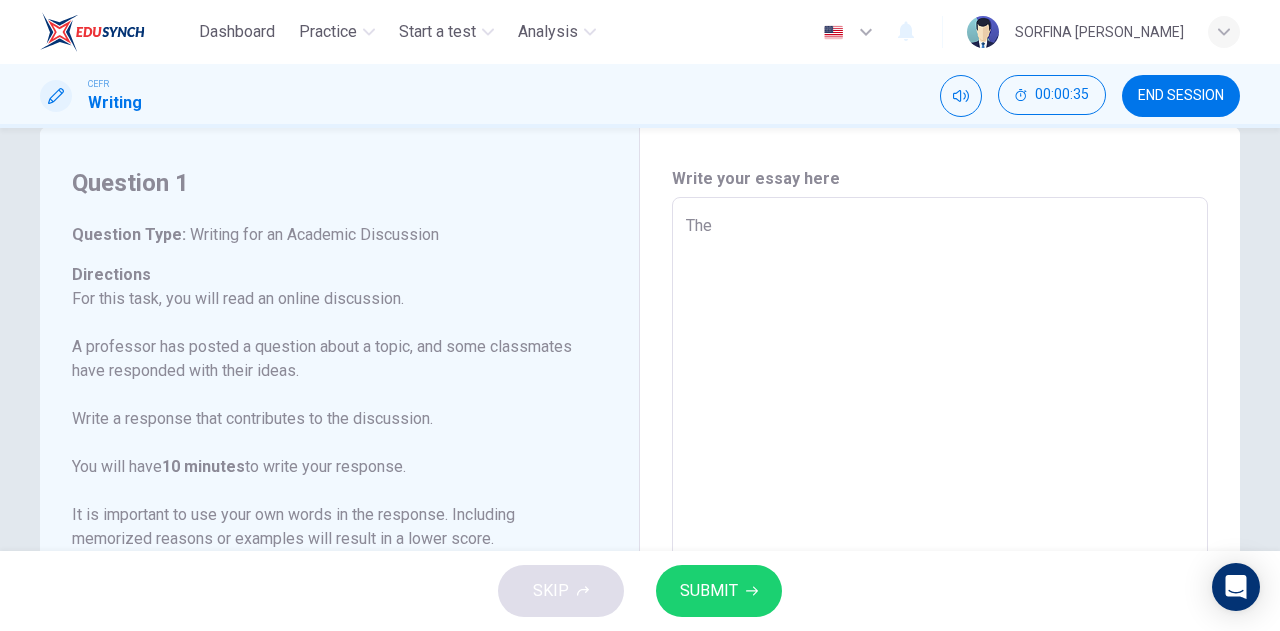 type on "Ther" 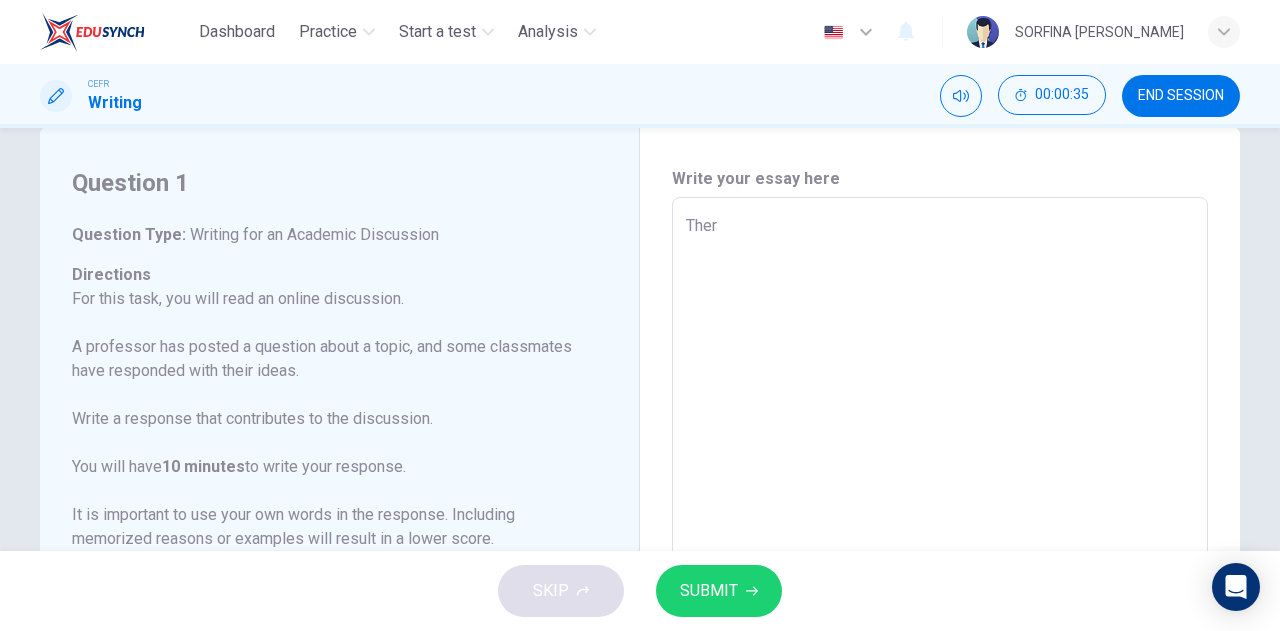type on "x" 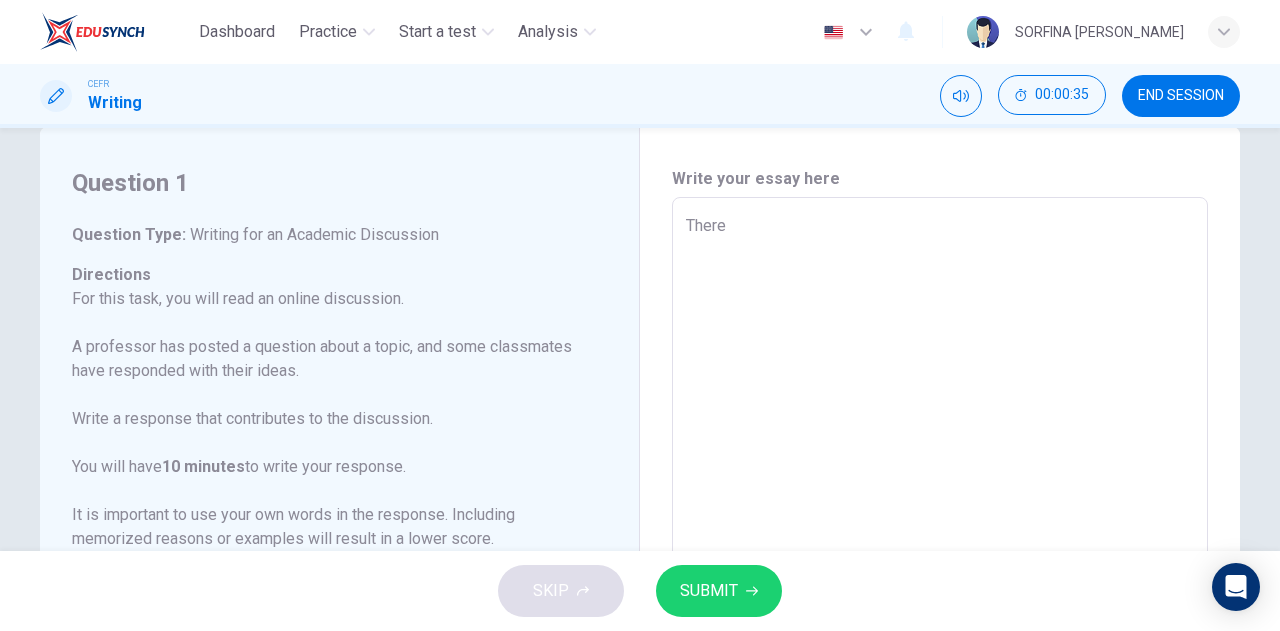 type on "x" 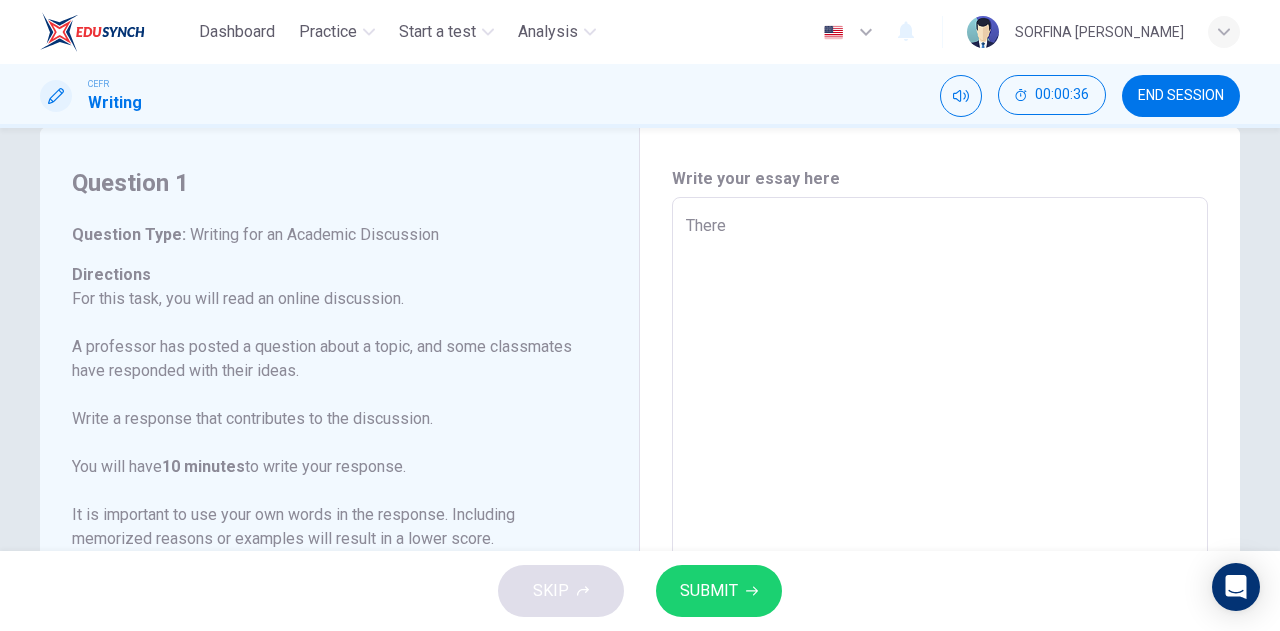 type on "x" 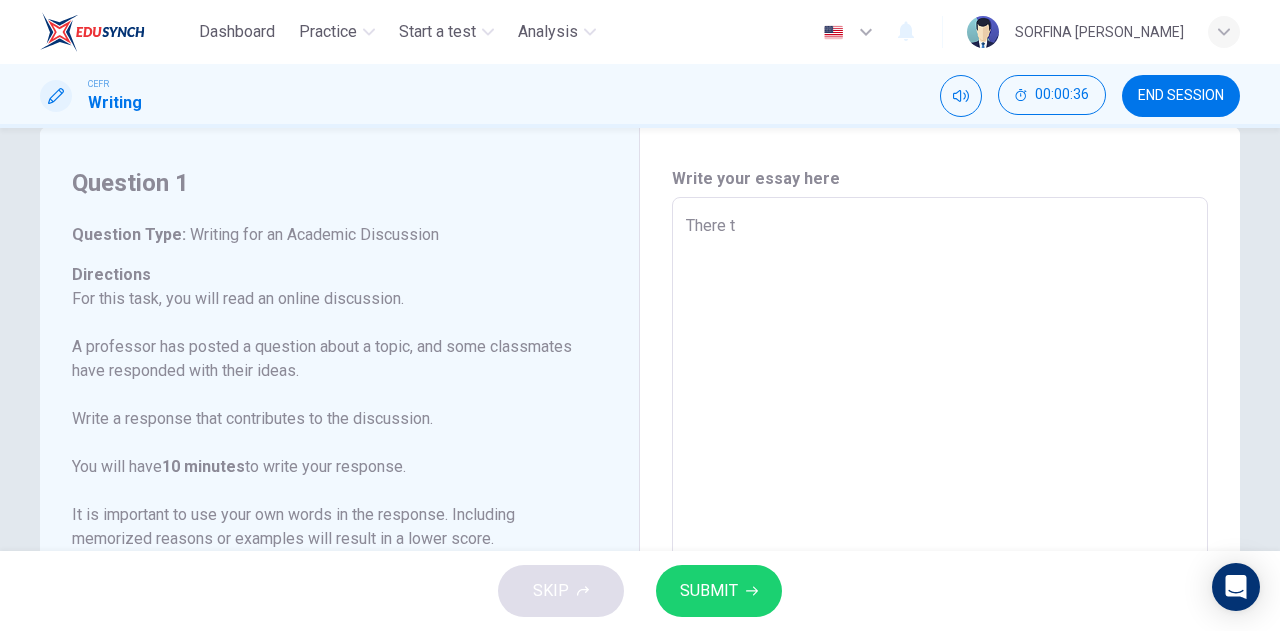 type on "There tw" 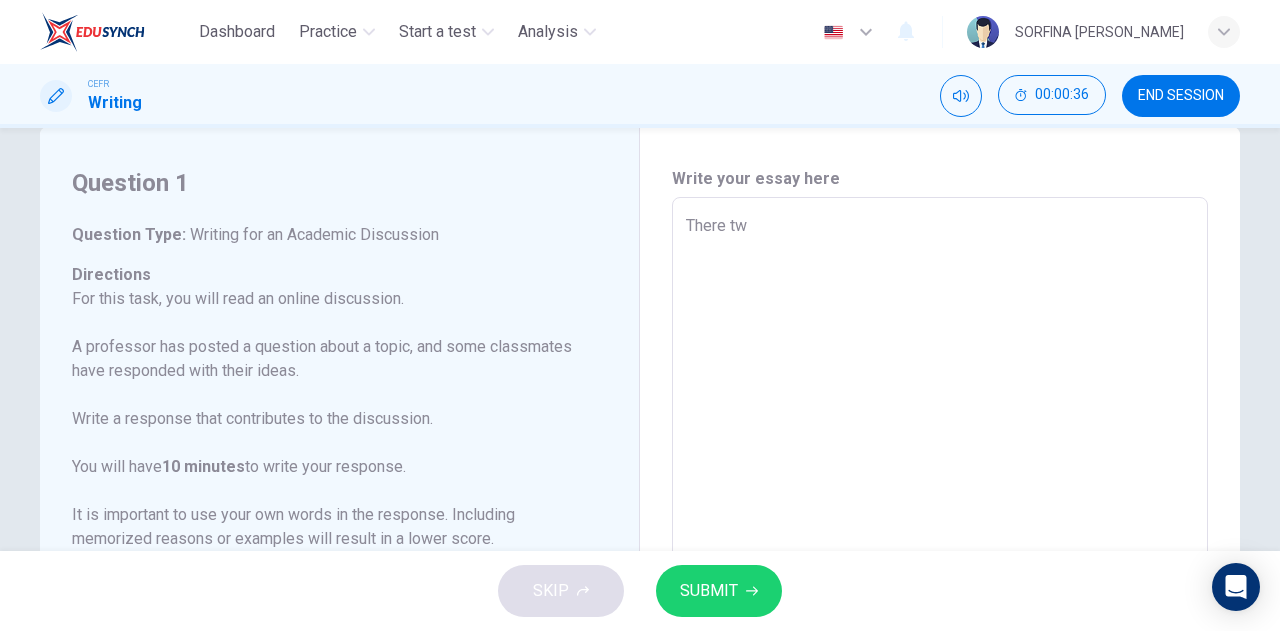 type on "x" 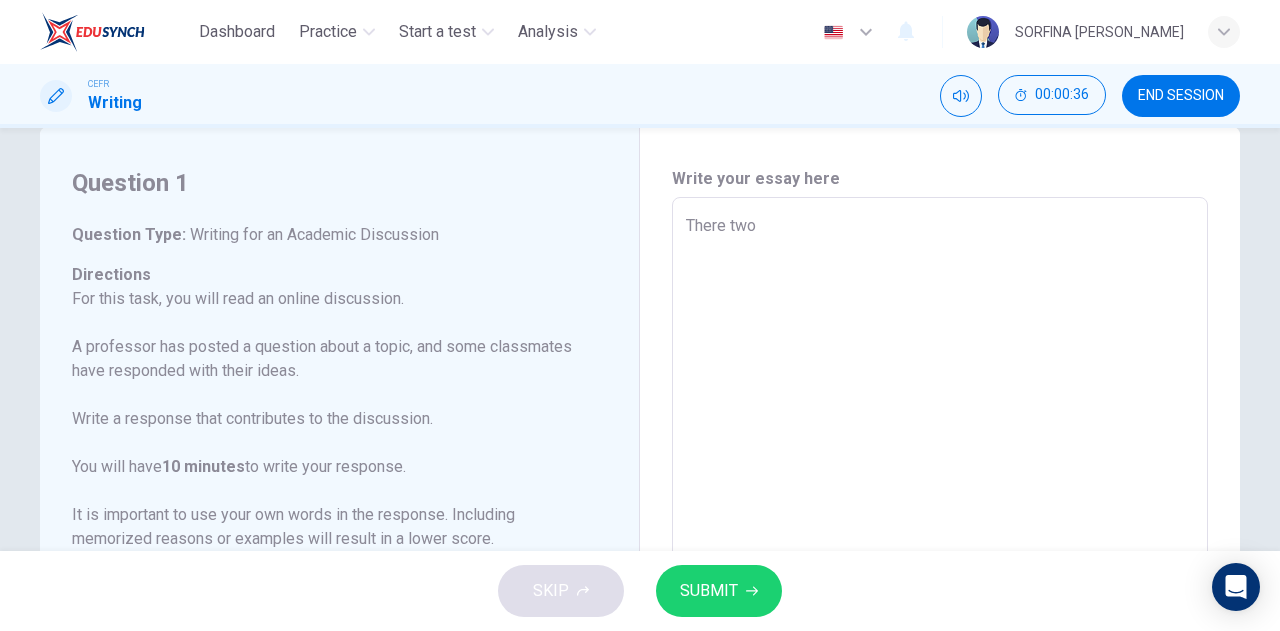 type on "x" 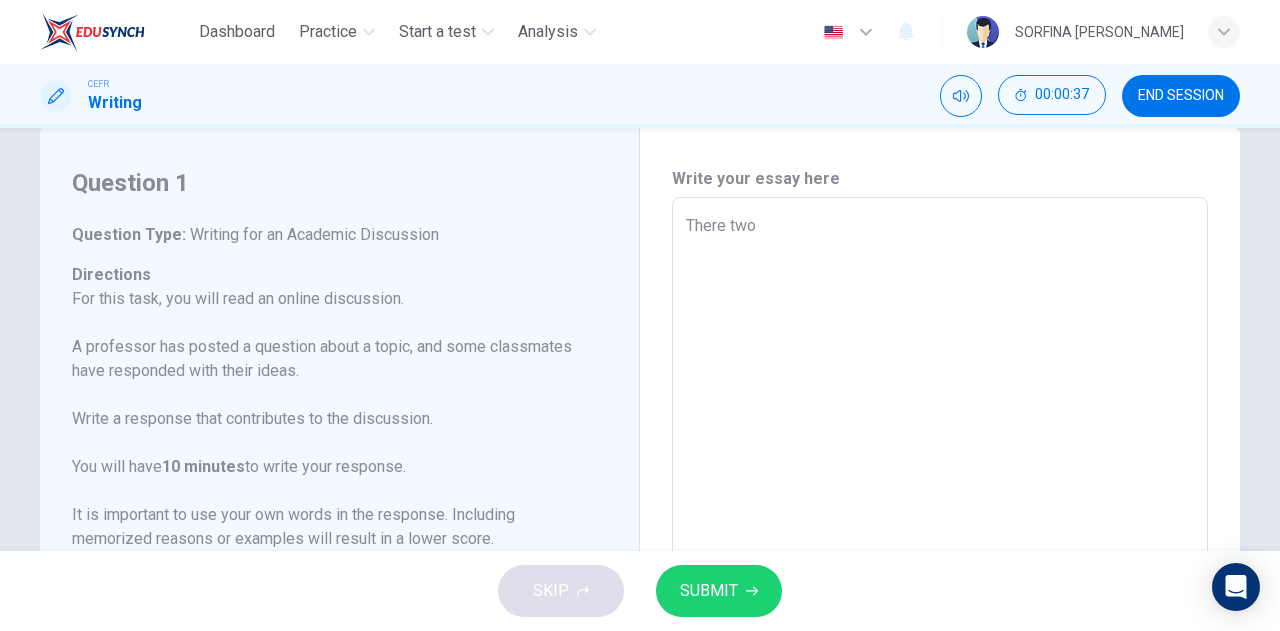 type on "There two" 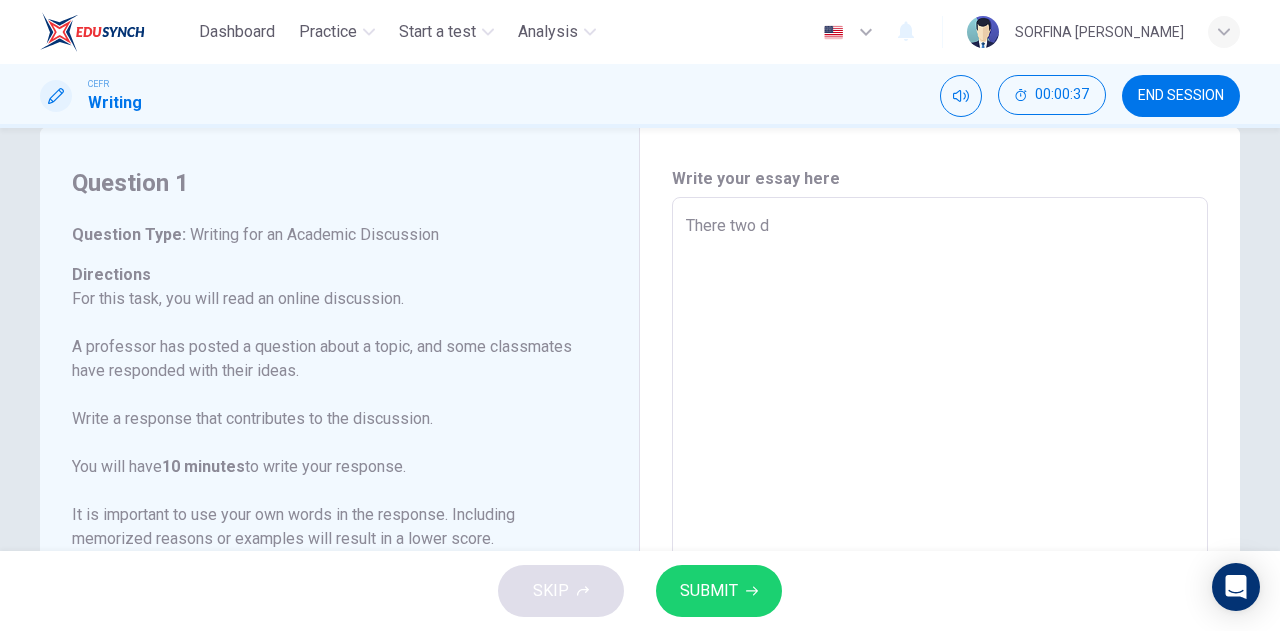 type on "x" 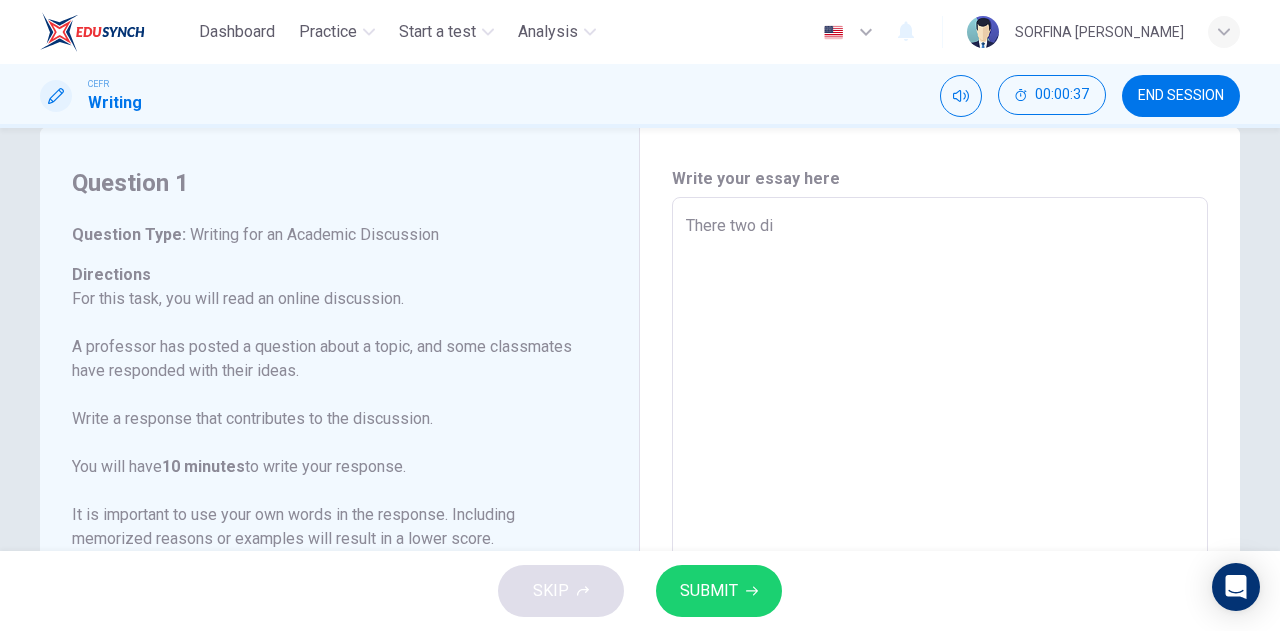 type on "x" 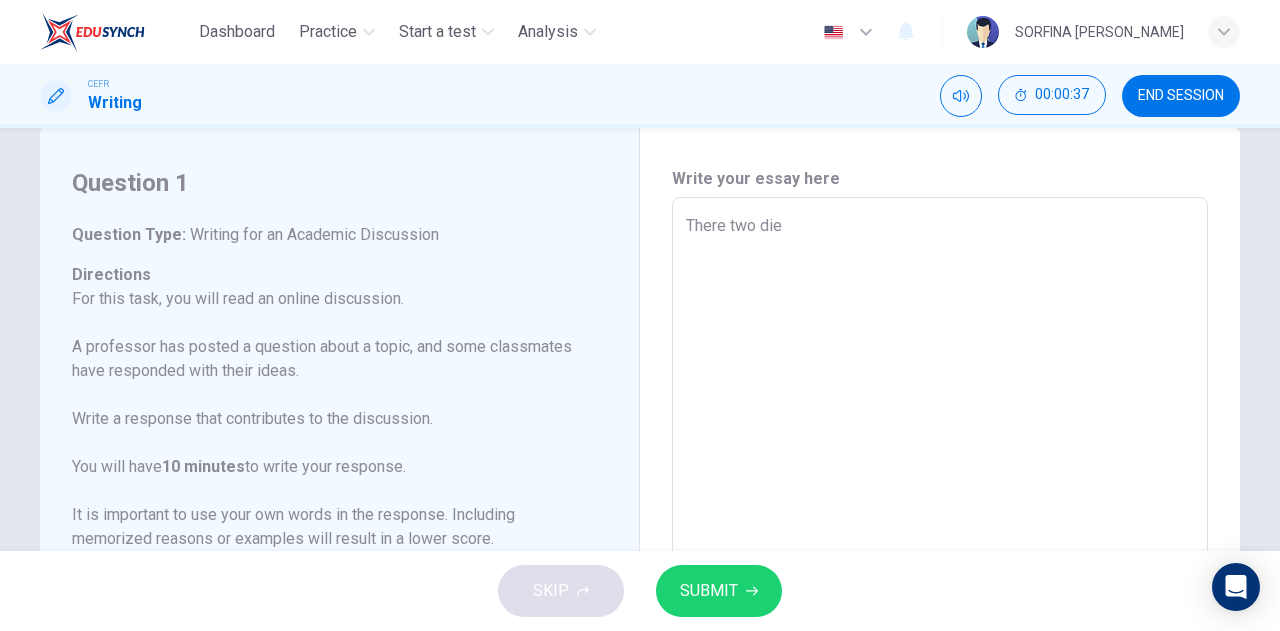 type on "x" 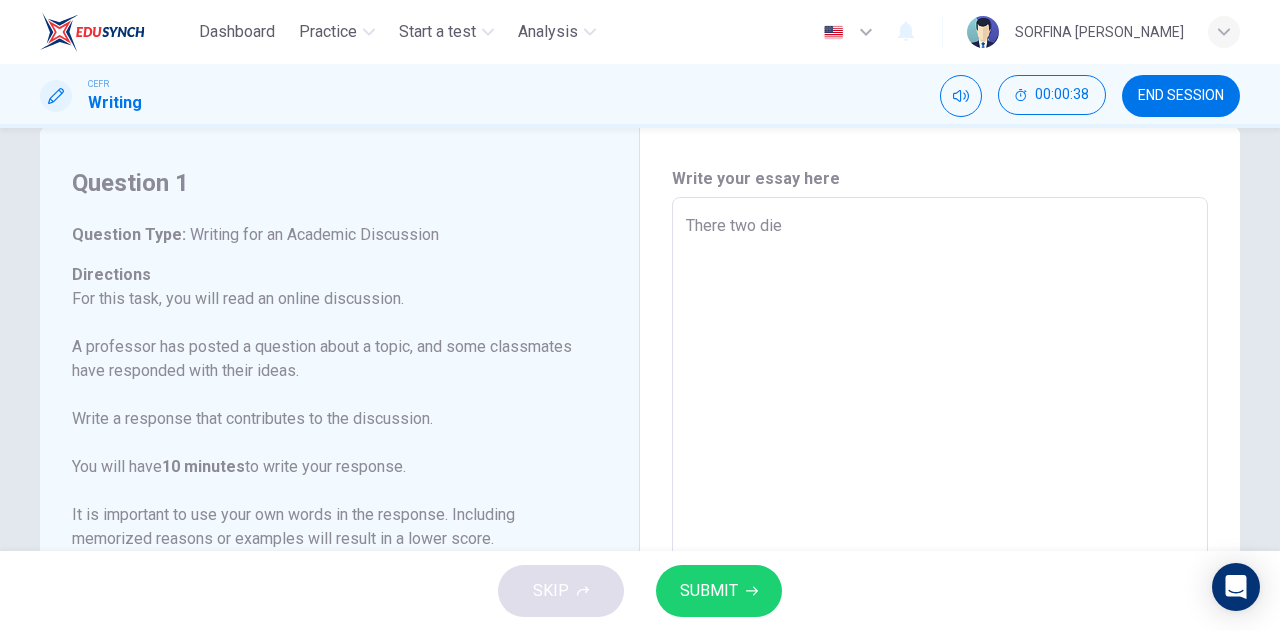 type on "There two di" 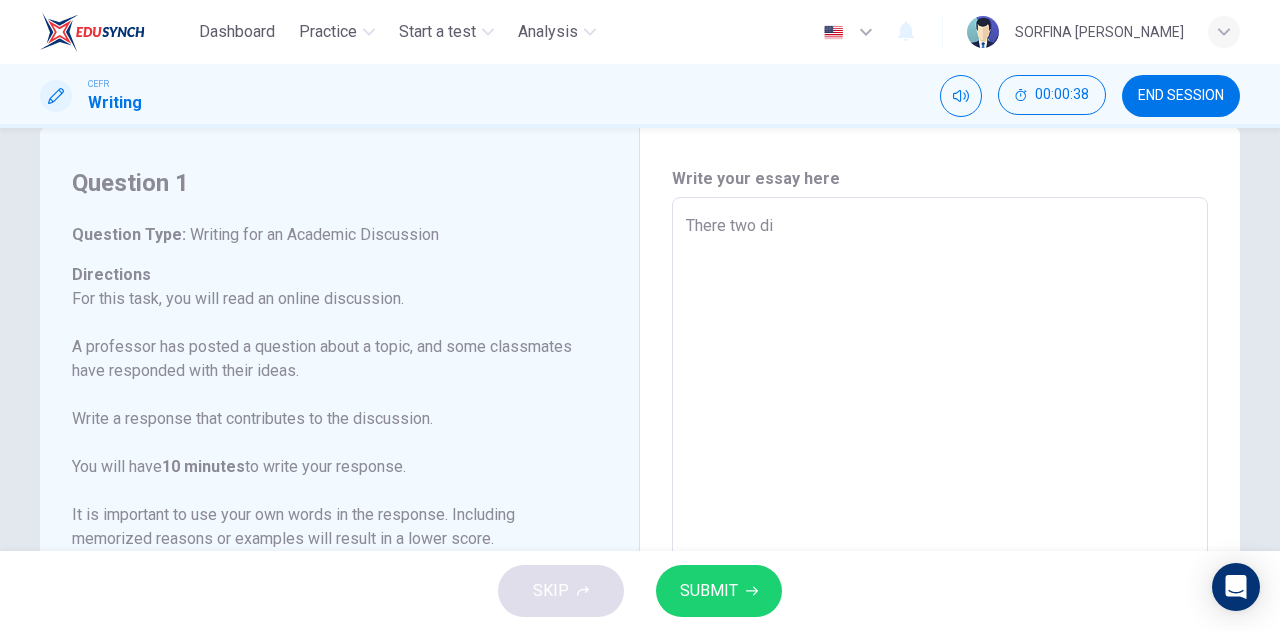 type on "x" 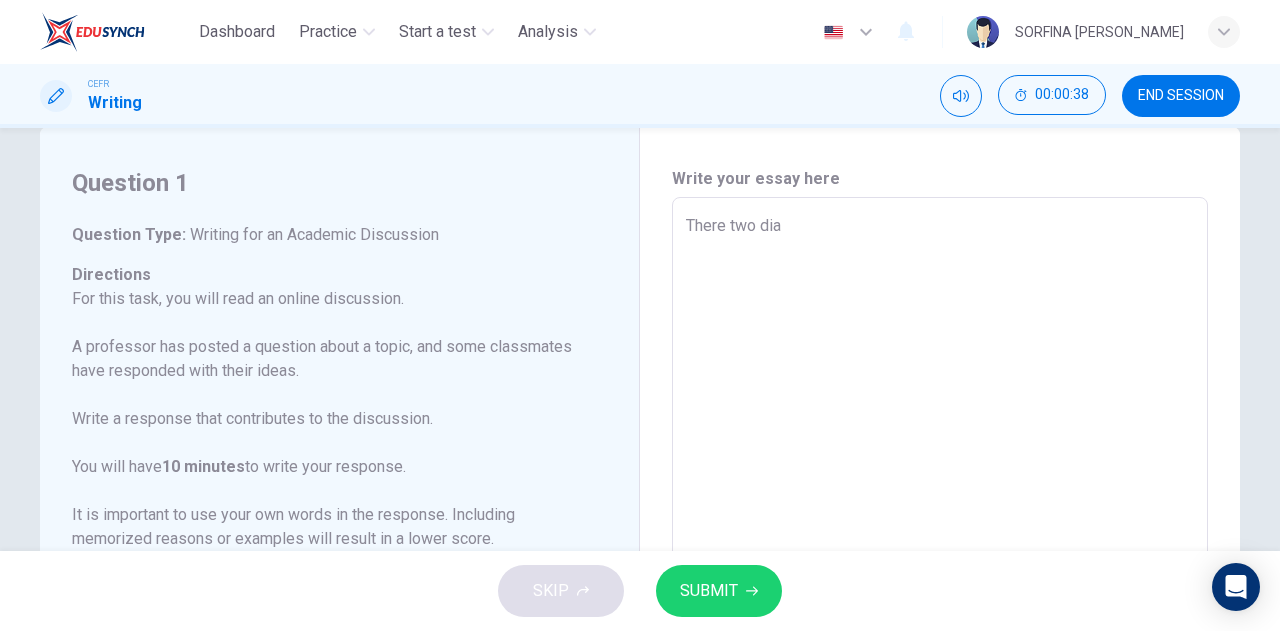 type on "x" 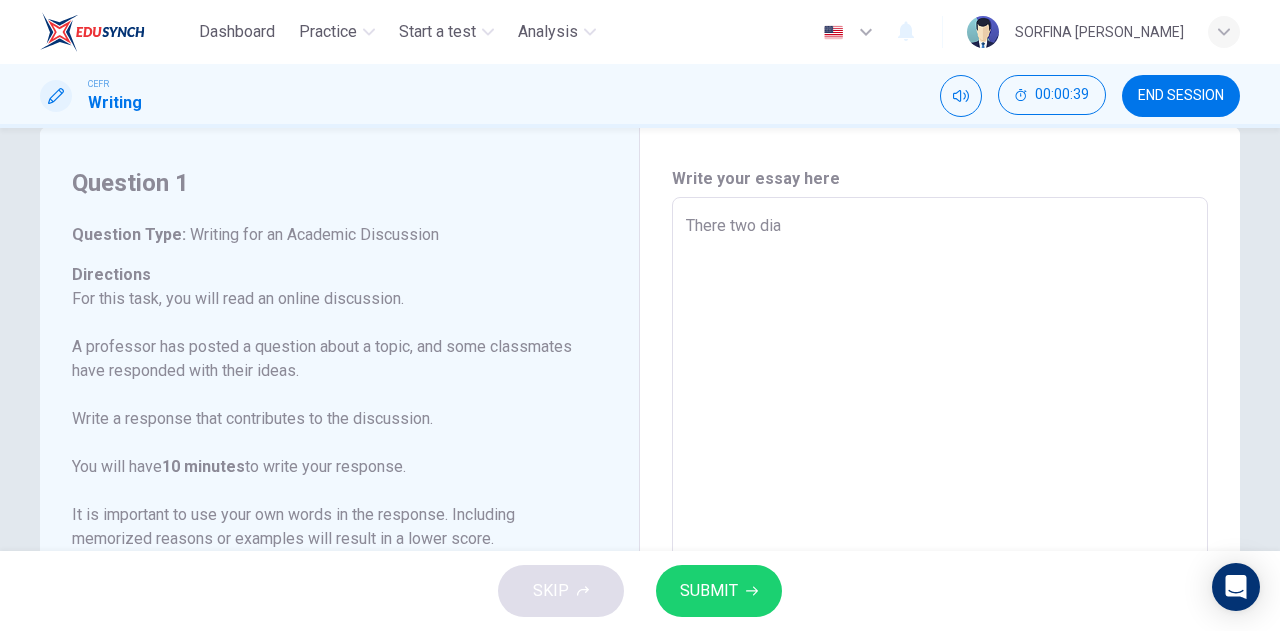 type on "There two diam" 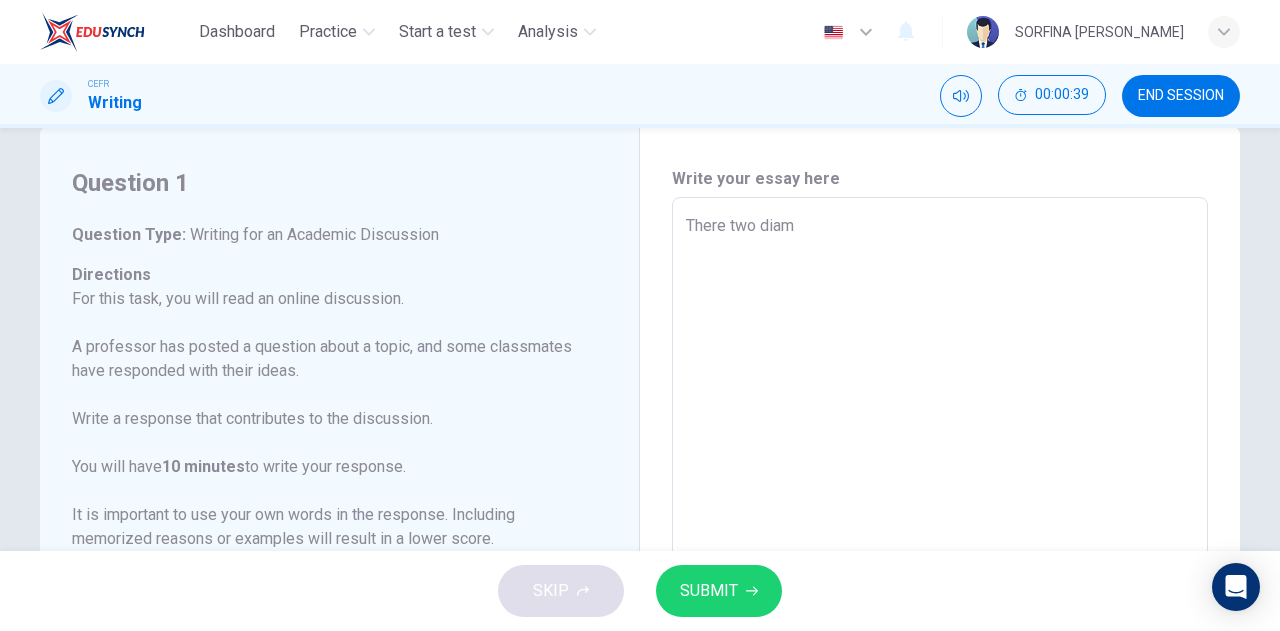 type on "x" 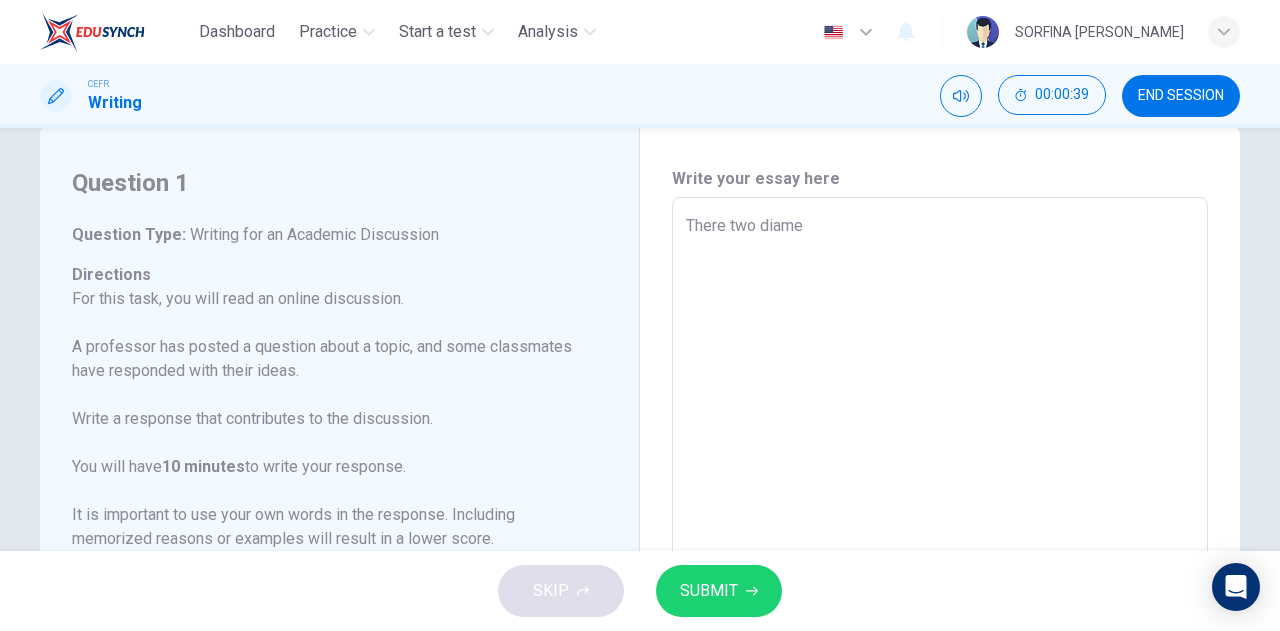 type on "x" 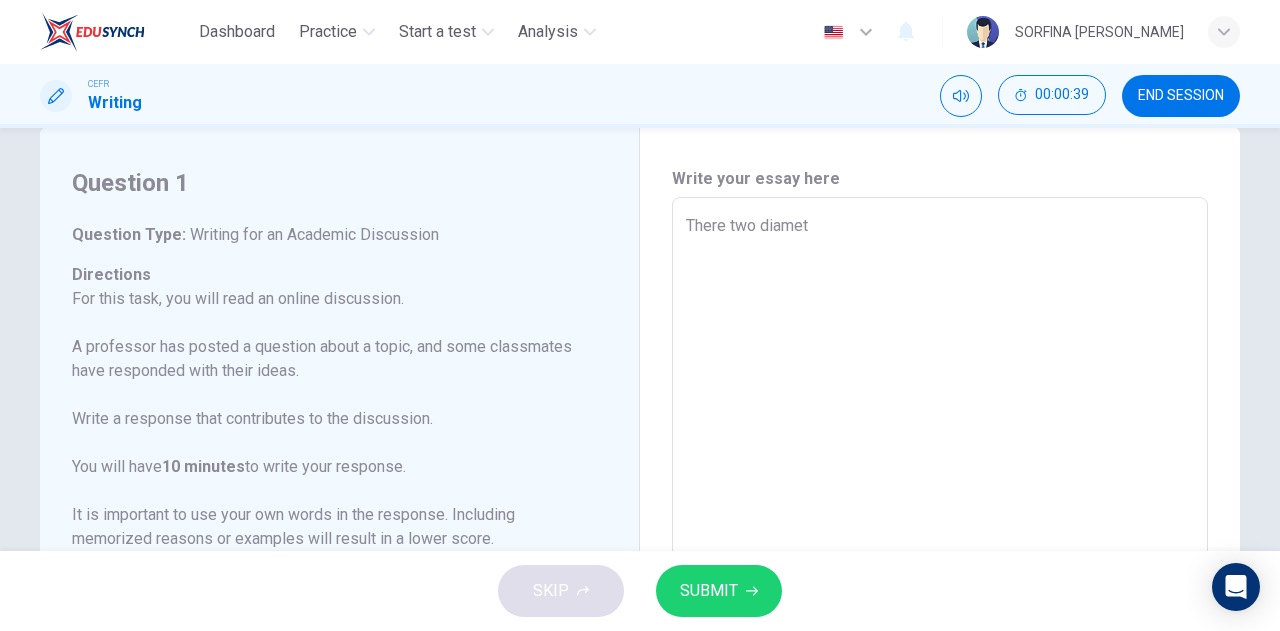 type on "x" 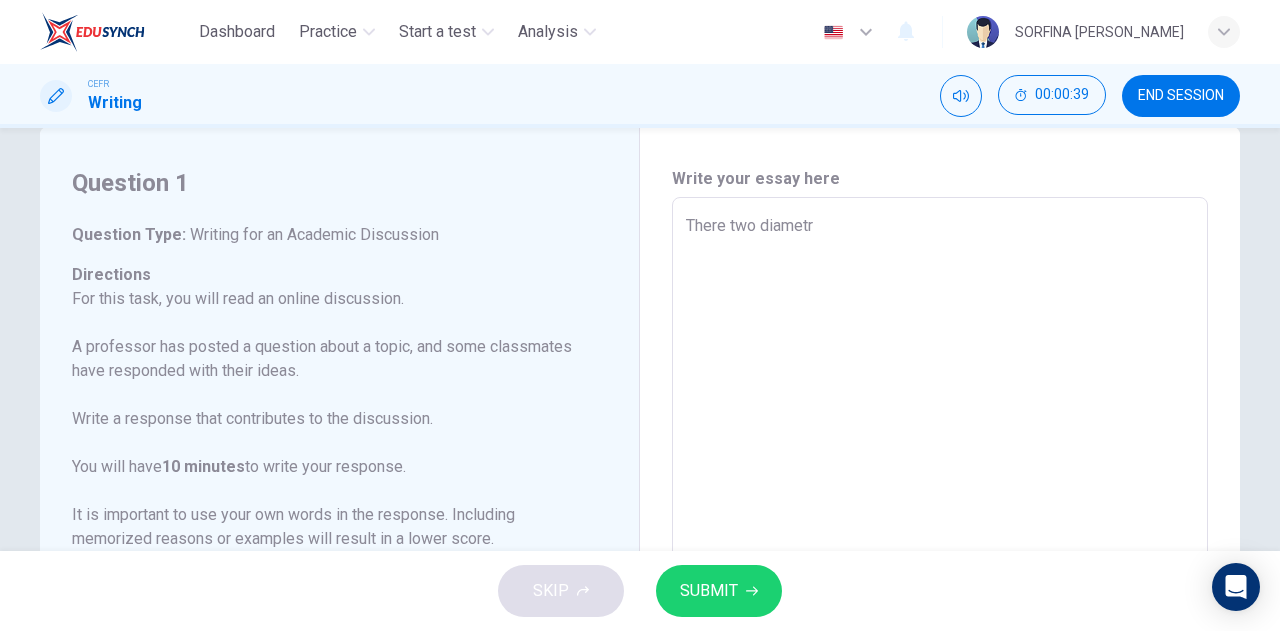 type on "There two diametri" 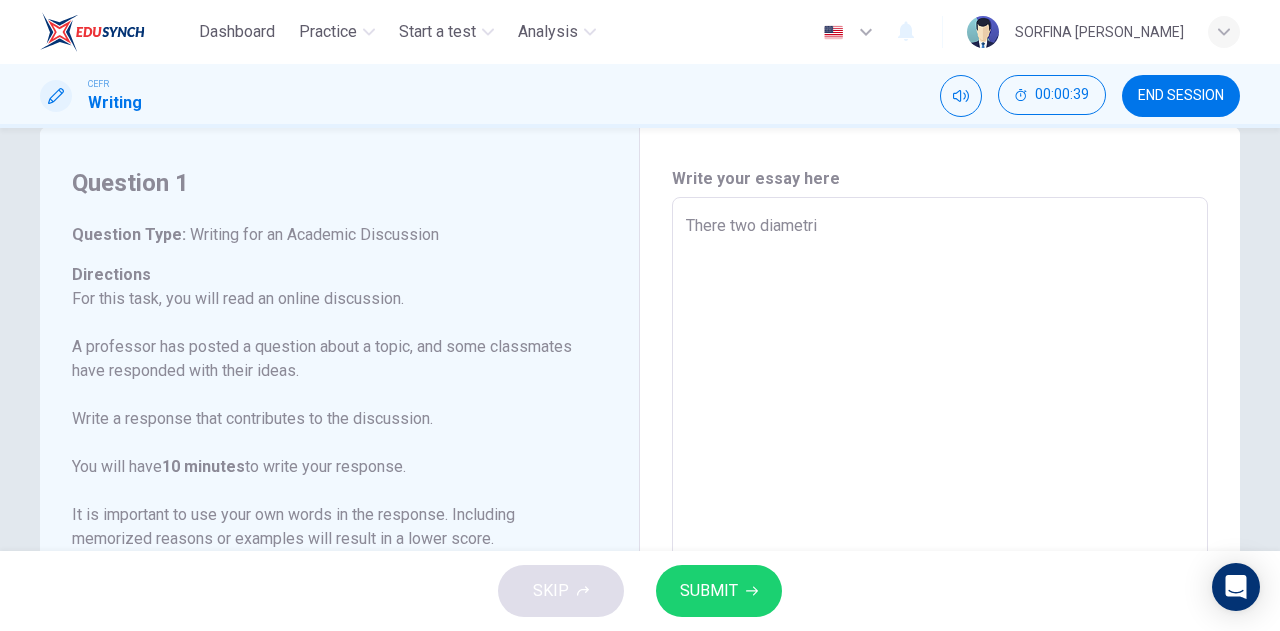 type on "x" 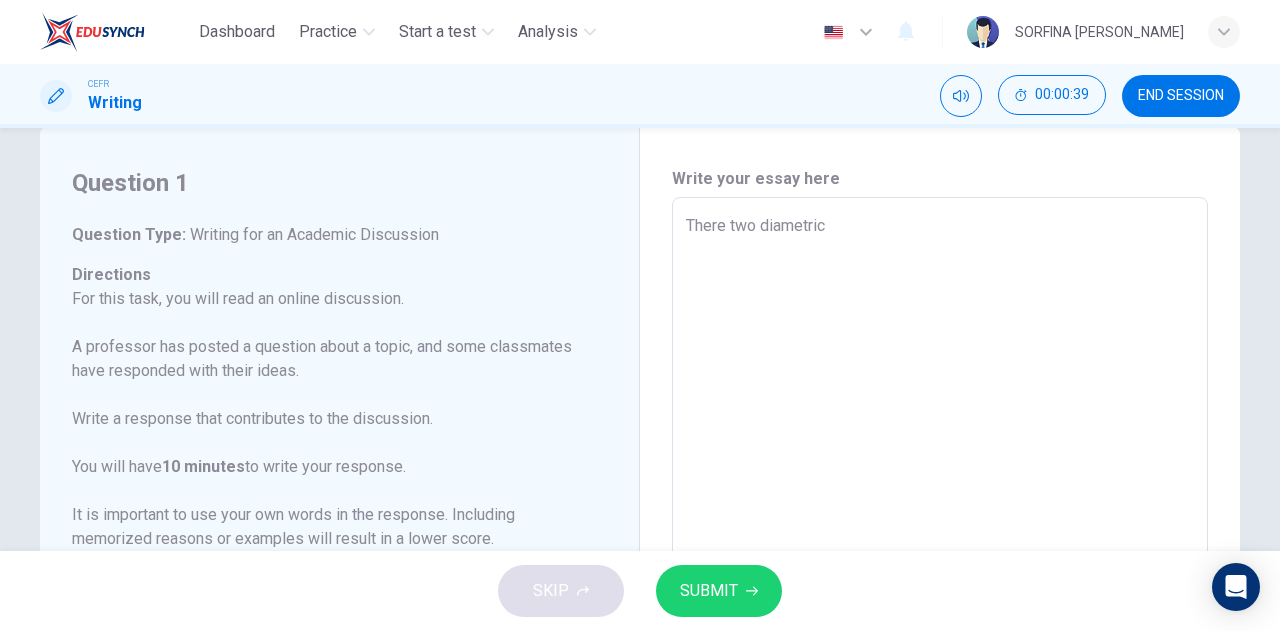 type on "x" 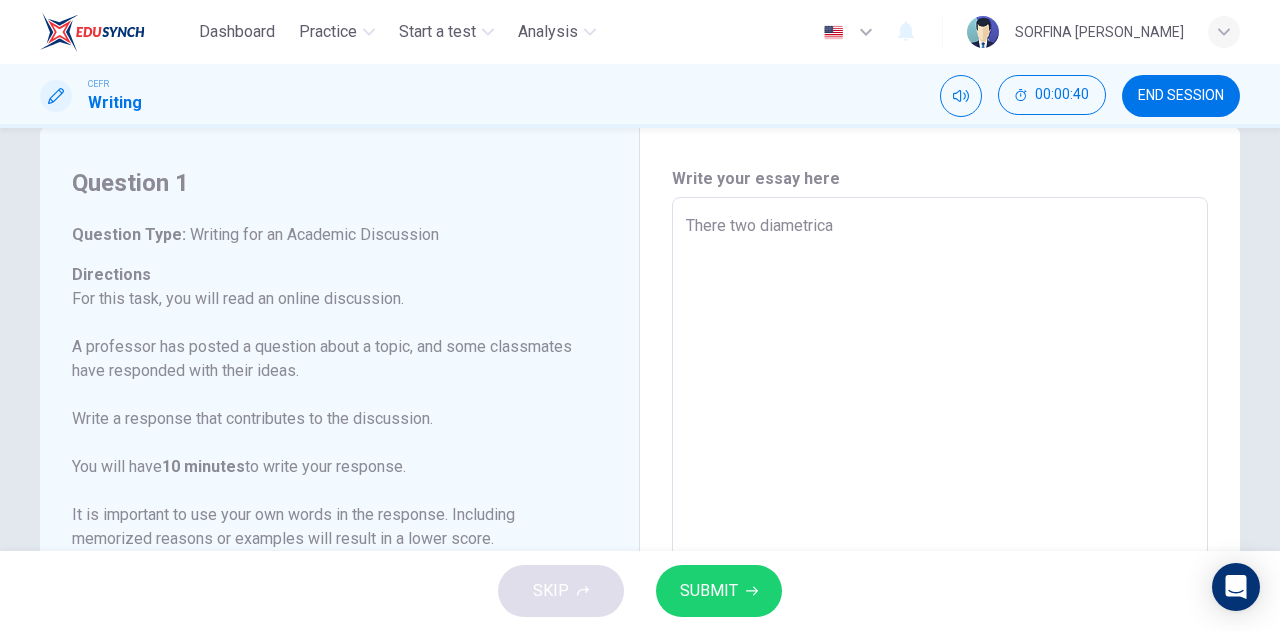 type on "x" 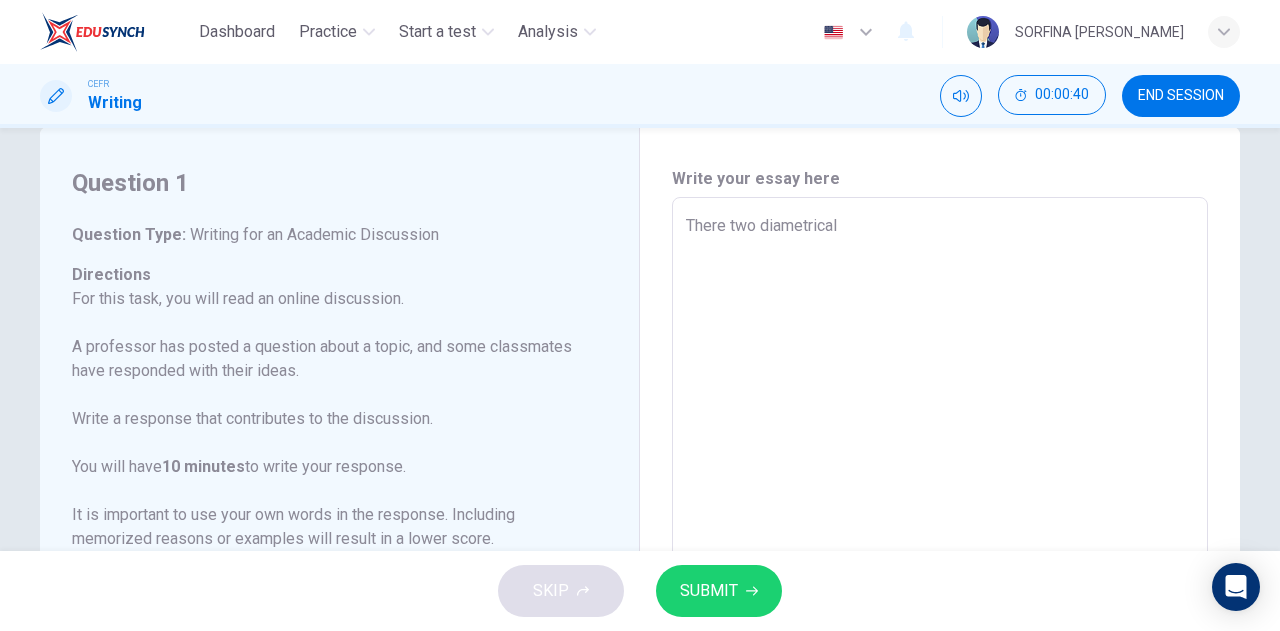 type on "x" 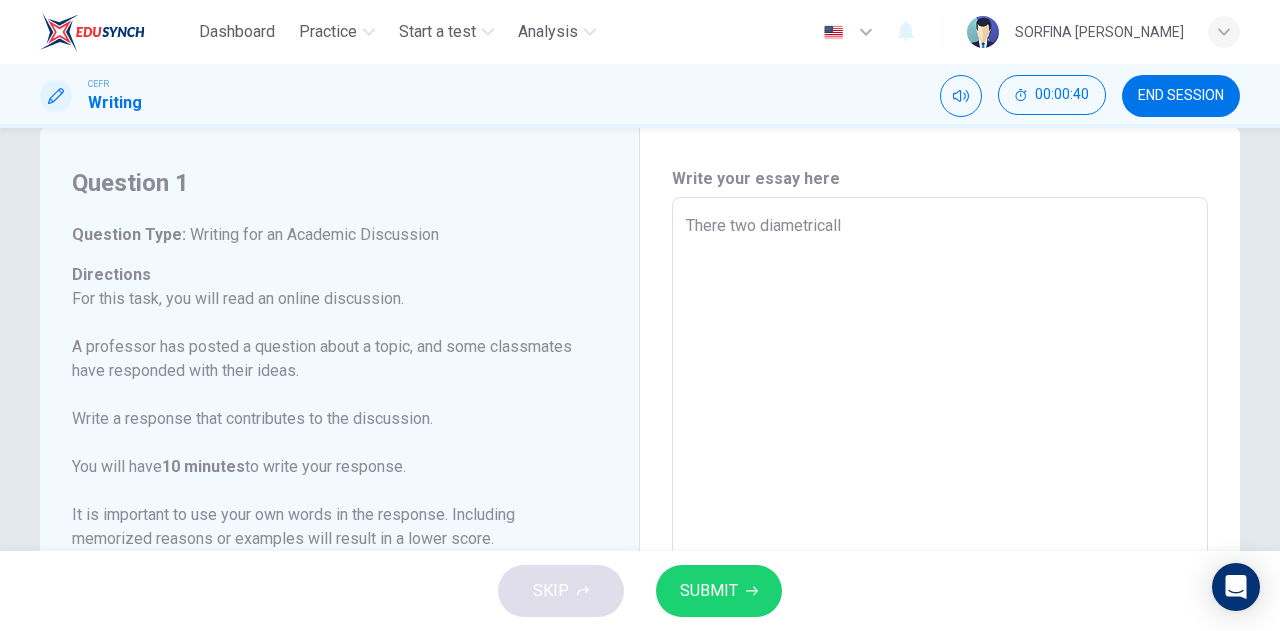 type on "x" 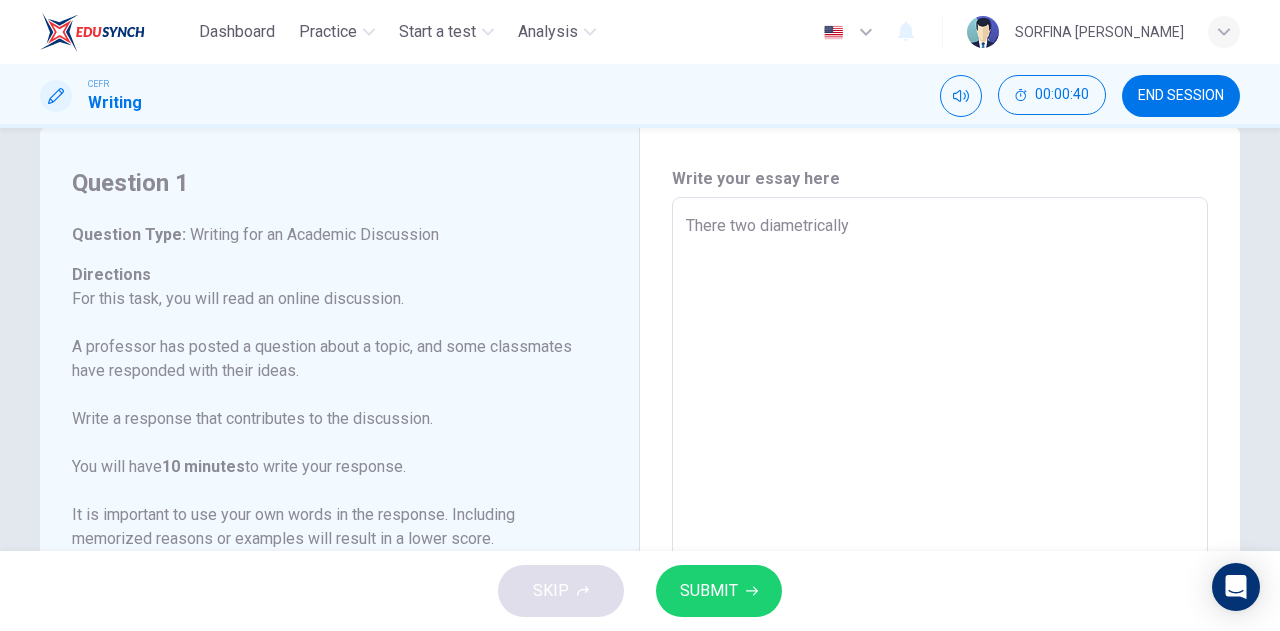 type on "x" 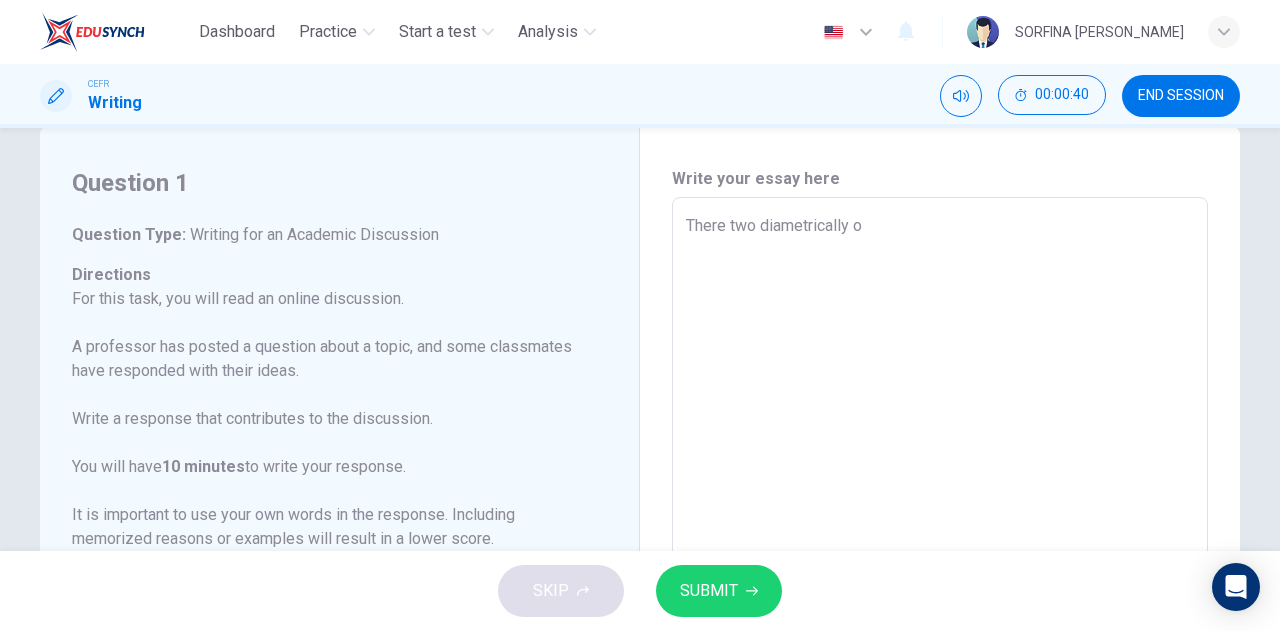 type on "x" 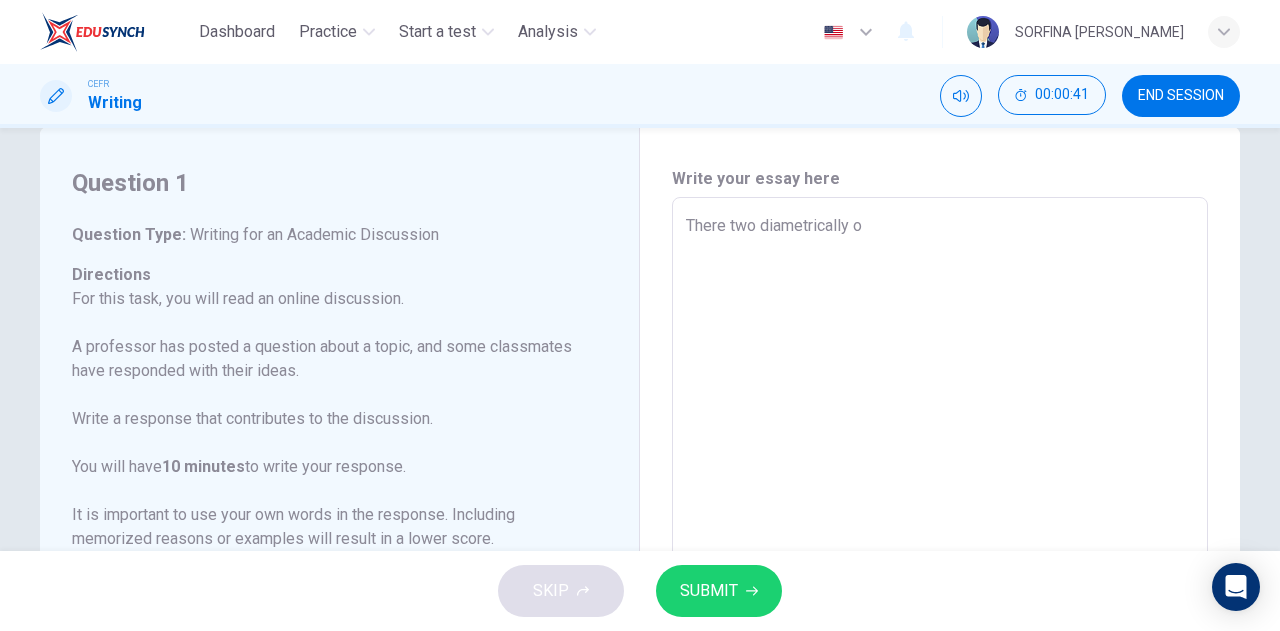 type on "There two diametrically op" 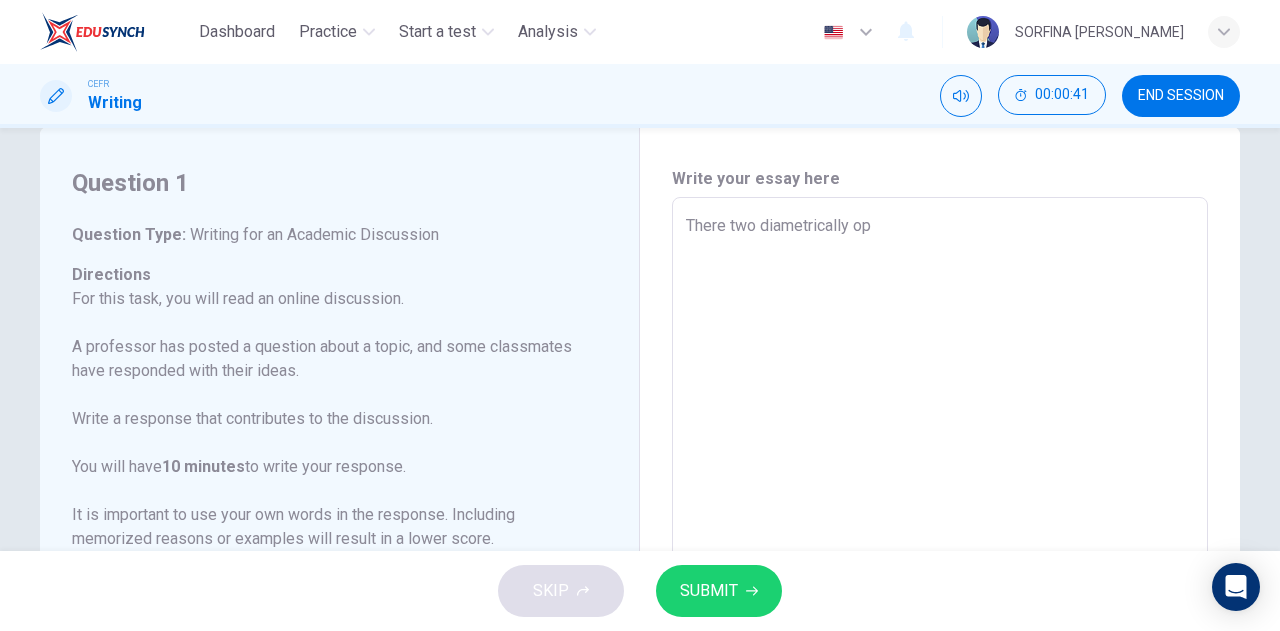 type on "x" 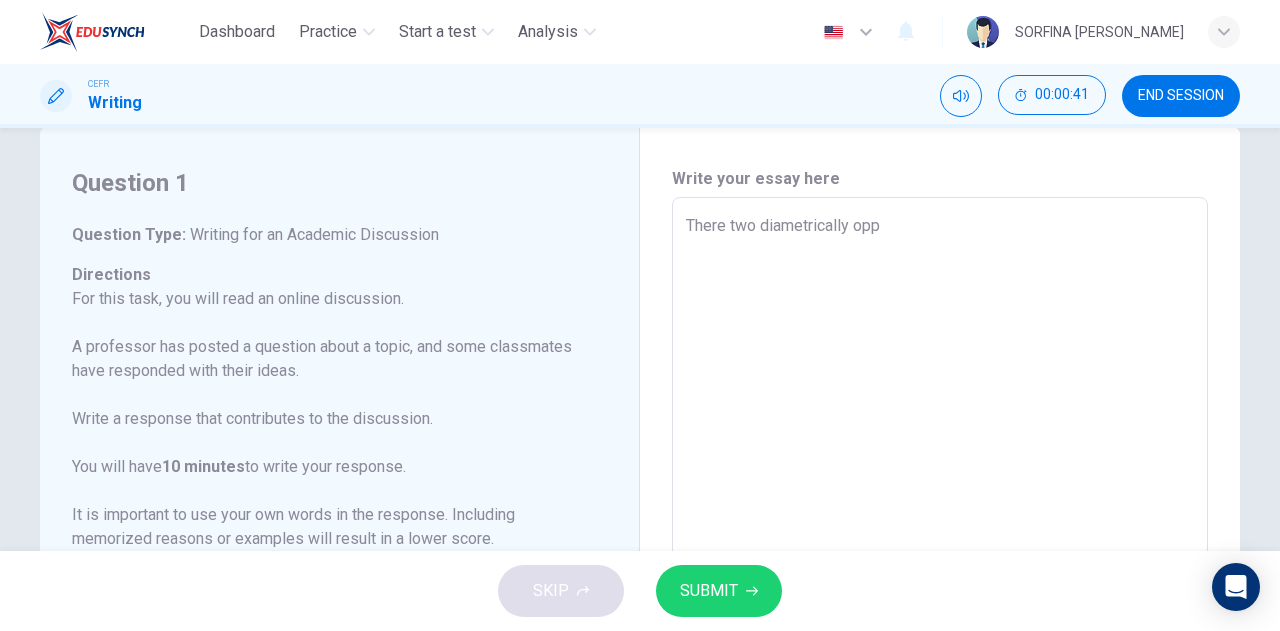 type on "x" 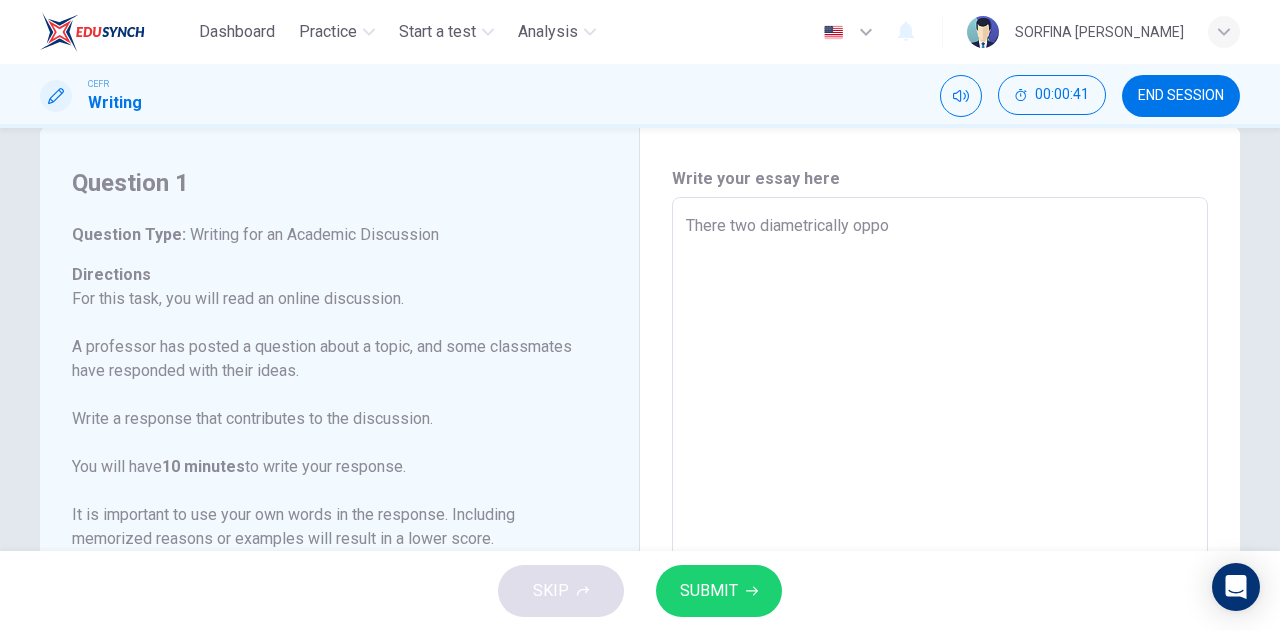 type on "x" 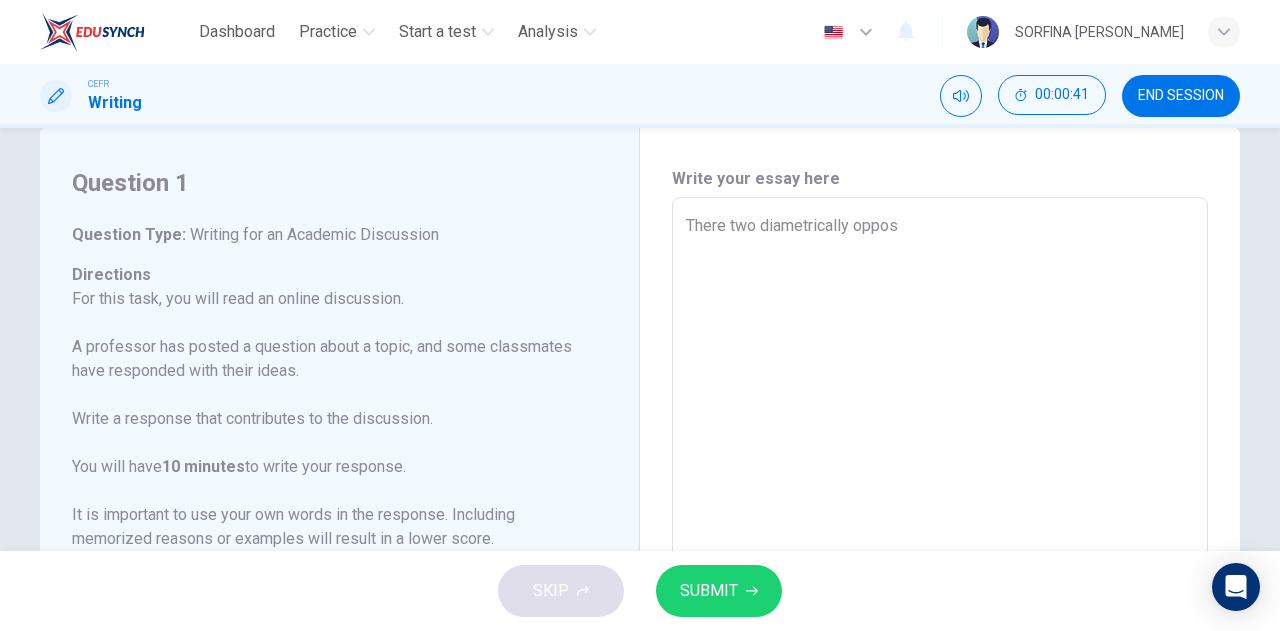type on "x" 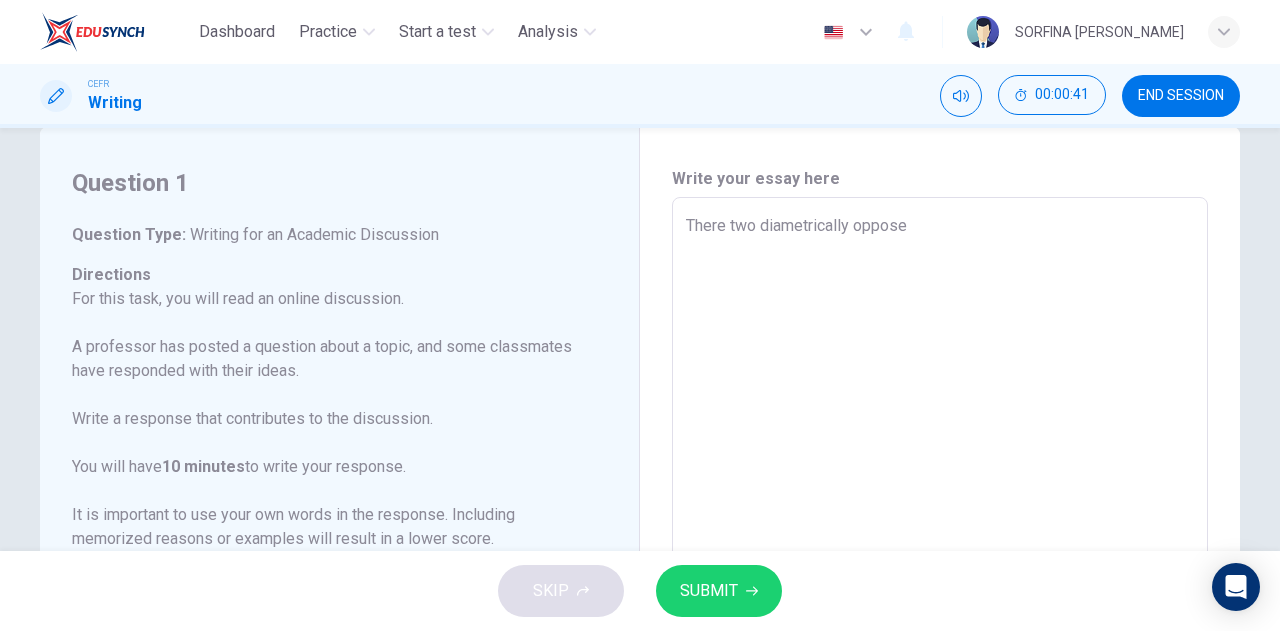 type on "x" 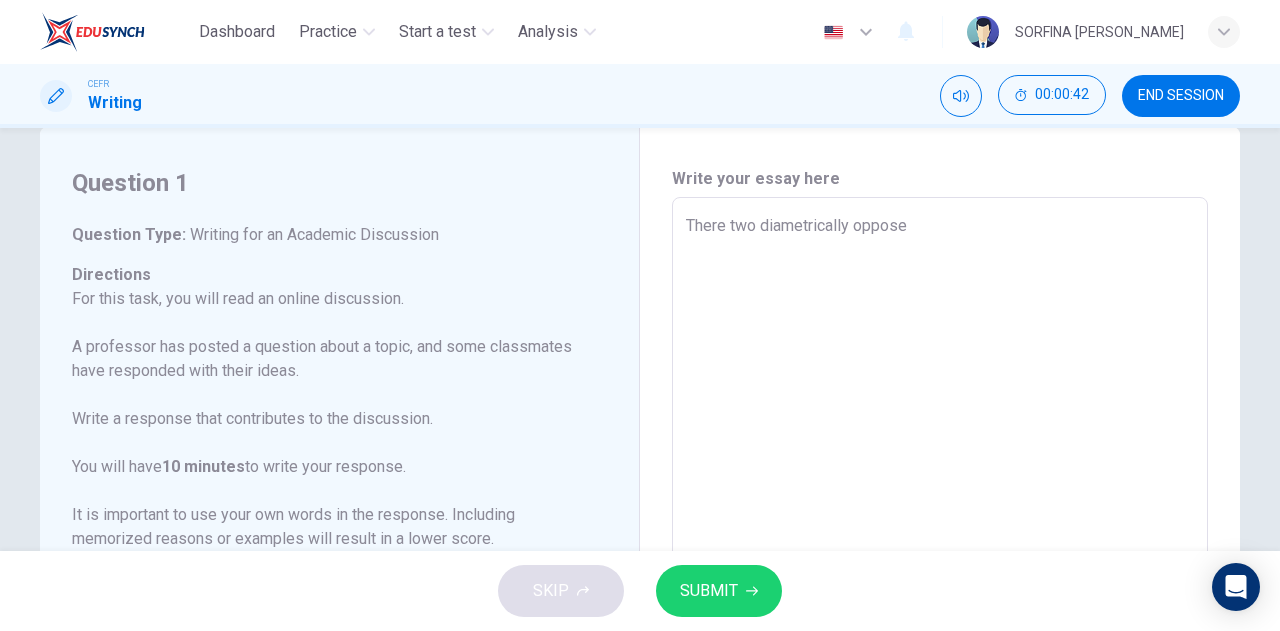 type on "There two diametrically opposed" 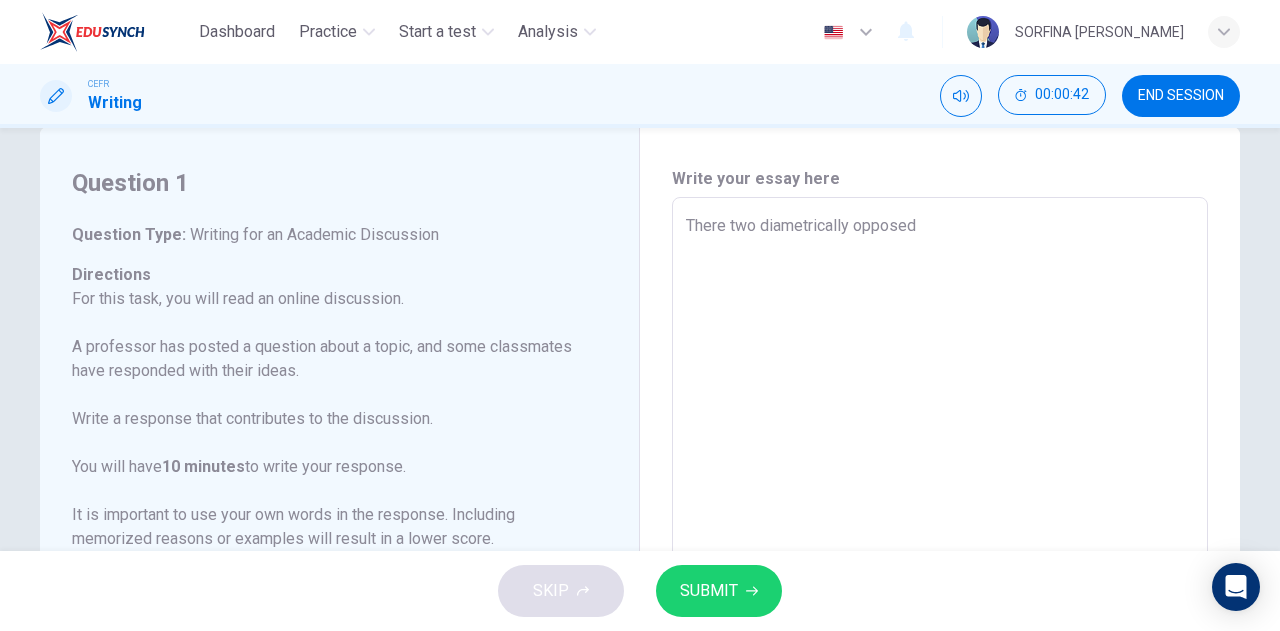 type on "x" 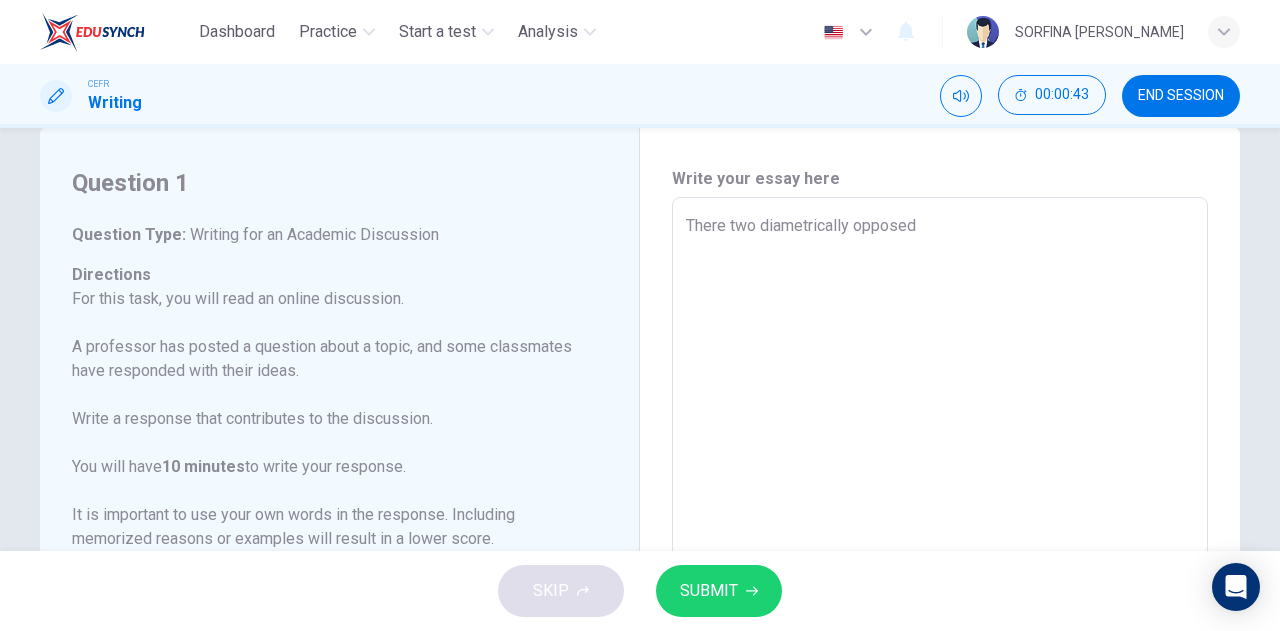 type on "There two diametrically opposed o" 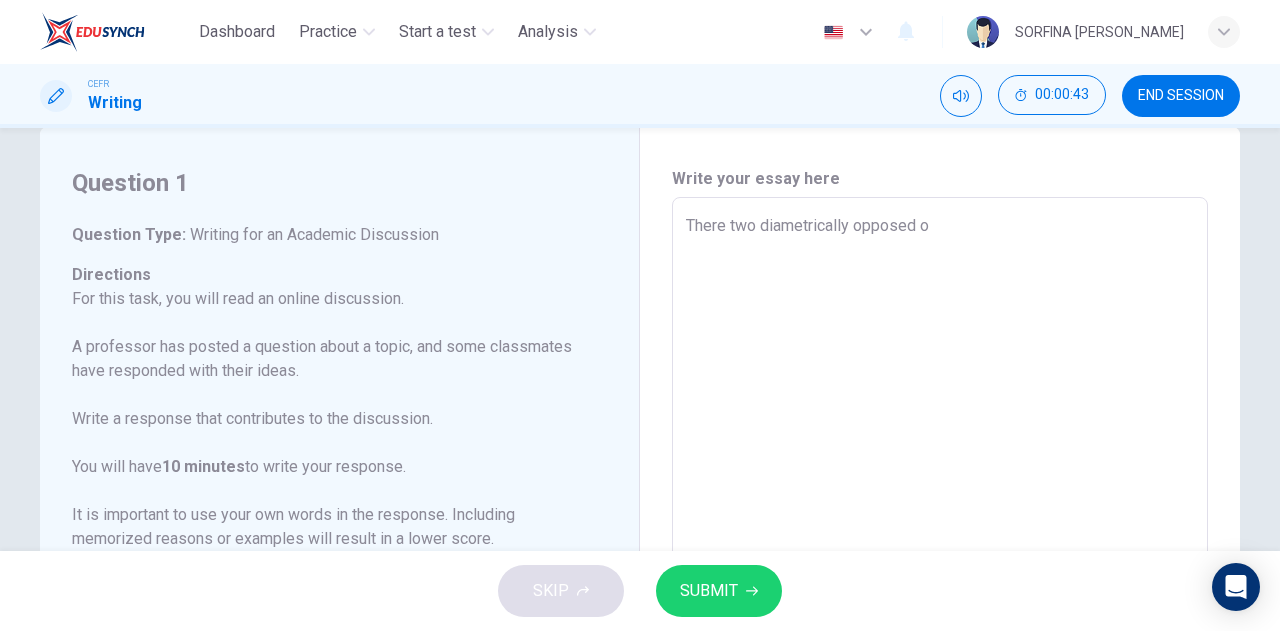type on "There two diametrically opposed op" 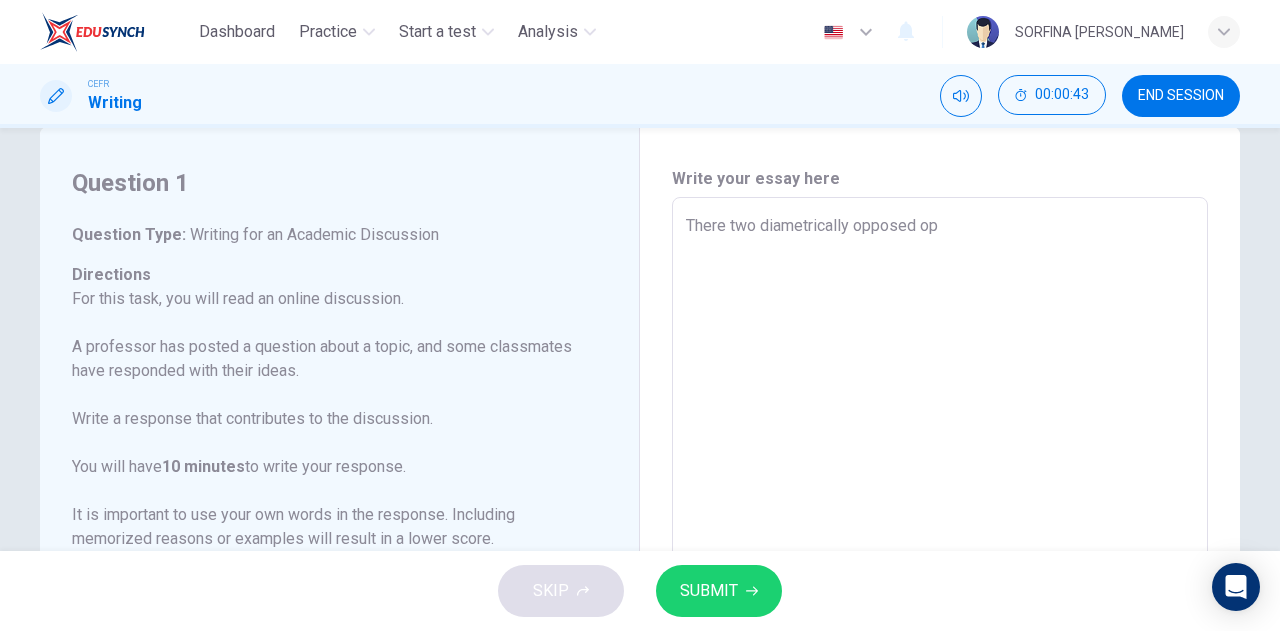 type on "There two diametrically opposed opi" 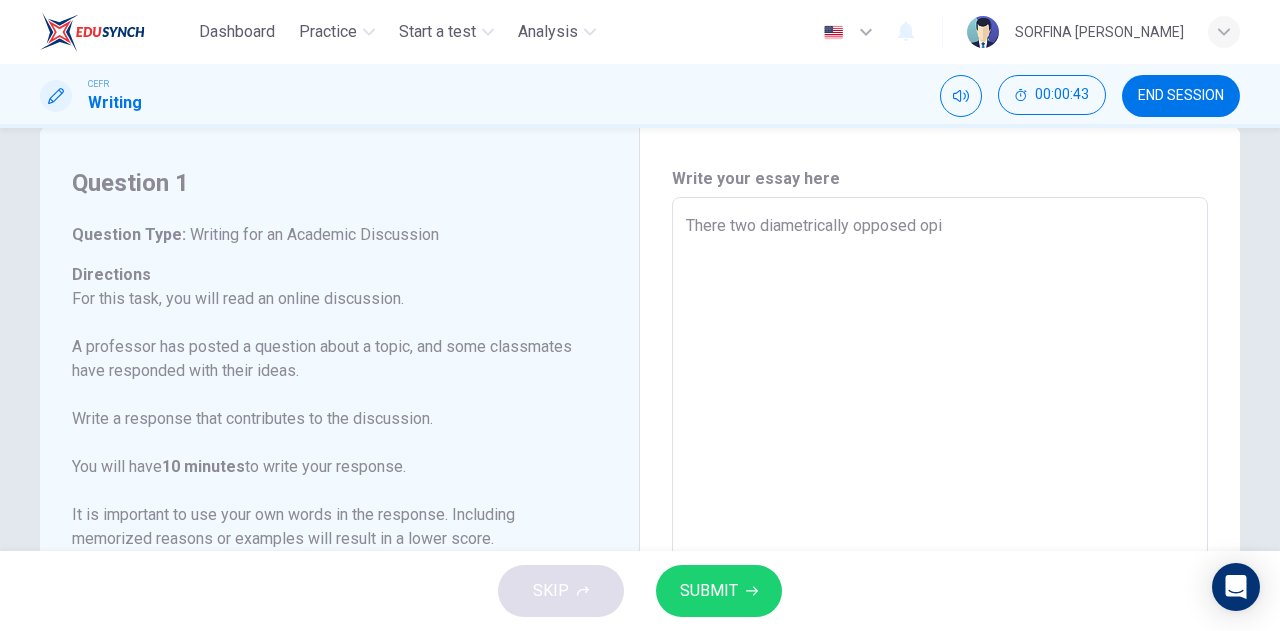 type on "x" 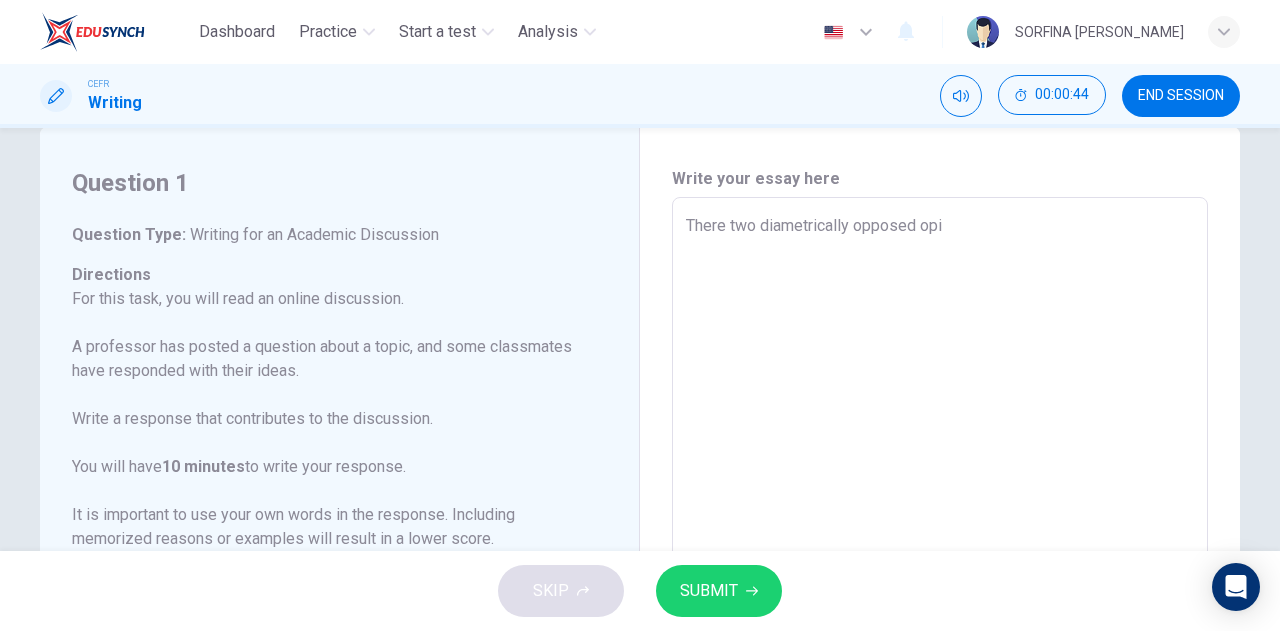 type on "There two diametrically opposed opin" 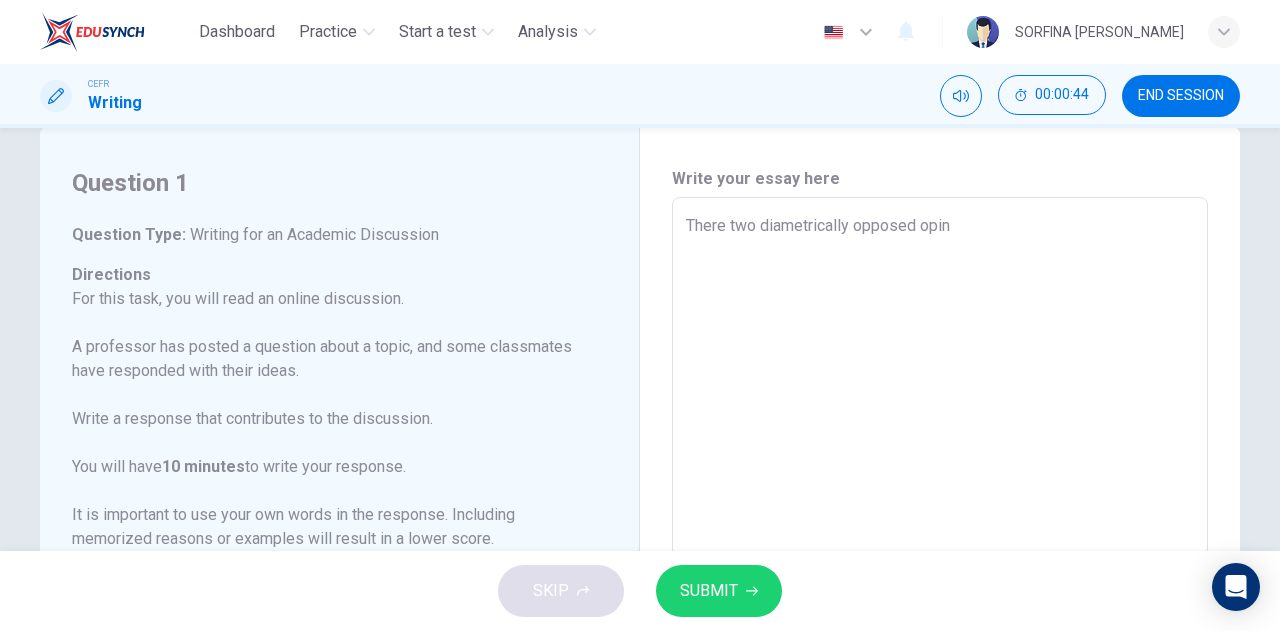 type on "x" 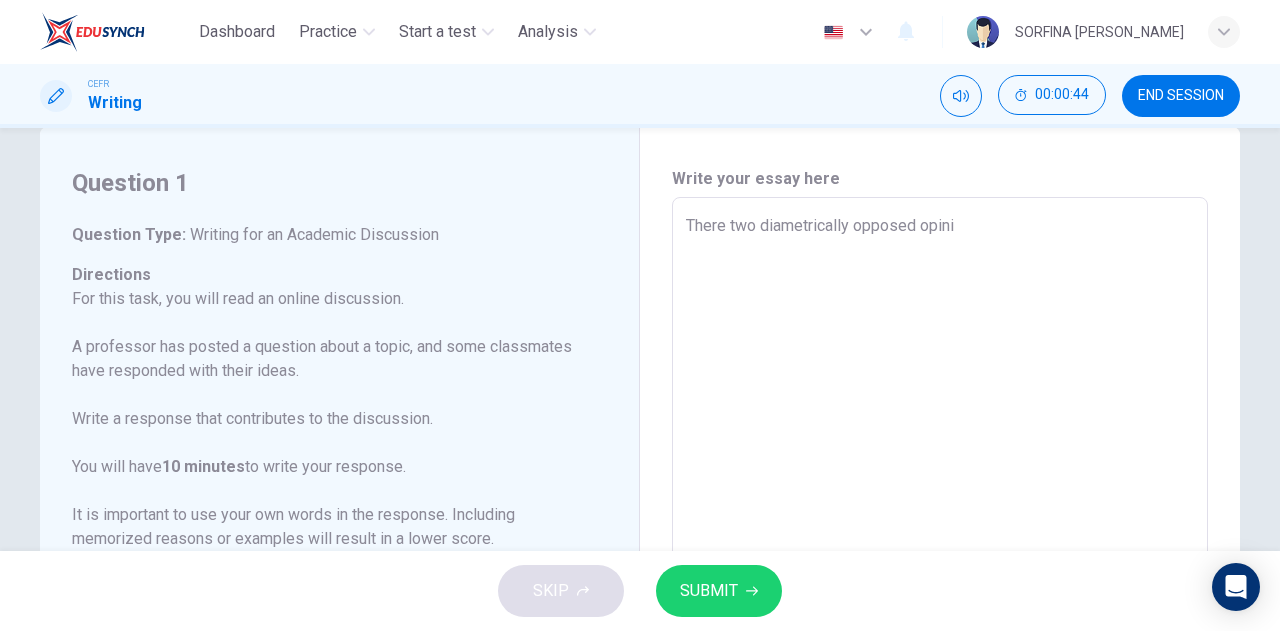 type on "x" 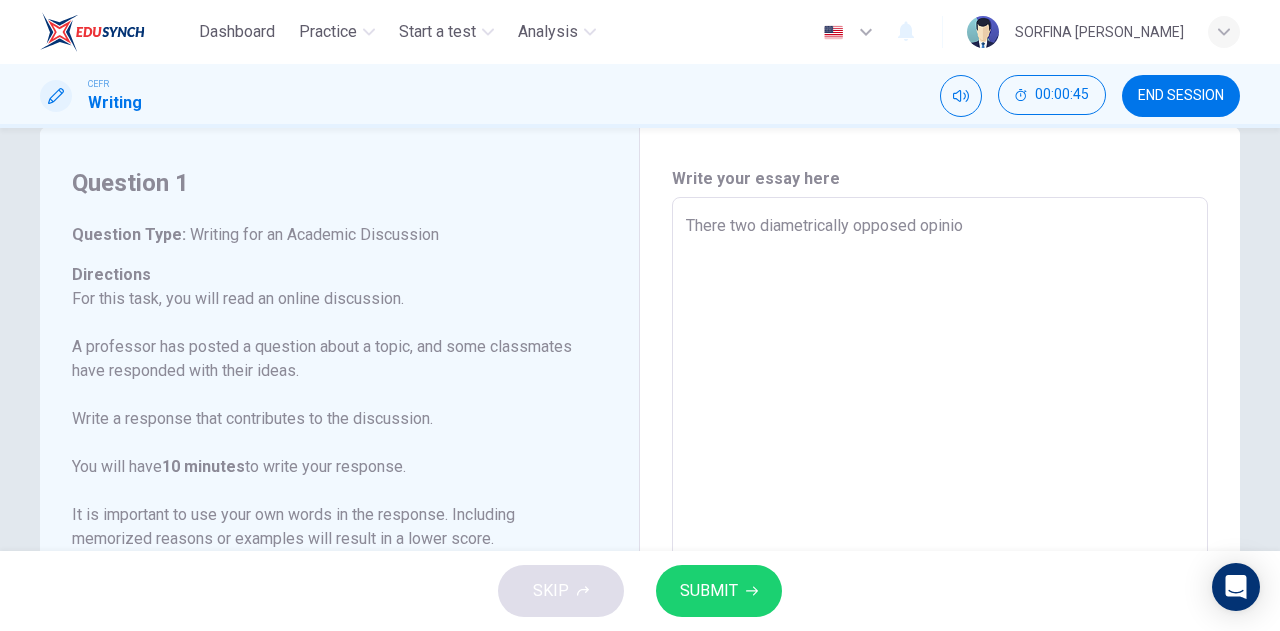type on "x" 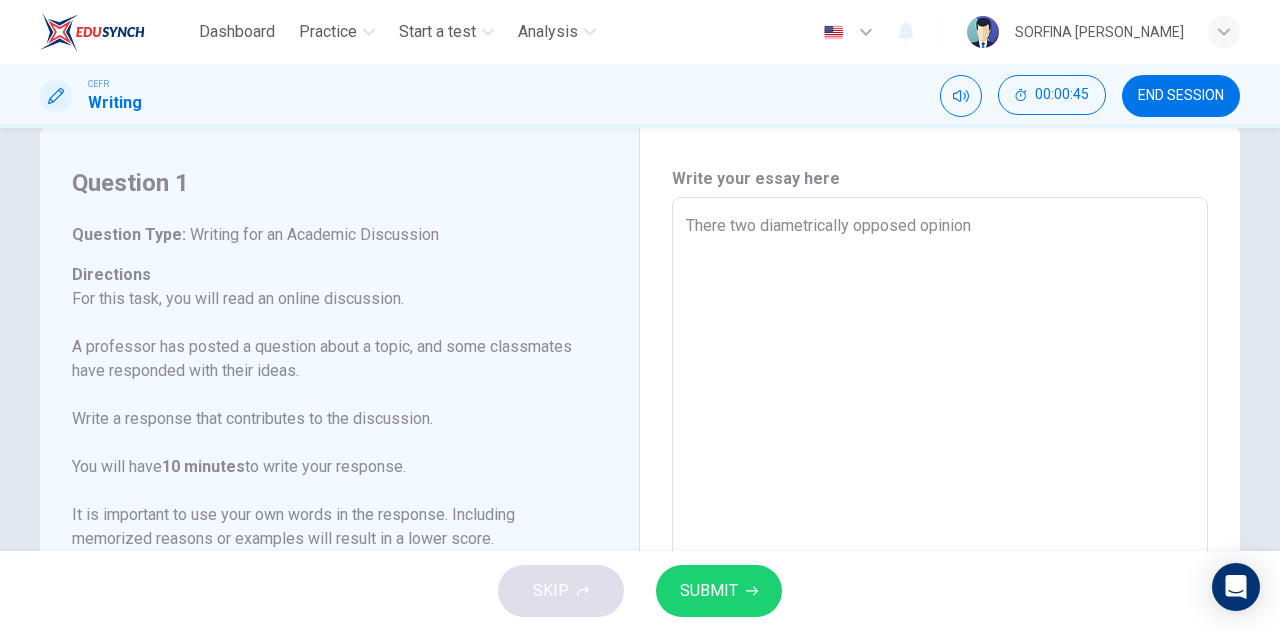 type on "x" 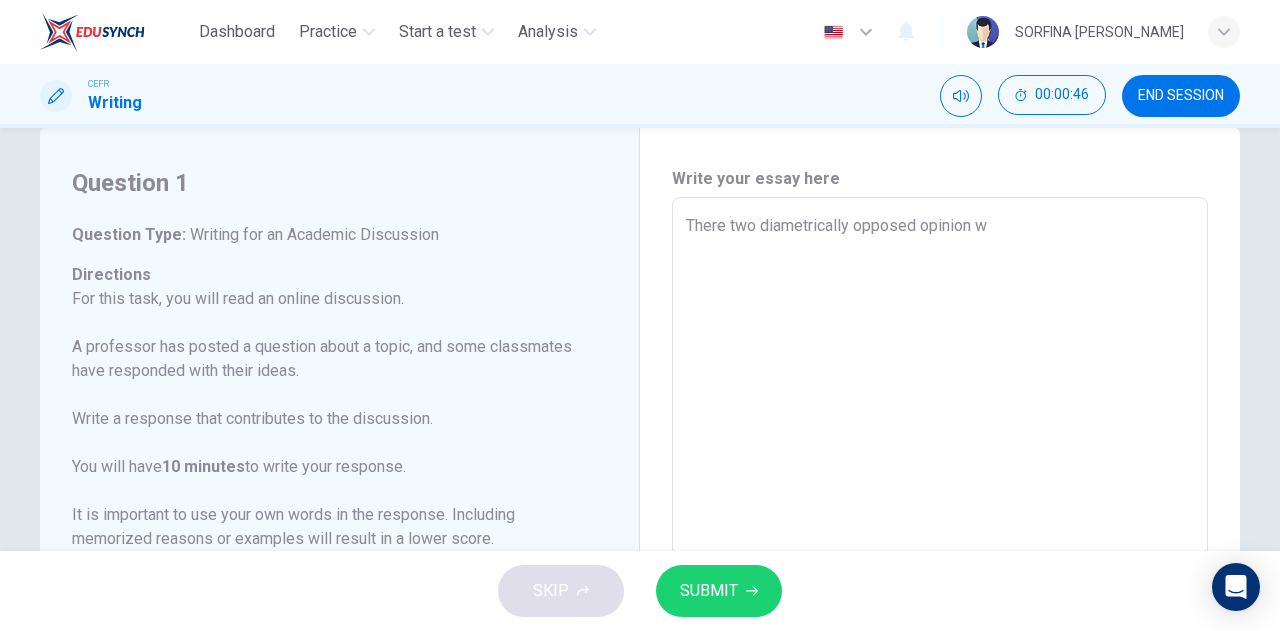 type on "There two diametrically opposed opinion wi" 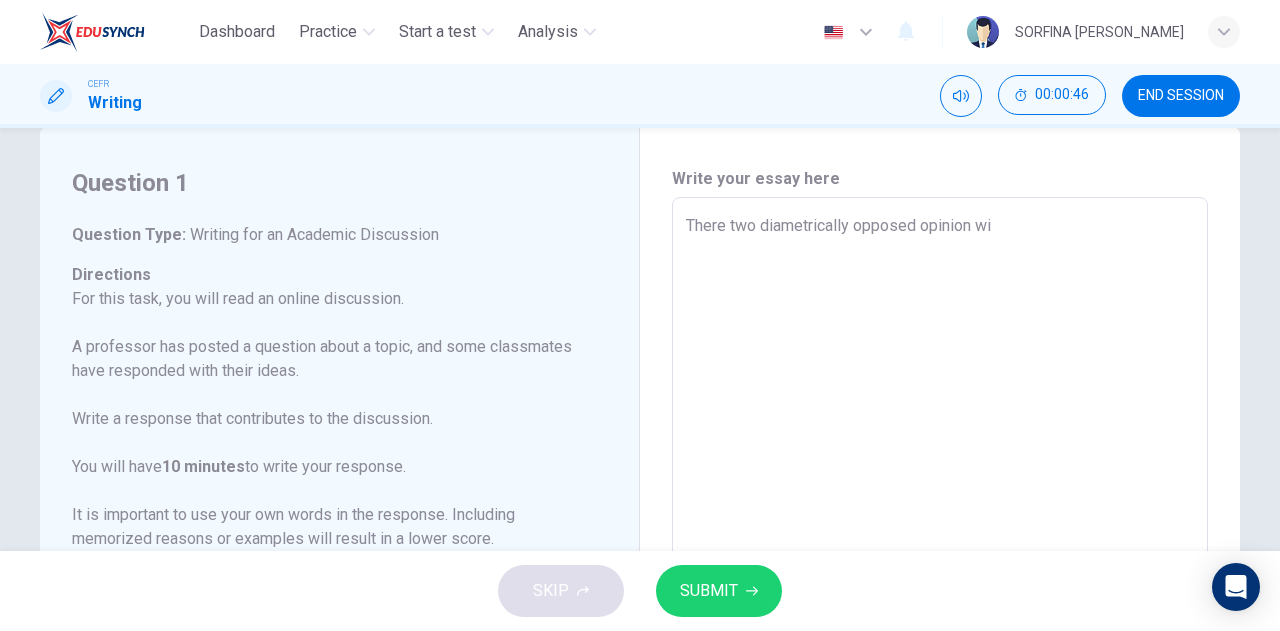 type on "x" 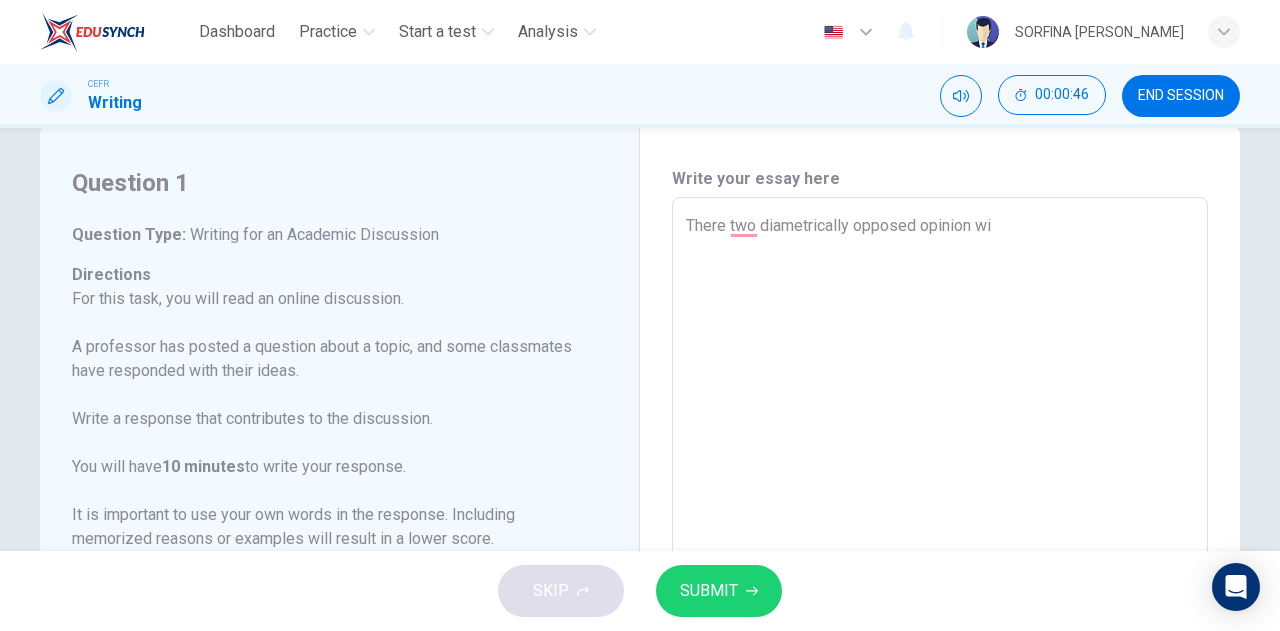 type on "There two diametrically opposed opinion wit" 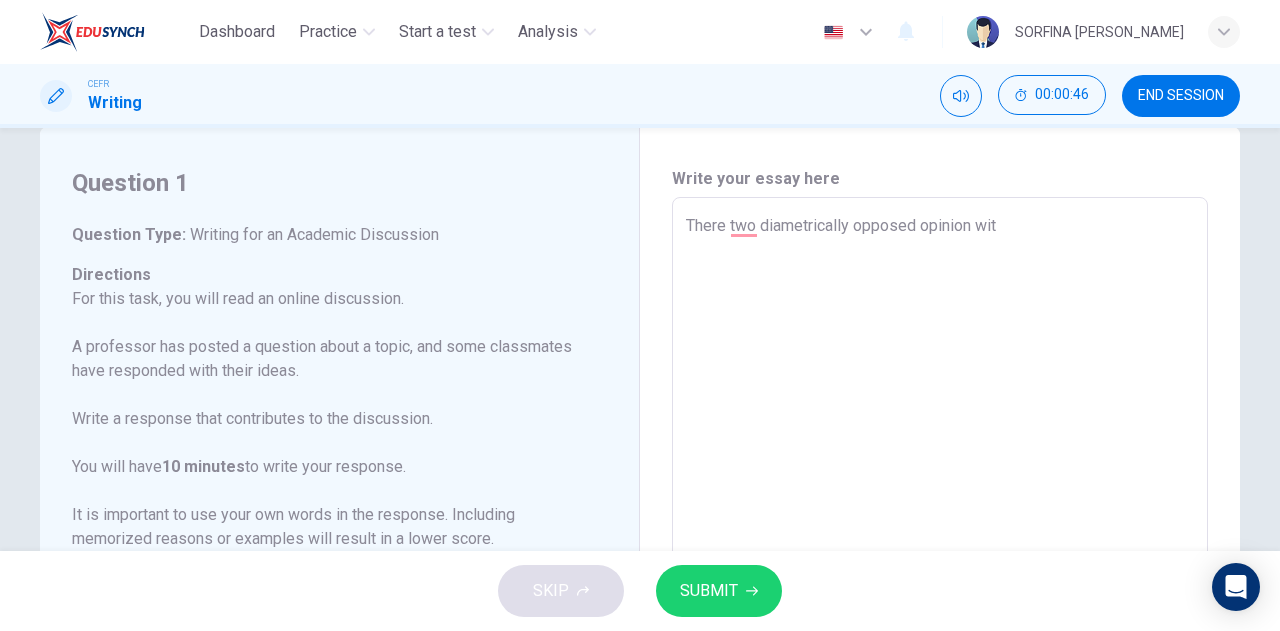 type on "There two diametrically opposed opinion with" 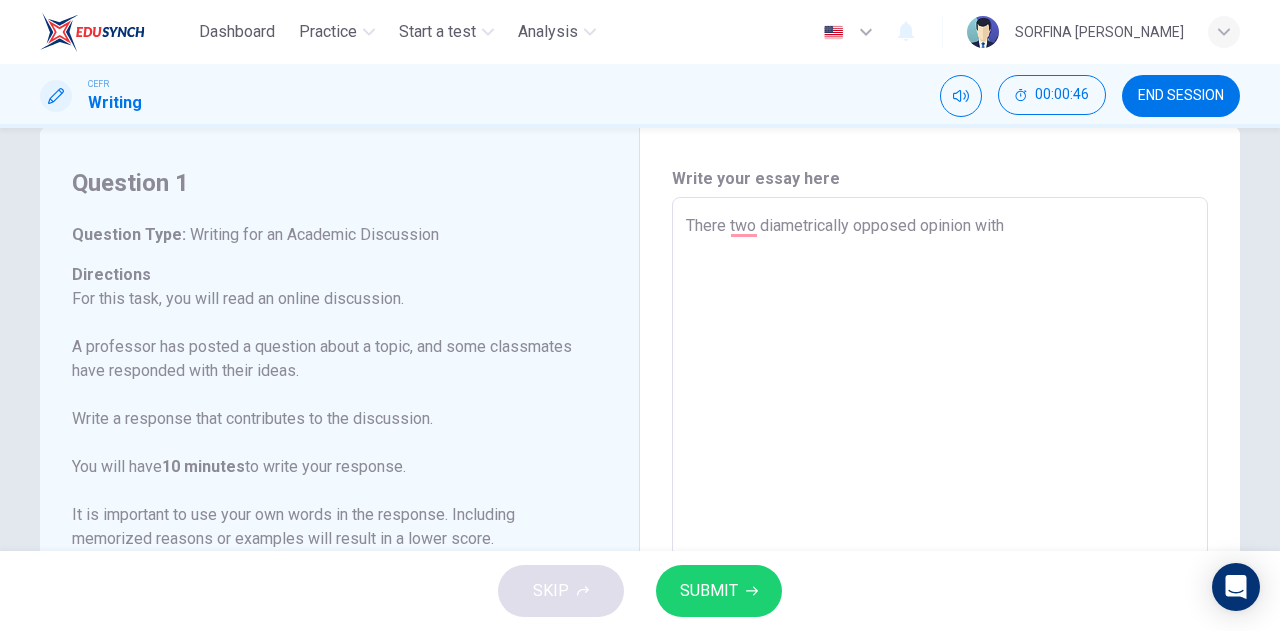 type on "x" 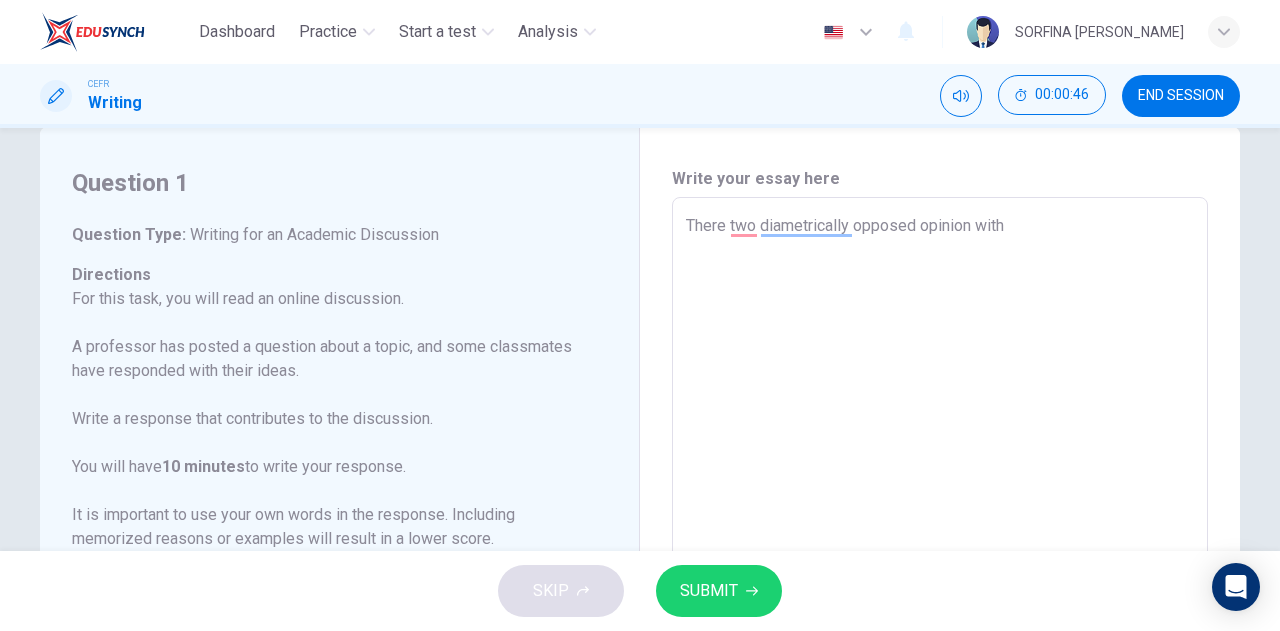 type on "There two diametrically opposed opinion with" 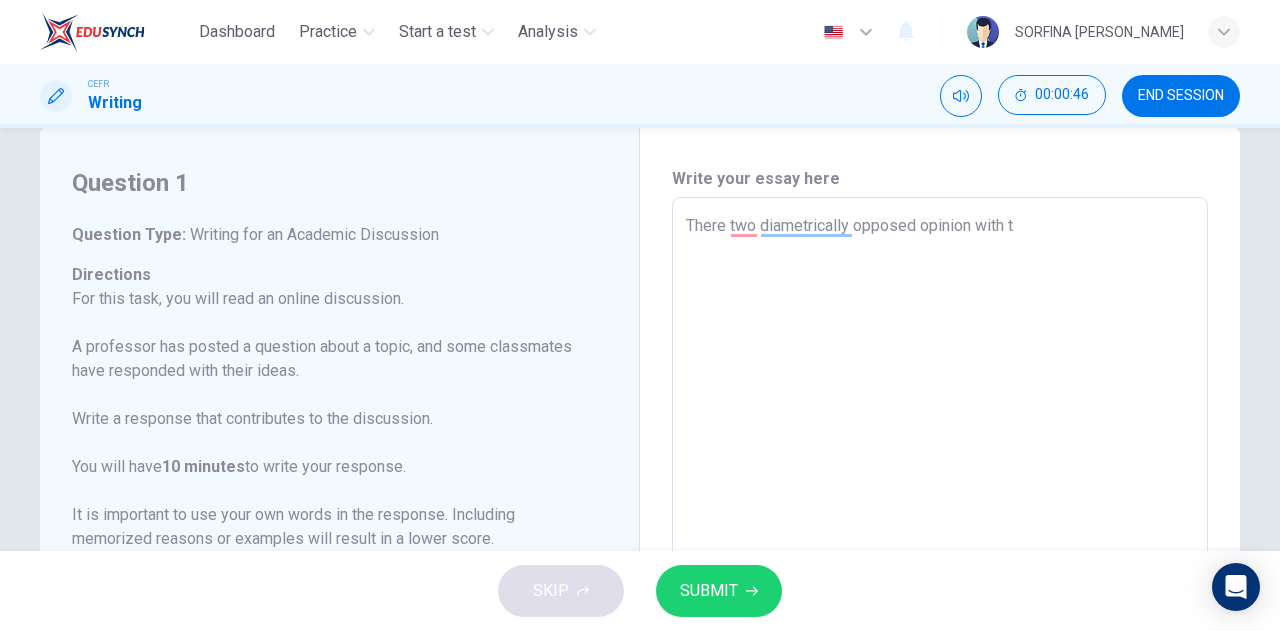 type on "x" 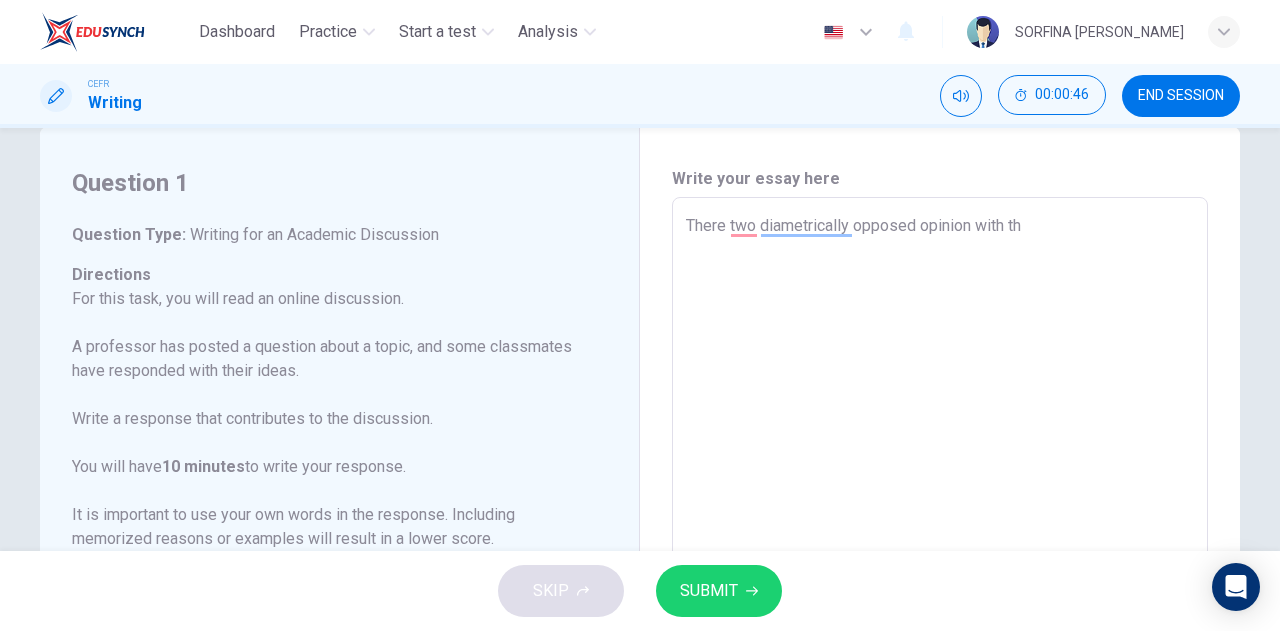 type on "x" 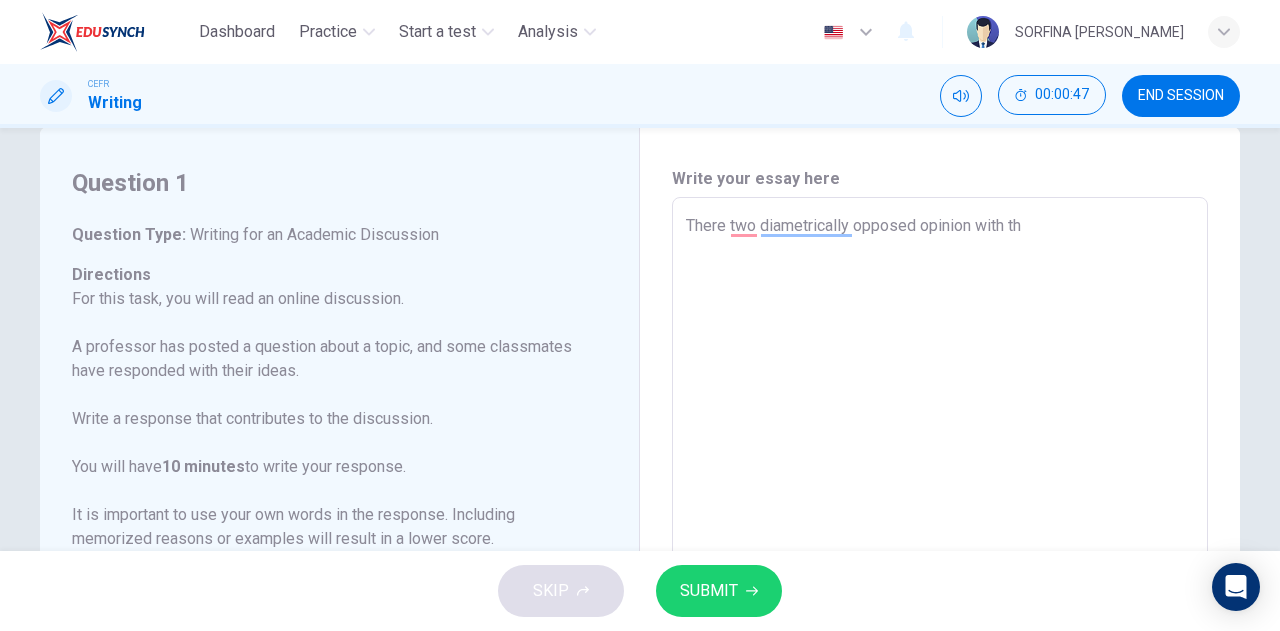 type on "There two diametrically opposed opinion with the" 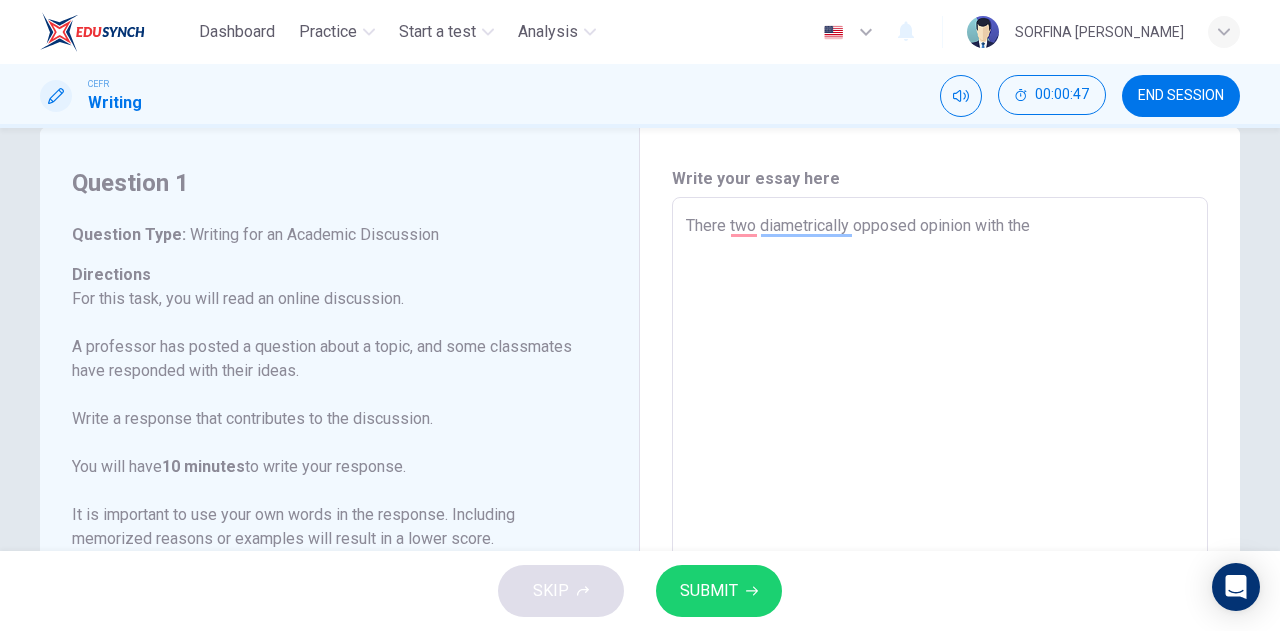 type on "x" 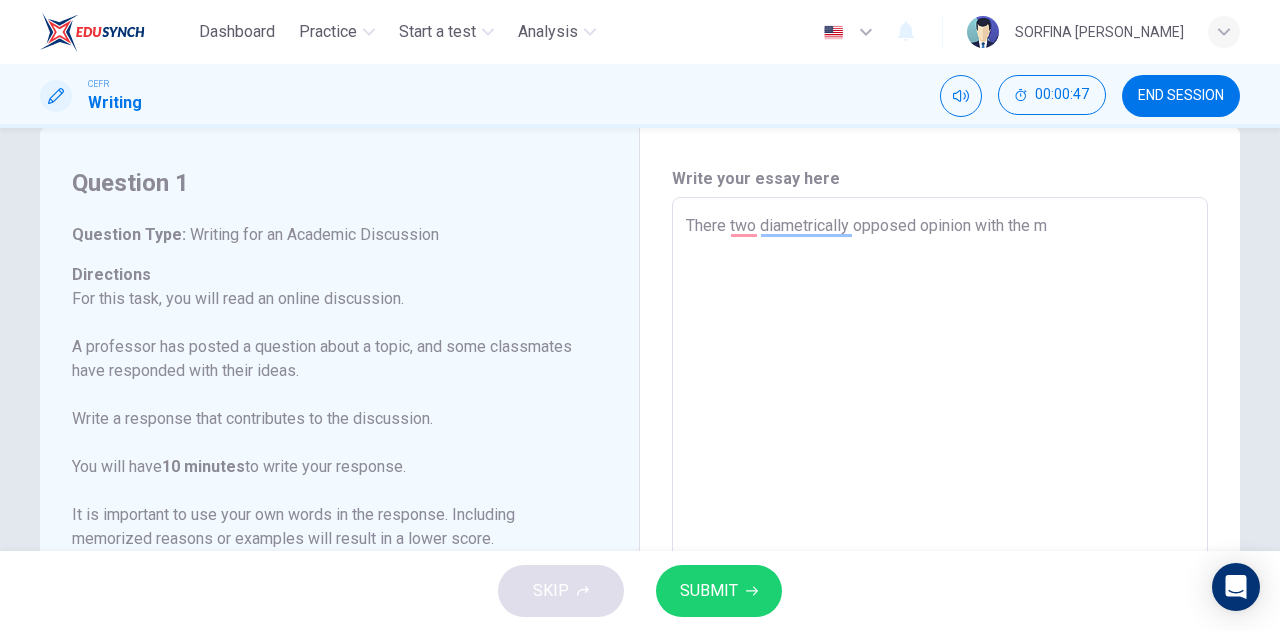 type on "There two diametrically opposed opinion with the ma" 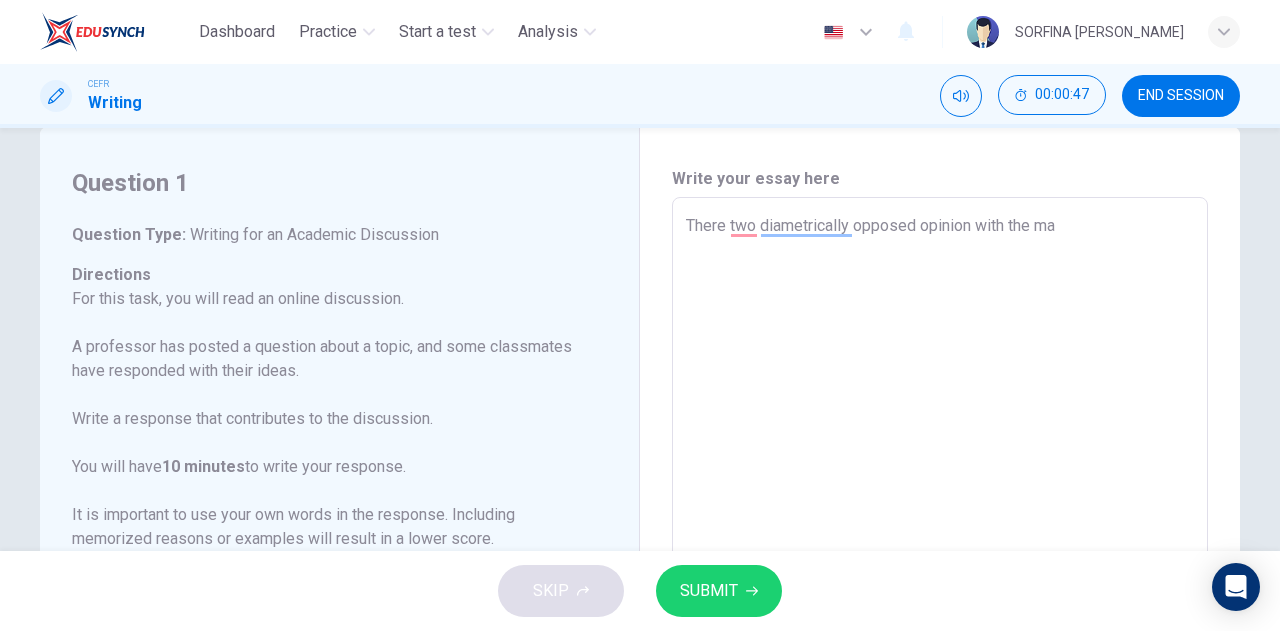 type on "x" 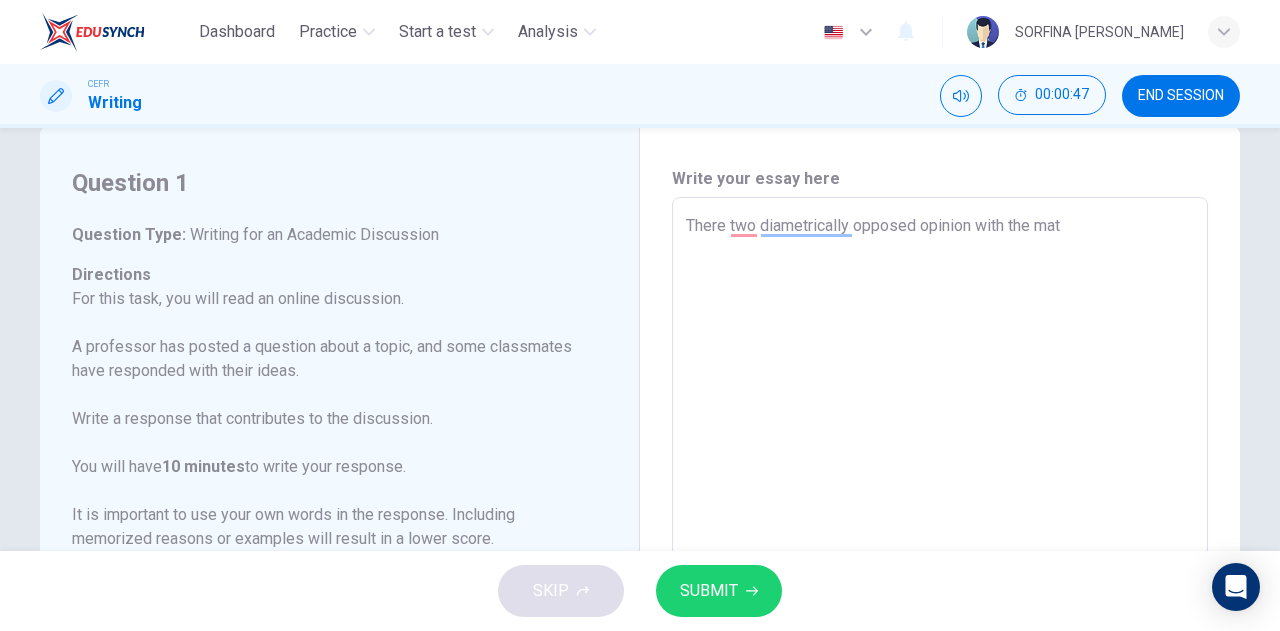 type on "x" 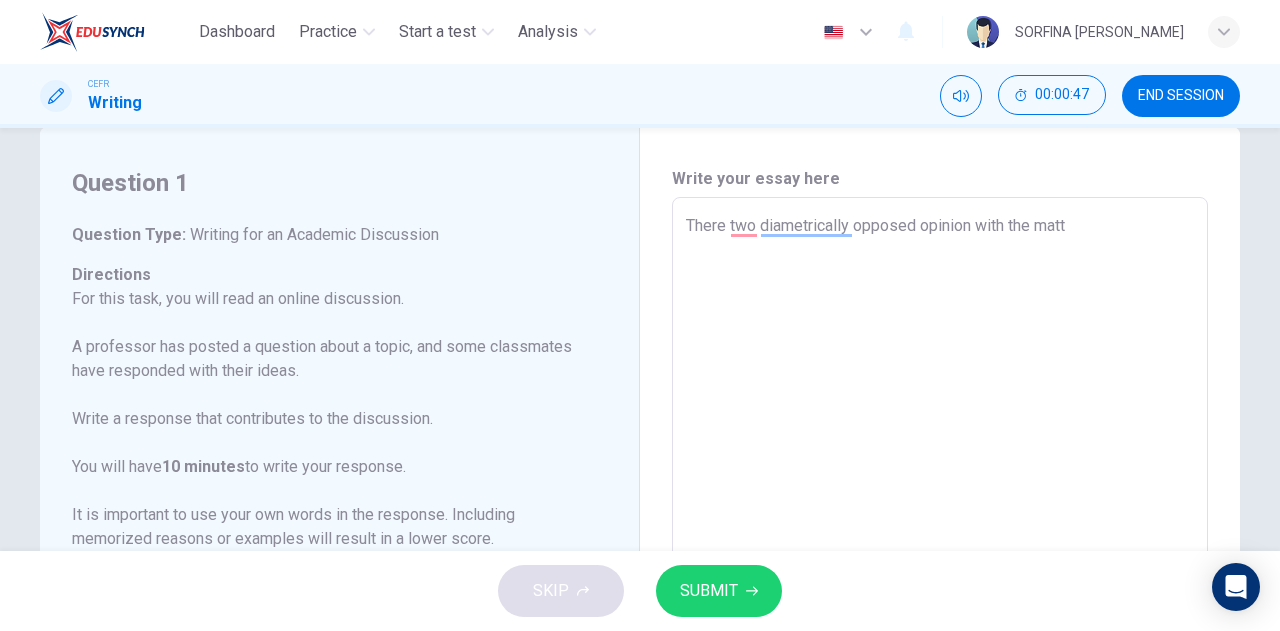 type on "x" 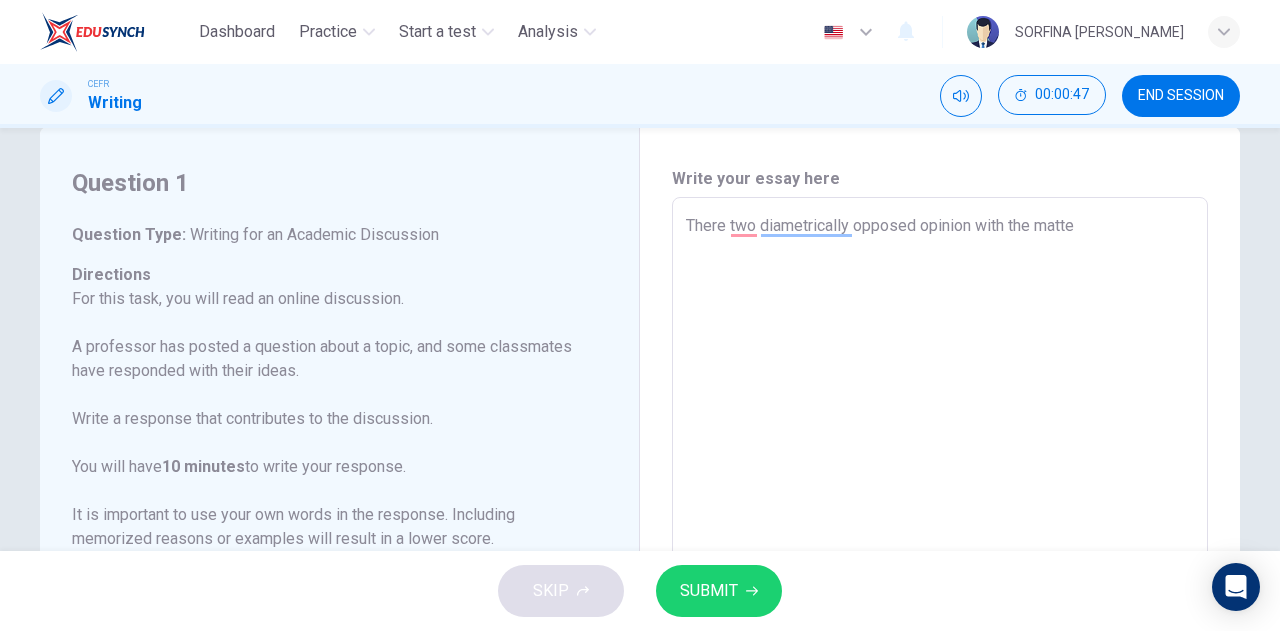 type on "x" 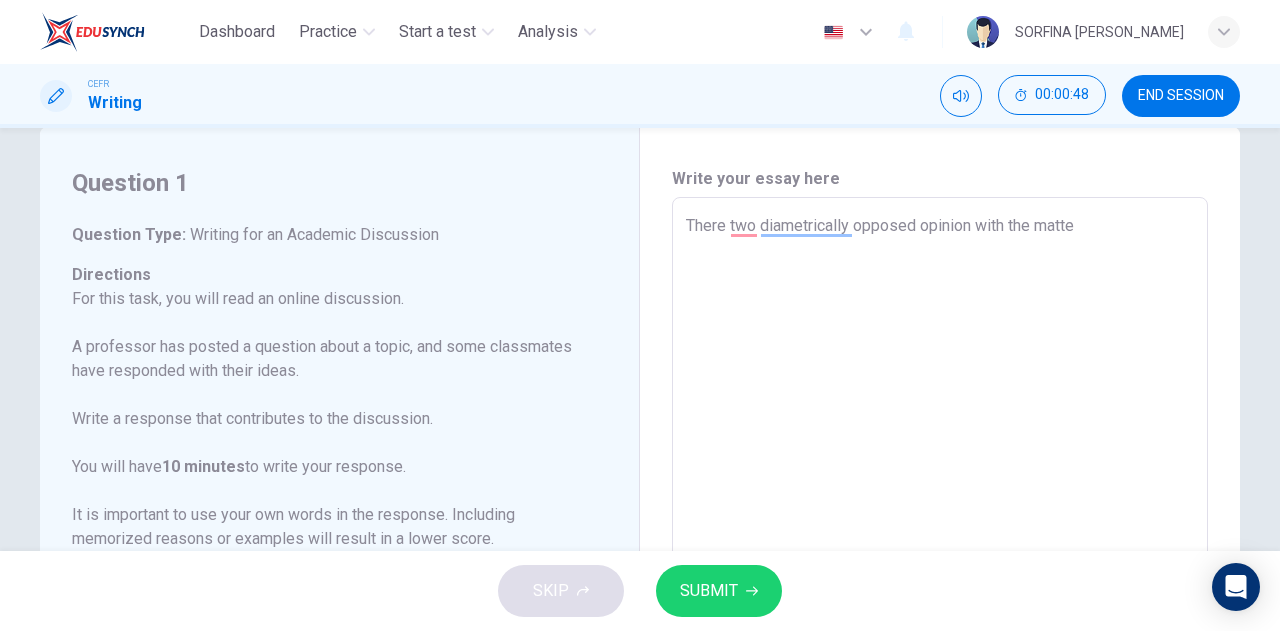 type on "There two diametrically opposed opinion with the matter" 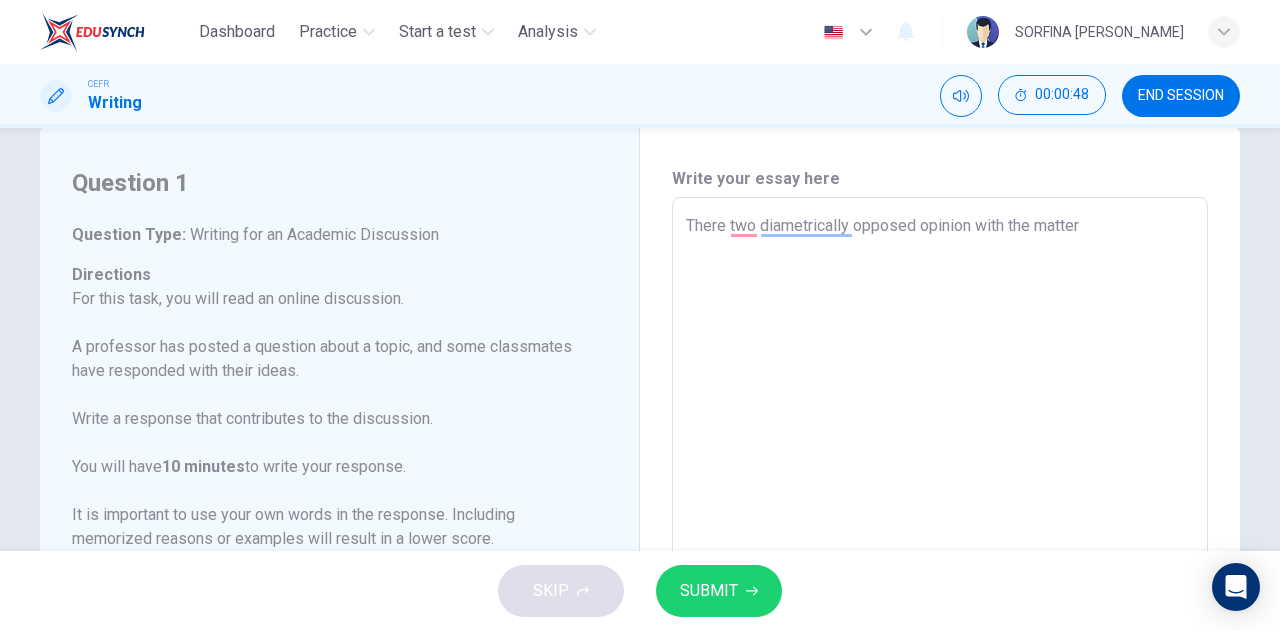 type on "x" 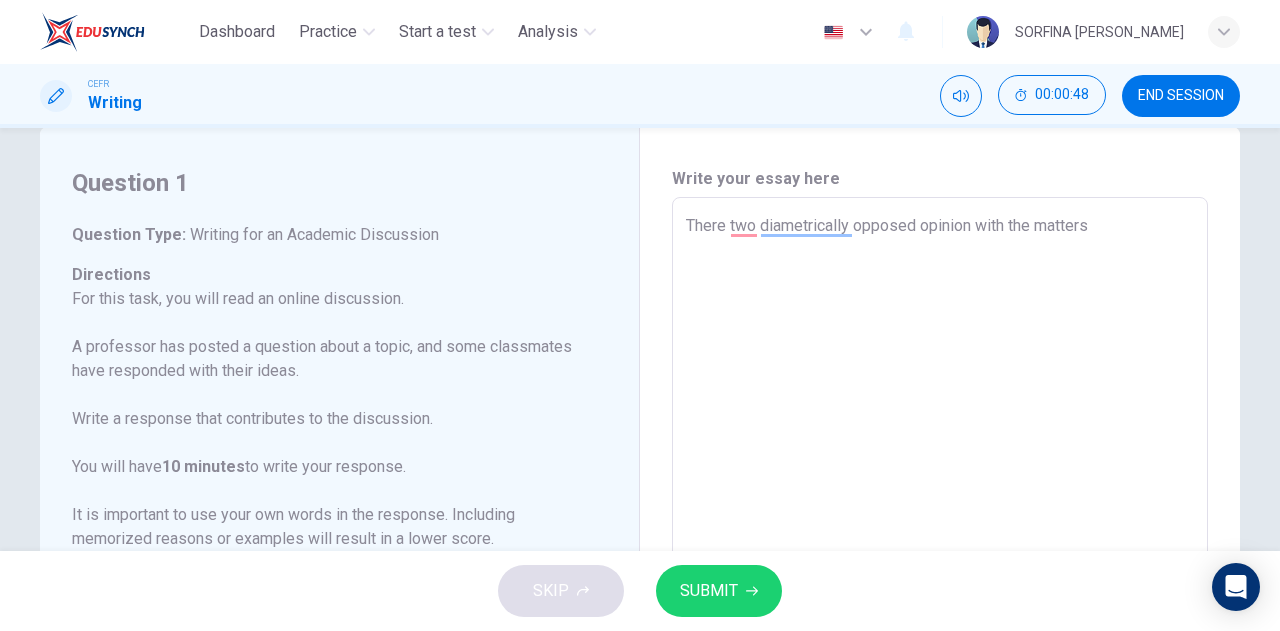 type on "x" 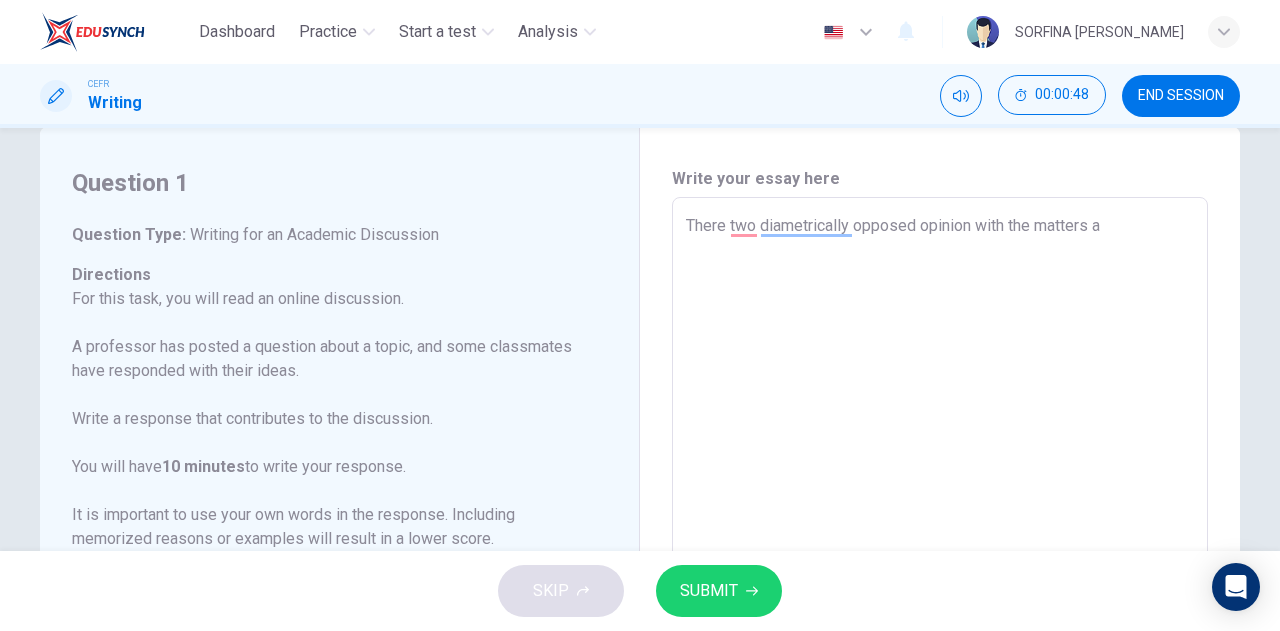 type on "x" 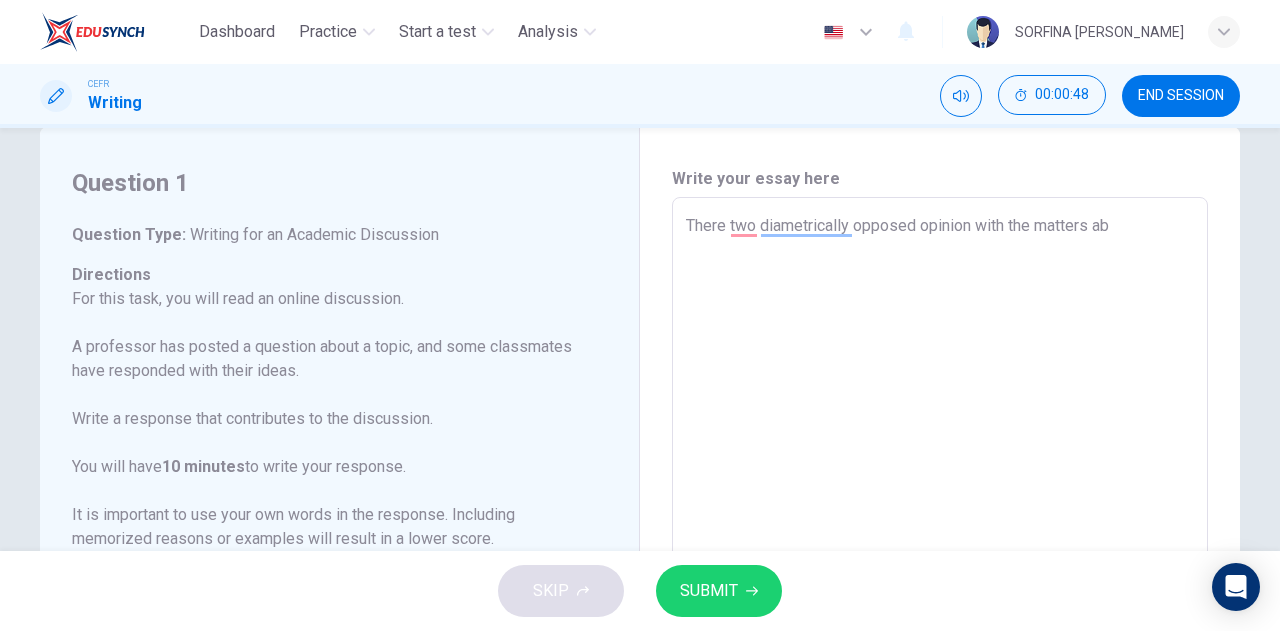 type on "x" 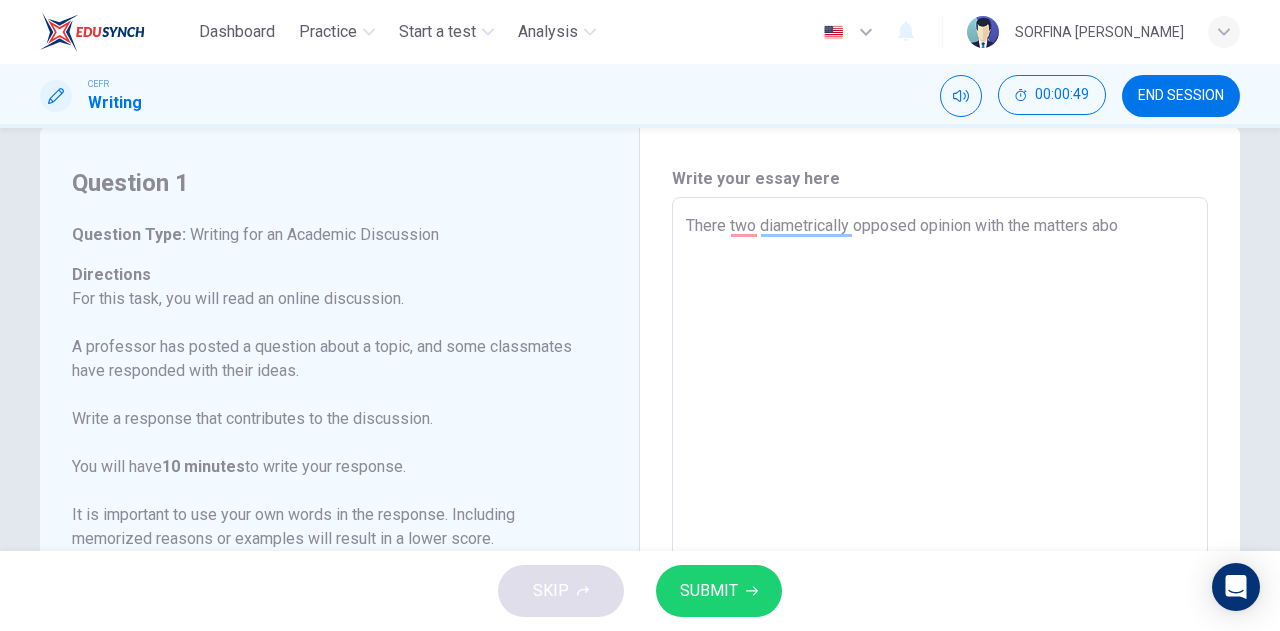 type on "x" 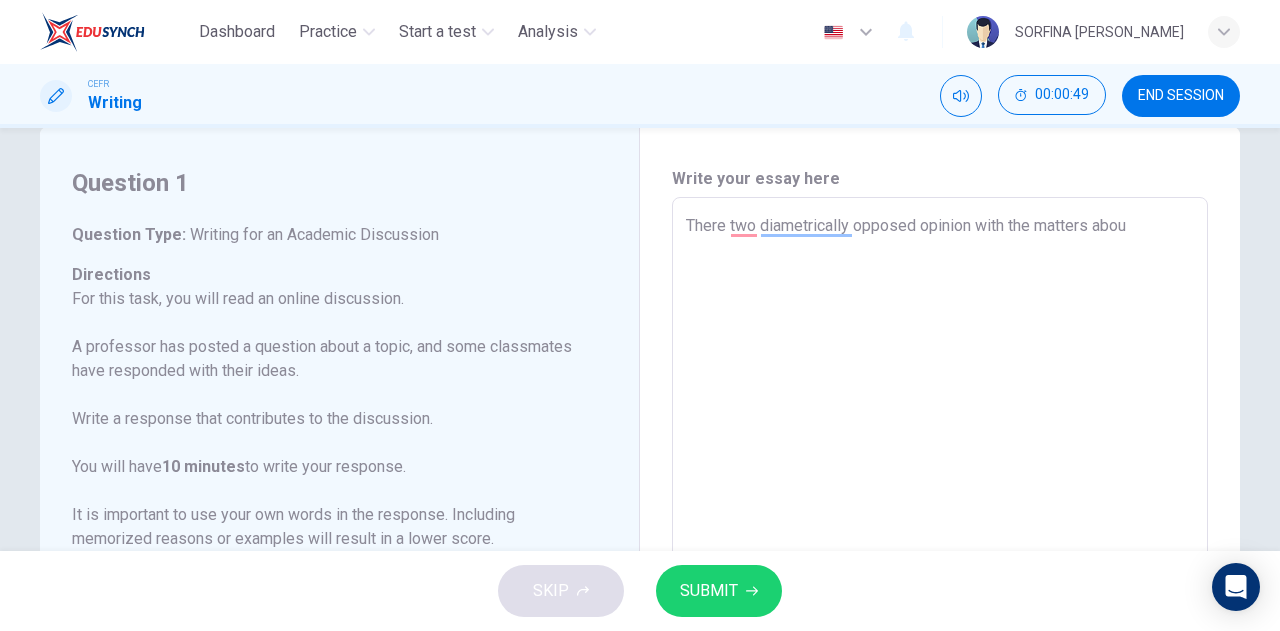 type on "x" 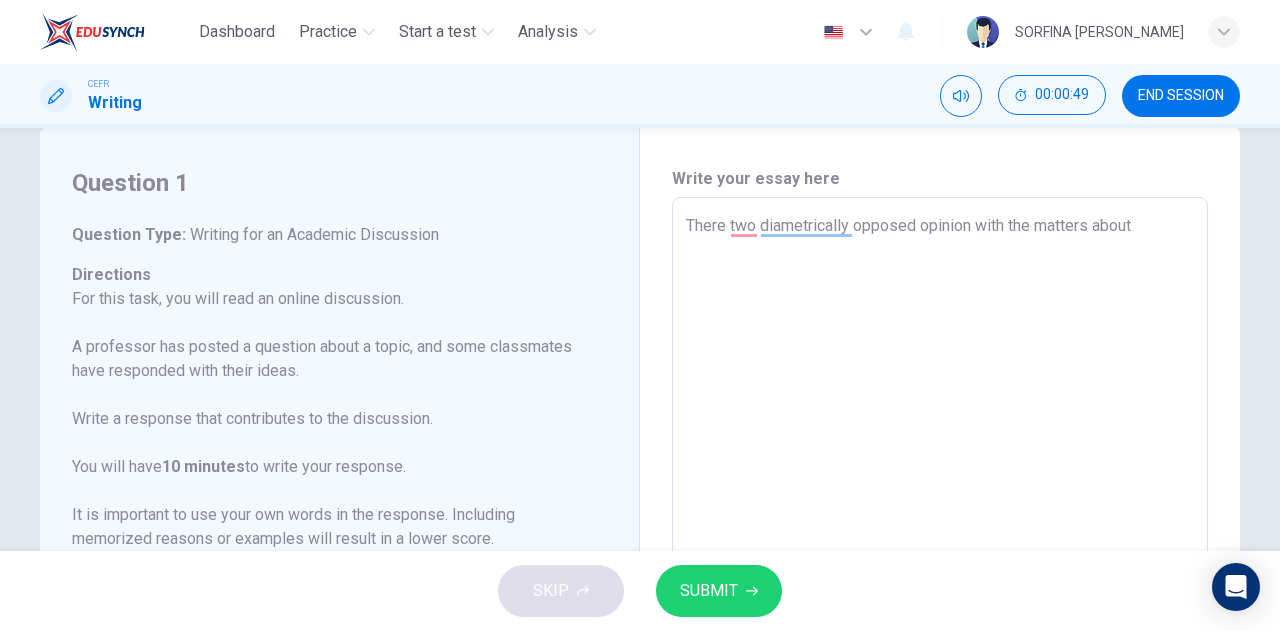 type on "x" 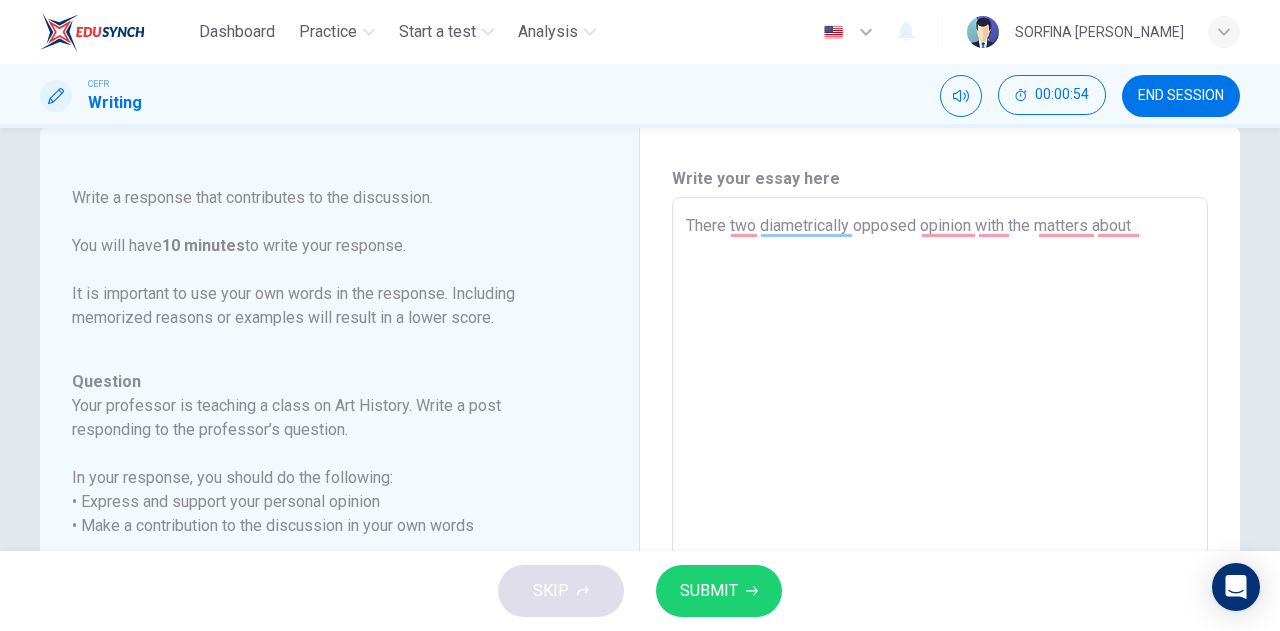 scroll, scrollTop: 222, scrollLeft: 0, axis: vertical 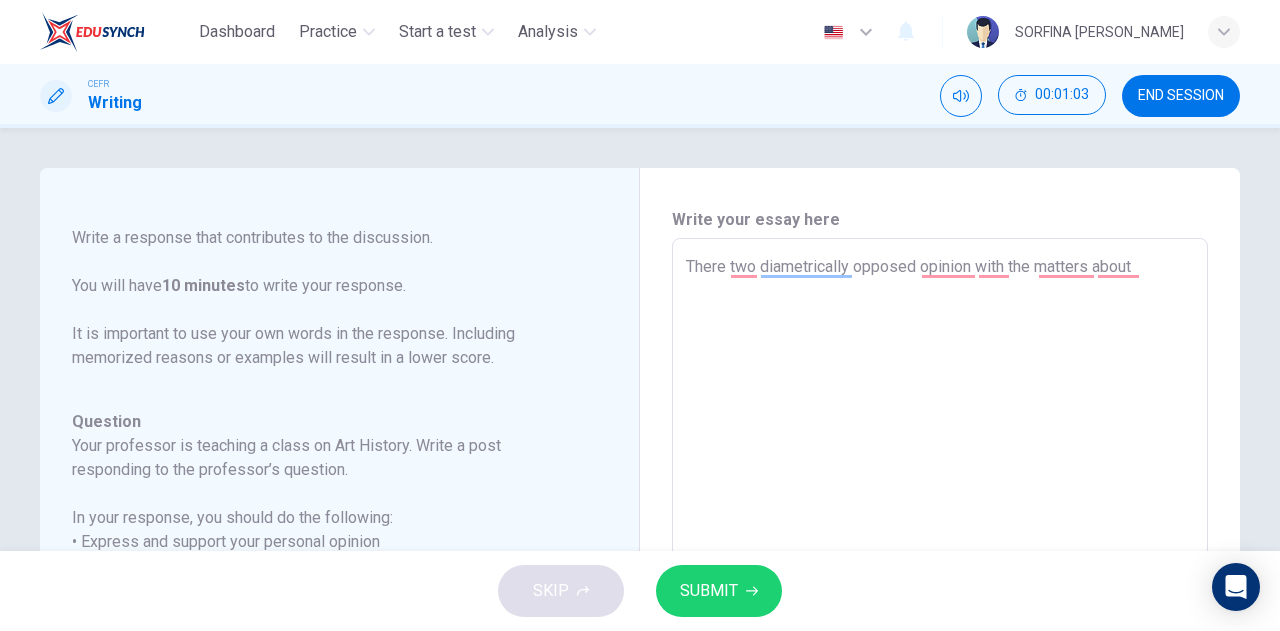type on "There two diametrically opposed opinion with the matters about d" 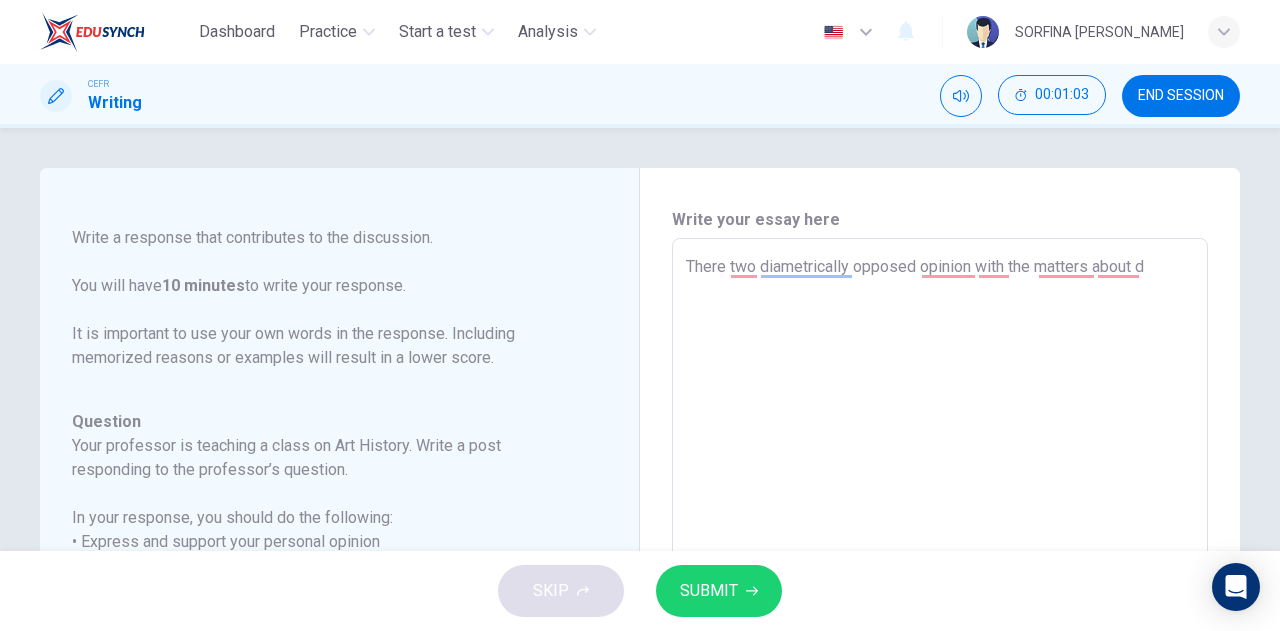 type on "There two diametrically opposed opinion with the matters about di" 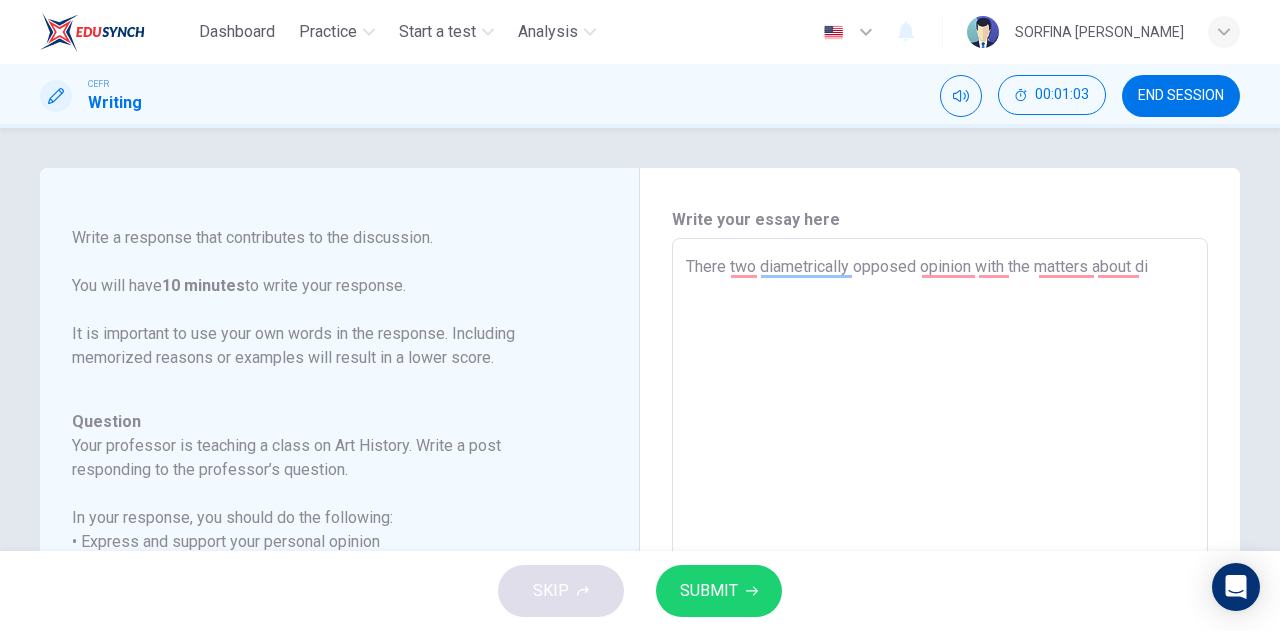 type on "x" 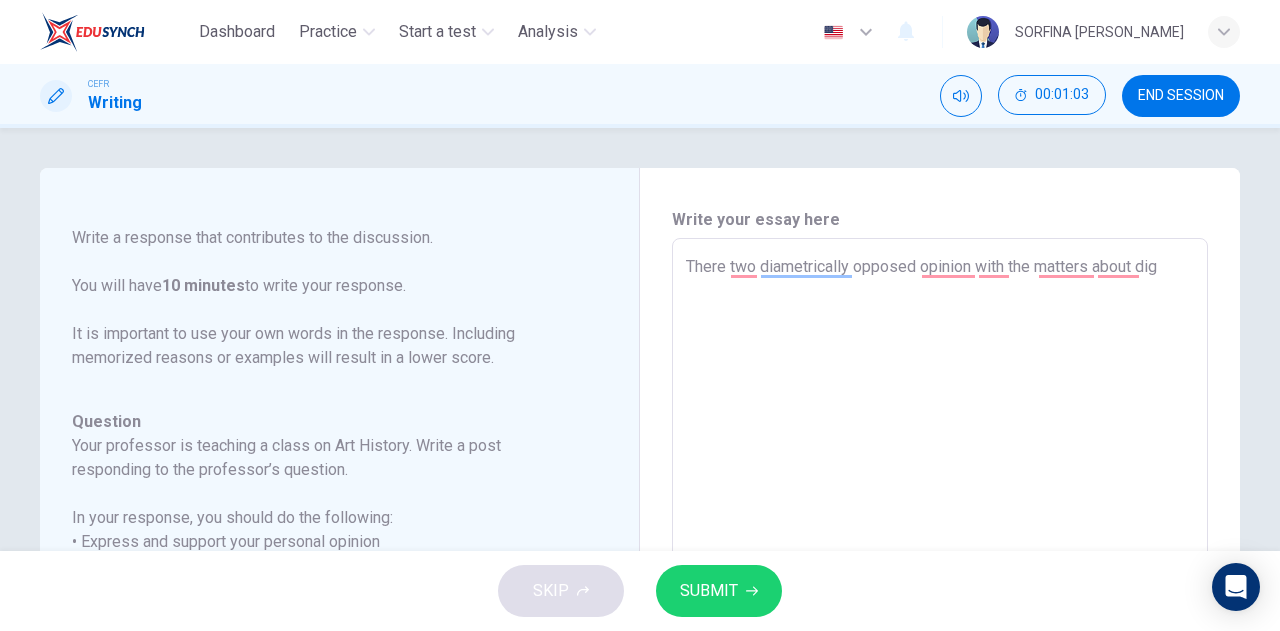 type on "x" 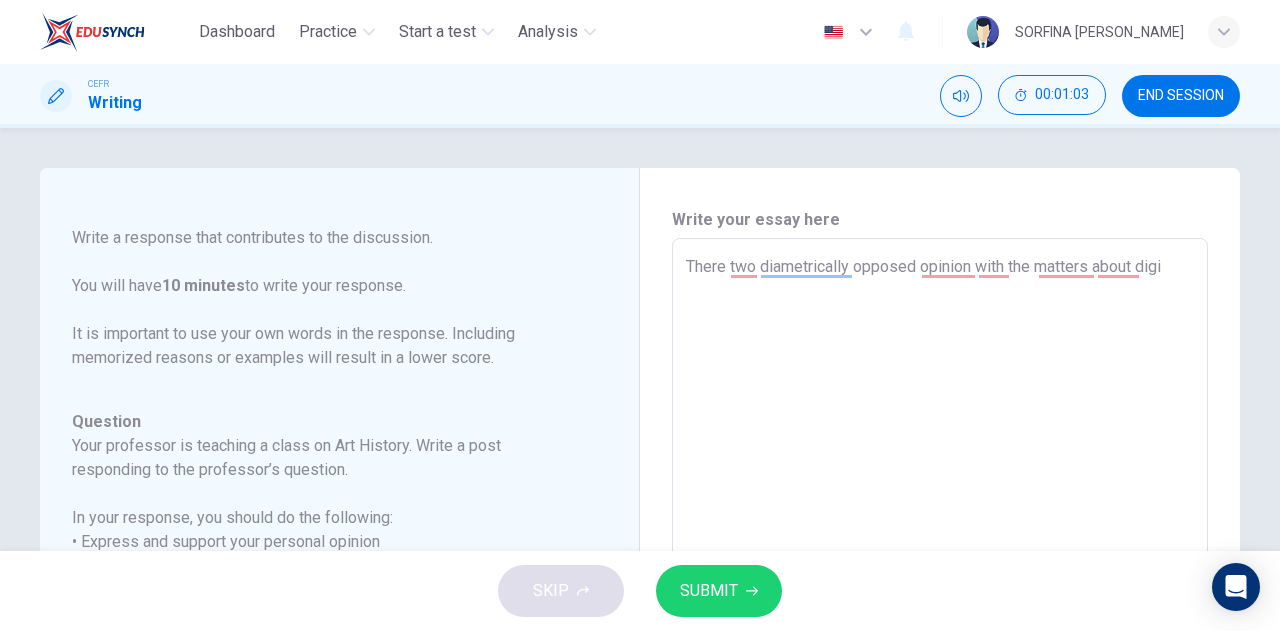 type on "x" 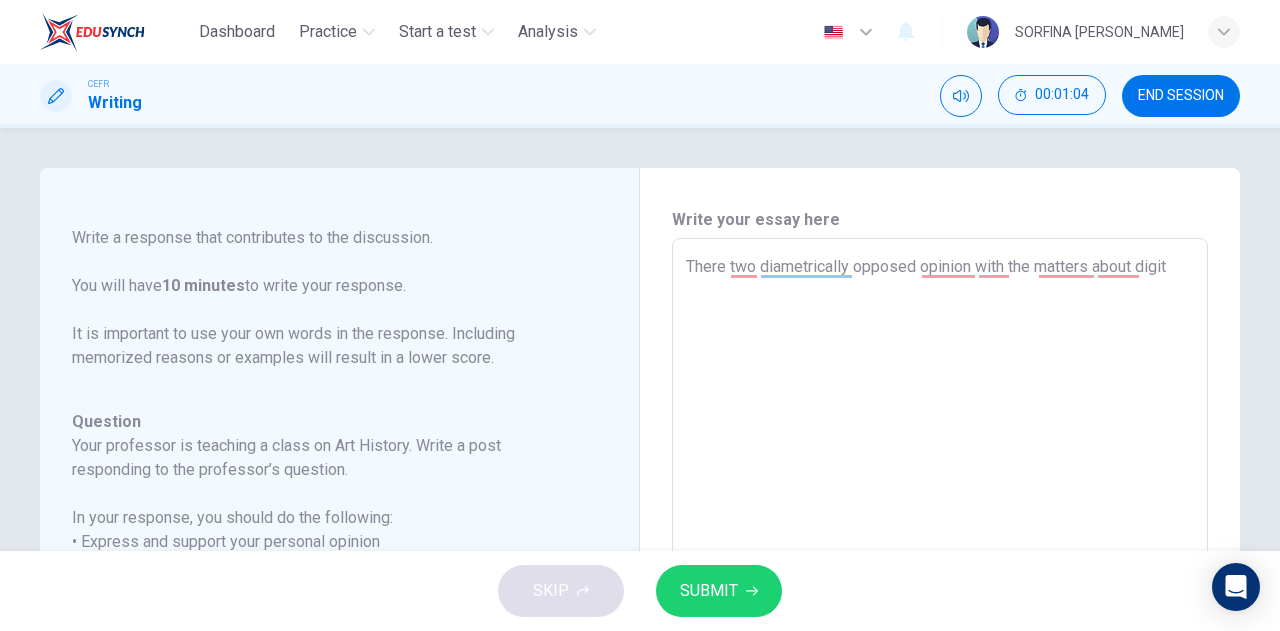 type on "x" 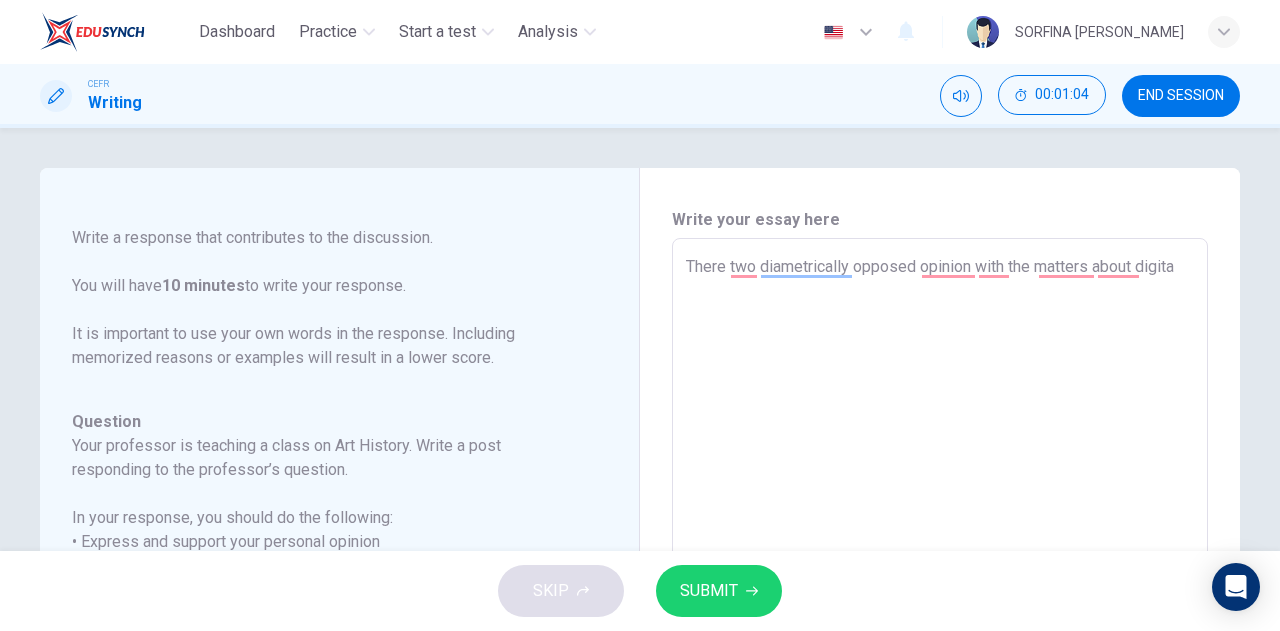 type on "x" 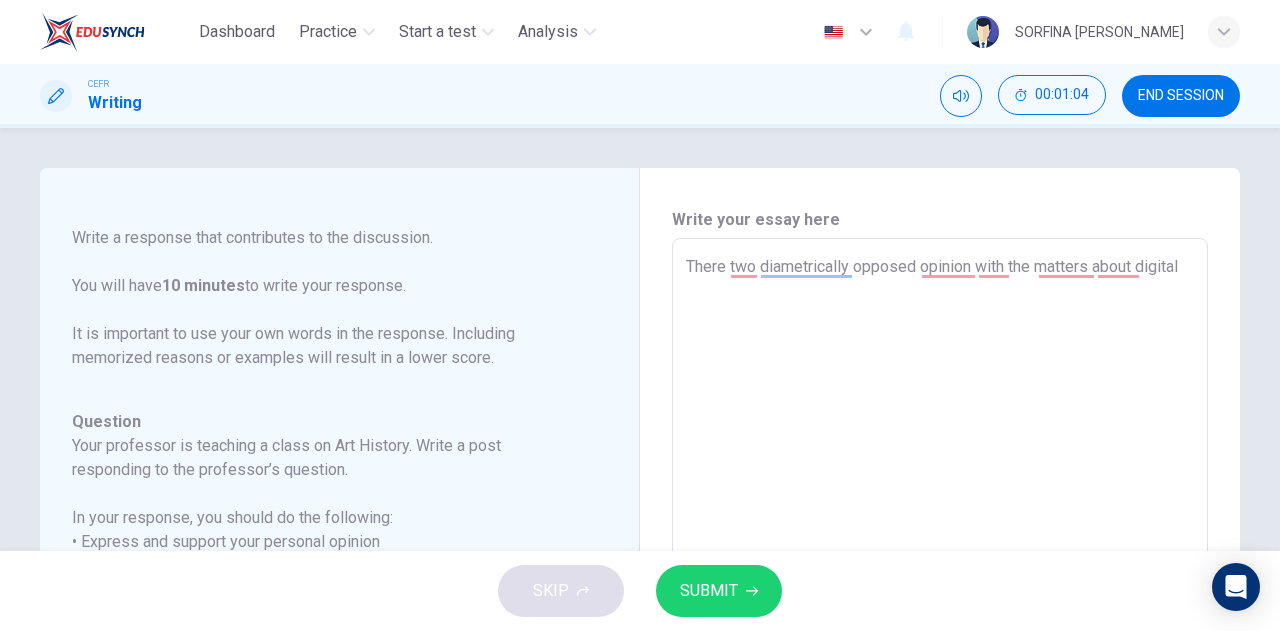 type on "x" 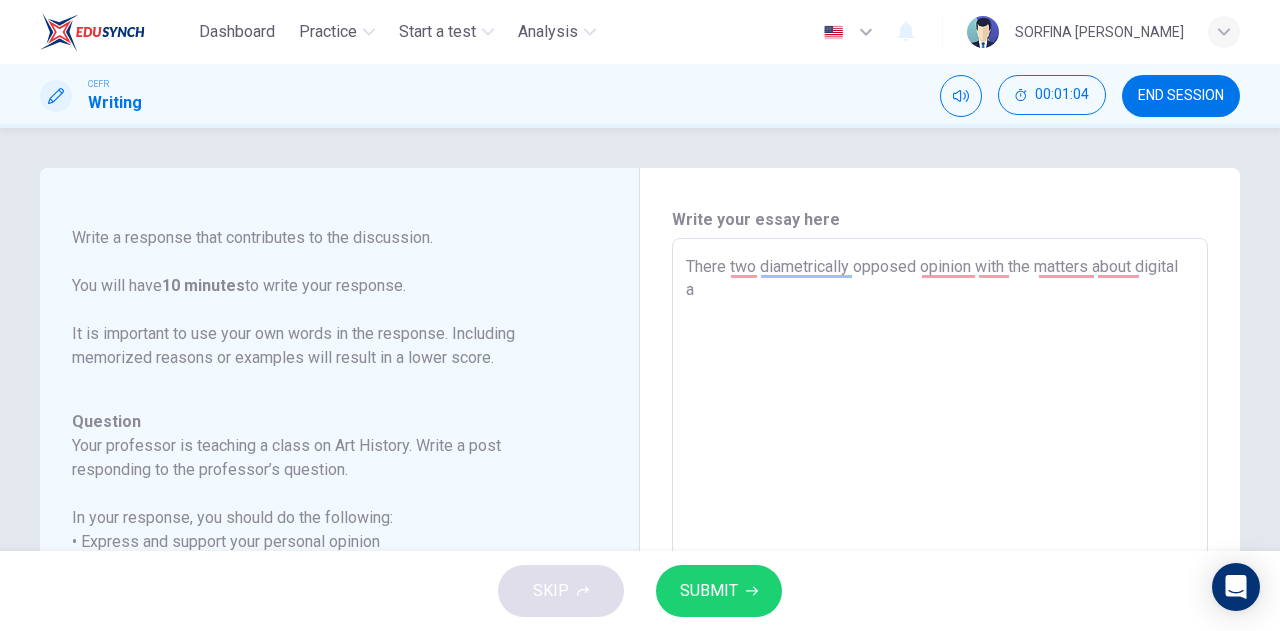 type on "x" 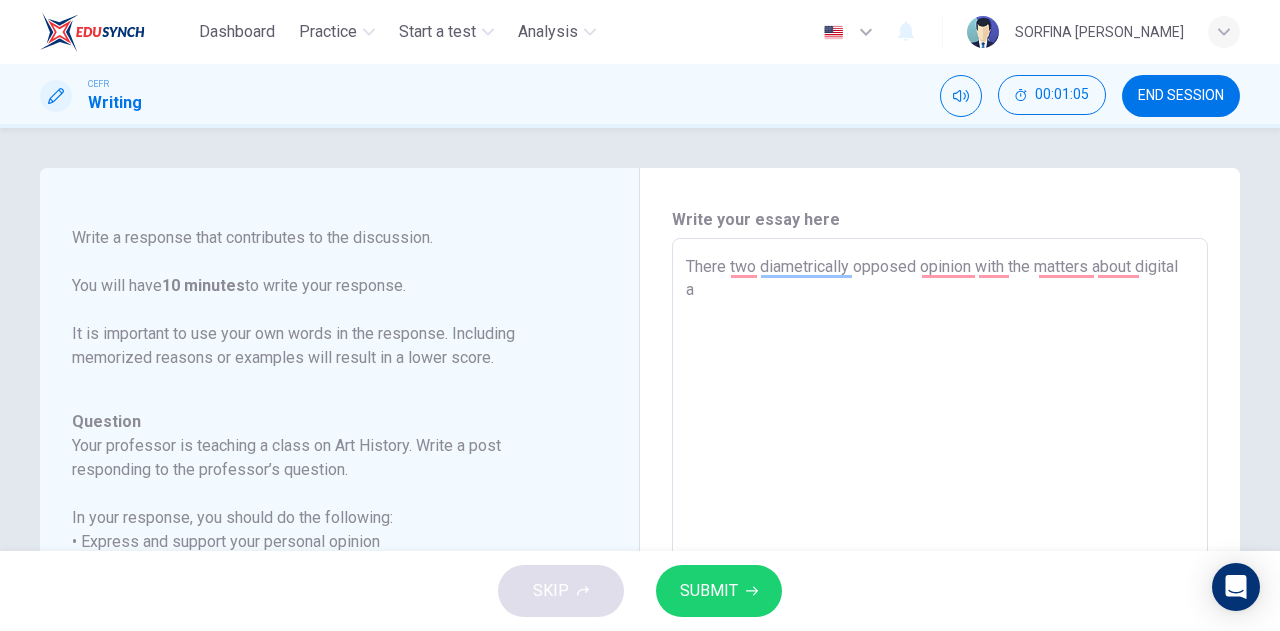 type on "There two diametrically opposed opinion with the matters about digital ar" 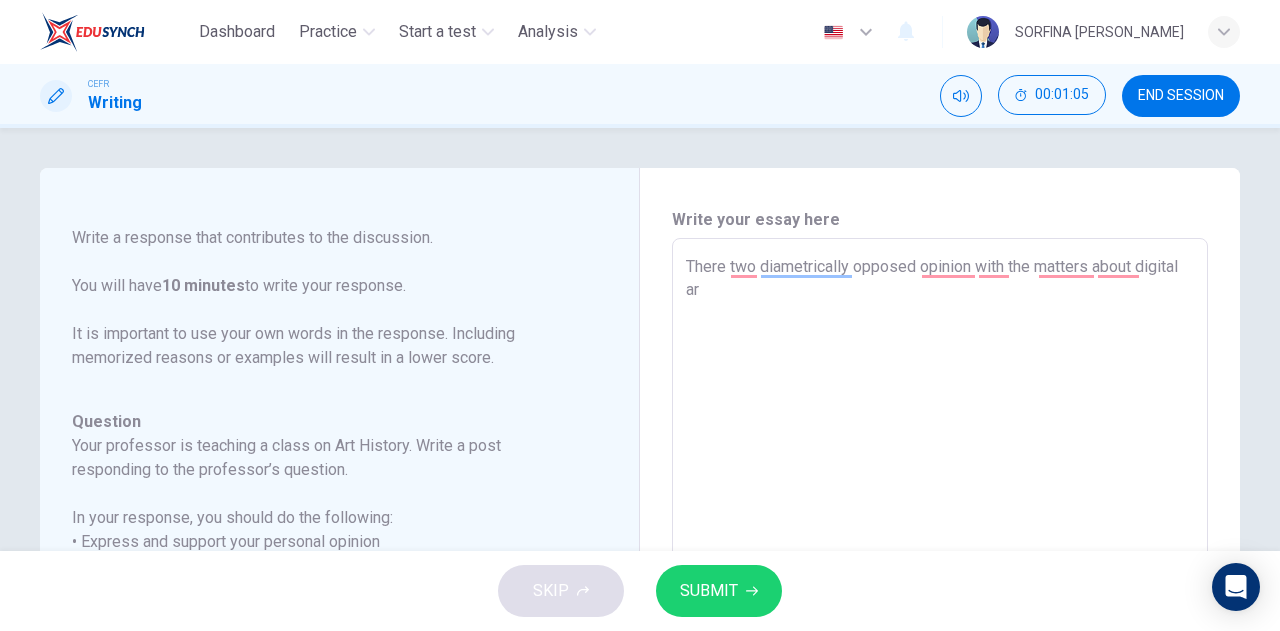 type on "x" 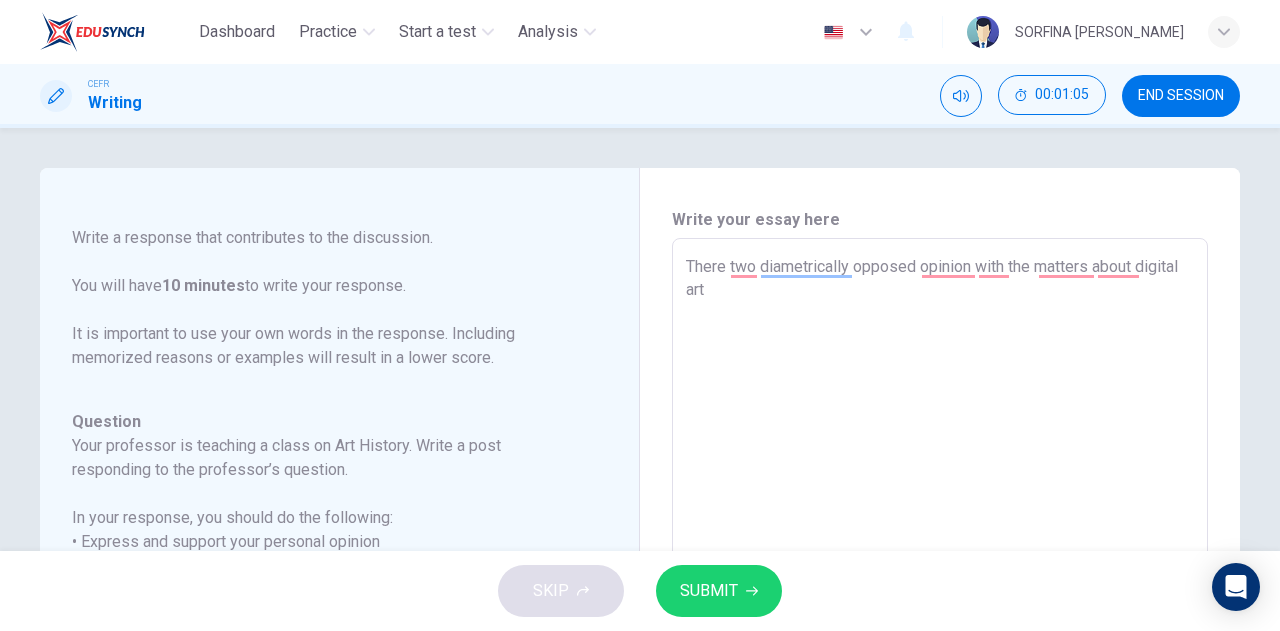type on "x" 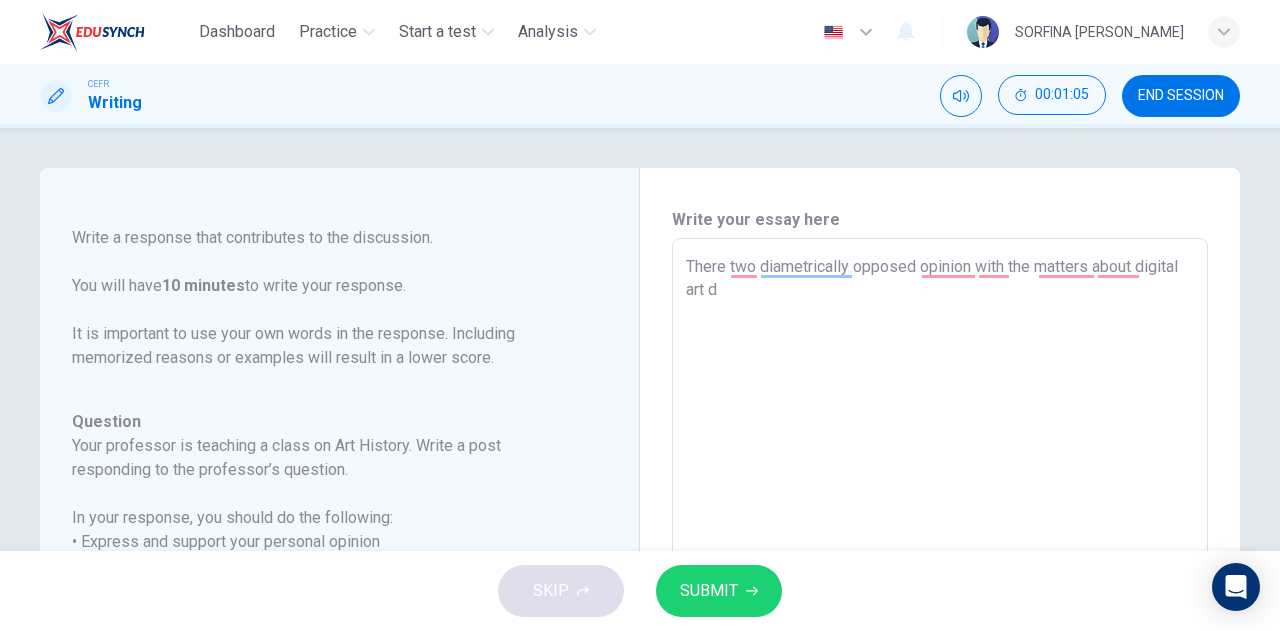 type on "x" 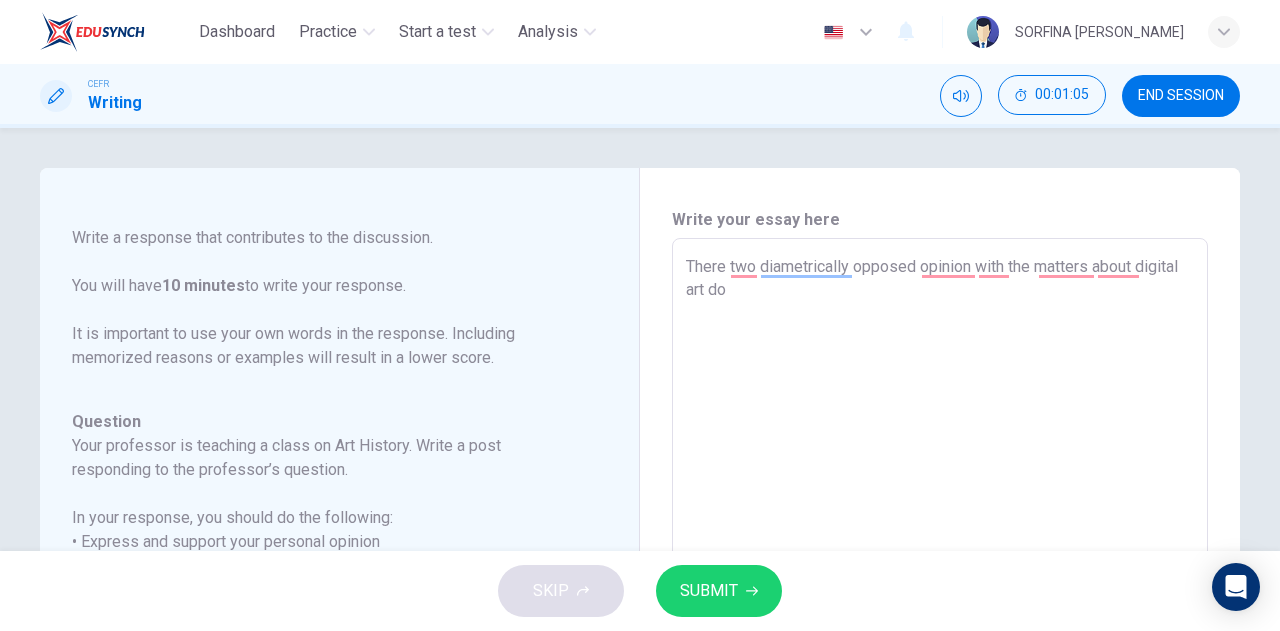 type on "x" 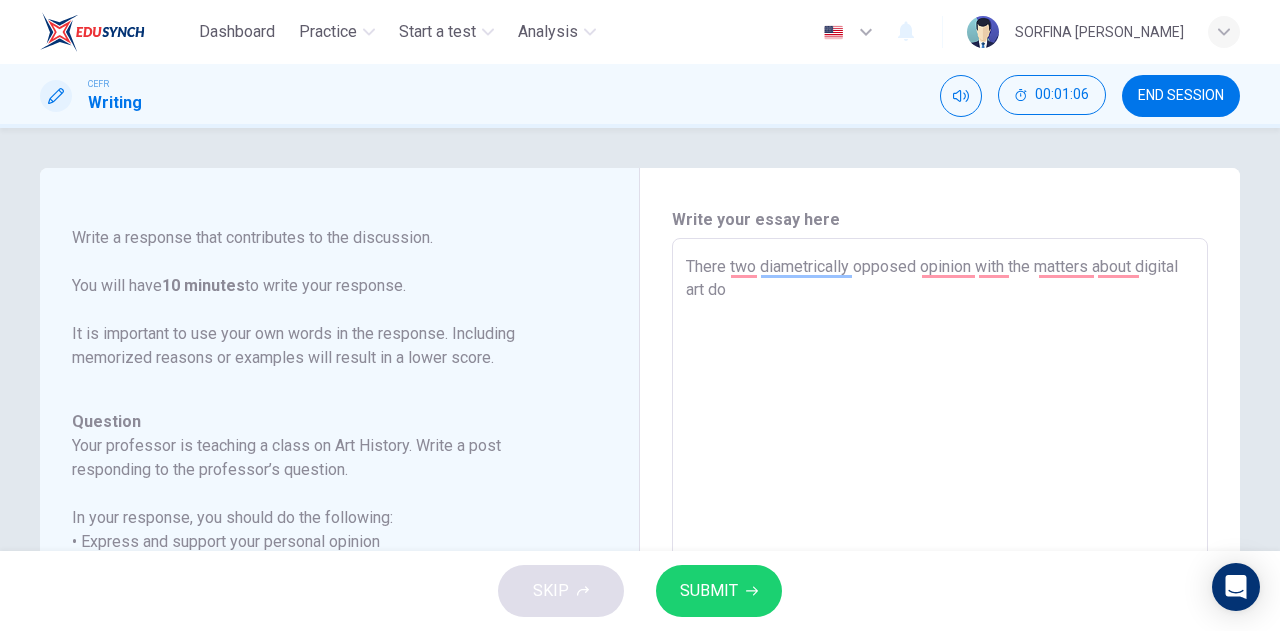 type on "There two diametrically opposed opinion with the matters about digital art doe" 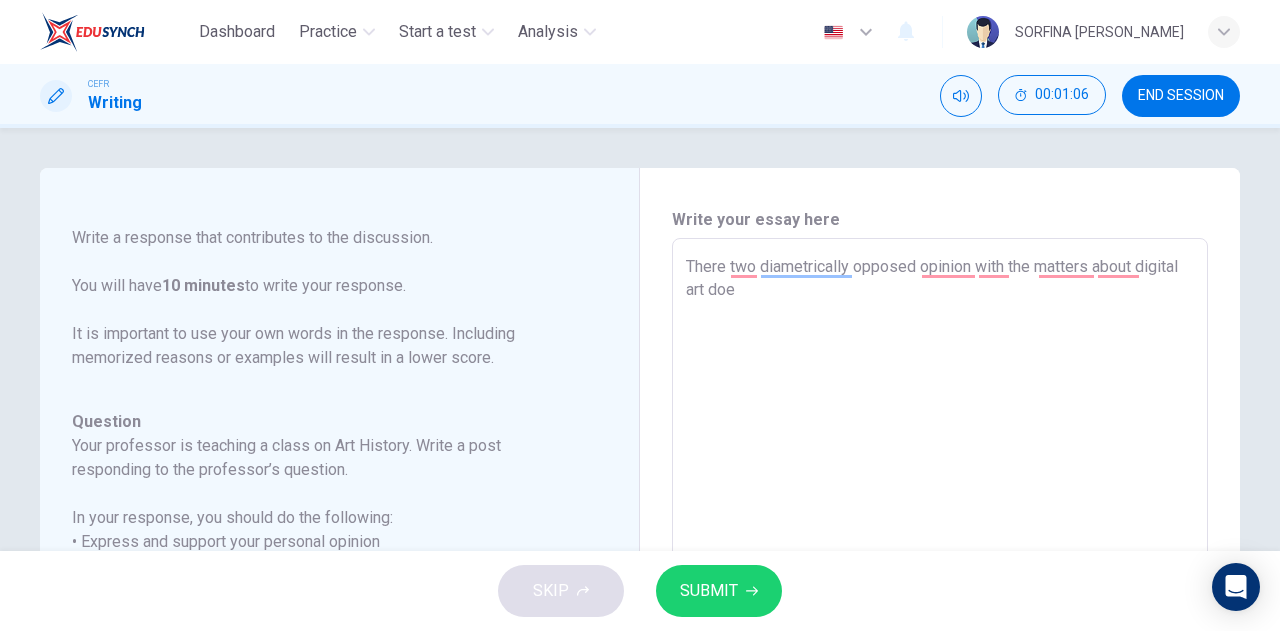 type on "x" 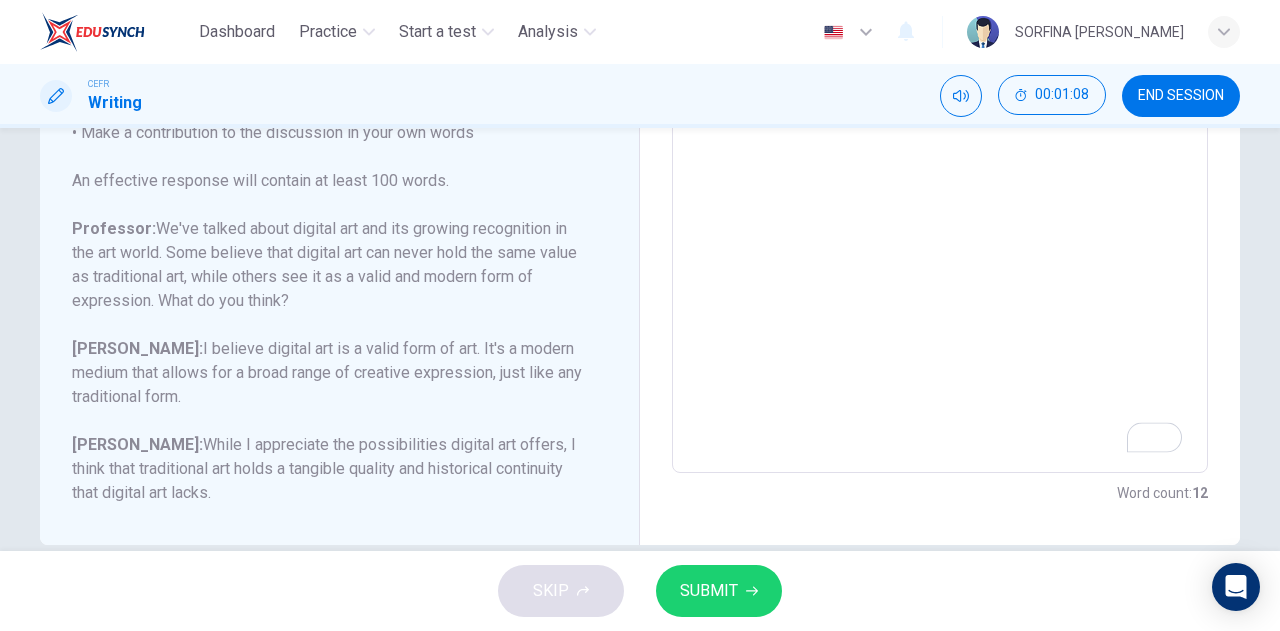scroll, scrollTop: 466, scrollLeft: 0, axis: vertical 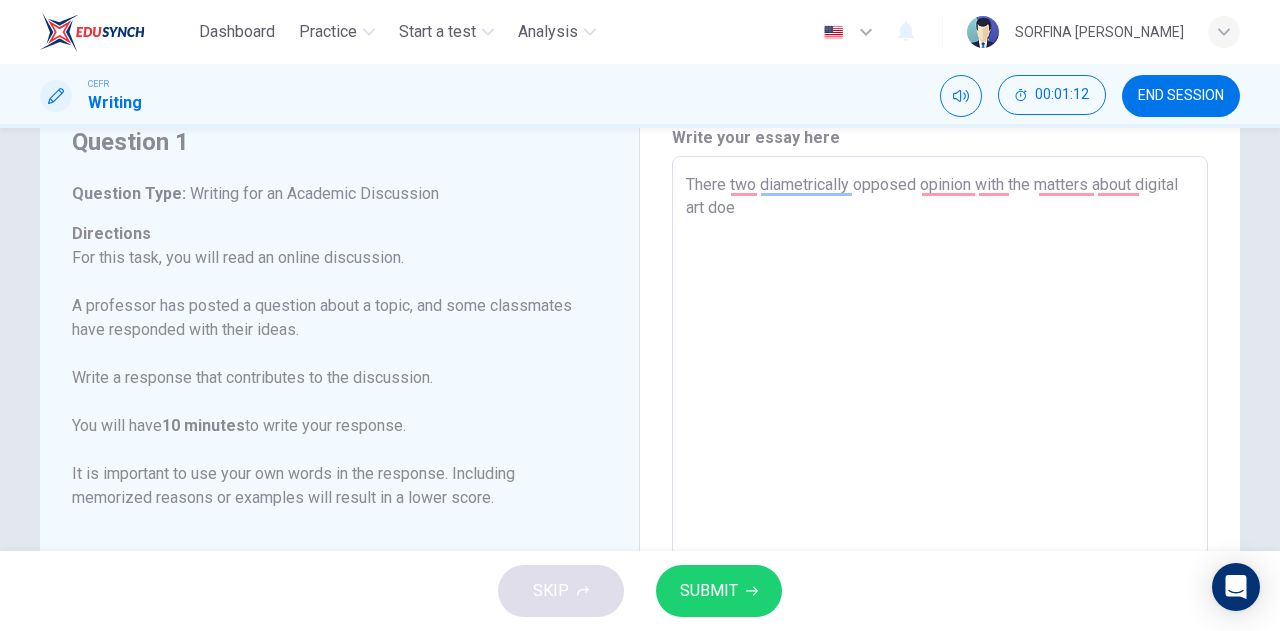 type on "There two diametrically opposed opinion with the matters about digital art doe" 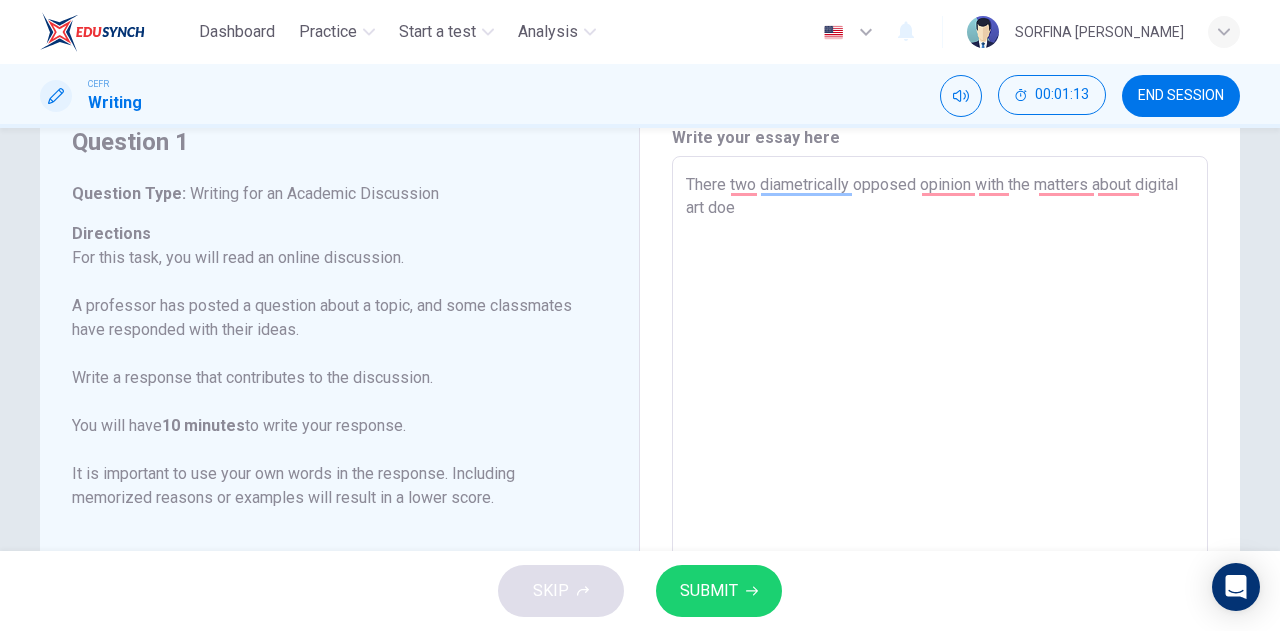 type on "There two diametrically opposed opinion with the matters about digital art do" 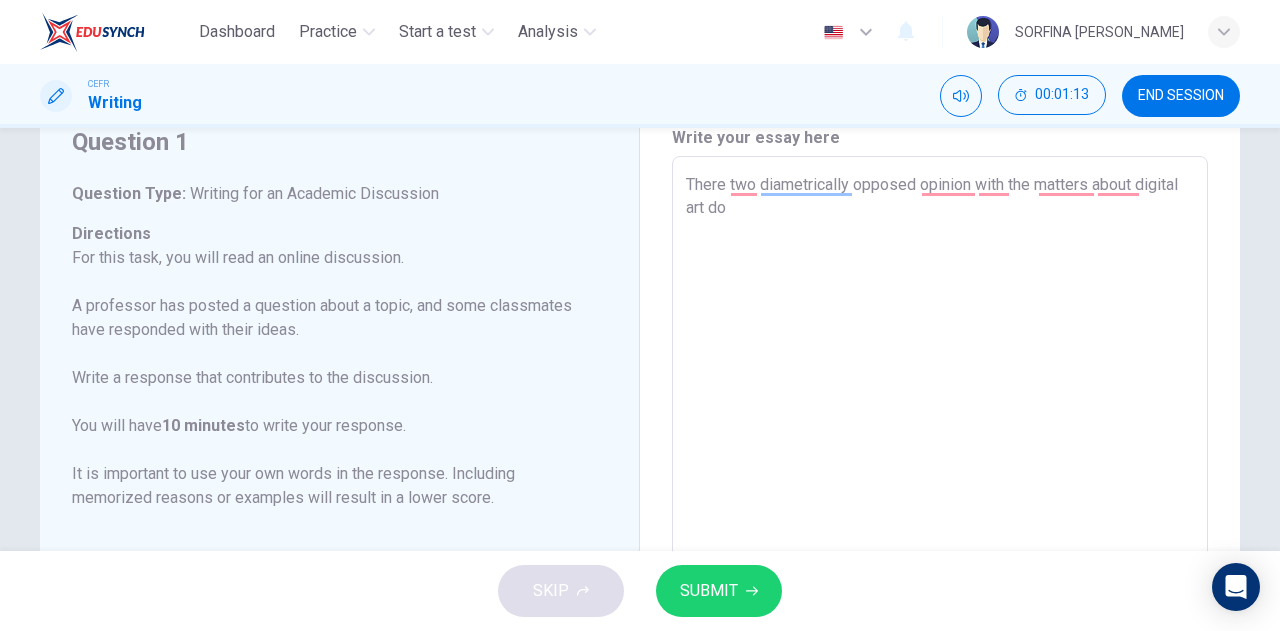 type on "x" 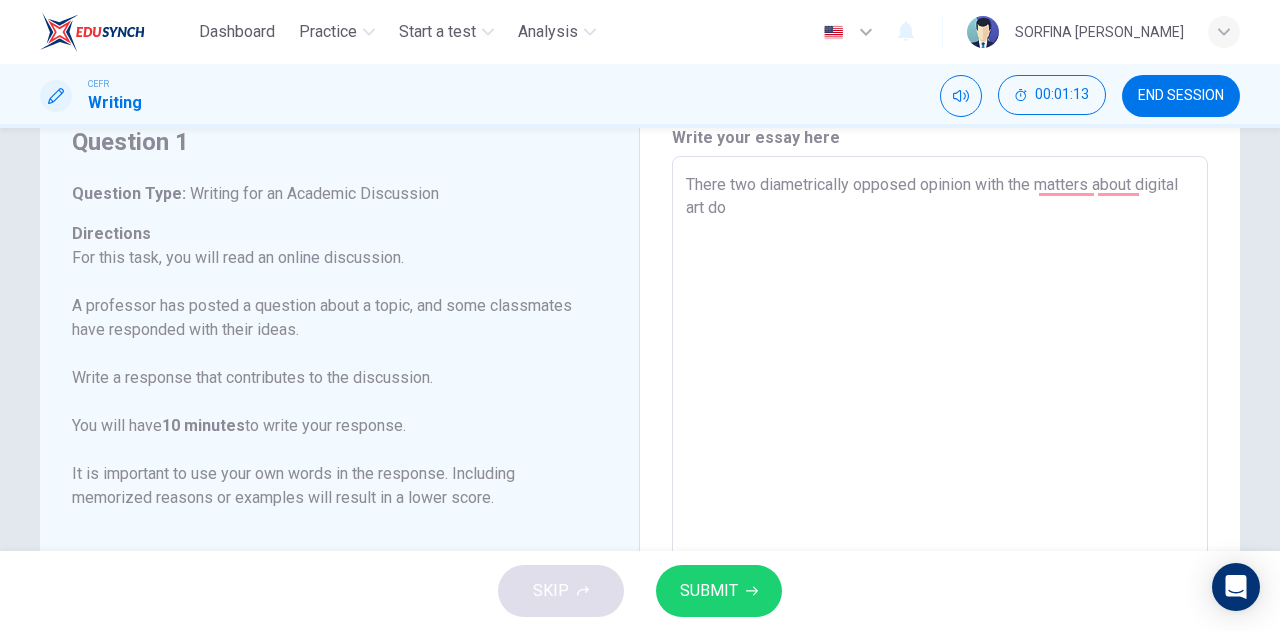 type on "There two diametrically opposed opinion with the matters about digital art d" 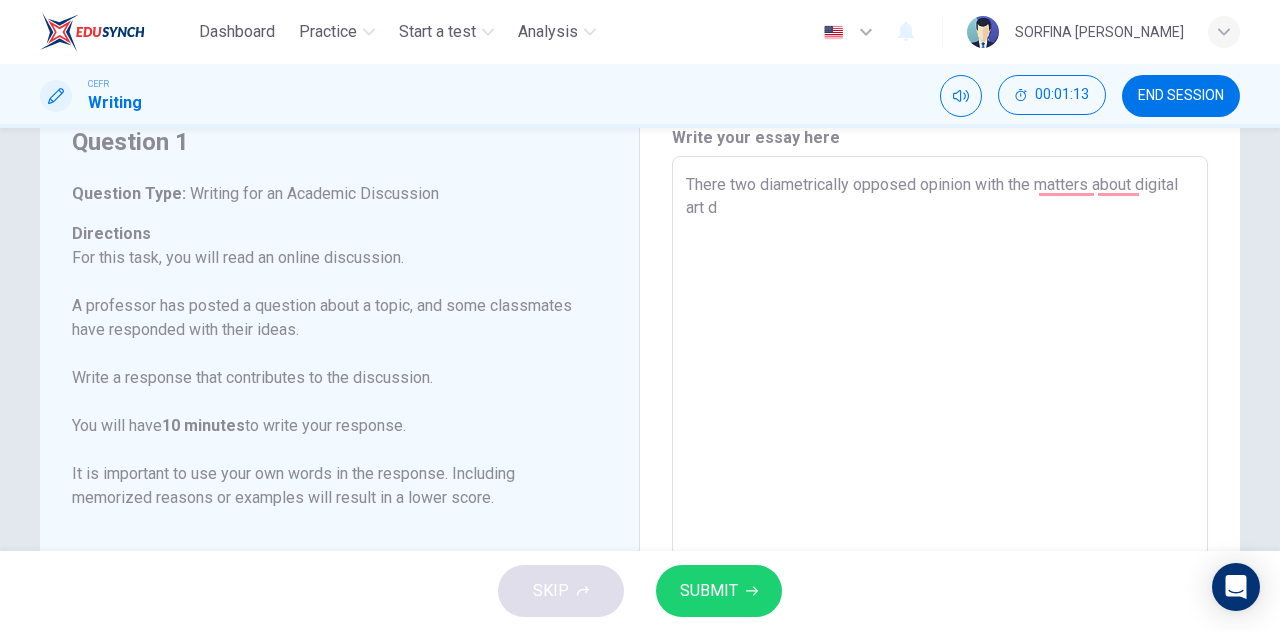 type on "x" 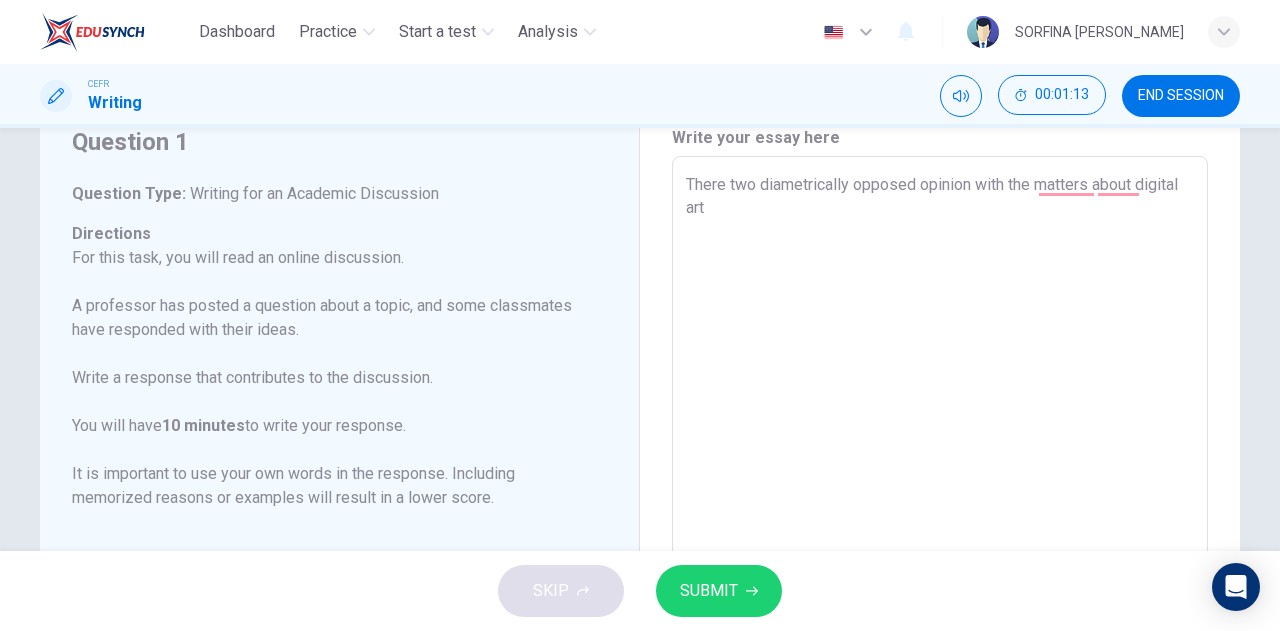 type on "x" 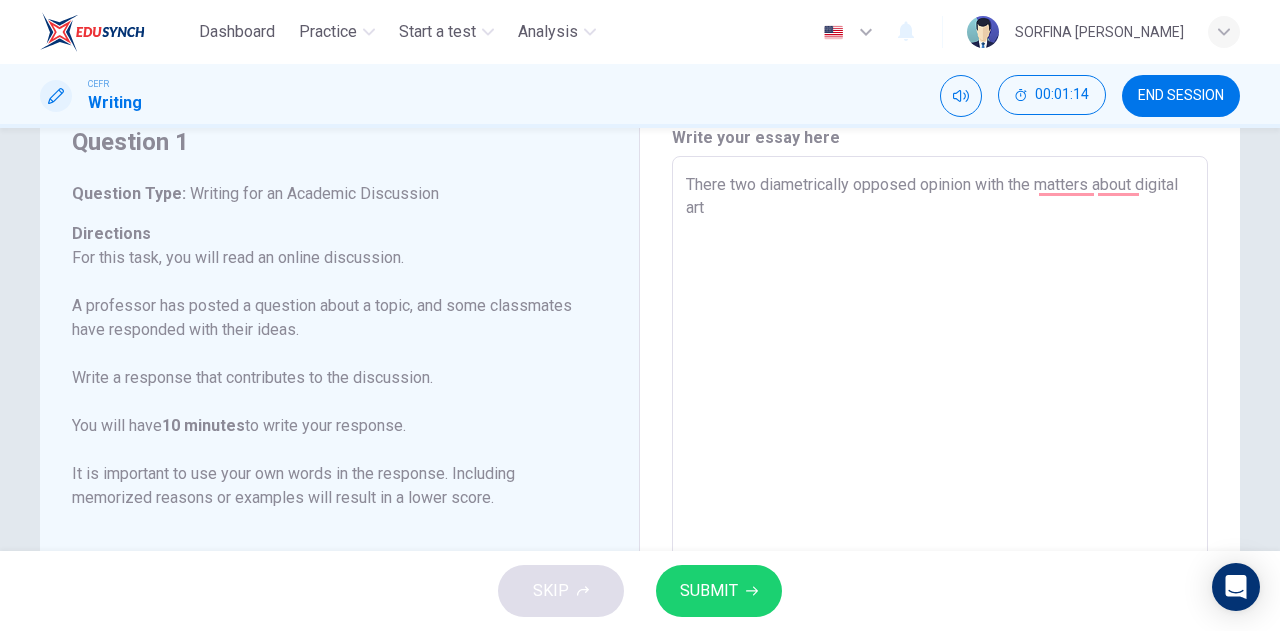 type on "There two diametrically opposed opinion with the matters about digital art d" 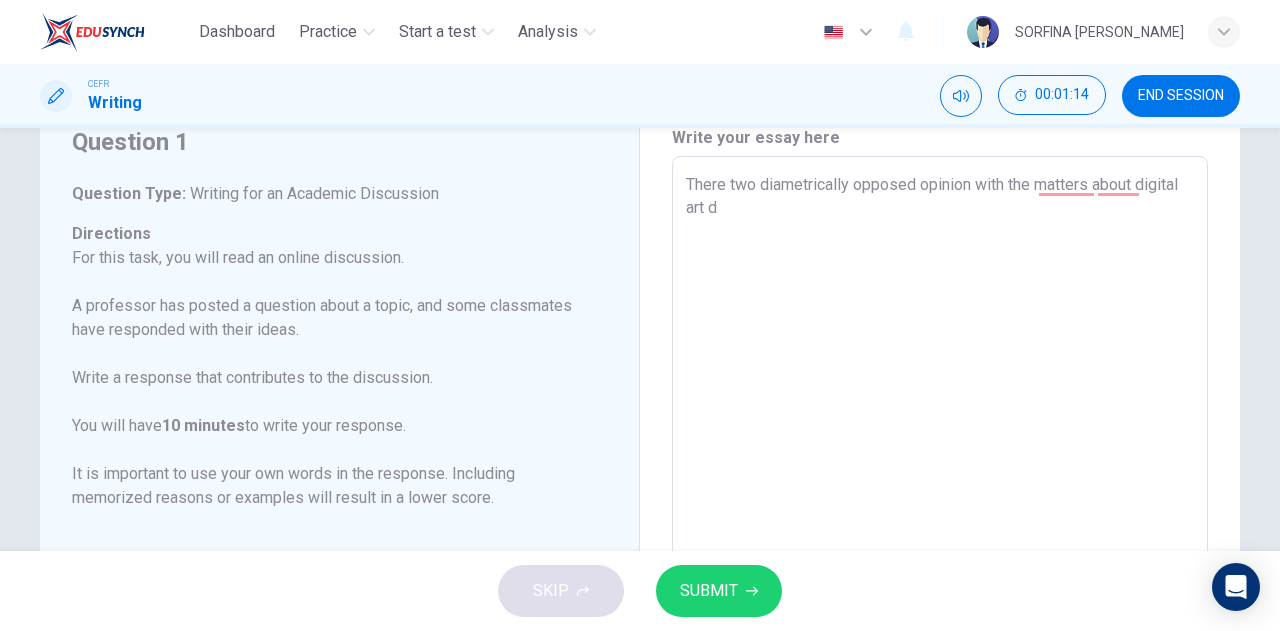 type on "x" 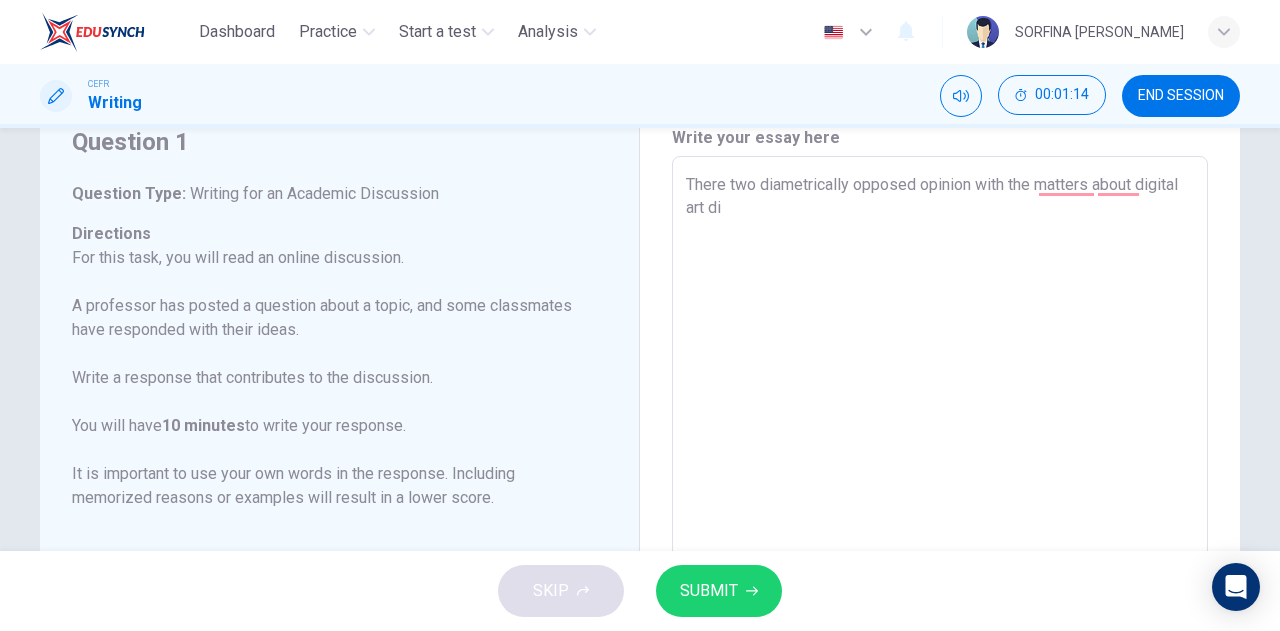 type on "x" 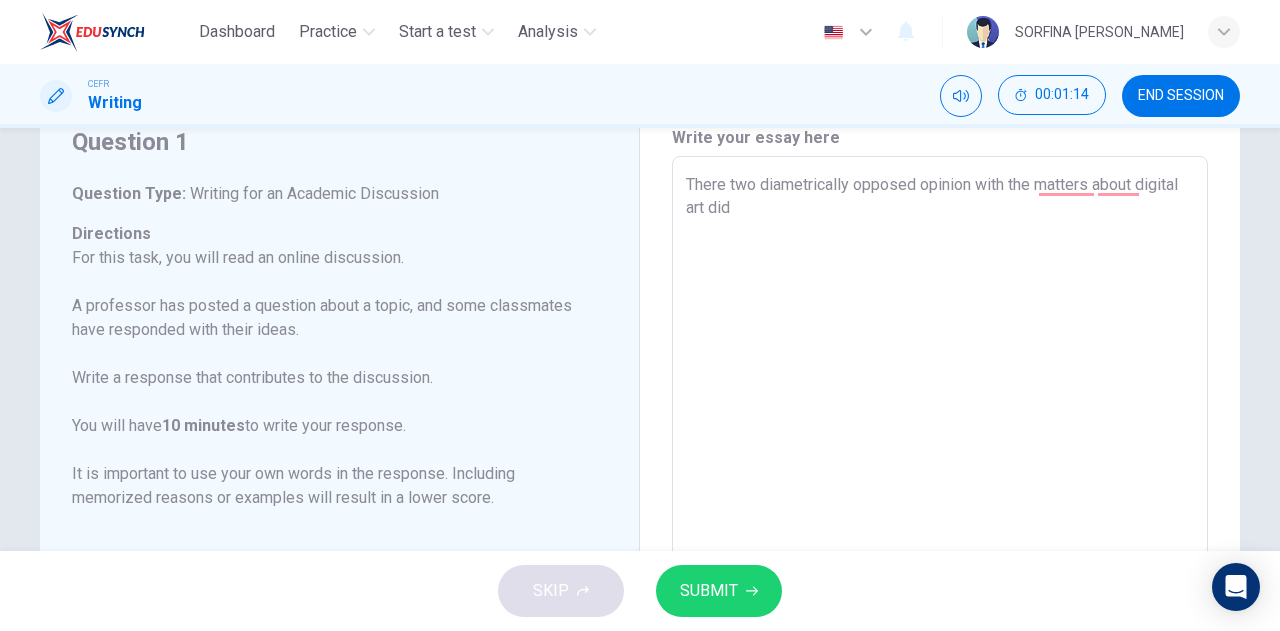 type on "x" 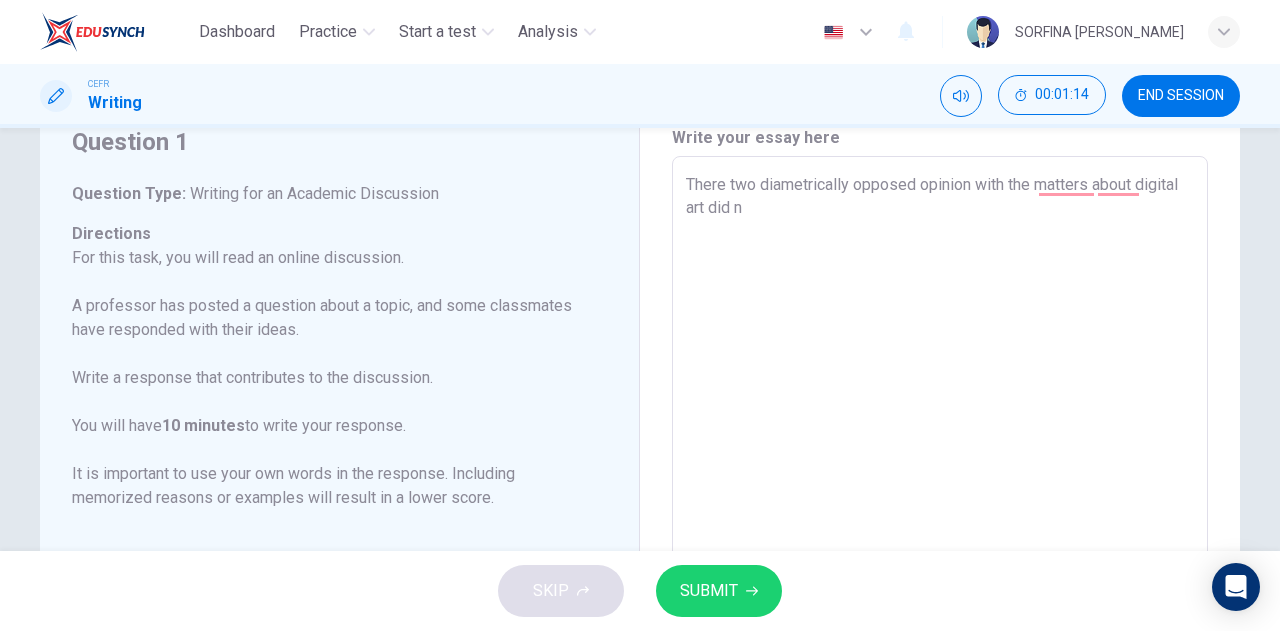type on "x" 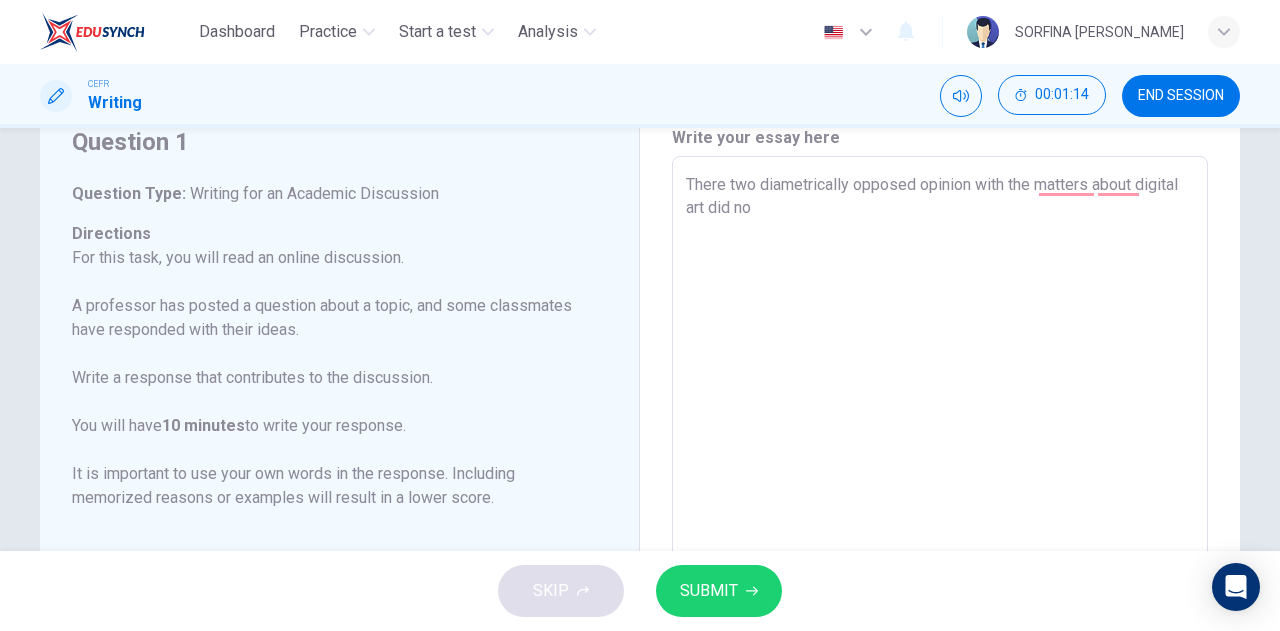 type on "x" 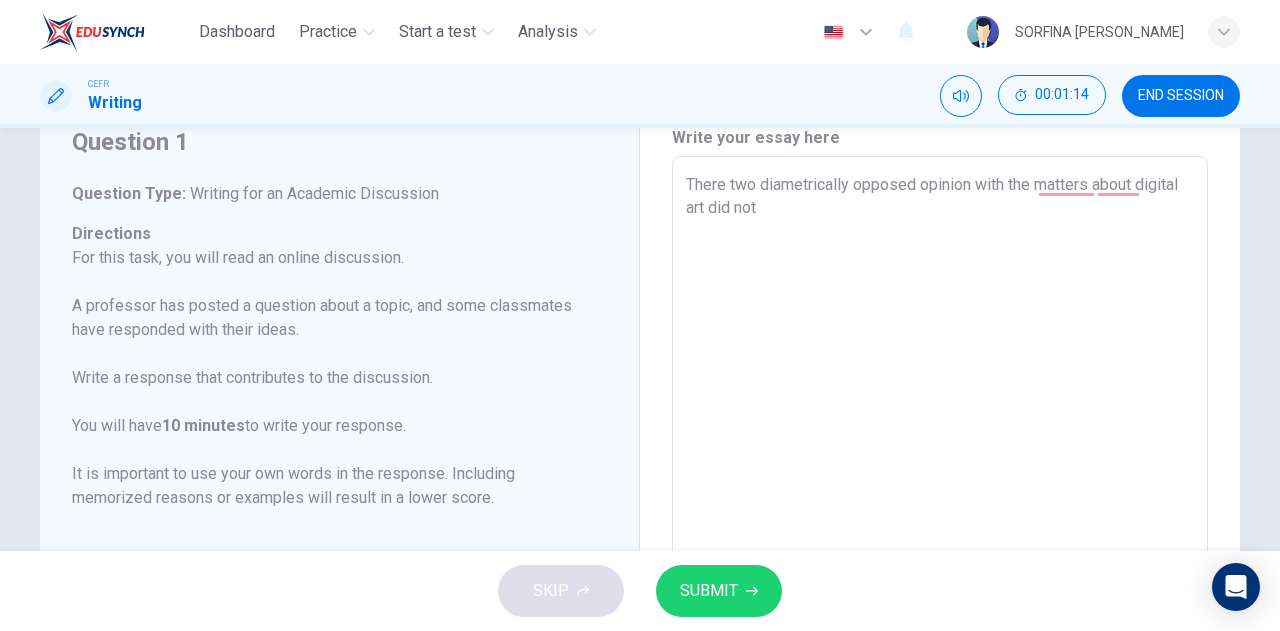 type on "x" 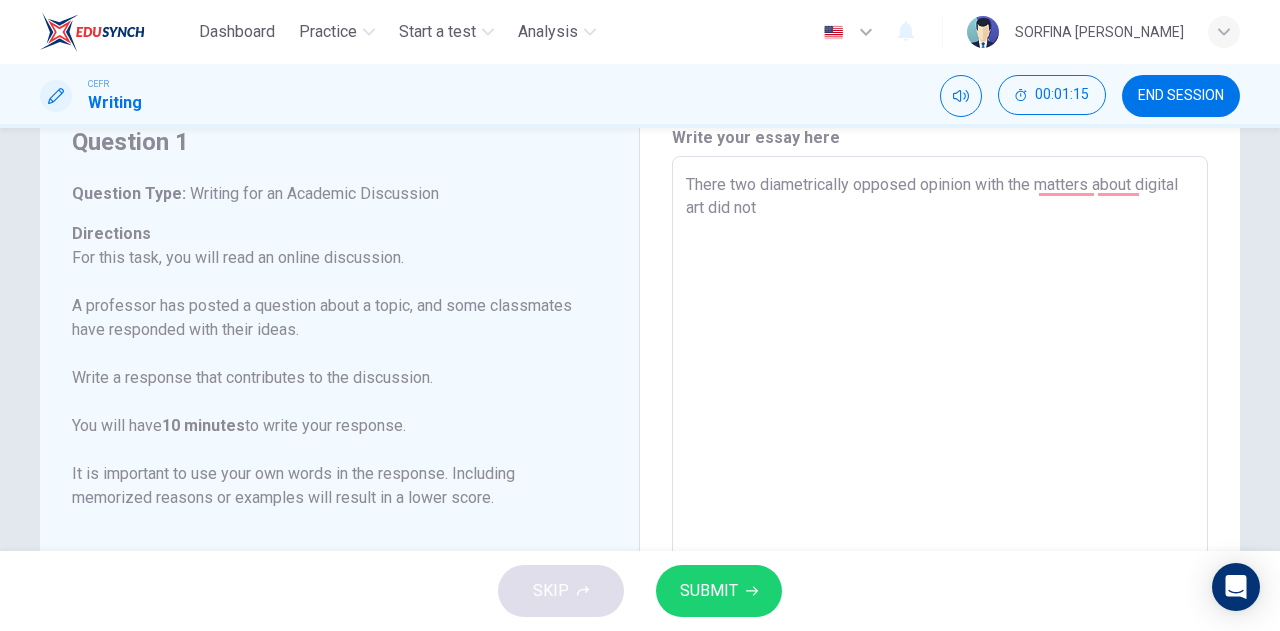 type on "There two diametrically opposed opinion with the matters about digital art did not" 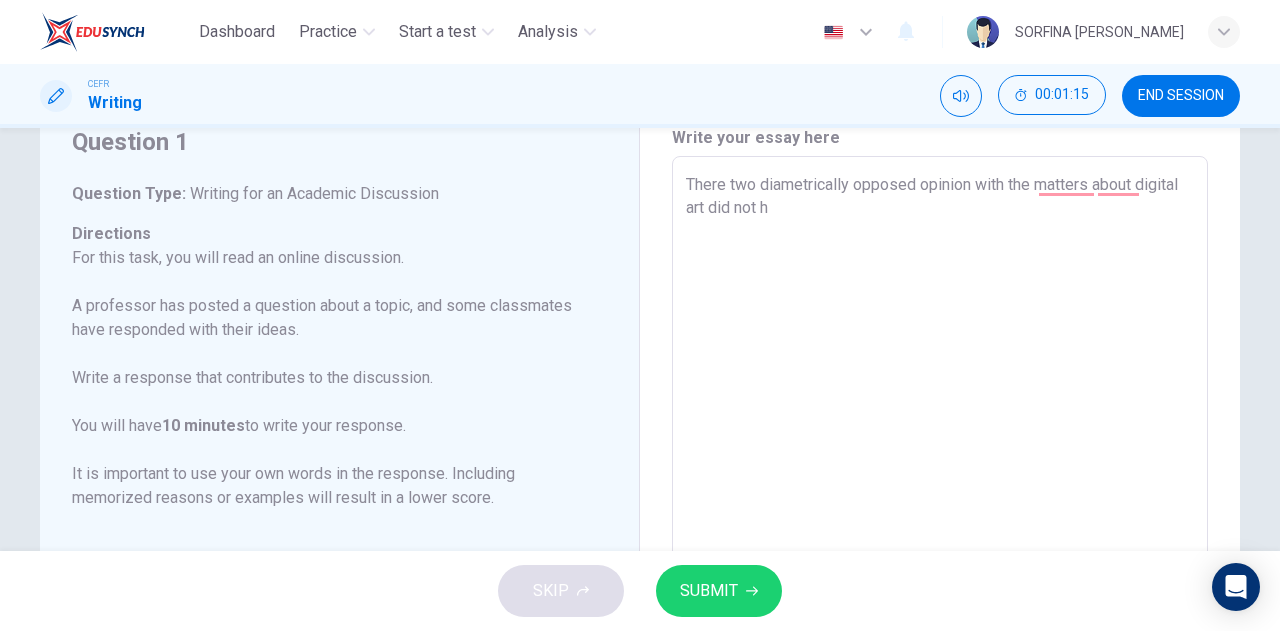 type on "There two diametrically opposed opinion with the matters about digital art did not ho" 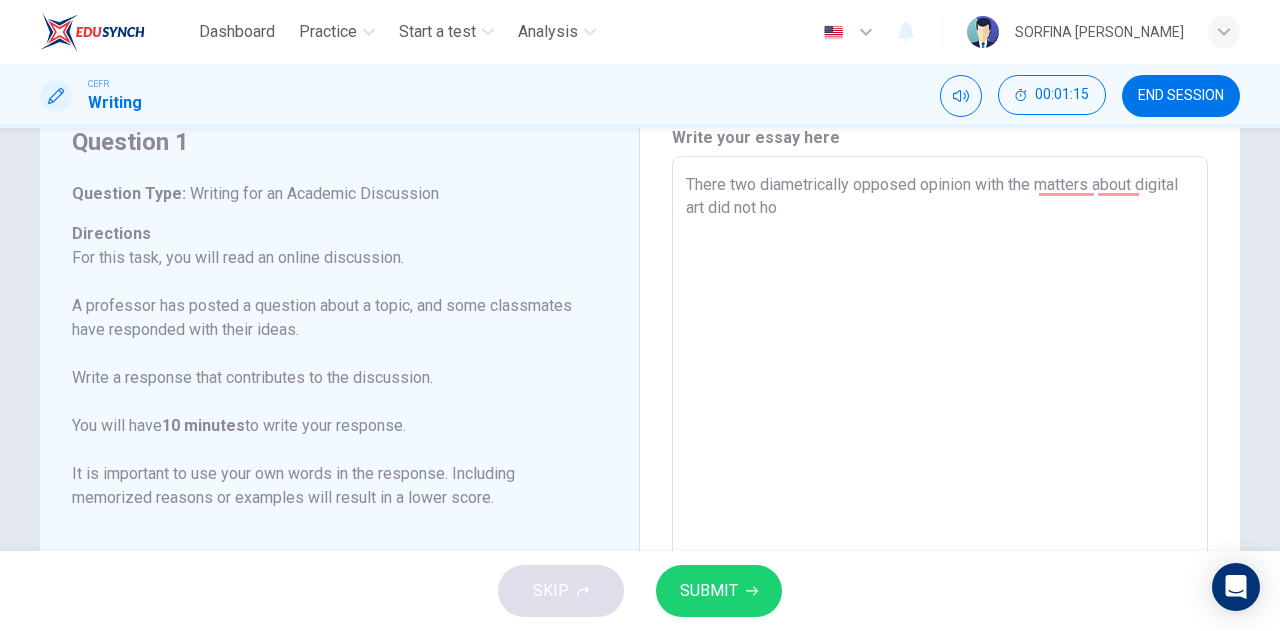 type on "x" 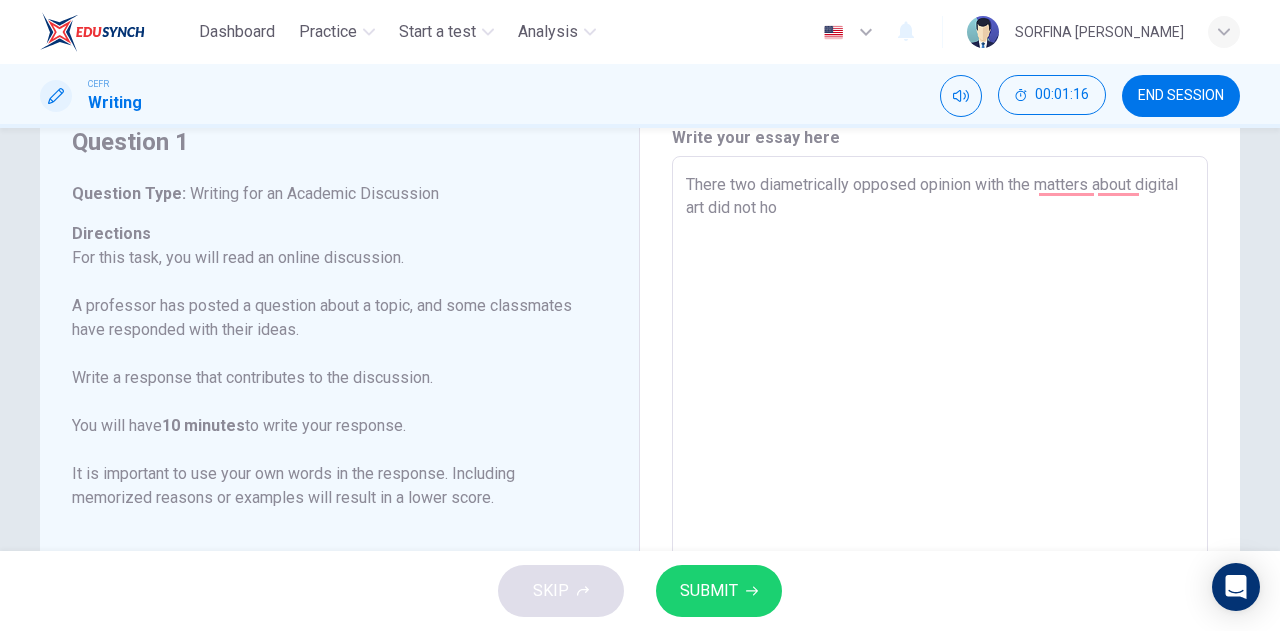 type on "There two diametrically opposed opinion with the matters about digital art did not hol" 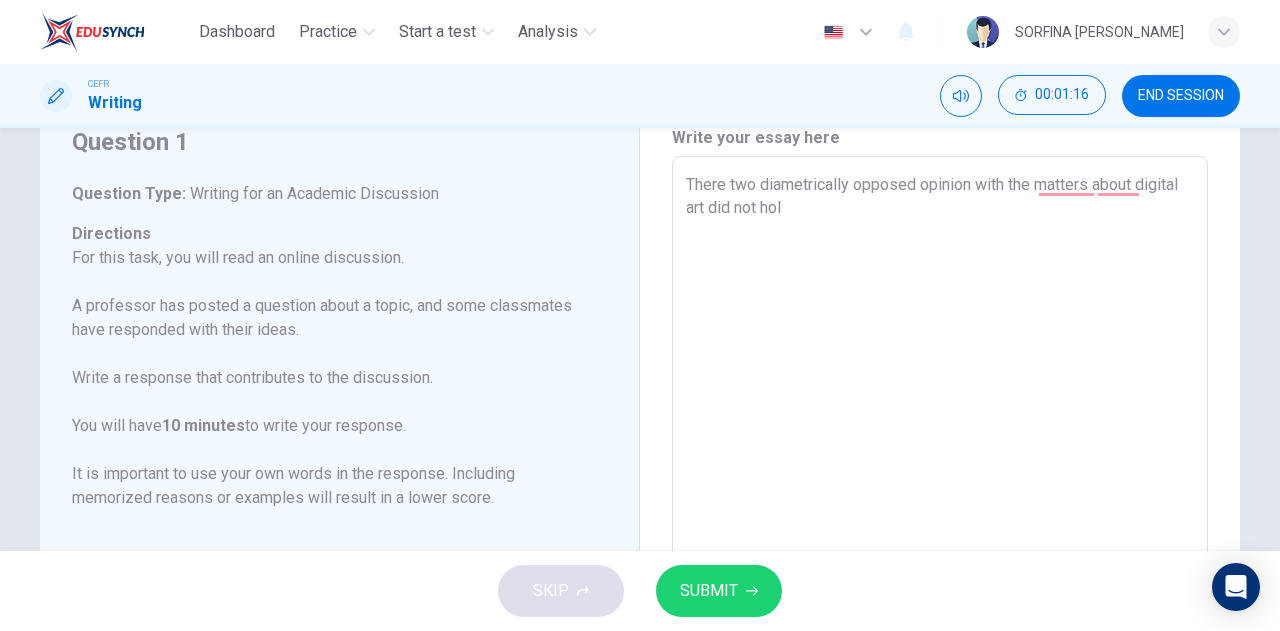 type on "x" 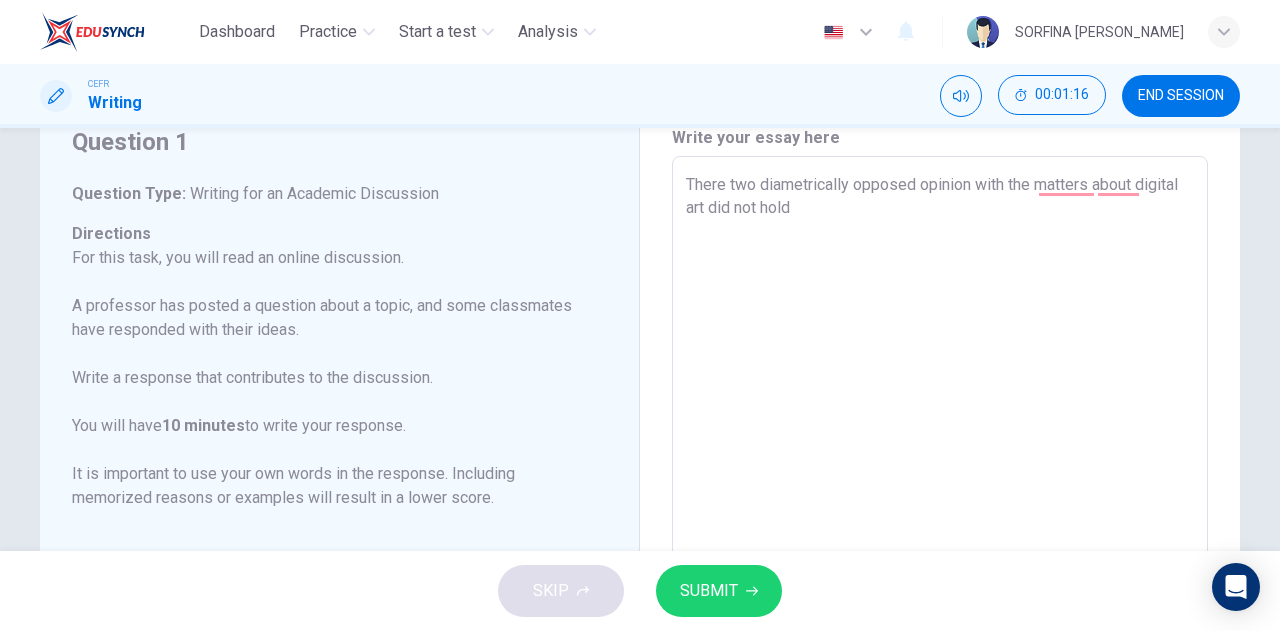 type on "x" 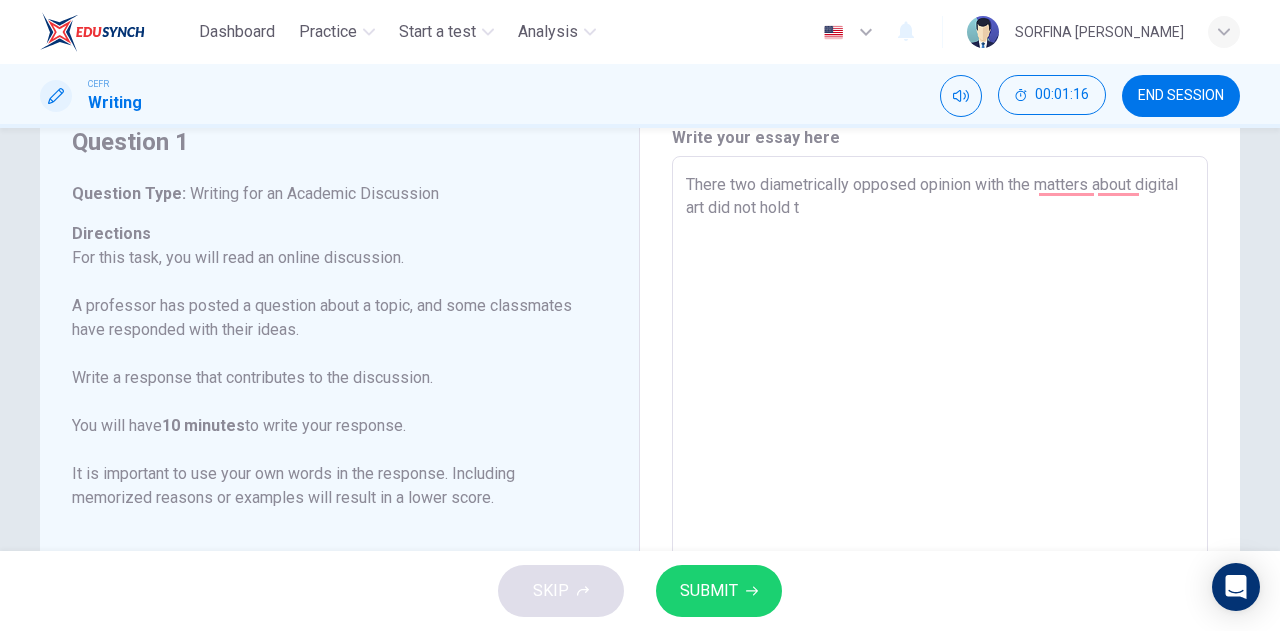 type on "There two diametrically opposed opinion with the matters about digital art did not hold th" 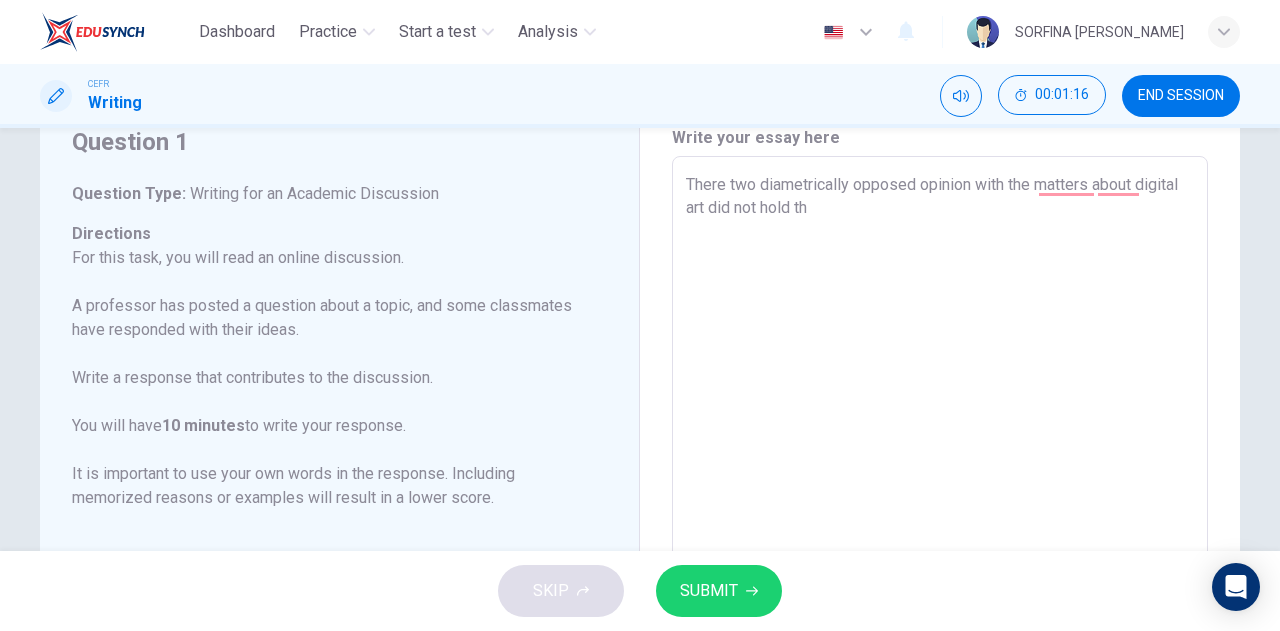 type on "x" 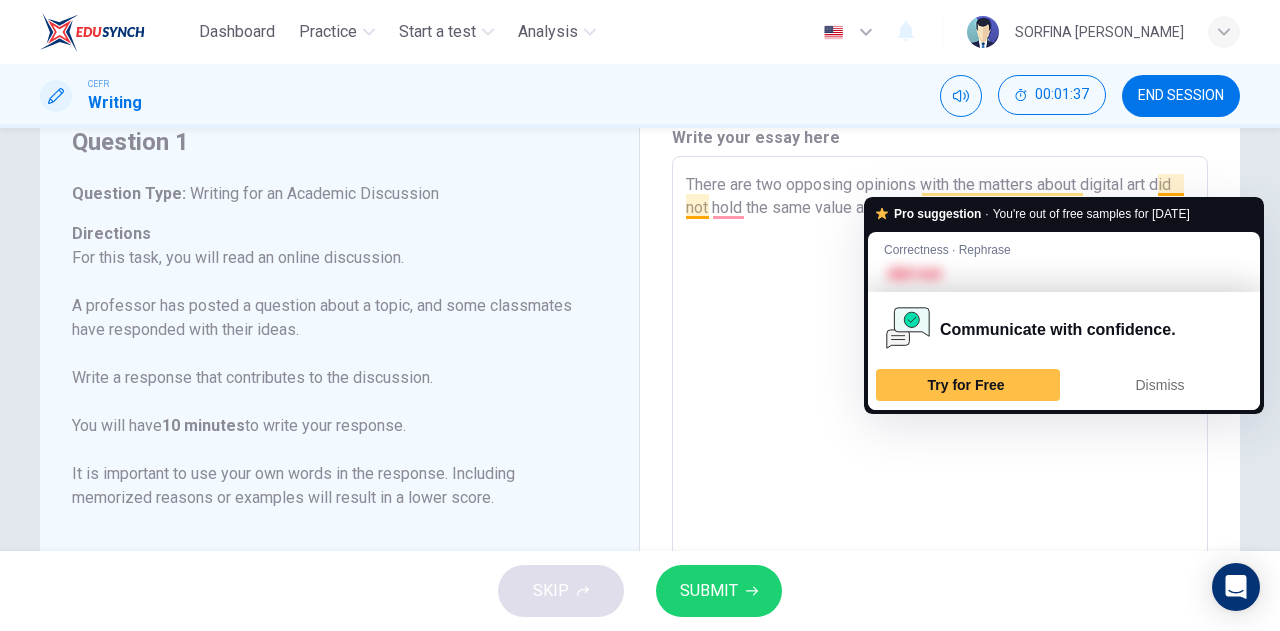 click on "There are two opposing opinions with the matters about digital art did not hold the same value as traditional art." at bounding box center (940, 490) 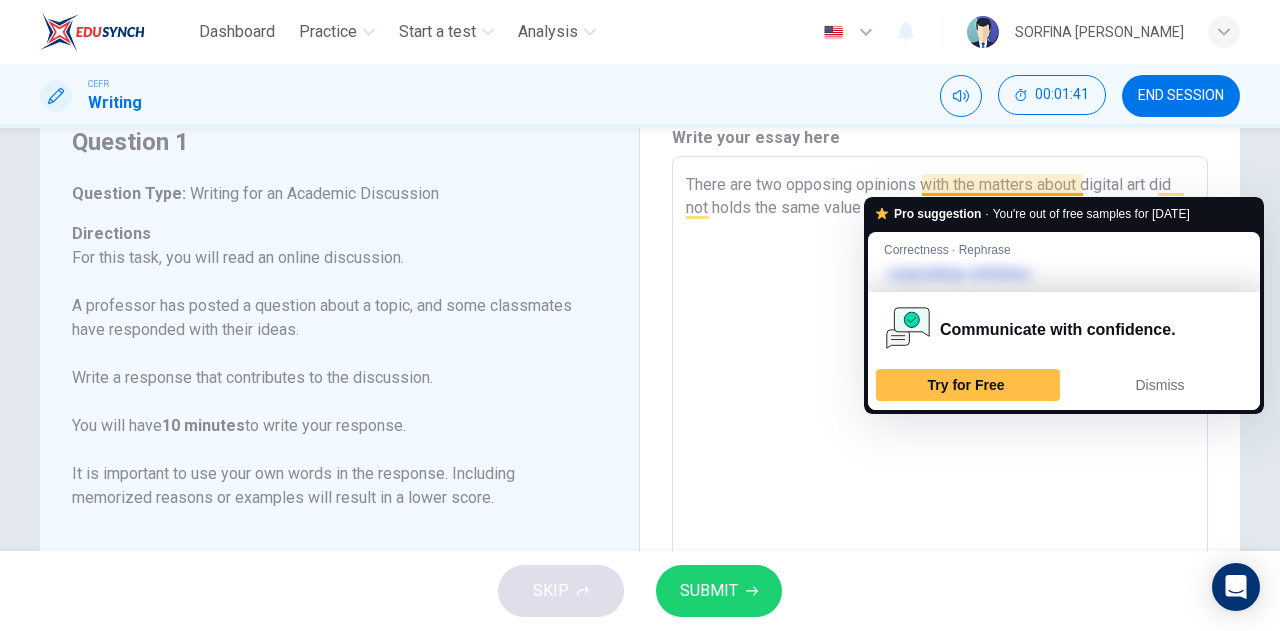 click on "There are two opposing opinions with the matters about digital art did not holds the same value as traditional art." at bounding box center [940, 490] 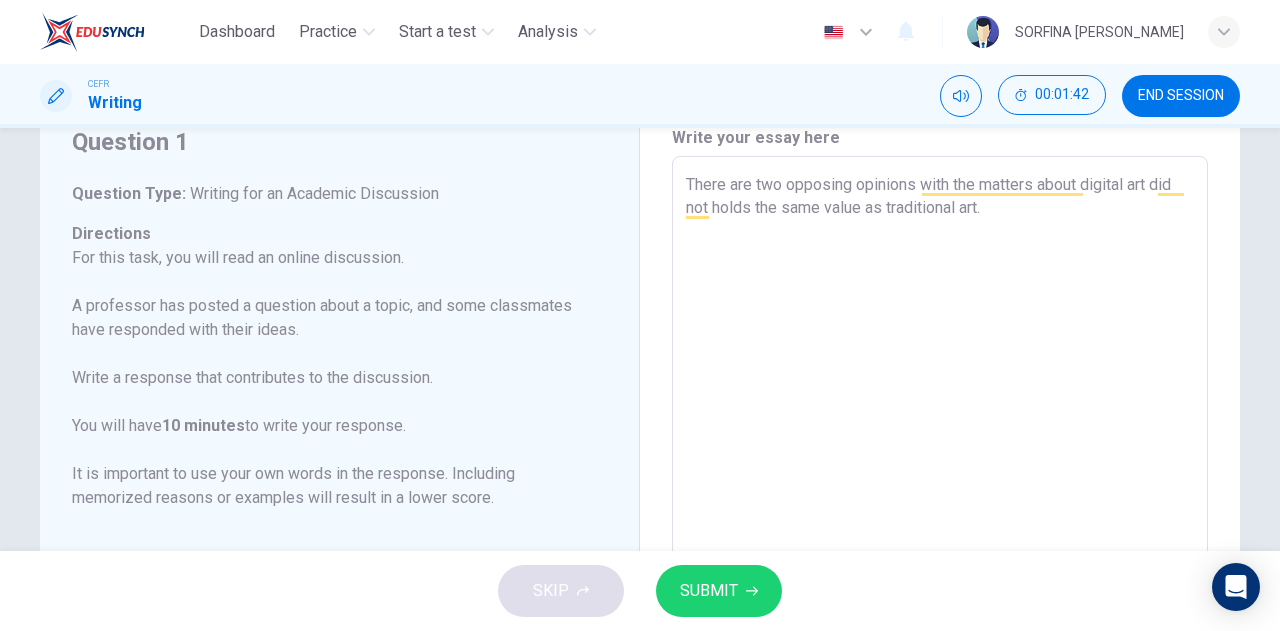 click on "There are two opposing opinions with the matters about digital art did not holds the same value as traditional art." at bounding box center [940, 490] 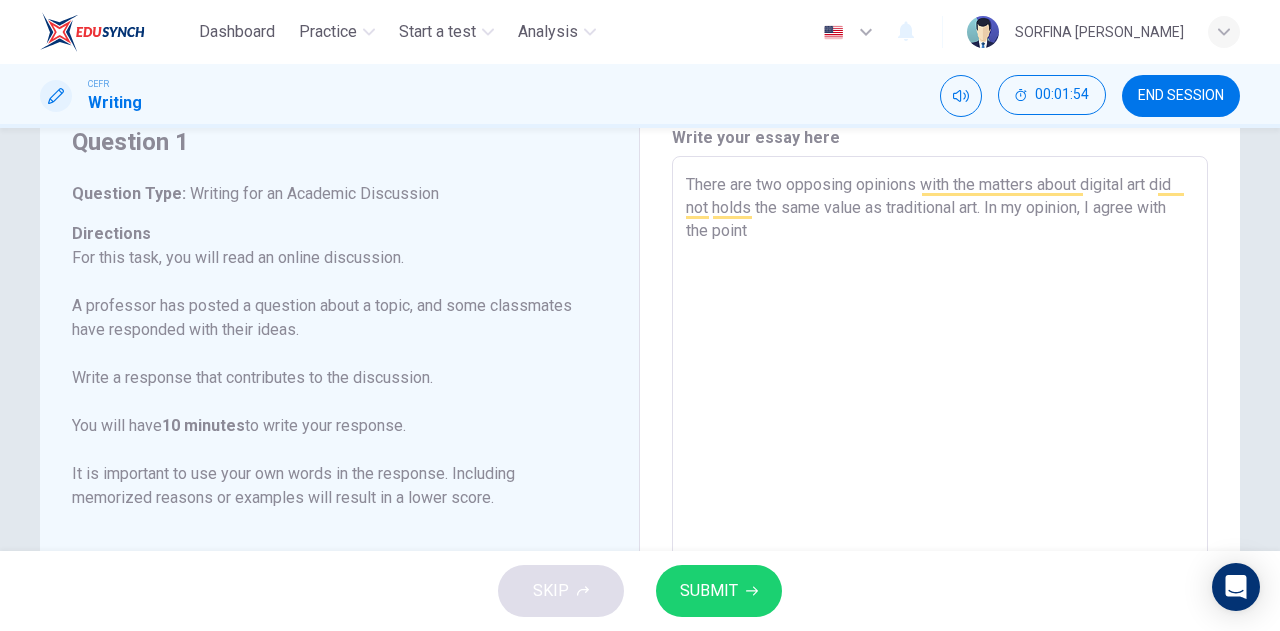 scroll, scrollTop: 222, scrollLeft: 0, axis: vertical 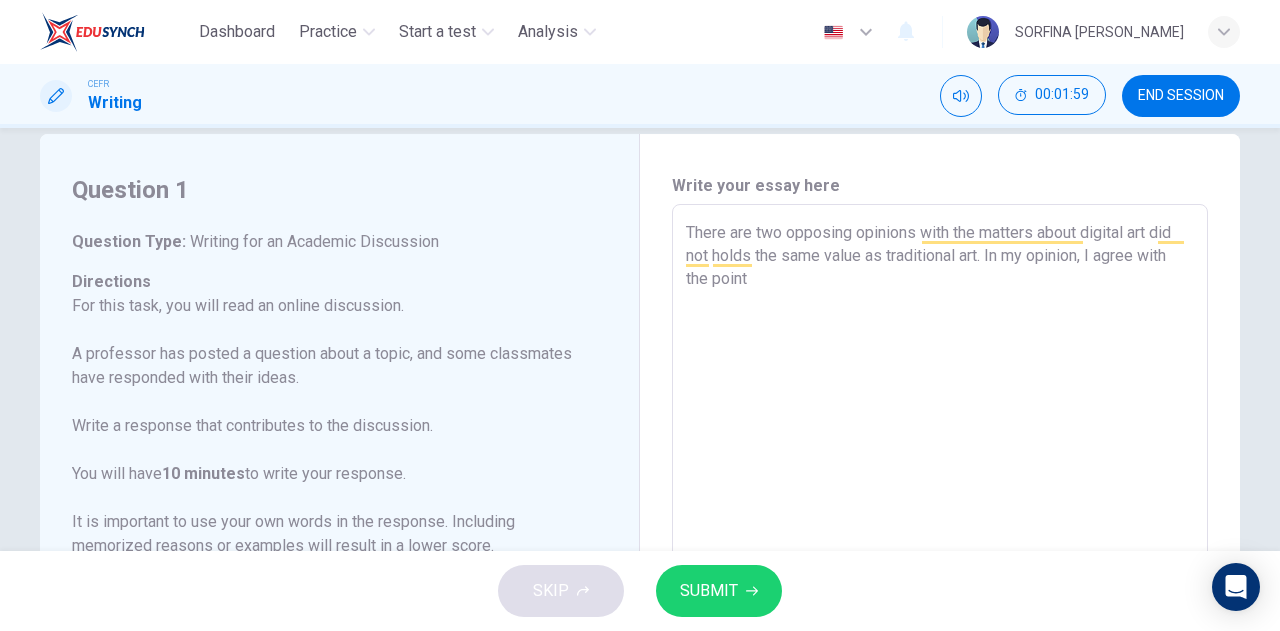 click on "There are two opposing opinions with the matters about digital art did not holds the same value as traditional art. In my opinion, I agree with the point" at bounding box center [940, 538] 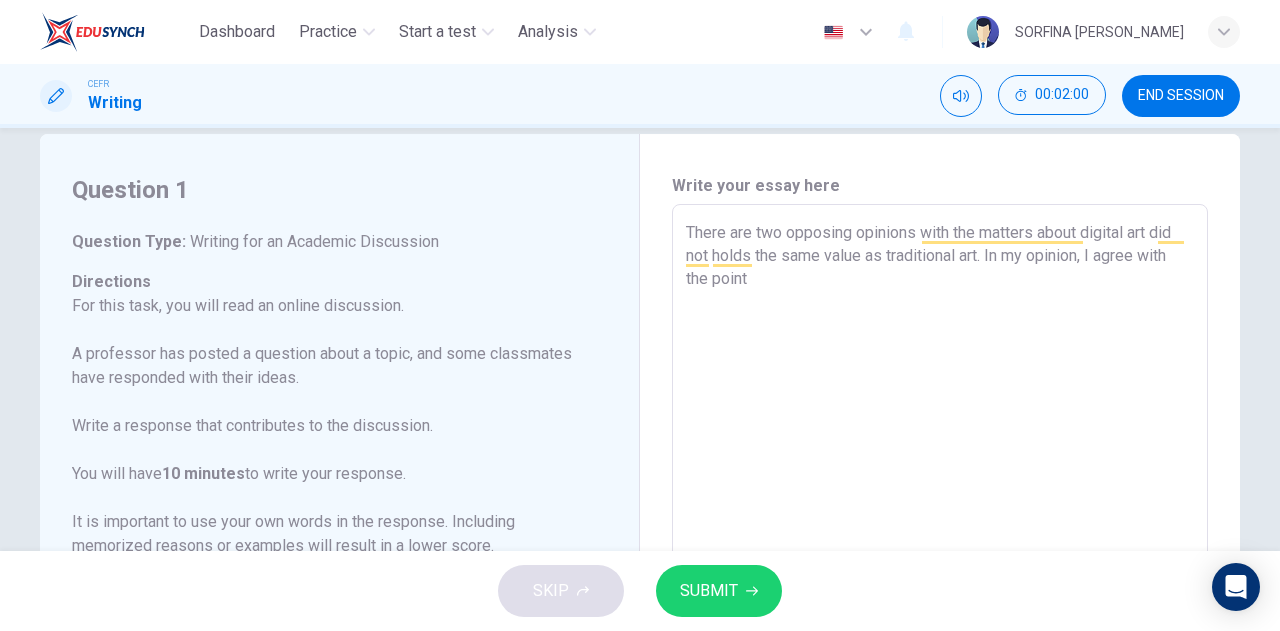 click on "There are two opposing opinions with the matters about digital art did not holds the same value as traditional art. In my opinion, I agree with the point" at bounding box center (940, 538) 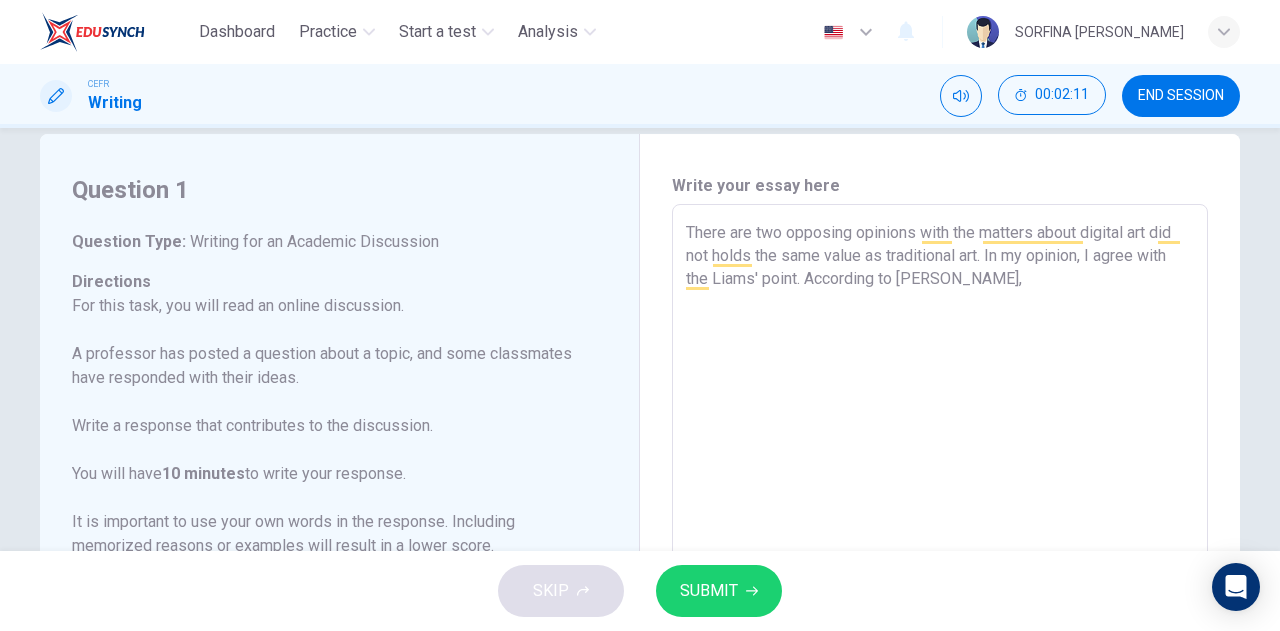 click on "There are two opposing opinions with the matters about digital art did not holds the same value as traditional art. In my opinion, I agree with the Liams' point. According to Liam," at bounding box center (940, 538) 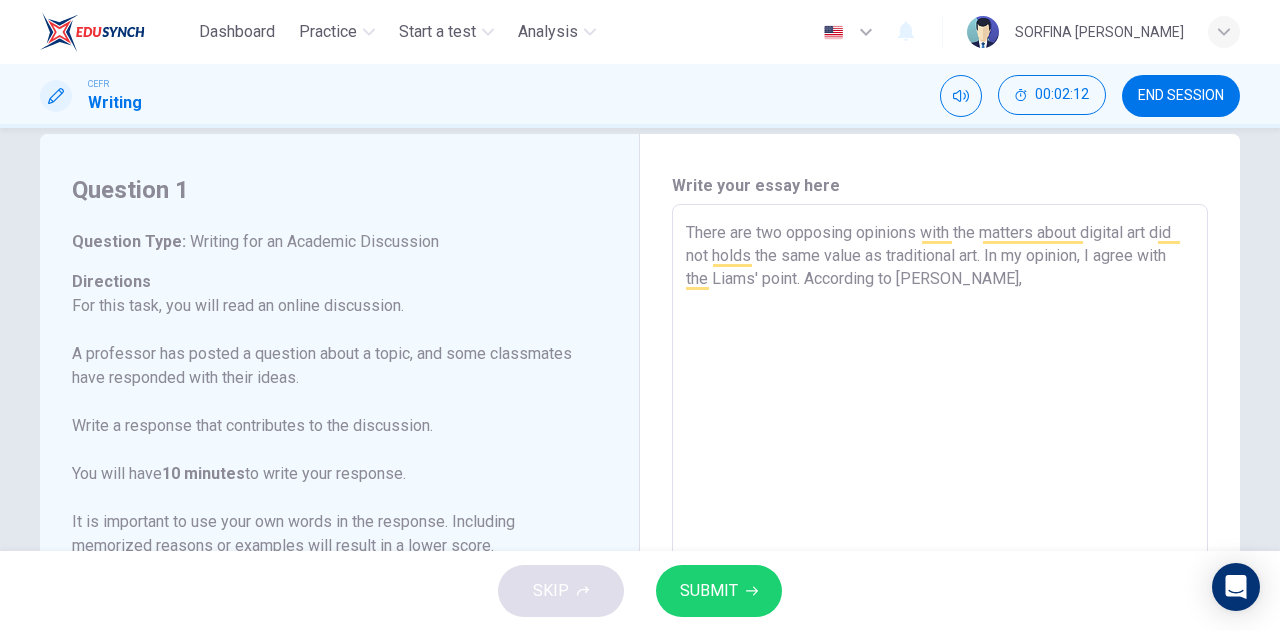 click on "There are two opposing opinions with the matters about digital art did not holds the same value as traditional art. In my opinion, I agree with the Liams' point. According to Liam," at bounding box center [940, 538] 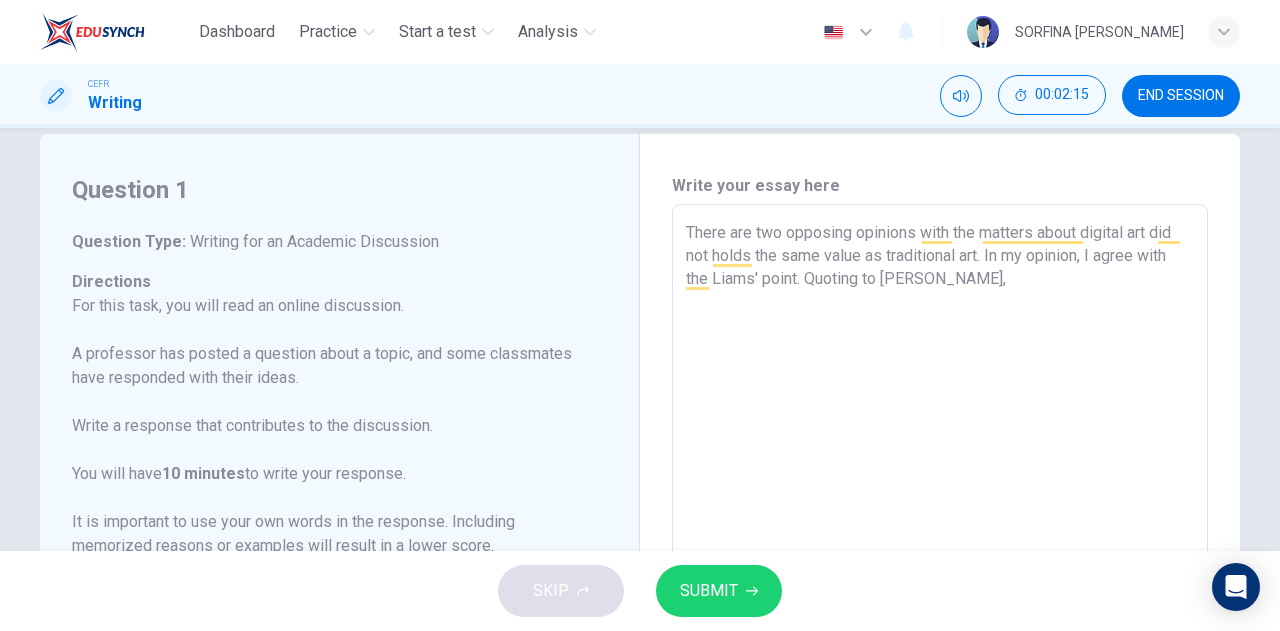 click on "There are two opposing opinions with the matters about digital art did not holds the same value as traditional art. In my opinion, I agree with the Liams' point. Quoting to Liam," at bounding box center (940, 538) 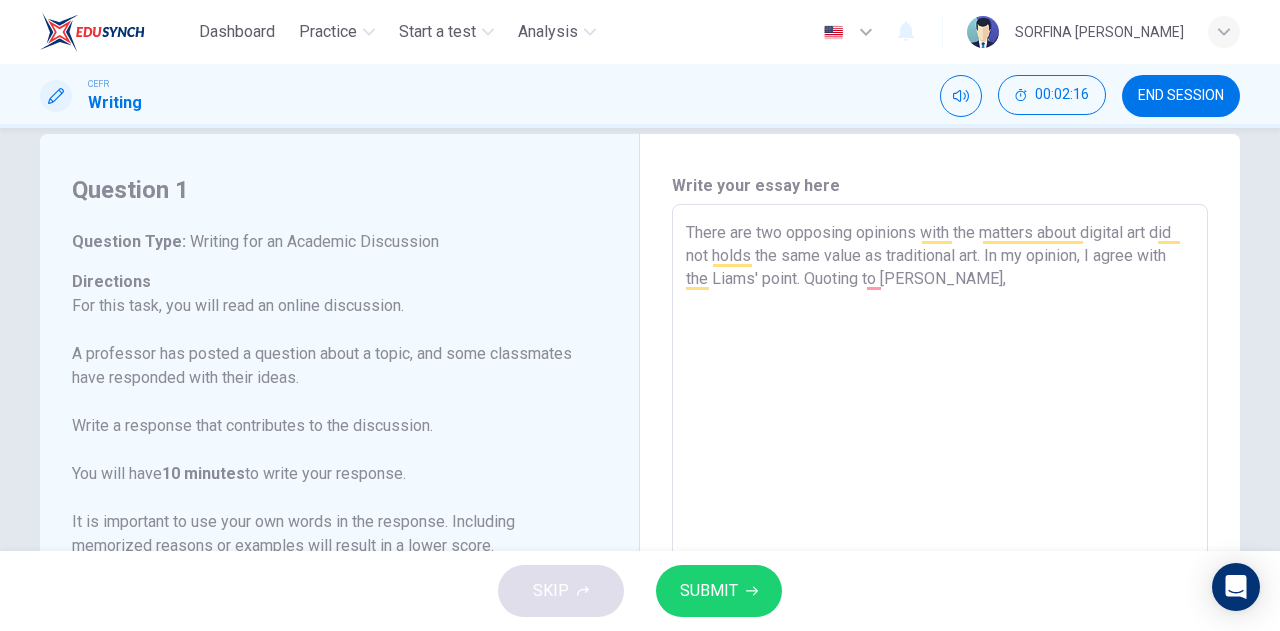 click on "There are two opposing opinions with the matters about digital art did not holds the same value as traditional art. In my opinion, I agree with the Liams' point. Quoting to Liam," at bounding box center [940, 538] 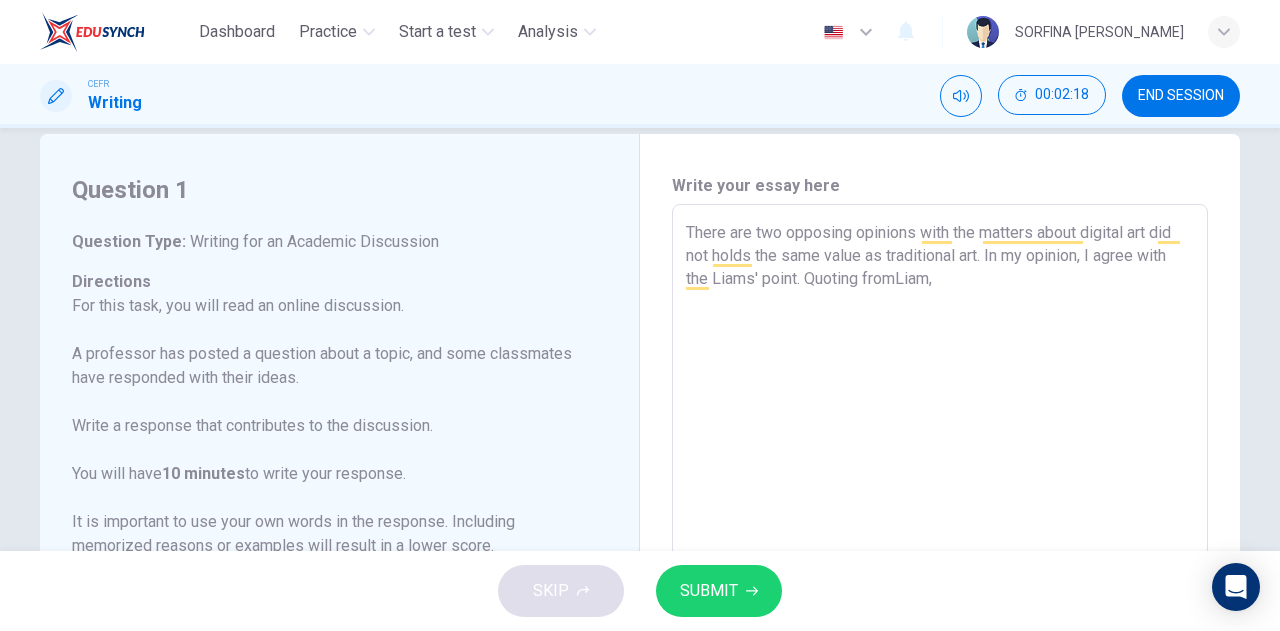 click on "There are two opposing opinions with the matters about digital art did not holds the same value as traditional art. In my opinion, I agree with the Liams' point. Quoting fromLiam," at bounding box center (940, 538) 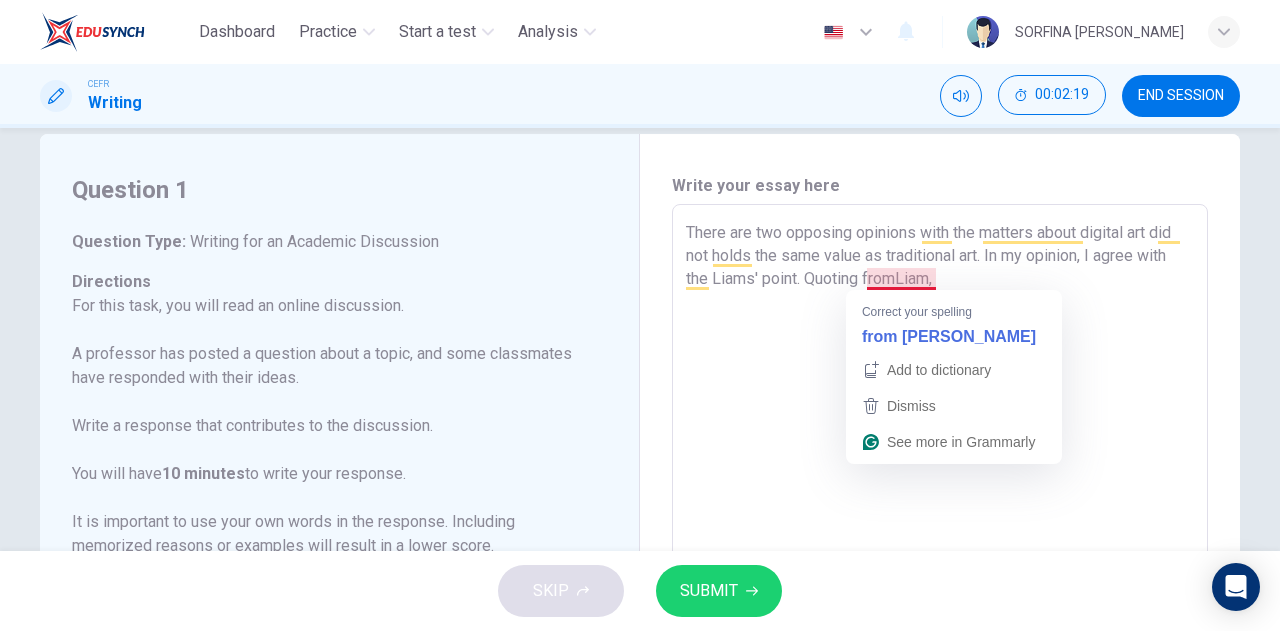 click on "There are two opposing opinions with the matters about digital art did not holds the same value as traditional art. In my opinion, I agree with the Liams' point. Quoting fromLiam," at bounding box center [940, 538] 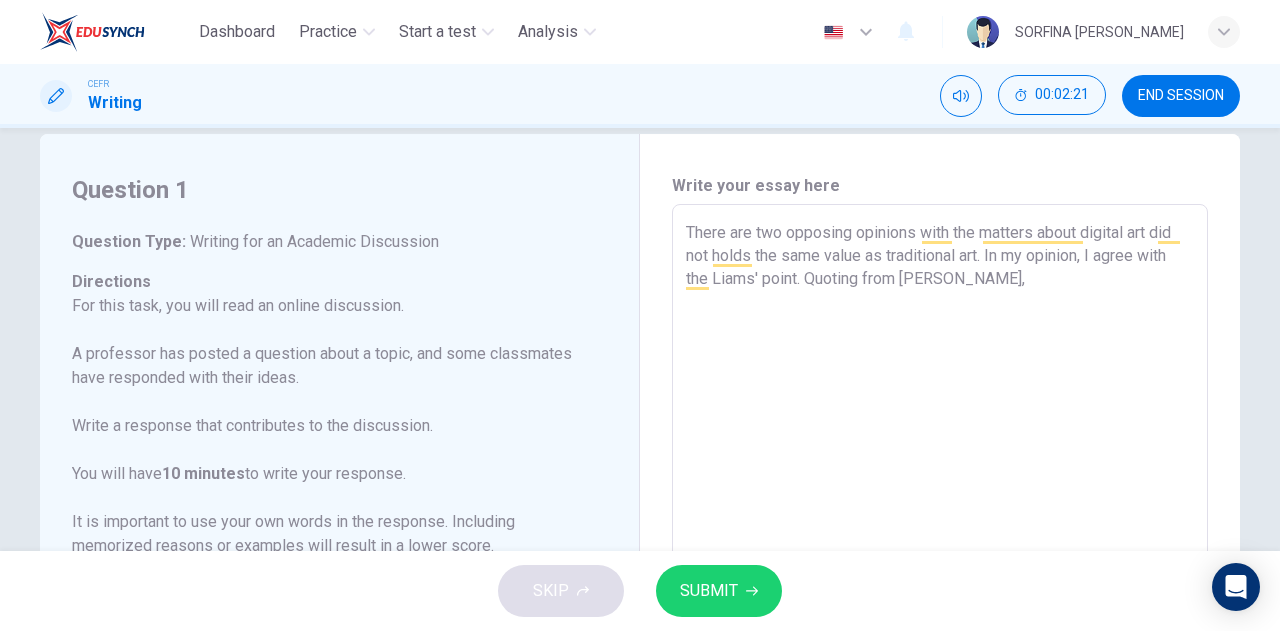 click on "There are two opposing opinions with the matters about digital art did not holds the same value as traditional art. In my opinion, I agree with the Liams' point. Quoting from Liam," at bounding box center [940, 538] 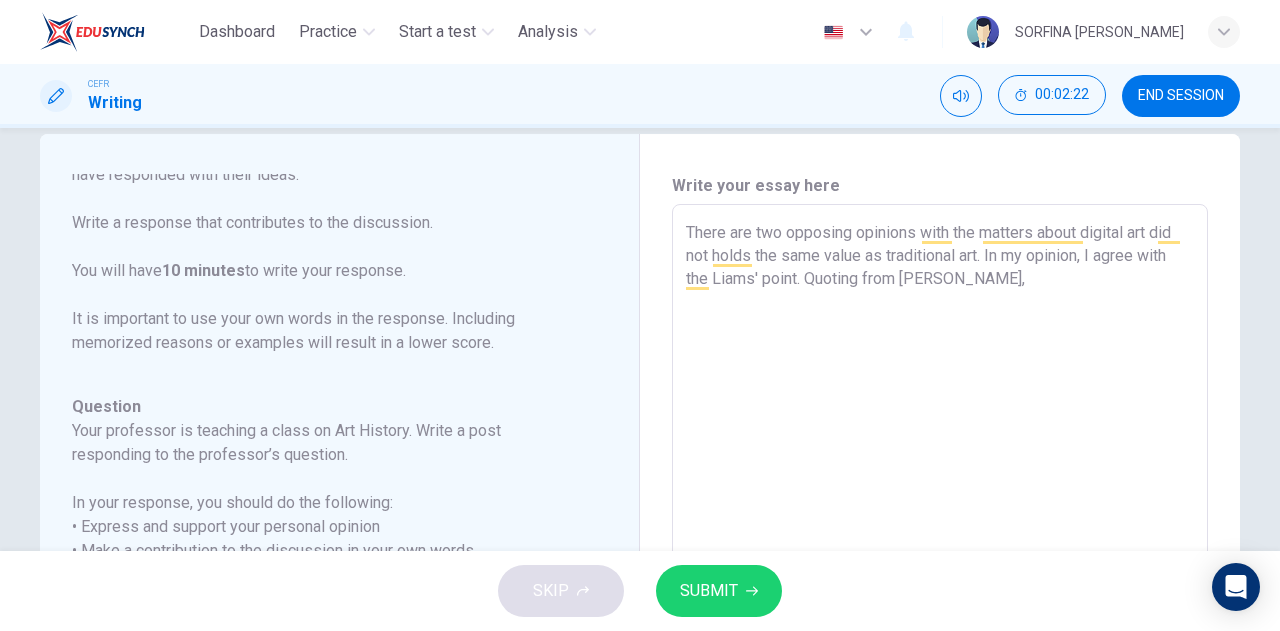 scroll, scrollTop: 222, scrollLeft: 0, axis: vertical 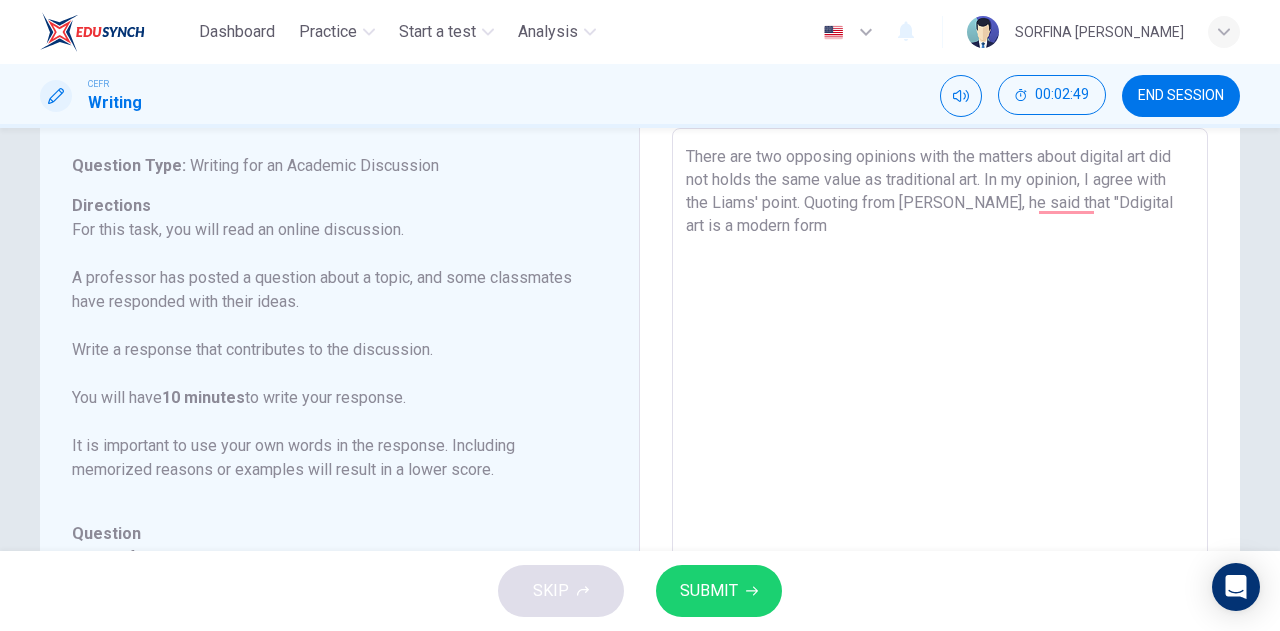 click on "There are two opposing opinions with the matters about digital art did not holds the same value as traditional art. In my opinion, I agree with the Liams' point. Quoting from Liam, he said that "Ddigital art is a modern form" at bounding box center [940, 462] 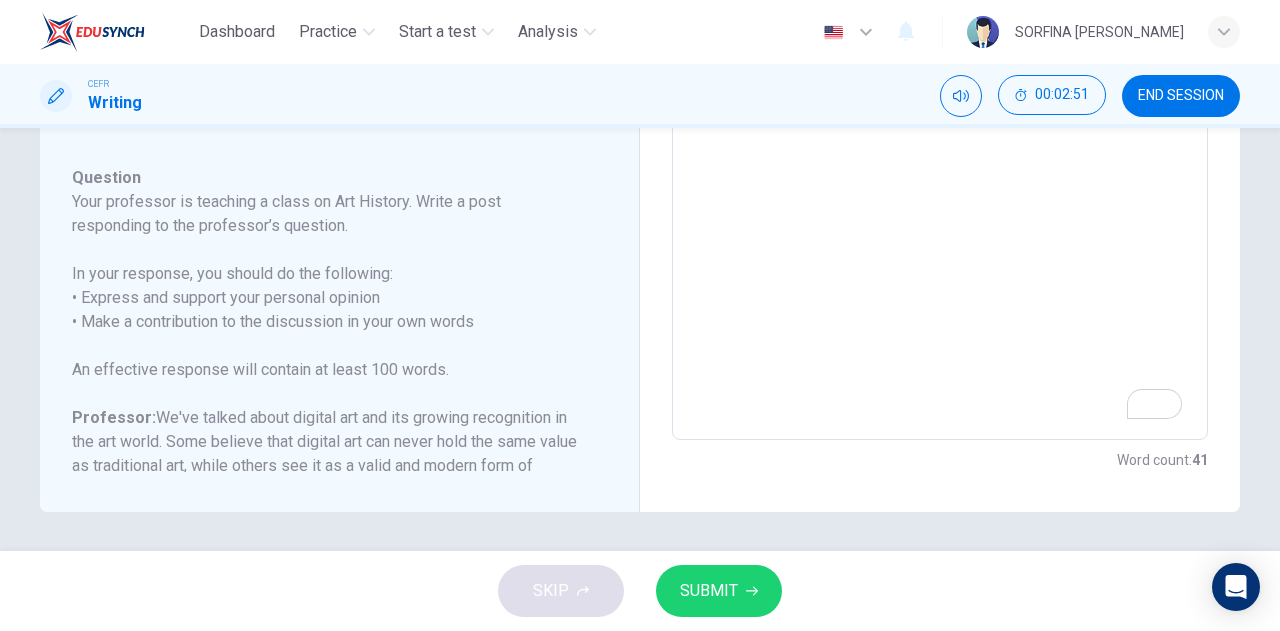 scroll, scrollTop: 466, scrollLeft: 0, axis: vertical 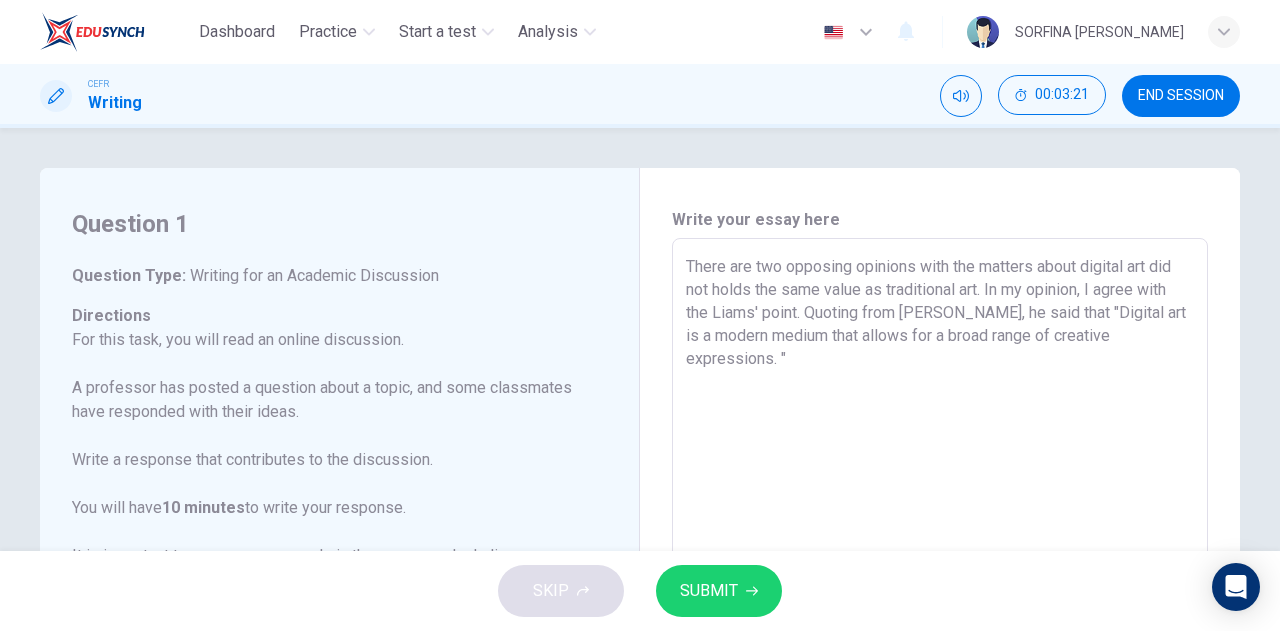 click on "There are two opposing opinions with the matters about digital art did not holds the same value as traditional art. In my opinion, I agree with the Liams' point. Quoting from Liam, he said that "Digital art is a modern medium that allows for a broad range of creative expressions. "" at bounding box center (940, 572) 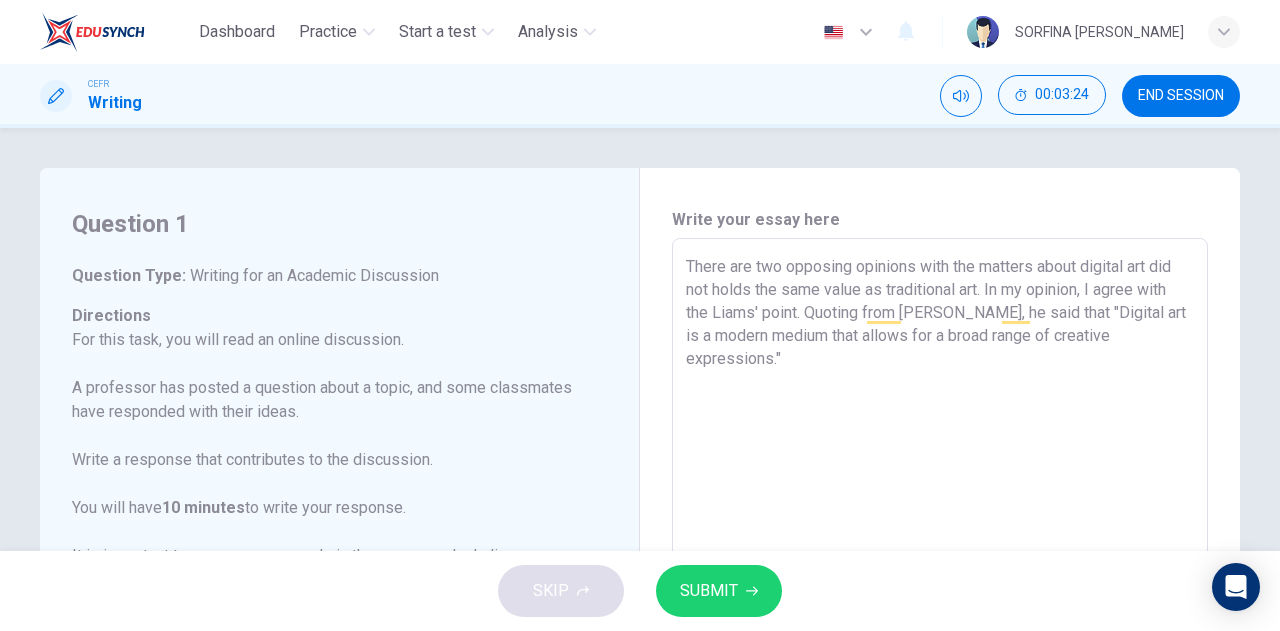 click on "There are two opposing opinions with the matters about digital art did not holds the same value as traditional art. In my opinion, I agree with the Liams' point. Quoting from Liam, he said that "Digital art is a modern medium that allows for a broad range of creative expressions."" at bounding box center (940, 572) 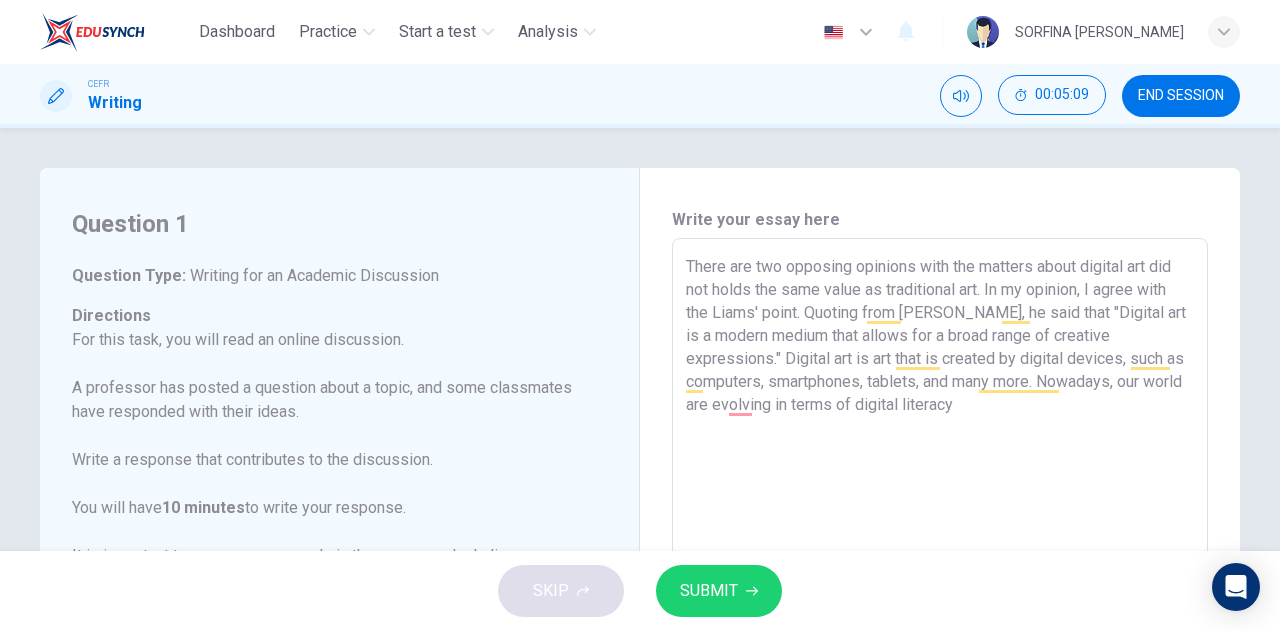 scroll, scrollTop: 0, scrollLeft: 0, axis: both 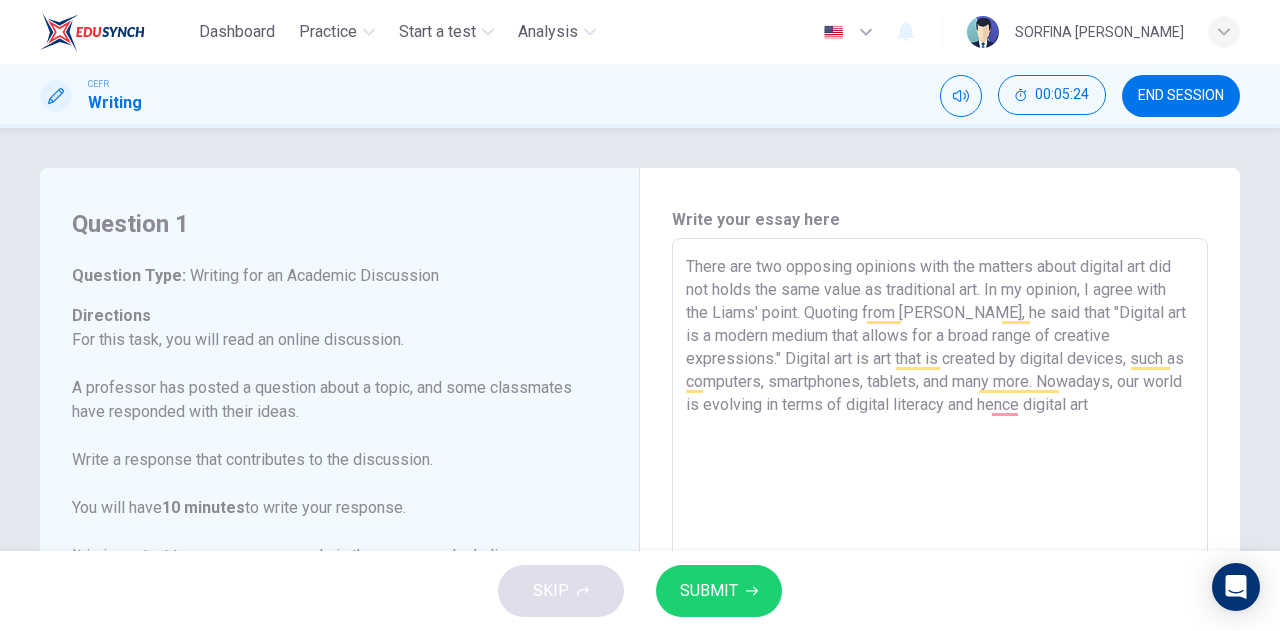 click on "There are two opposing opinions with the matters about digital art did not holds the same value as traditional art. In my opinion, I agree with the Liams' point. Quoting from [PERSON_NAME], he said that "Digital art is a modern medium that allows for a broad range of creative expressions." Digital art is art that is created by digital devices, such as computers, smartphones, tablets, and many more. Nowadays, our world is evolving in terms of digital literacy and hence digital art" at bounding box center (940, 572) 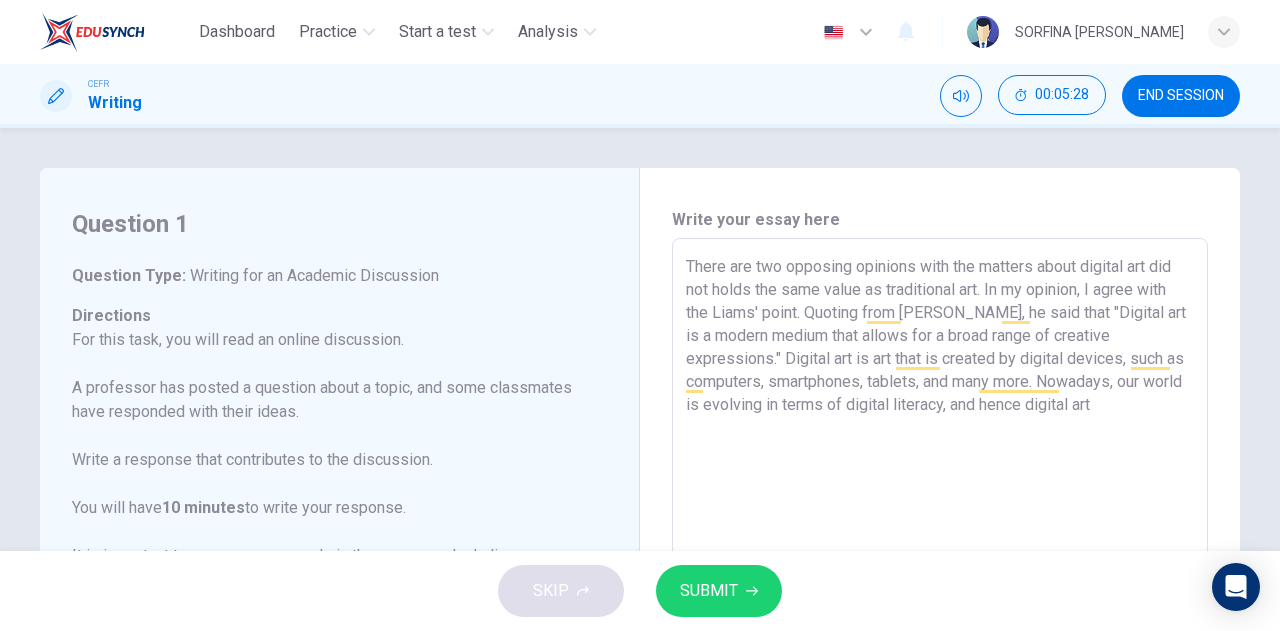 click on "There are two opposing opinions with the matters about digital art did not holds the same value as traditional art. In my opinion, I agree with the Liams' point. Quoting from [PERSON_NAME], he said that "Digital art is a modern medium that allows for a broad range of creative expressions." Digital art is art that is created by digital devices, such as computers, smartphones, tablets, and many more. Nowadays, our world is evolving in terms of digital literacy, and hence digital art" at bounding box center (940, 572) 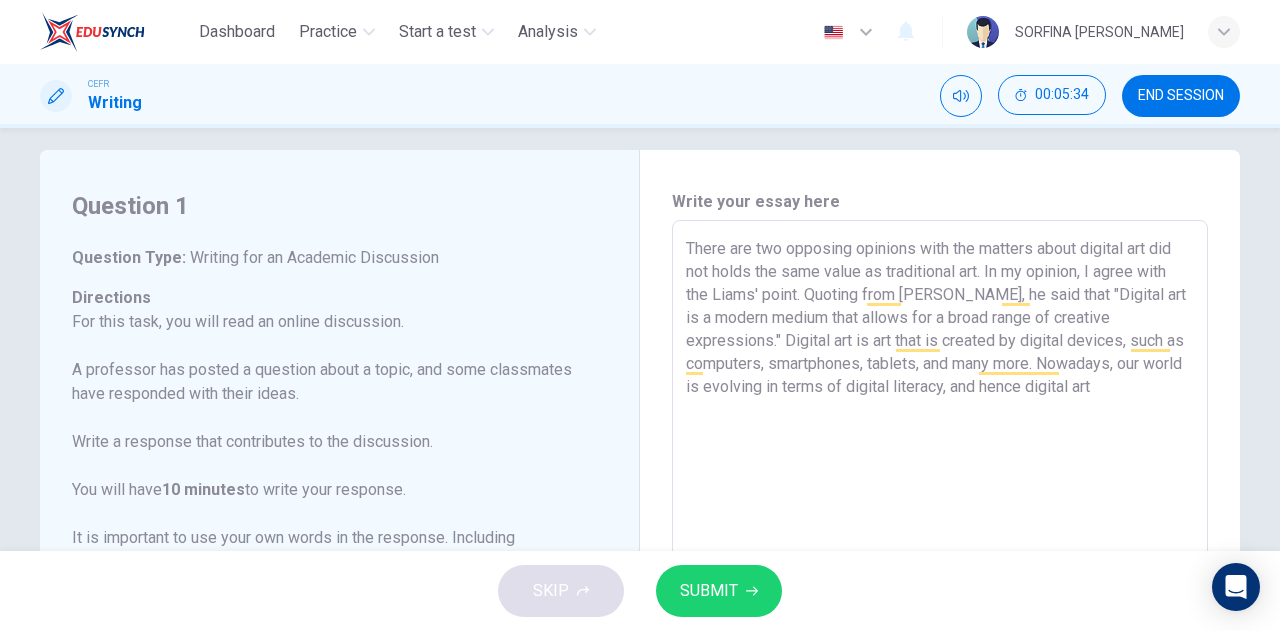 scroll, scrollTop: 0, scrollLeft: 0, axis: both 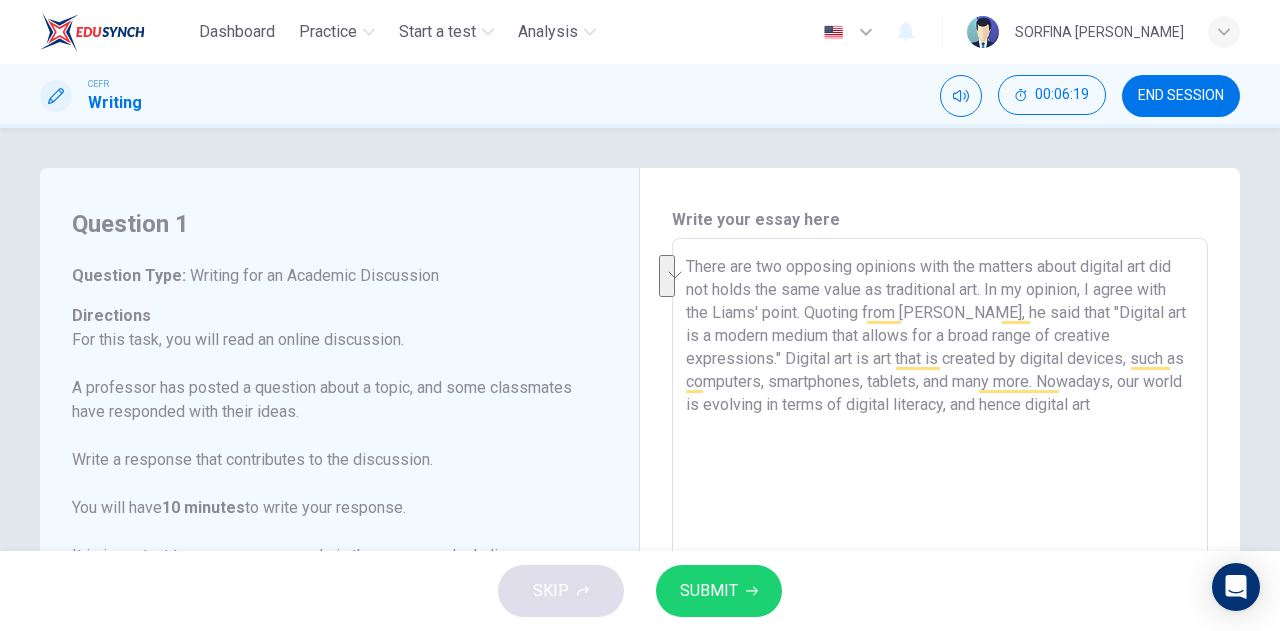 drag, startPoint x: 1152, startPoint y: 406, endPoint x: 1060, endPoint y: 380, distance: 95.60335 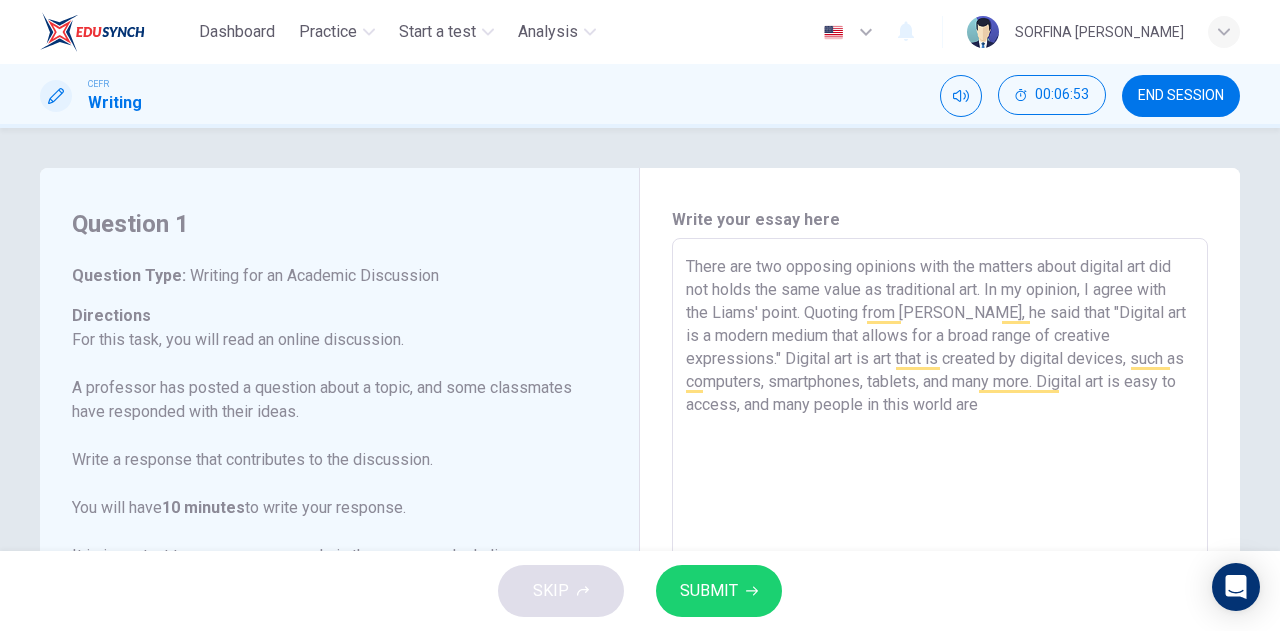 click on "There are two opposing opinions with the matters about digital art did not holds the same value as traditional art. In my opinion, I agree with the Liams' point. Quoting from [PERSON_NAME], he said that "Digital art is a modern medium that allows for a broad range of creative expressions." Digital art is art that is created by digital devices, such as computers, smartphones, tablets, and many more. Digital art is easy to access, and many people in this world are" at bounding box center [940, 572] 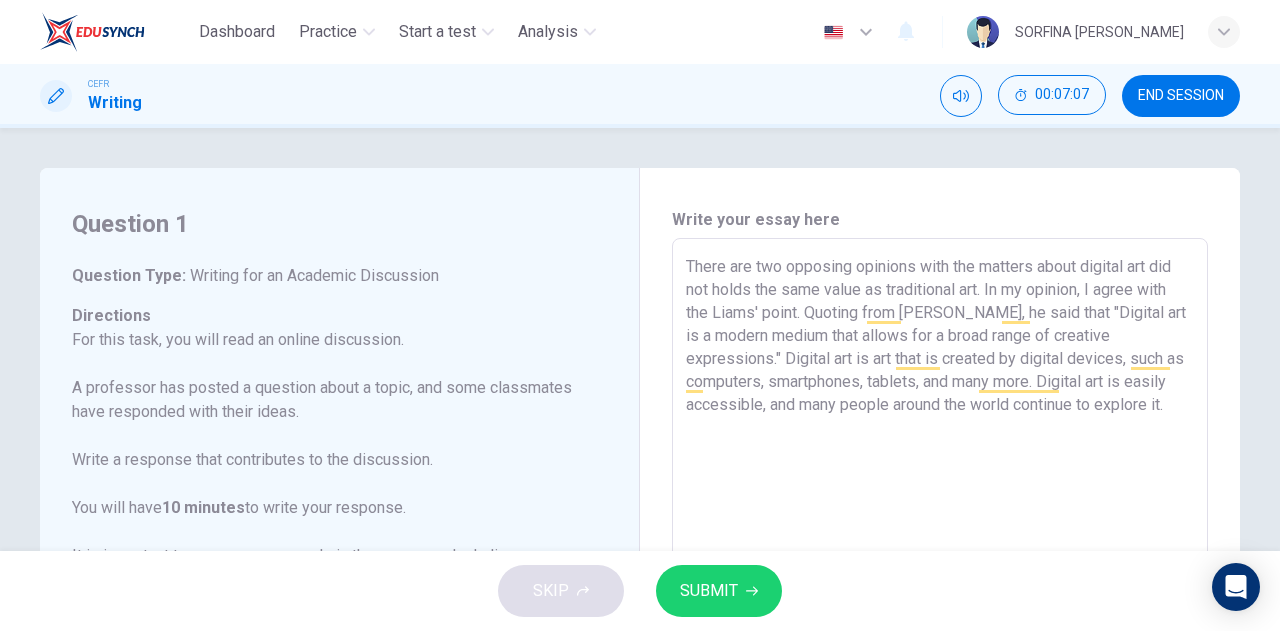 click on "There are two opposing opinions with the matters about digital art did not holds the same value as traditional art. In my opinion, I agree with the Liams' point. Quoting from [PERSON_NAME], he said that "Digital art is a modern medium that allows for a broad range of creative expressions." Digital art is art that is created by digital devices, such as computers, smartphones, tablets, and many more. Digital art is easily accessible, and many people around the world continue to explore it." at bounding box center [940, 572] 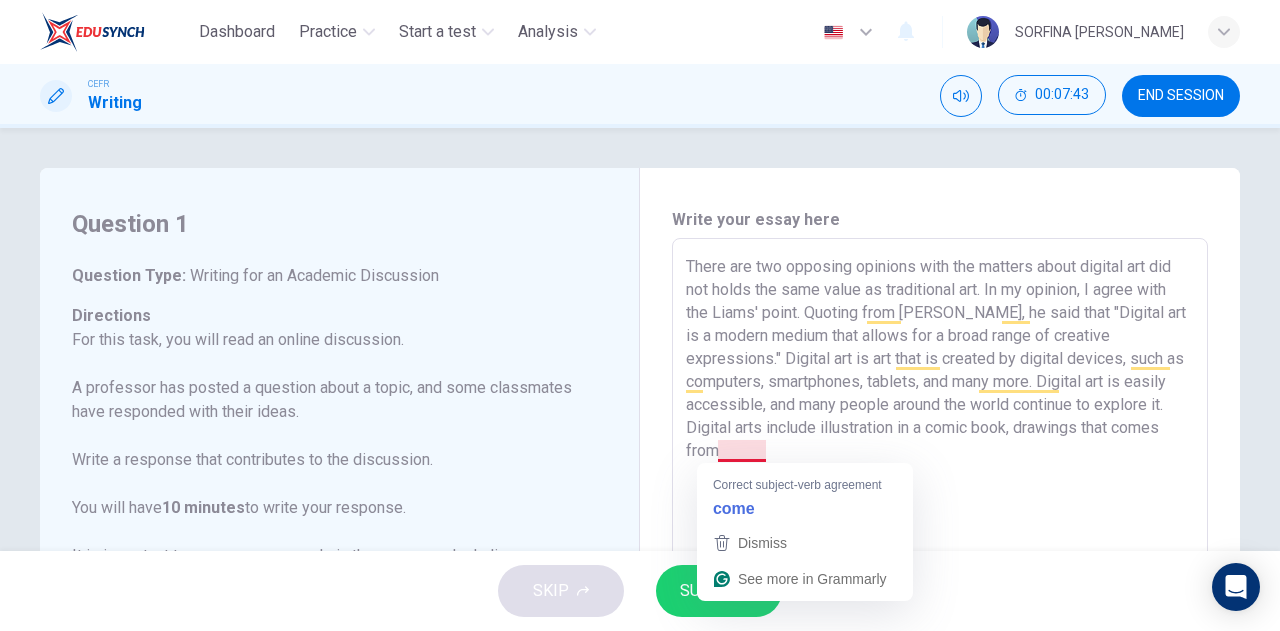 click on "There are two opposing opinions with the matters about digital art did not holds the same value as traditional art. In my opinion, I agree with the Liams' point. Quoting from [PERSON_NAME], he said that "Digital art is a modern medium that allows for a broad range of creative expressions." Digital art is art that is created by digital devices, such as computers, smartphones, tablets, and many more. Digital art is easily accessible, and many people around the world continue to explore it. Digital arts include illustration in a comic book, drawings that comes from" at bounding box center [940, 572] 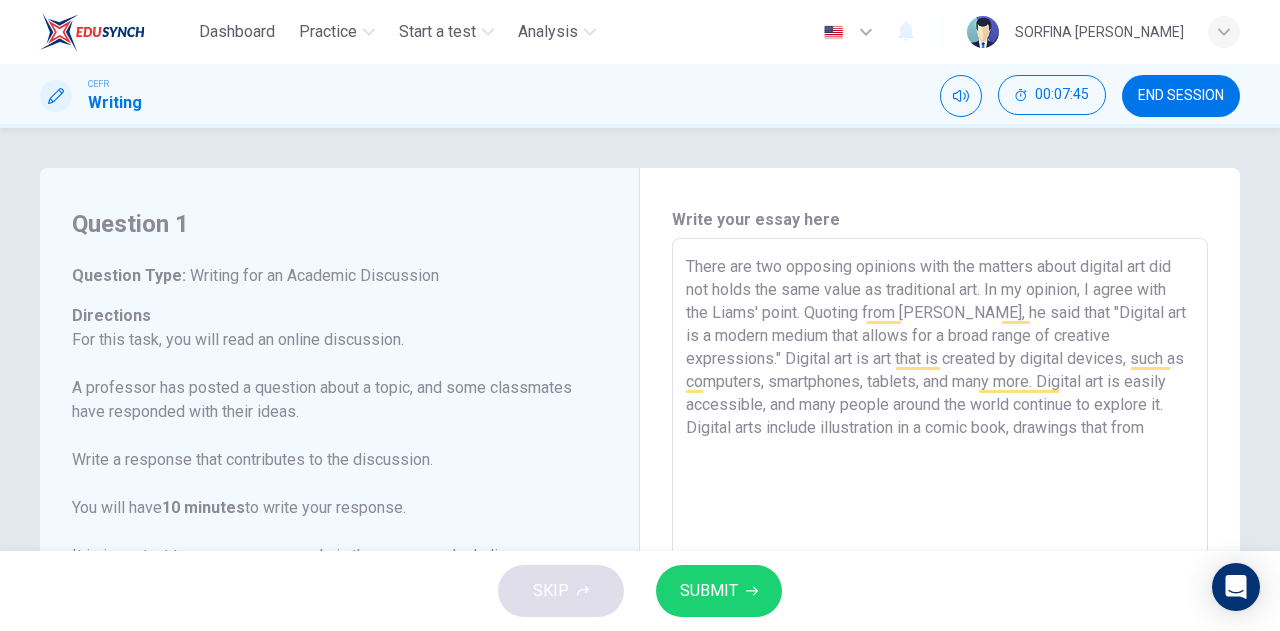 click on "There are two opposing opinions with the matters about digital art did not holds the same value as traditional art. In my opinion, I agree with the Liams' point. Quoting from [PERSON_NAME], he said that "Digital art is a modern medium that allows for a broad range of creative expressions." Digital art is art that is created by digital devices, such as computers, smartphones, tablets, and many more. Digital art is easily accessible, and many people around the world continue to explore it. Digital arts include illustration in a comic book, drawings that from" at bounding box center (940, 572) 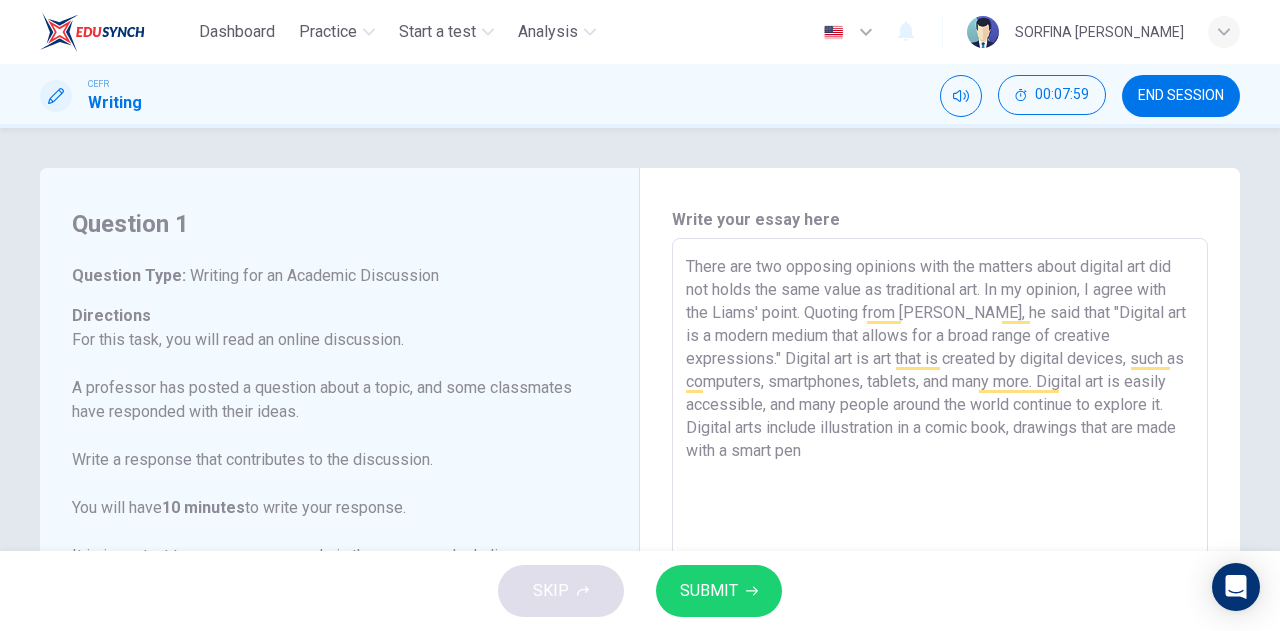 click on "There are two opposing opinions with the matters about digital art did not holds the same value as traditional art. In my opinion, I agree with the Liams' point. Quoting from [PERSON_NAME], he said that "Digital art is a modern medium that allows for a broad range of creative expressions." Digital art is art that is created by digital devices, such as computers, smartphones, tablets, and many more. Digital art is easily accessible, and many people around the world continue to explore it. Digital arts include illustration in a comic book, drawings that are made with a smart pen" at bounding box center [940, 572] 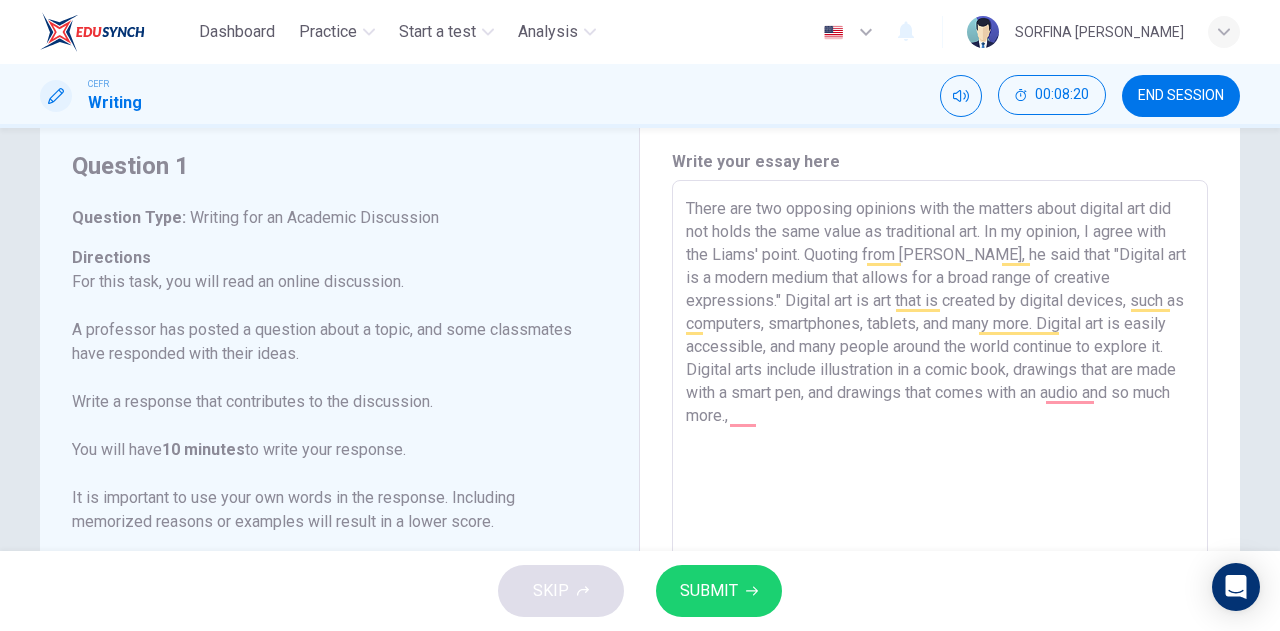 scroll, scrollTop: 56, scrollLeft: 0, axis: vertical 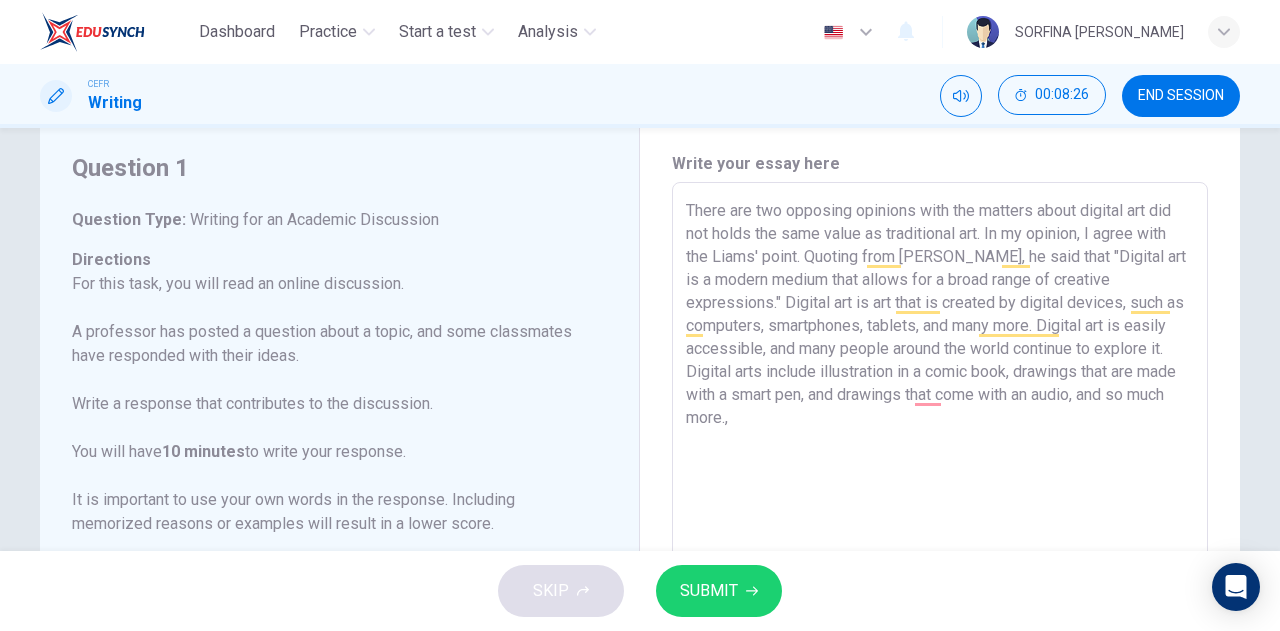 click on "There are two opposing opinions with the matters about digital art did not holds the same value as traditional art. In my opinion, I agree with the Liams' point. Quoting from [PERSON_NAME], he said that "Digital art is a modern medium that allows for a broad range of creative expressions." Digital art is art that is created by digital devices, such as computers, smartphones, tablets, and many more. Digital art is easily accessible, and many people around the world continue to explore it. Digital arts include illustration in a comic book, drawings that are made with a smart pen, and drawings that come with an audio, and so much more.," at bounding box center (940, 516) 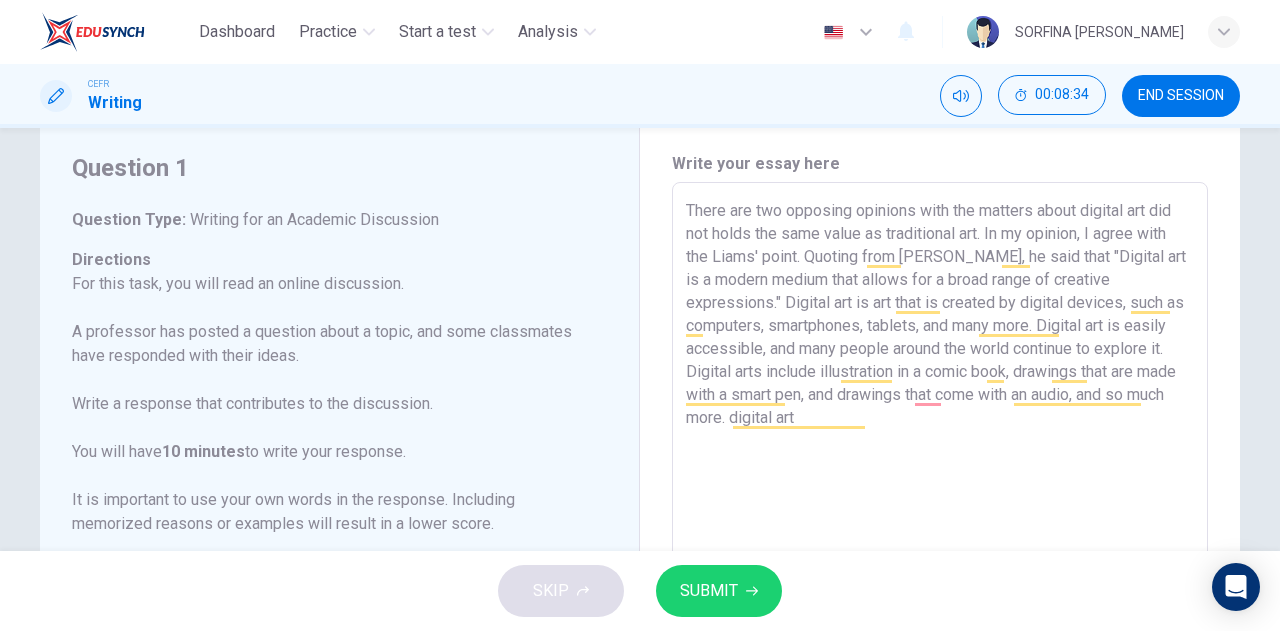 click on "There are two opposing opinions with the matters about digital art did not holds the same value as traditional art. In my opinion, I agree with the Liams' point. Quoting from [PERSON_NAME], he said that "Digital art is a modern medium that allows for a broad range of creative expressions." Digital art is art that is created by digital devices, such as computers, smartphones, tablets, and many more. Digital art is easily accessible, and many people around the world continue to explore it. Digital arts include illustration in a comic book, drawings that are made with a smart pen, and drawings that come with an audio, and so much more. digital art" at bounding box center (940, 516) 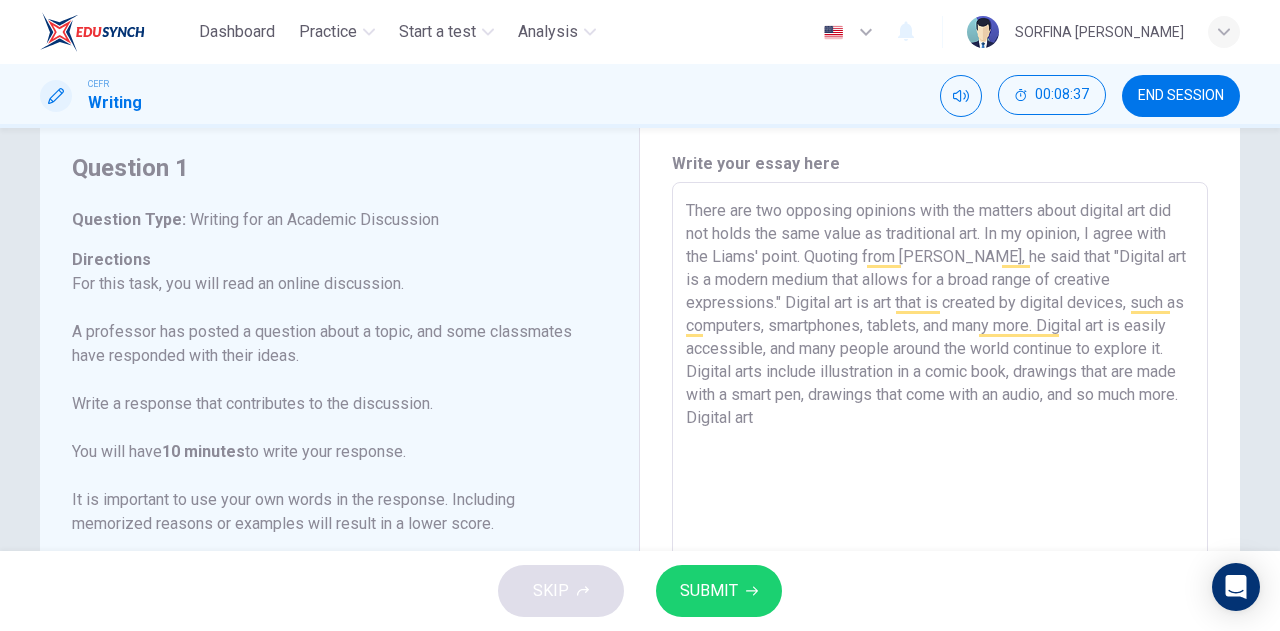 click on "There are two opposing opinions with the matters about digital art did not holds the same value as traditional art. In my opinion, I agree with the Liams' point. Quoting from [PERSON_NAME], he said that "Digital art is a modern medium that allows for a broad range of creative expressions." Digital art is art that is created by digital devices, such as computers, smartphones, tablets, and many more. Digital art is easily accessible, and many people around the world continue to explore it. Digital arts include illustration in a comic book, drawings that are made with a smart pen, drawings that come with an audio, and so much more. Digital art" at bounding box center [940, 516] 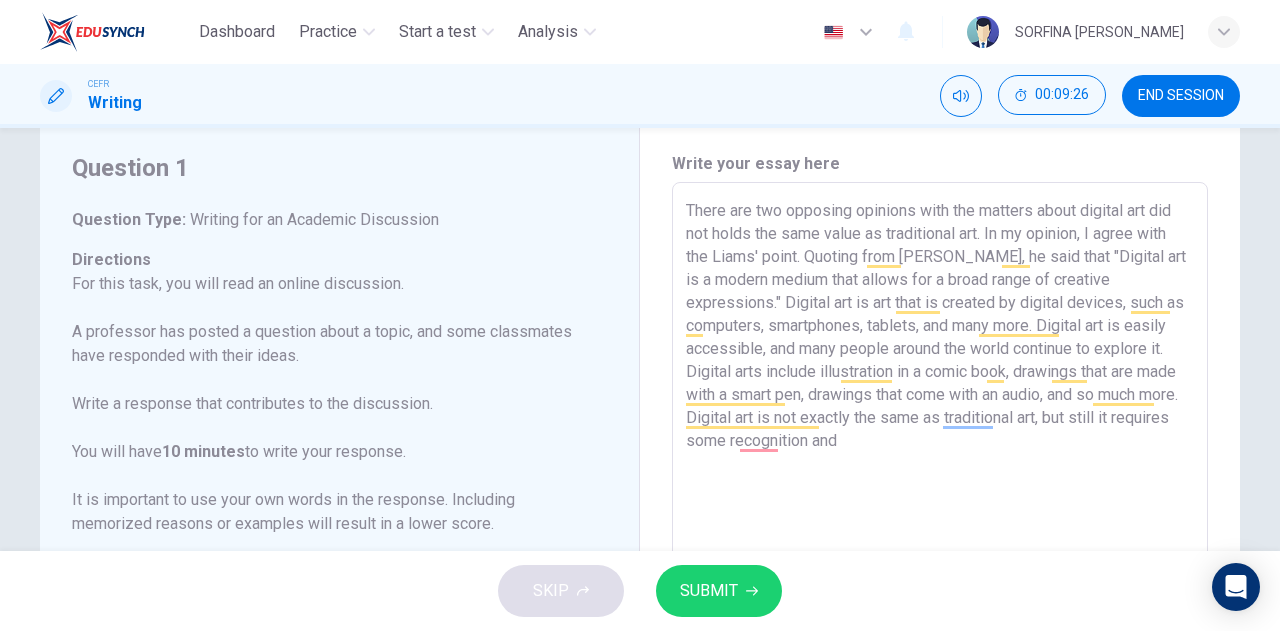 click on "There are two opposing opinions with the matters about digital art did not holds the same value as traditional art. In my opinion, I agree with the Liams' point. Quoting from [PERSON_NAME], he said that "Digital art is a modern medium that allows for a broad range of creative expressions." Digital art is art that is created by digital devices, such as computers, smartphones, tablets, and many more. Digital art is easily accessible, and many people around the world continue to explore it. Digital arts include illustration in a comic book, drawings that are made with a smart pen, drawings that come with an audio, and so much more. Digital art is not exactly the same as traditional art, but still it requires some recognition and" at bounding box center (940, 516) 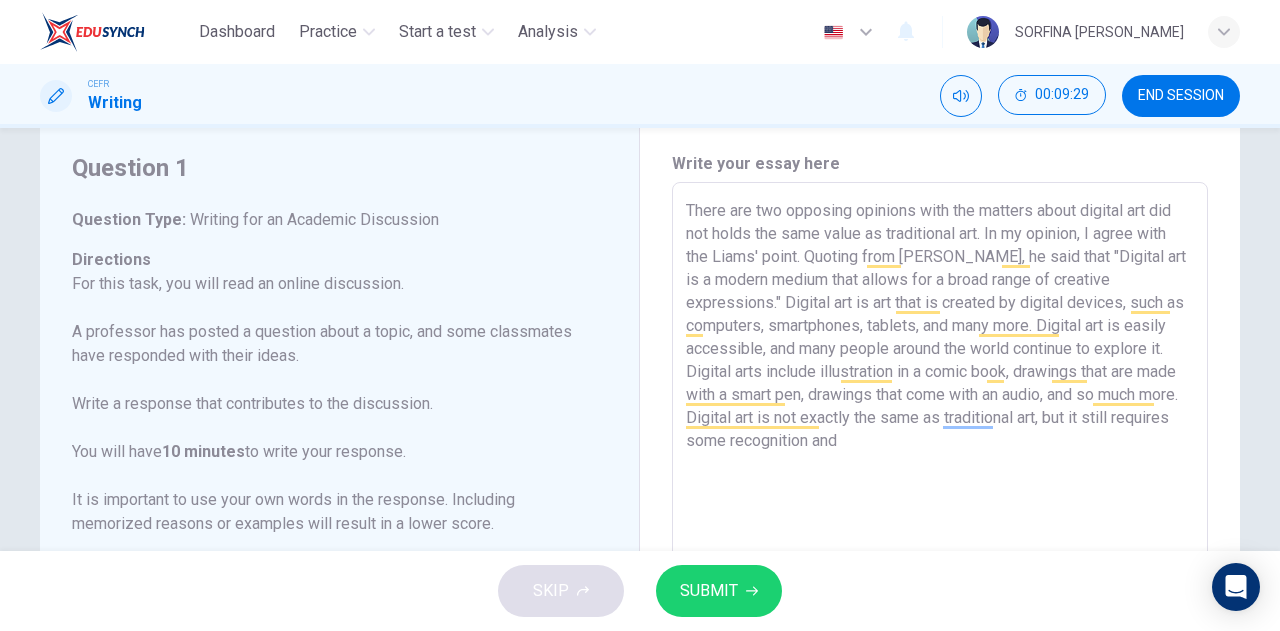 click on "There are two opposing opinions with the matters about digital art did not holds the same value as traditional art. In my opinion, I agree with the Liams' point. Quoting from [PERSON_NAME], he said that "Digital art is a modern medium that allows for a broad range of creative expressions." Digital art is art that is created by digital devices, such as computers, smartphones, tablets, and many more. Digital art is easily accessible, and many people around the world continue to explore it. Digital arts include illustration in a comic book, drawings that are made with a smart pen, drawings that come with an audio, and so much more. Digital art is not exactly the same as traditional art, but it still requires some recognition and" at bounding box center (940, 516) 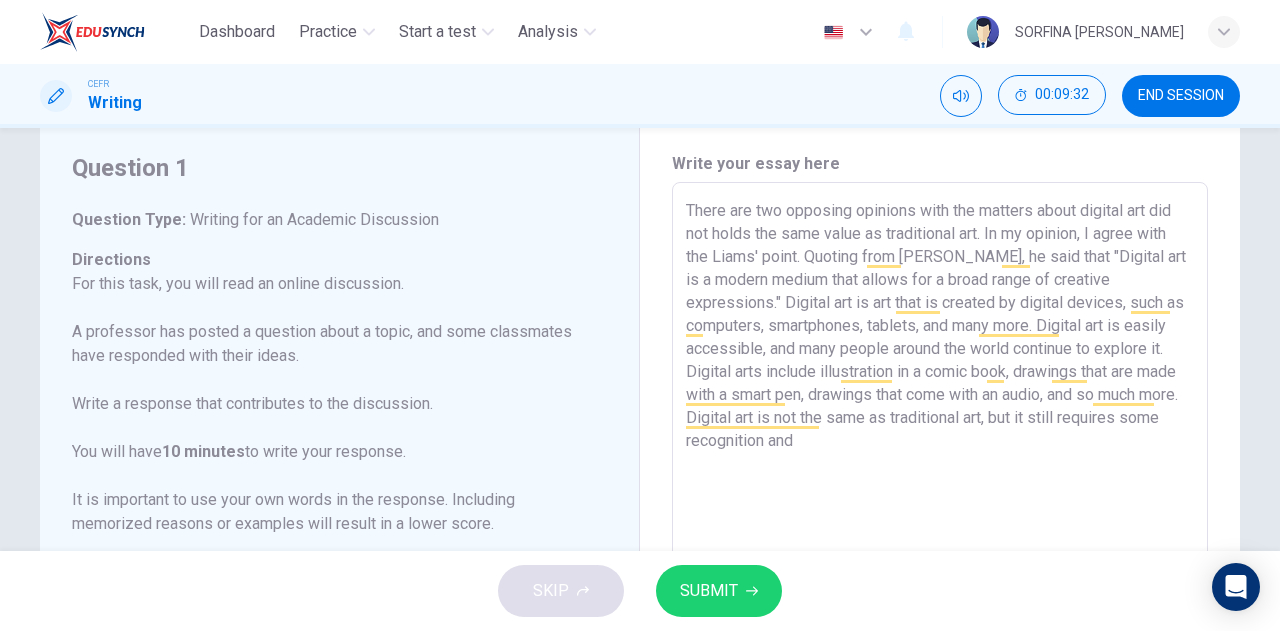 click on "There are two opposing opinions with the matters about digital art did not holds the same value as traditional art. In my opinion, I agree with the Liams' point. Quoting from [PERSON_NAME], he said that "Digital art is a modern medium that allows for a broad range of creative expressions." Digital art is art that is created by digital devices, such as computers, smartphones, tablets, and many more. Digital art is easily accessible, and many people around the world continue to explore it. Digital arts include illustration in a comic book, drawings that are made with a smart pen, drawings that come with an audio, and so much more. Digital art is not the same as traditional art, but it still requires some recognition and" at bounding box center [940, 516] 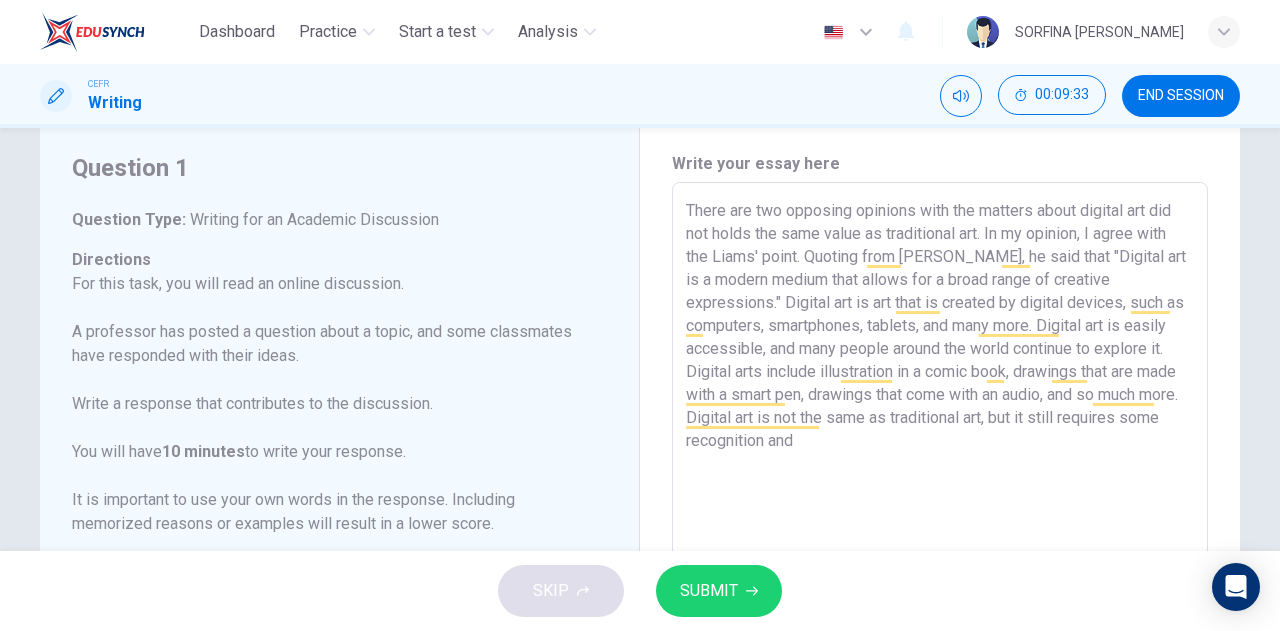 click on "There are two opposing opinions with the matters about digital art did not holds the same value as traditional art. In my opinion, I agree with the Liams' point. Quoting from [PERSON_NAME], he said that "Digital art is a modern medium that allows for a broad range of creative expressions." Digital art is art that is created by digital devices, such as computers, smartphones, tablets, and many more. Digital art is easily accessible, and many people around the world continue to explore it. Digital arts include illustration in a comic book, drawings that are made with a smart pen, drawings that come with an audio, and so much more. Digital art is not the same as traditional art, but it still requires some recognition and" at bounding box center [940, 516] 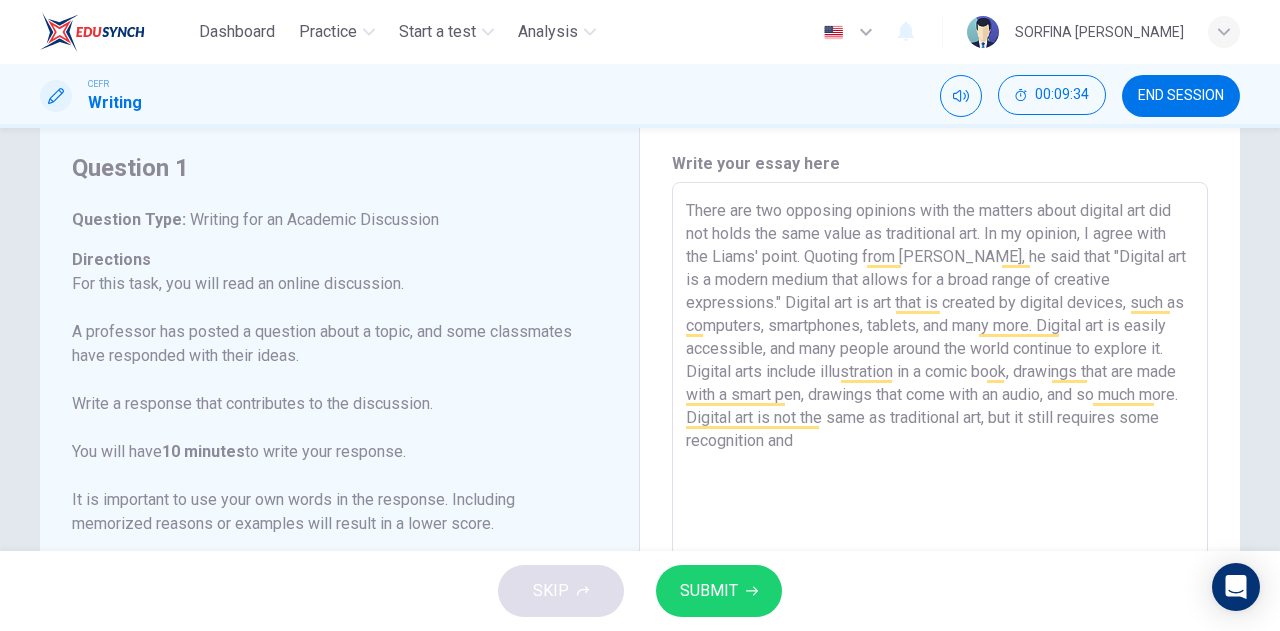 click on "There are two opposing opinions with the matters about digital art did not holds the same value as traditional art. In my opinion, I agree with the Liams' point. Quoting from [PERSON_NAME], he said that "Digital art is a modern medium that allows for a broad range of creative expressions." Digital art is art that is created by digital devices, such as computers, smartphones, tablets, and many more. Digital art is easily accessible, and many people around the world continue to explore it. Digital arts include illustration in a comic book, drawings that are made with a smart pen, drawings that come with an audio, and so much more. Digital art is not the same as traditional art, but it still requires some recognition and" at bounding box center [940, 516] 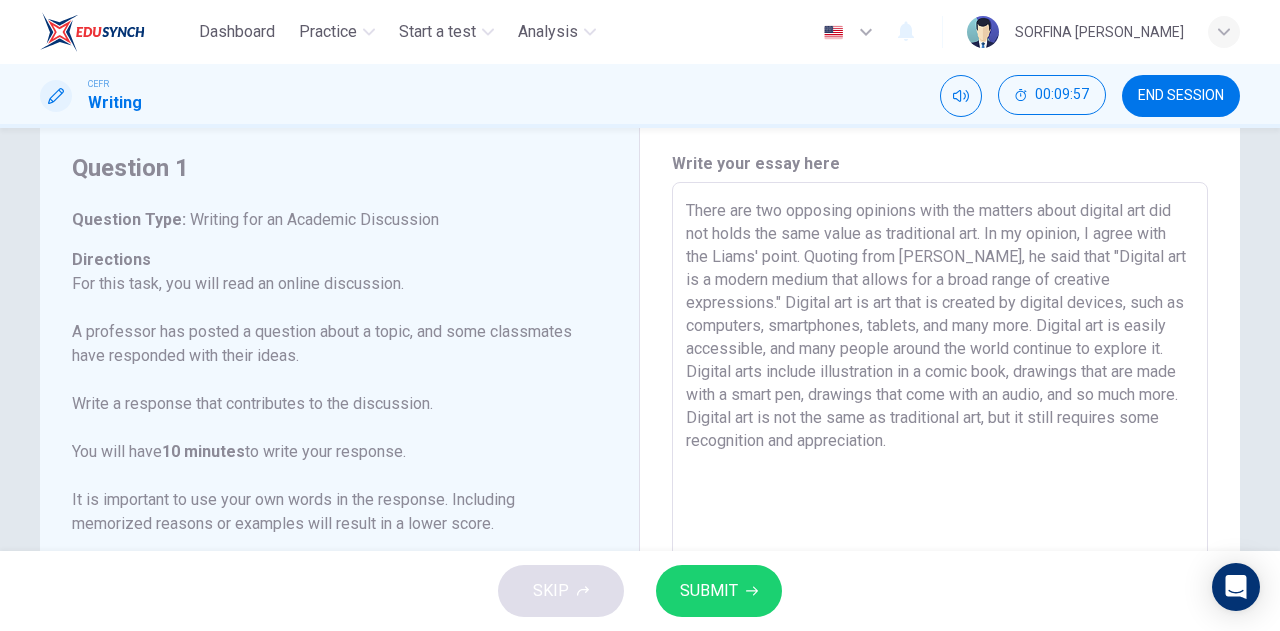 scroll, scrollTop: 80, scrollLeft: 0, axis: vertical 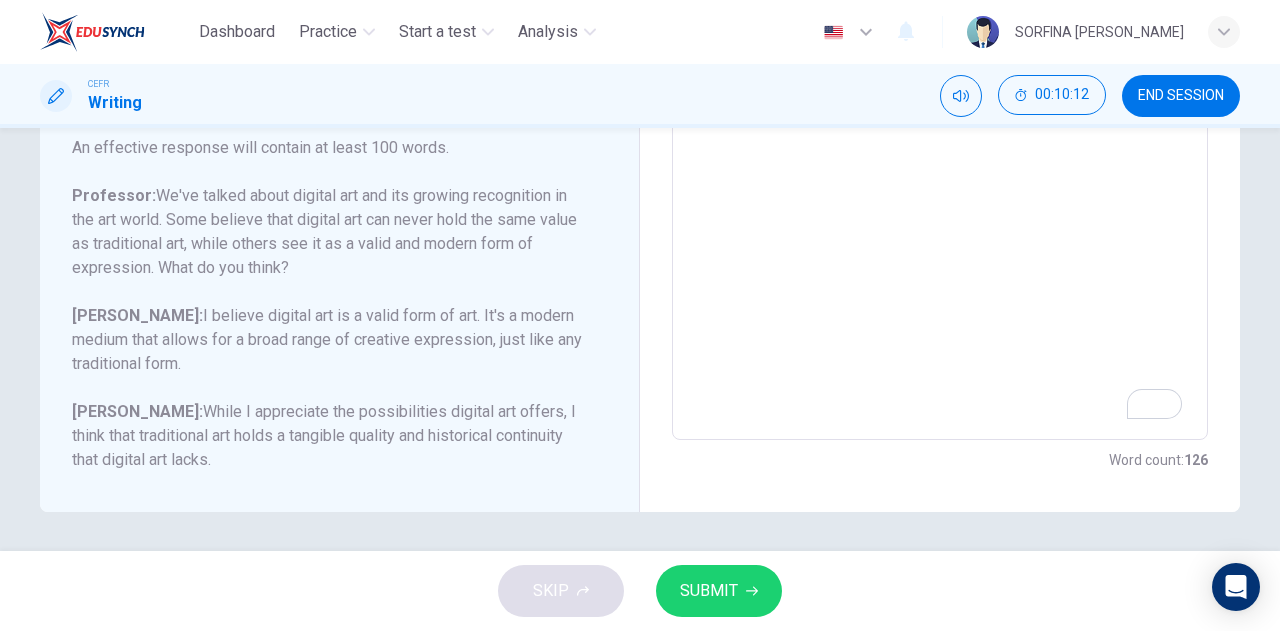 type on "There are two opposing opinions with the matters about digital art did not holds the same value as traditional art. In my opinion, I agree with the Liams' point. Quoting from [PERSON_NAME], he said that "Digital art is a modern medium that allows for a broad range of creative expressions." Digital art is art that is created by digital devices, such as computers, smartphones, tablets, and many more. Digital art is easily accessible, and many people around the world continue to explore it. Digital arts include illustration in a comic book, drawings that are made with a smart pen, drawings that come with an audio, and so much more. Digital art is not the same as traditional art, but it still requires some recognition and appreciation." 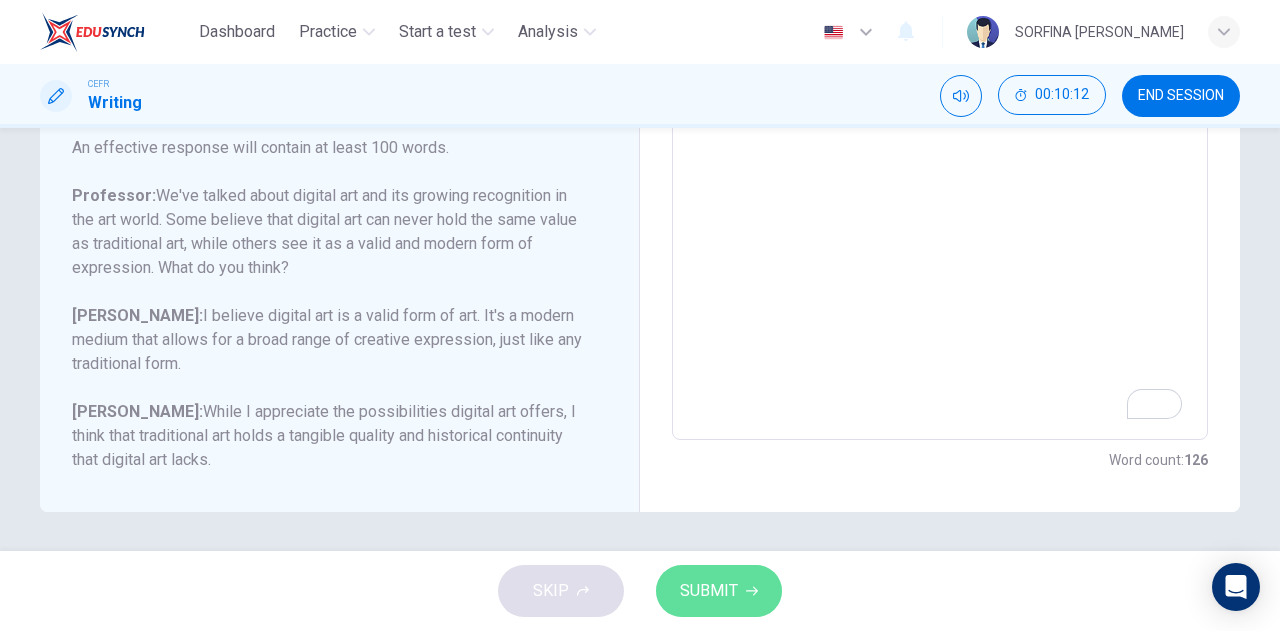 click on "SUBMIT" at bounding box center [719, 591] 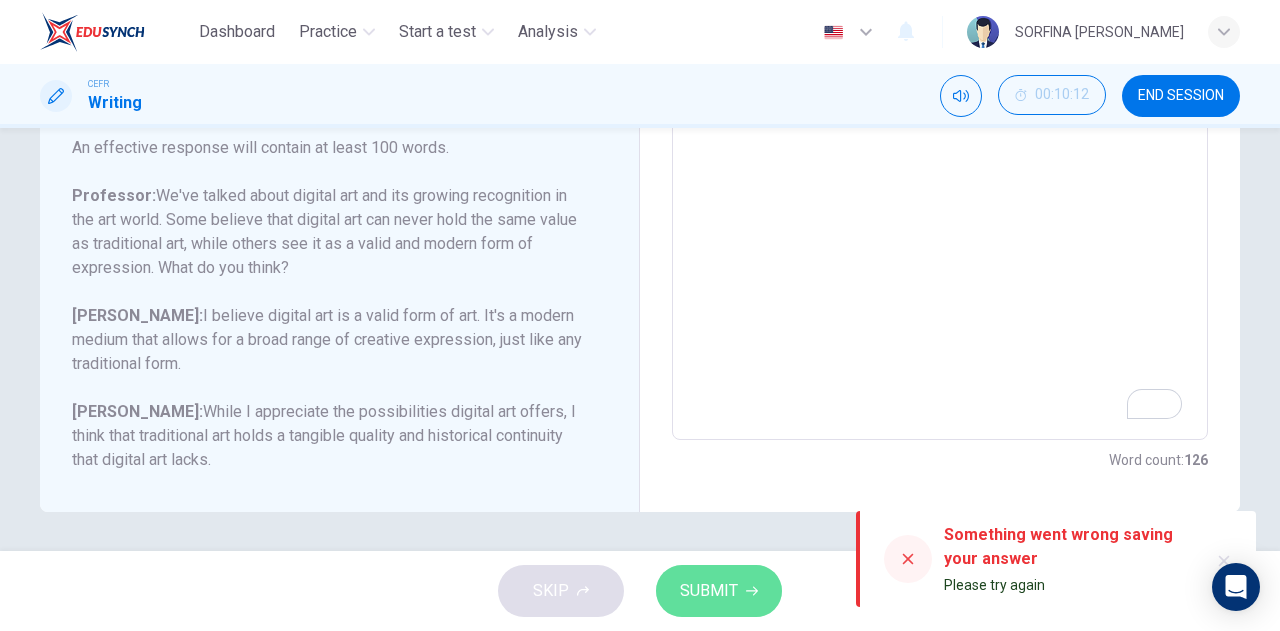 click on "SUBMIT" at bounding box center (719, 591) 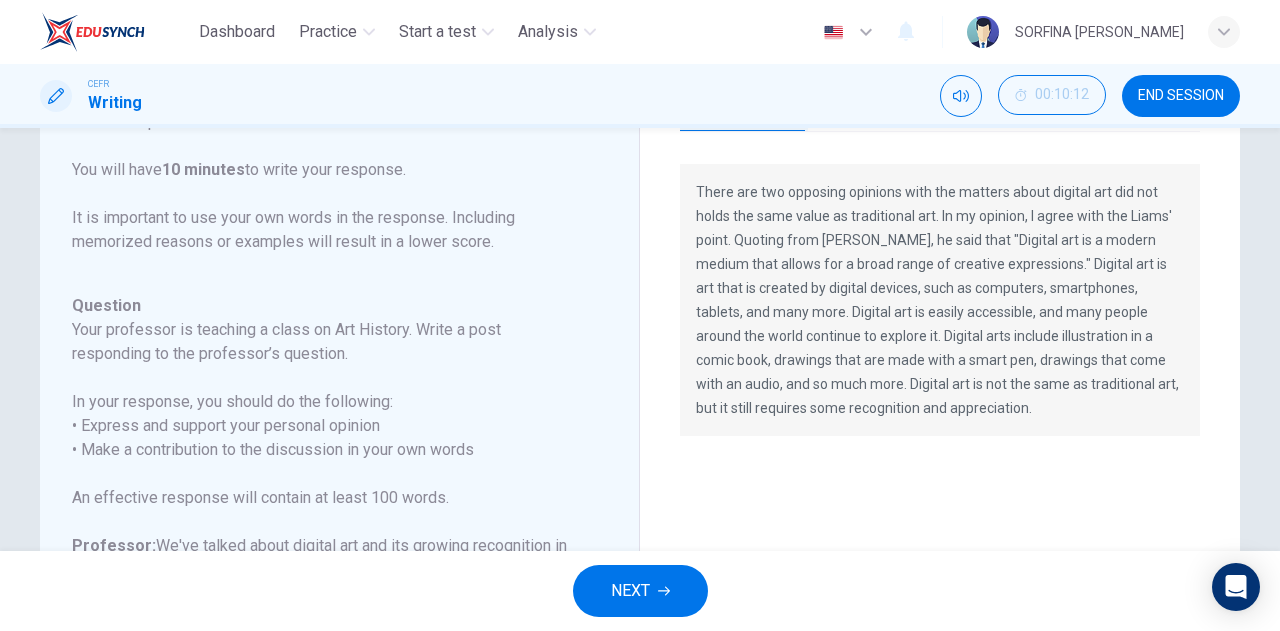 scroll, scrollTop: 0, scrollLeft: 0, axis: both 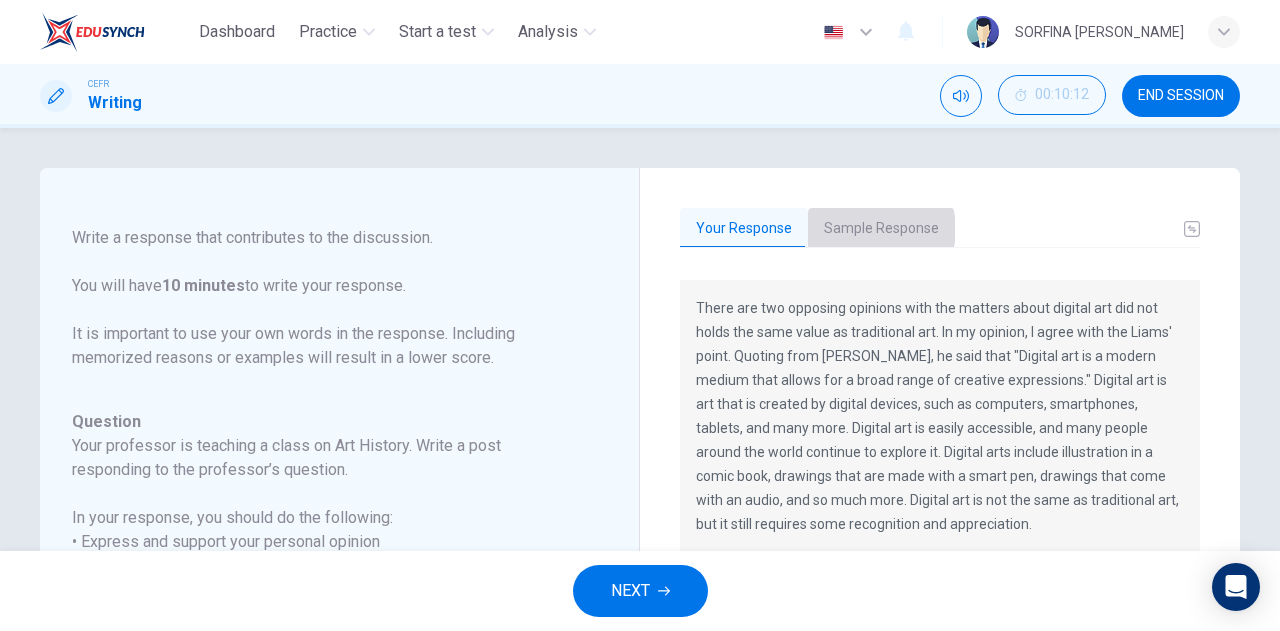 click on "Sample Response" at bounding box center (881, 229) 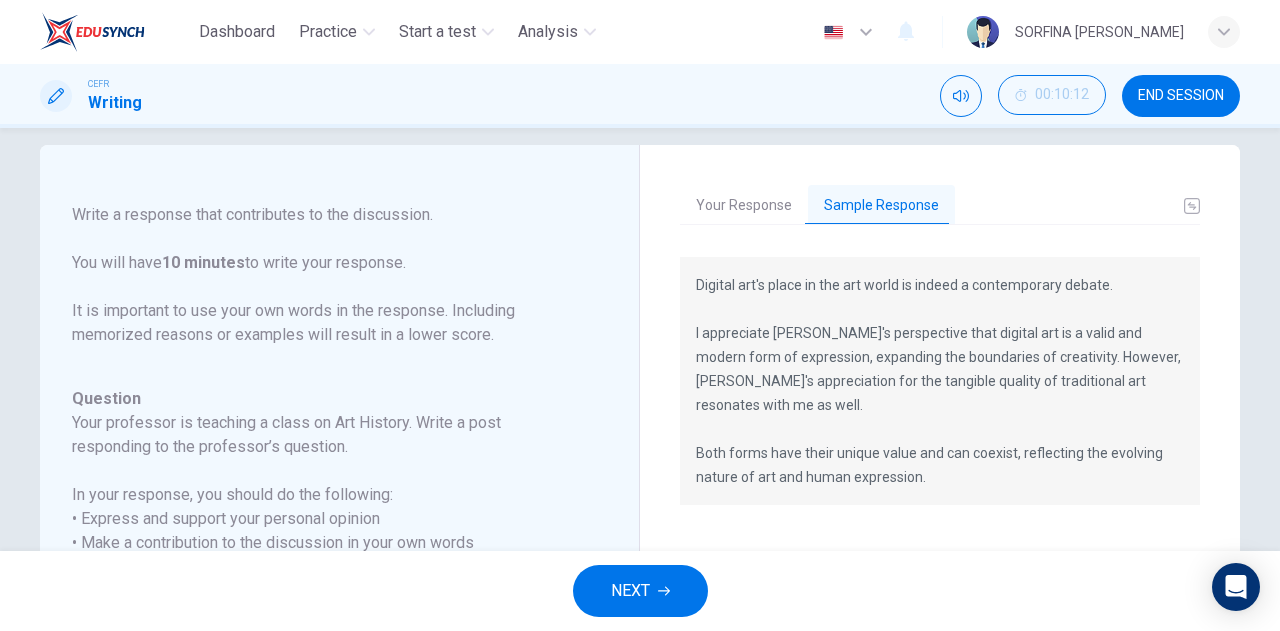scroll, scrollTop: 21, scrollLeft: 0, axis: vertical 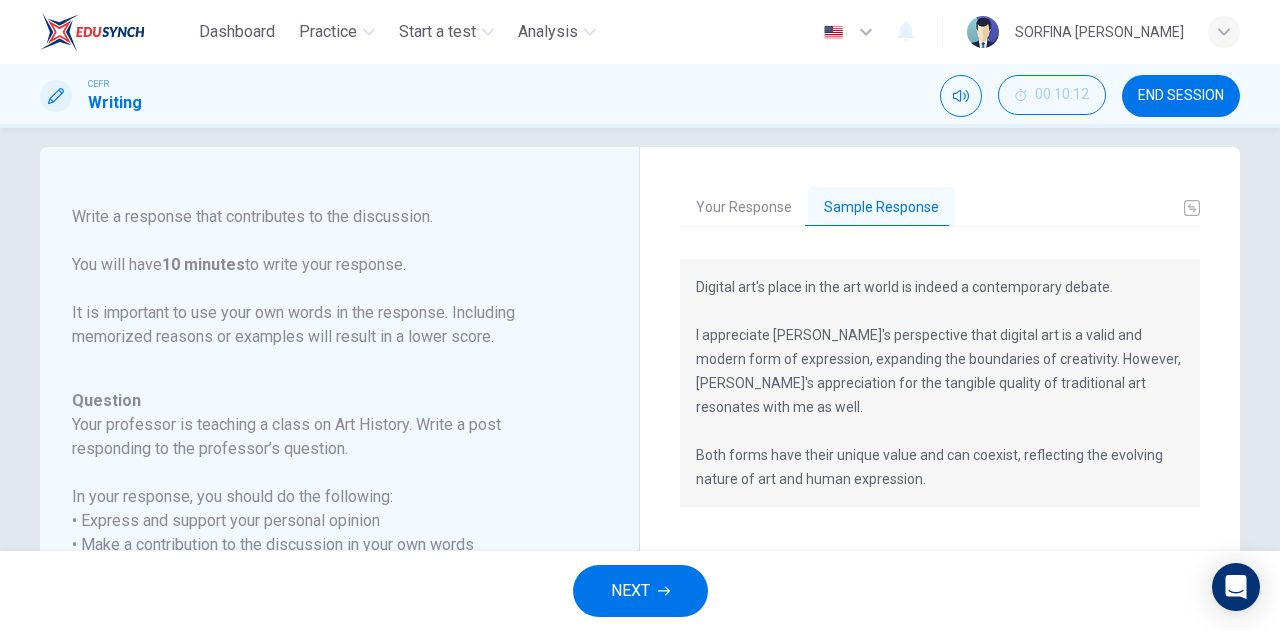 click on "END SESSION" at bounding box center [1181, 96] 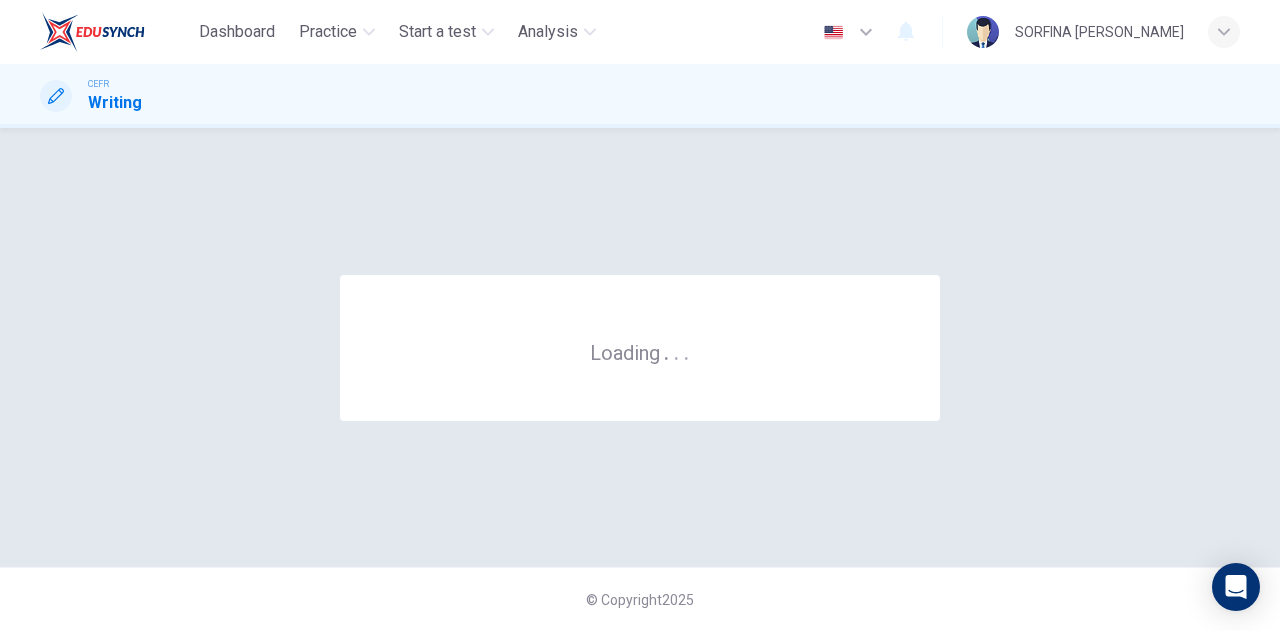 scroll, scrollTop: 0, scrollLeft: 0, axis: both 